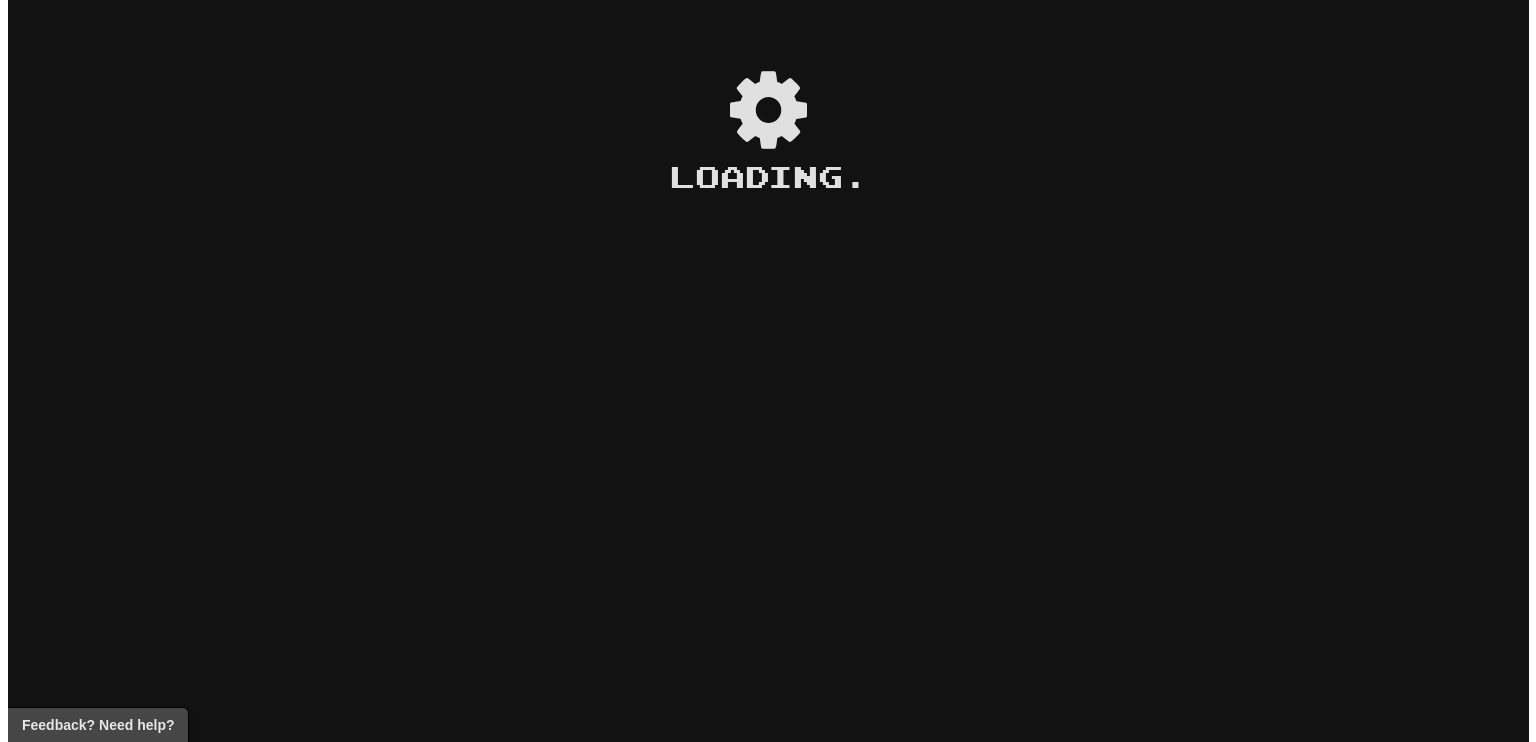 scroll, scrollTop: 0, scrollLeft: 0, axis: both 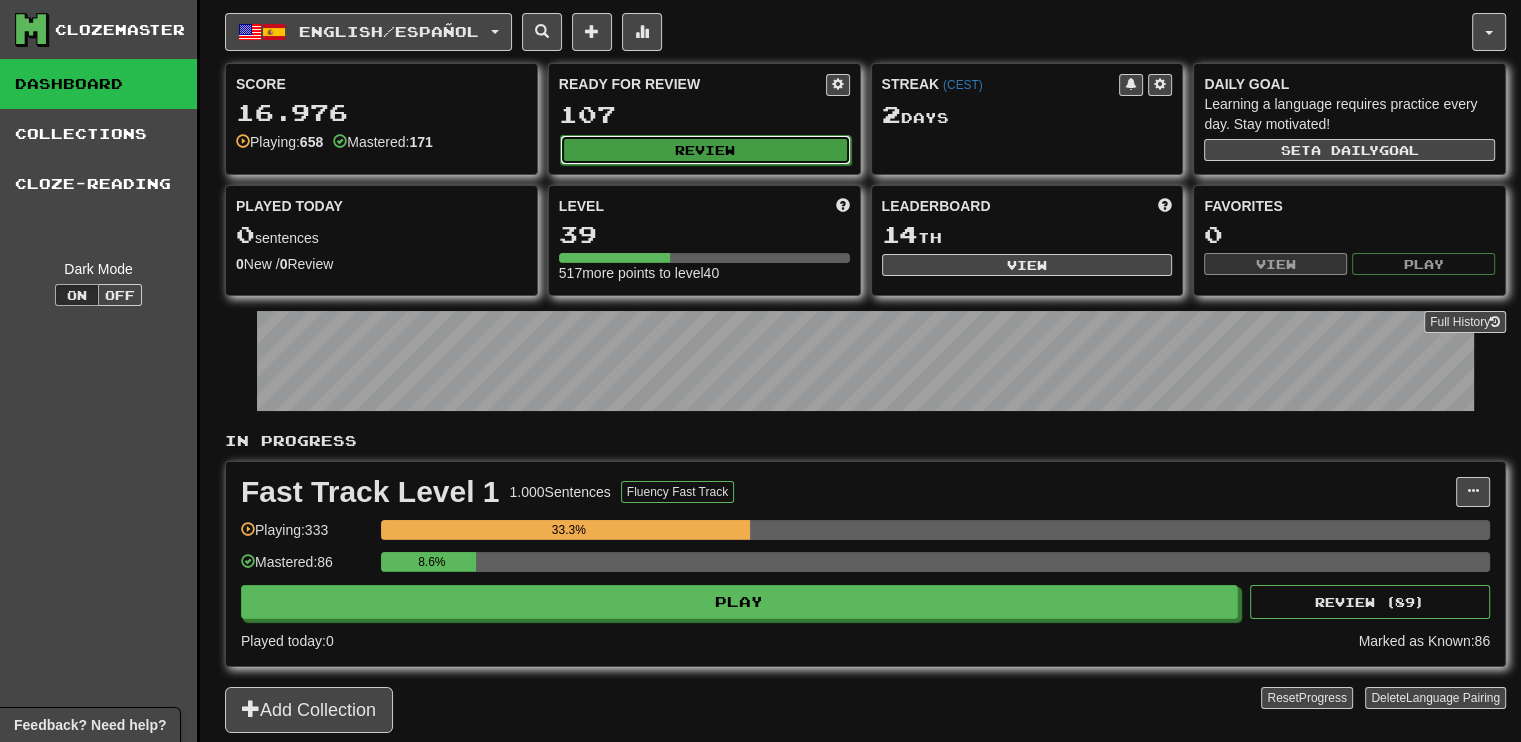 click on "Review" at bounding box center (705, 150) 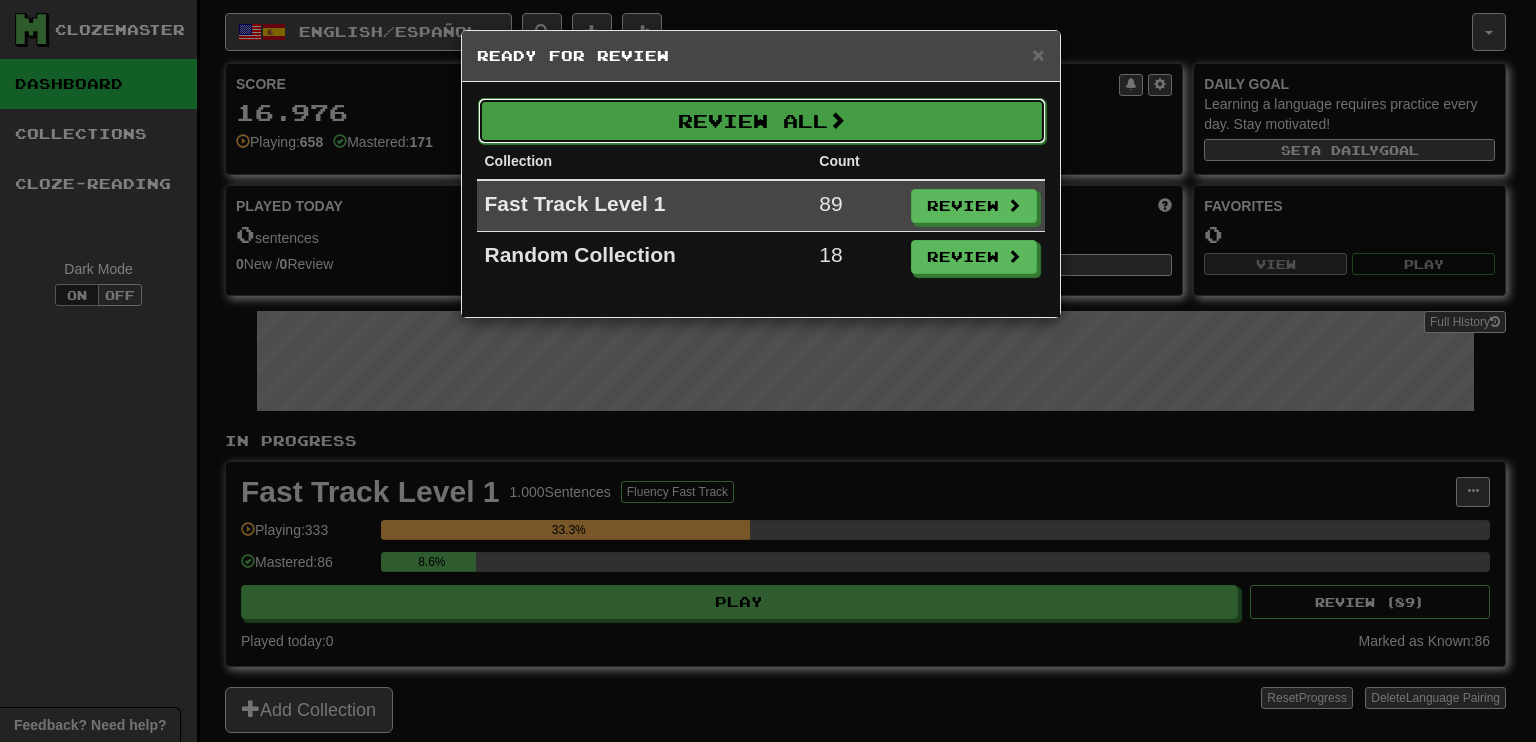 click on "Review All" at bounding box center [762, 121] 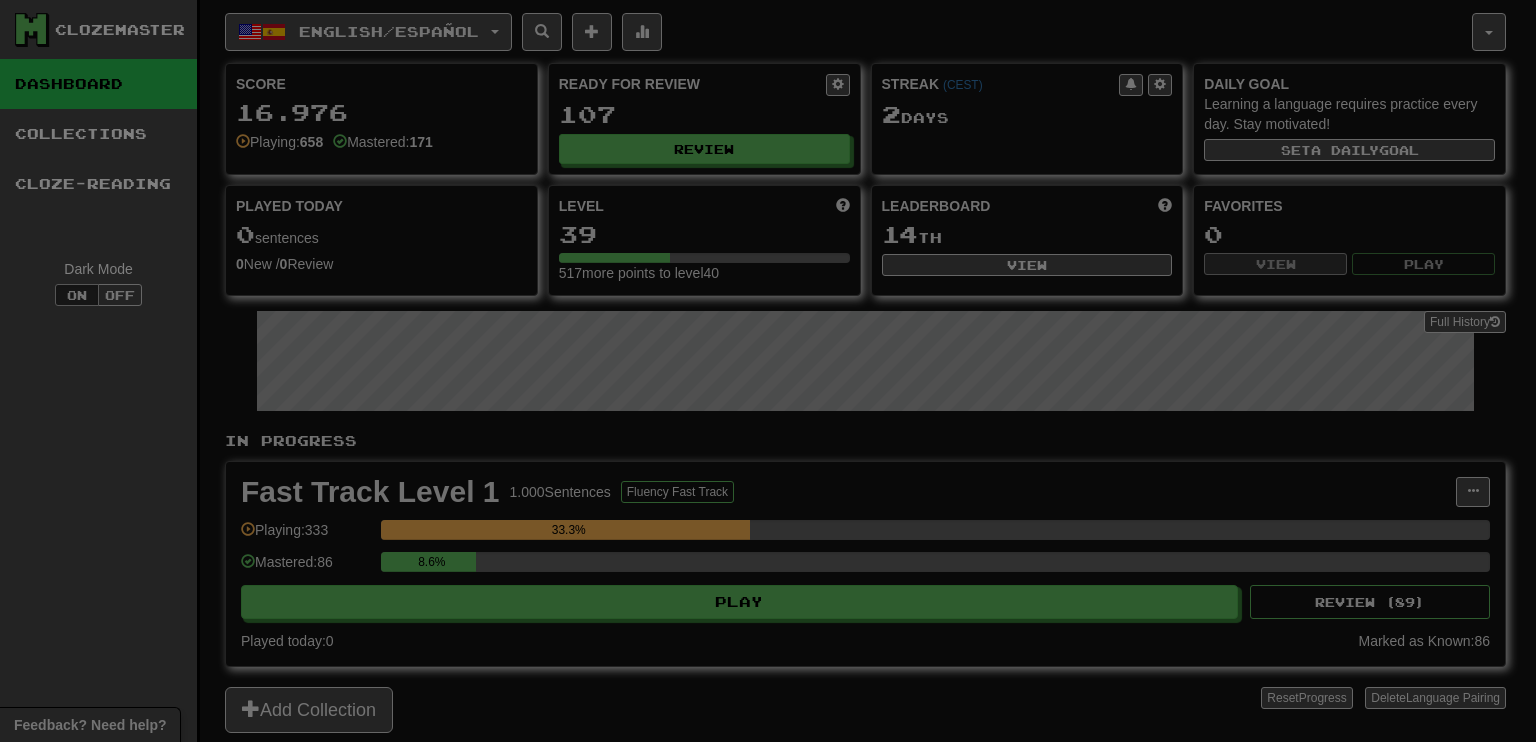 select on "**" 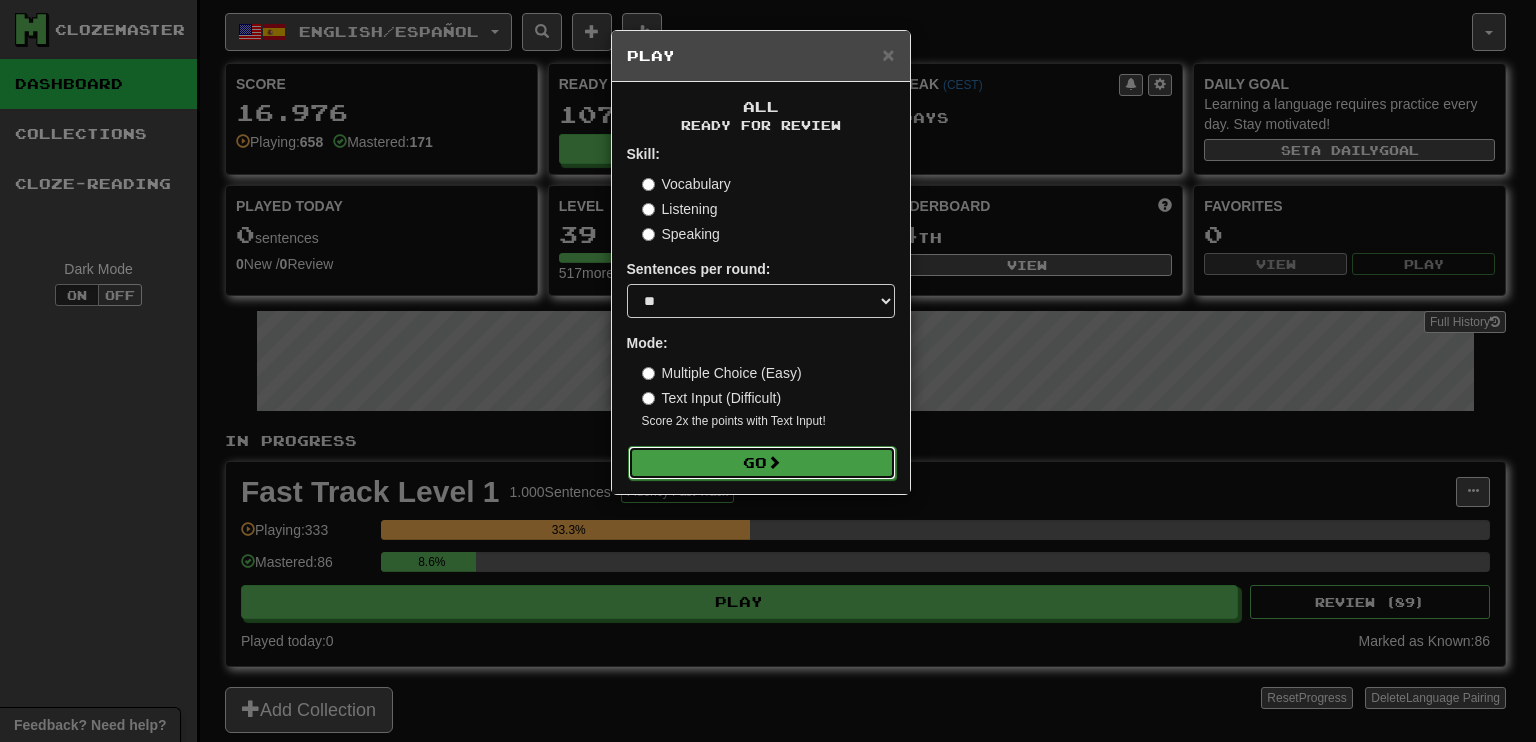 click on "Go" at bounding box center (762, 463) 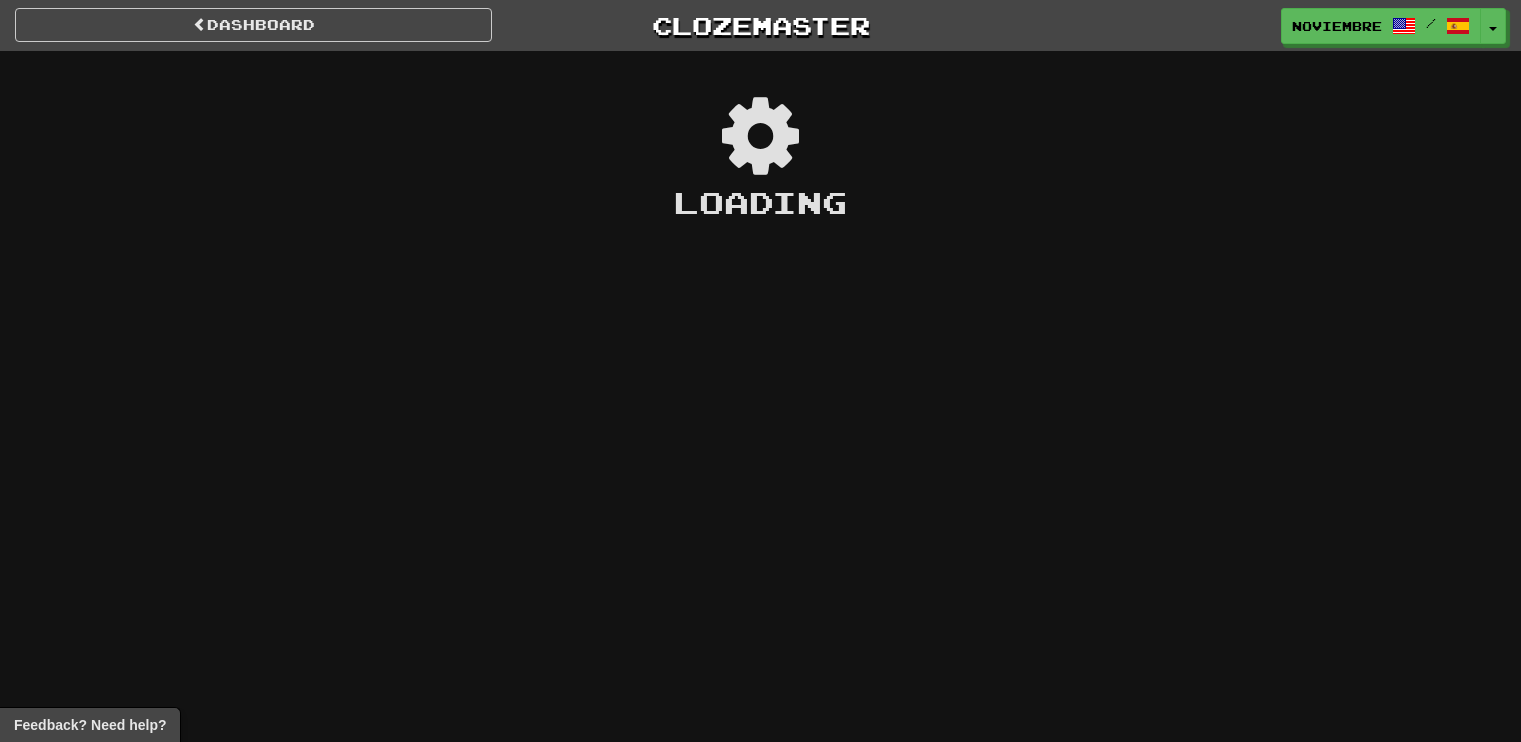 scroll, scrollTop: 0, scrollLeft: 0, axis: both 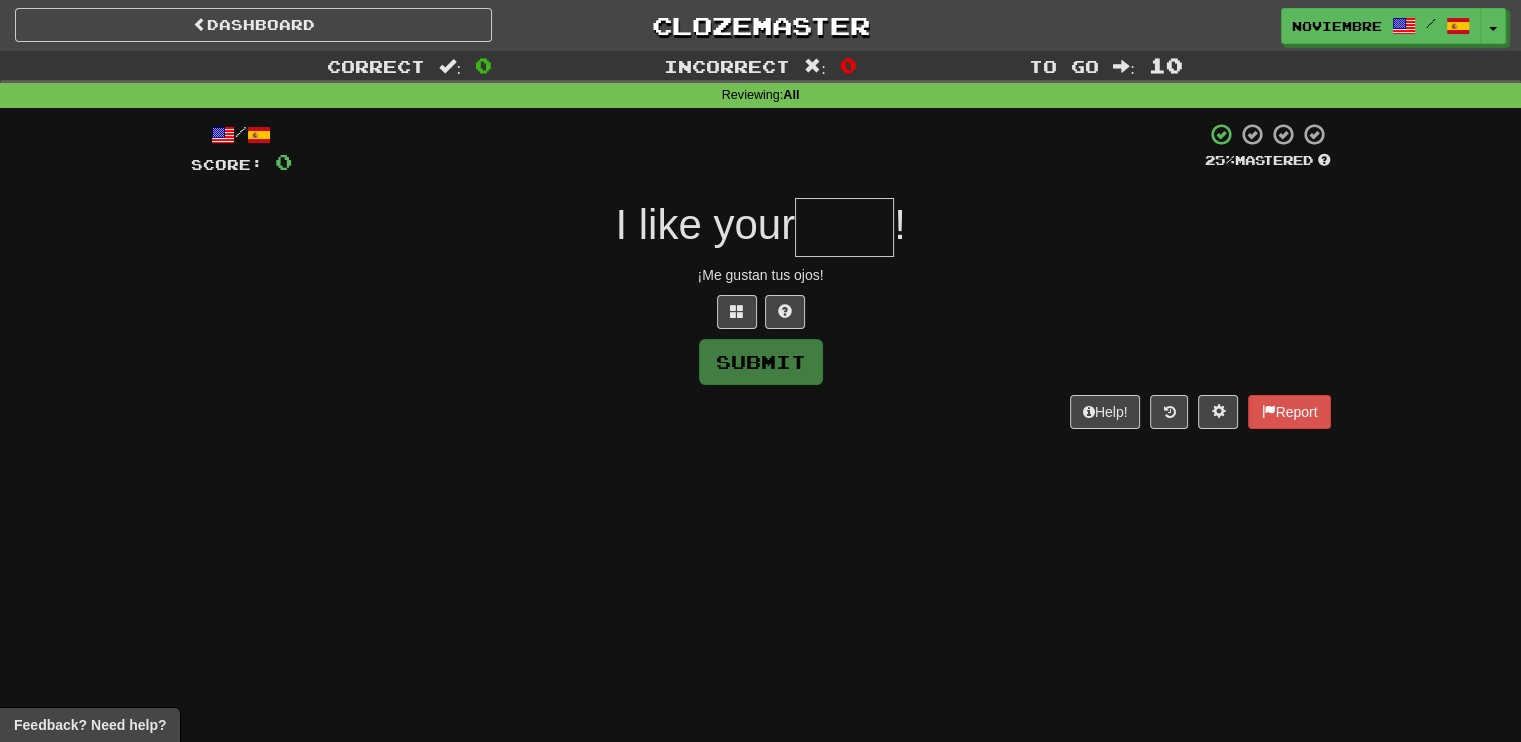 click on "Dashboard
Clozemaster
Noviembre
/
Toggle Dropdown
Dashboard
Leaderboard
Activity Feed
Notifications
Profile
Discussions
Deutsch
/
Español
Streak:
19
Review:
44
Points Today: 0
English
/
Español
Streak:
2
Review:
107
Points Today: 0
Languages
Account
Logout
Noviembre
/
Toggle Dropdown
Dashboard
Leaderboard
Activity Feed
Notifications
Profile
Discussions
Deutsch
/
Español
Streak:
19
Review:
44
Points Today: 0
English
/
Español
Streak:
2
Review:
107
Points Today: 0
Languages
Account
Logout
clozemaster
Correct   :   0 Incorrect" at bounding box center (760, 371) 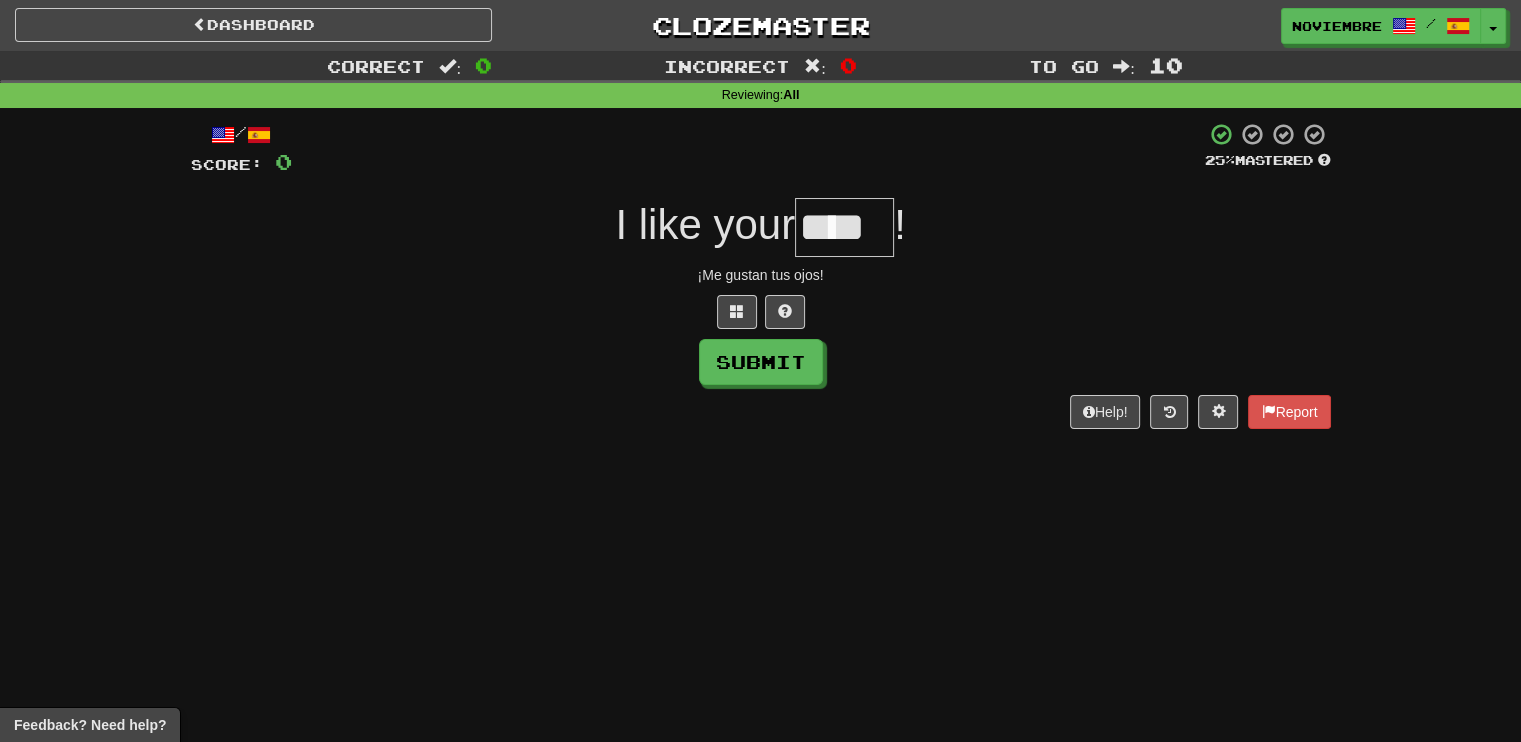 type on "****" 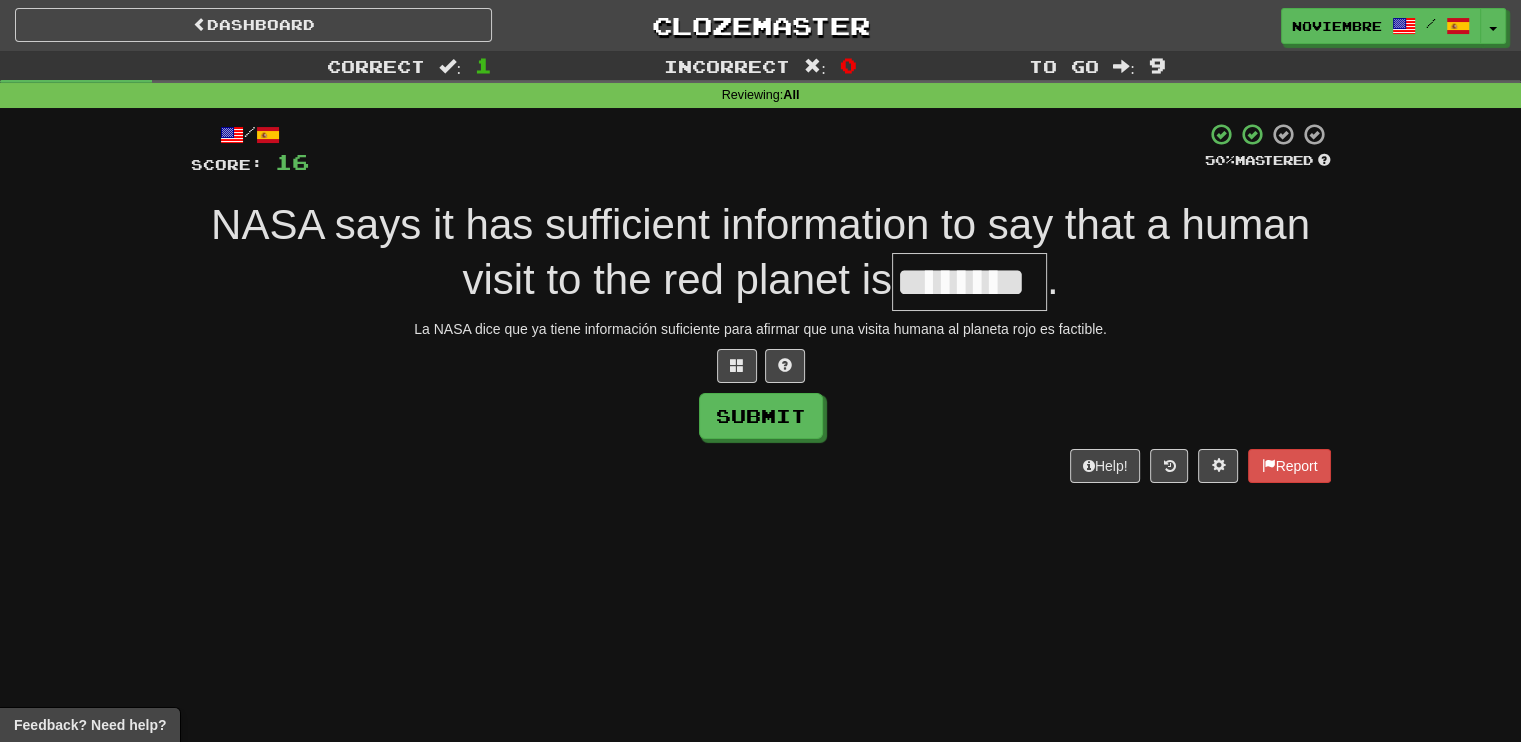 type on "********" 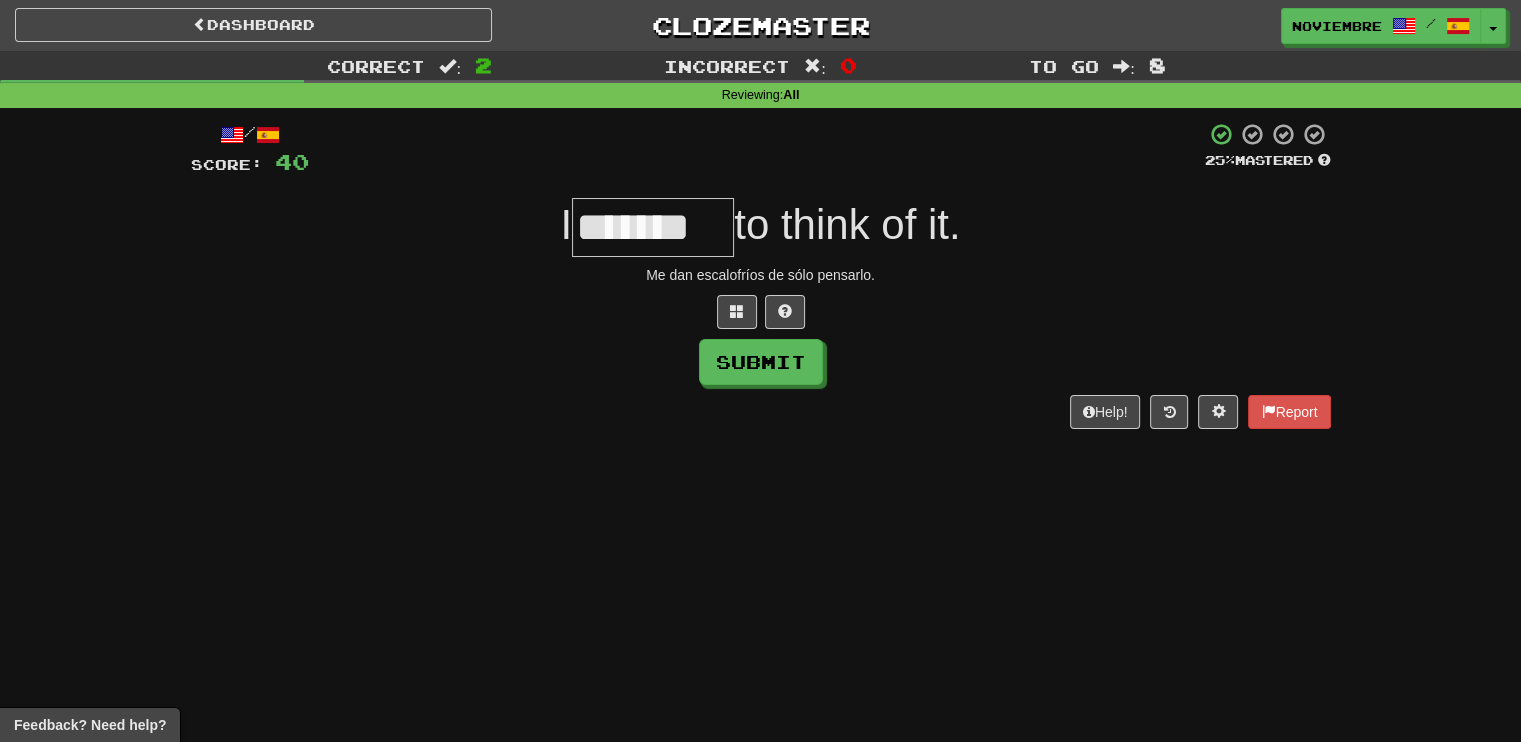 scroll, scrollTop: 0, scrollLeft: 6, axis: horizontal 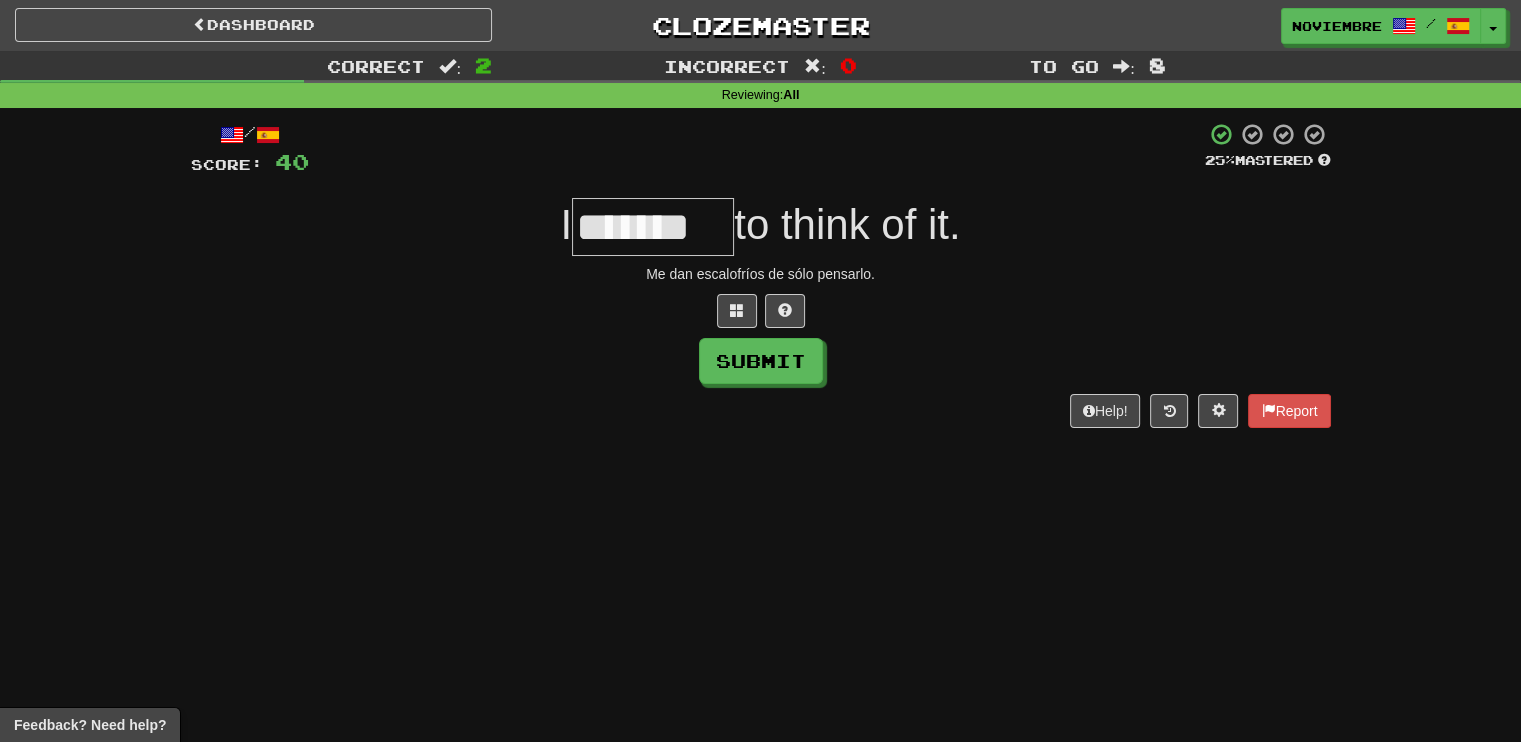 type on "*******" 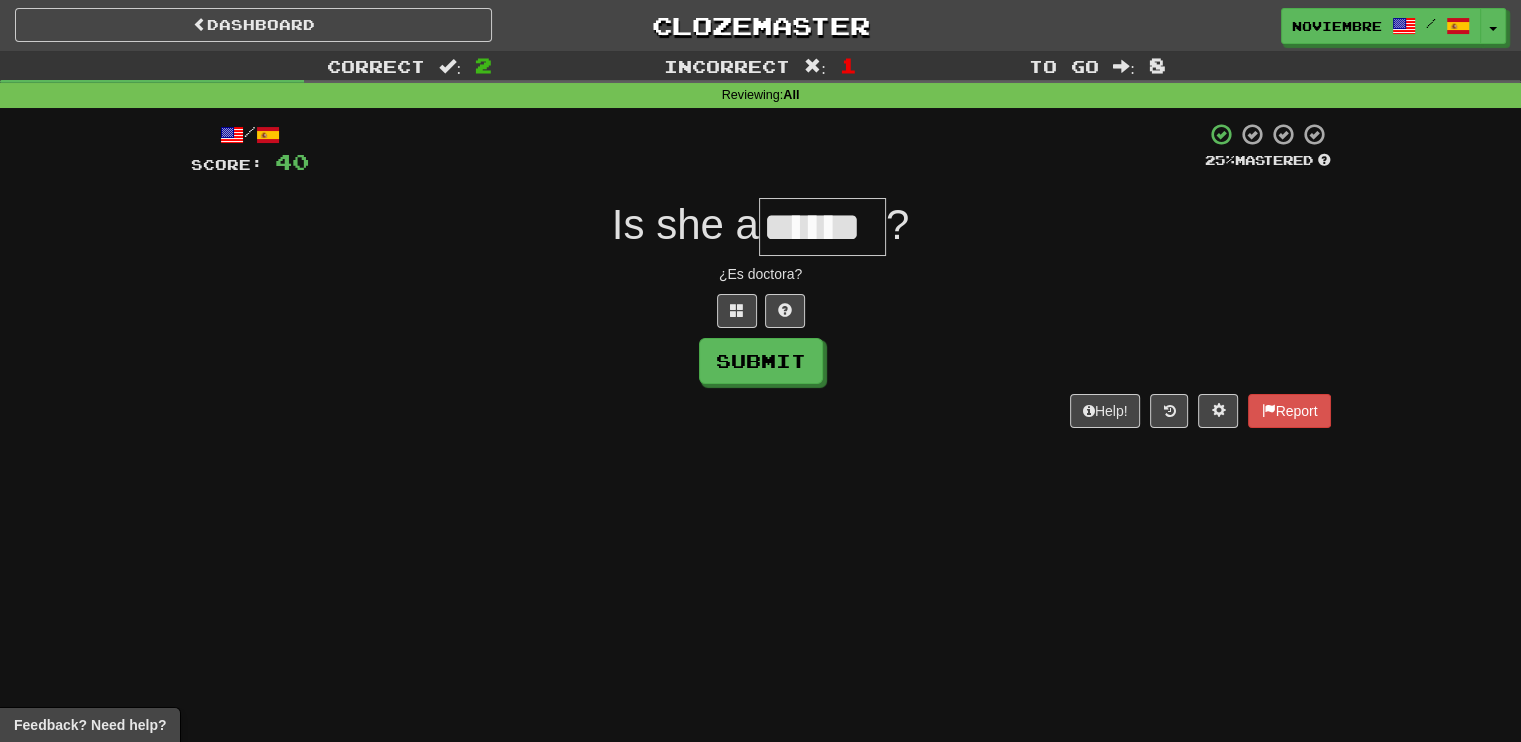 type on "******" 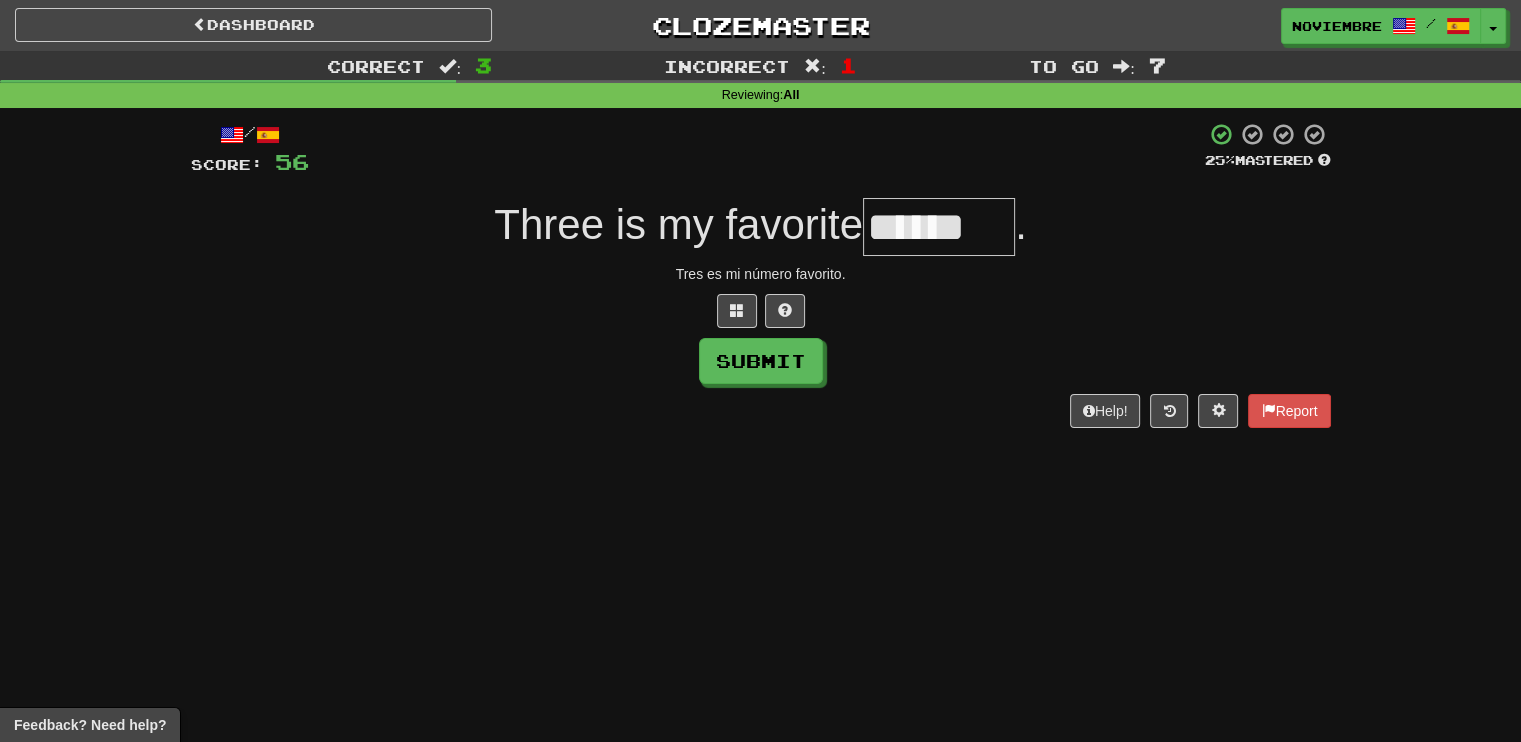 type on "******" 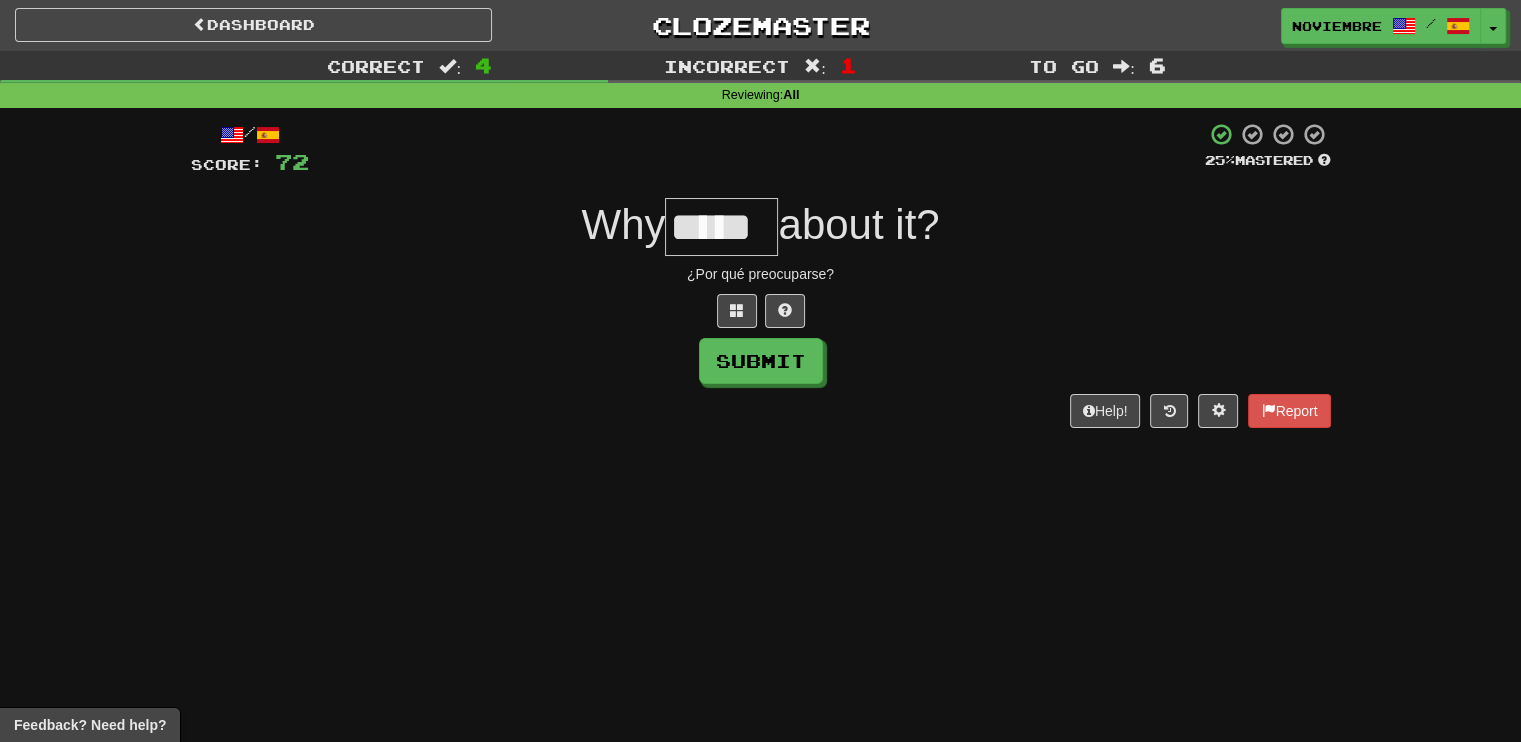 type on "*****" 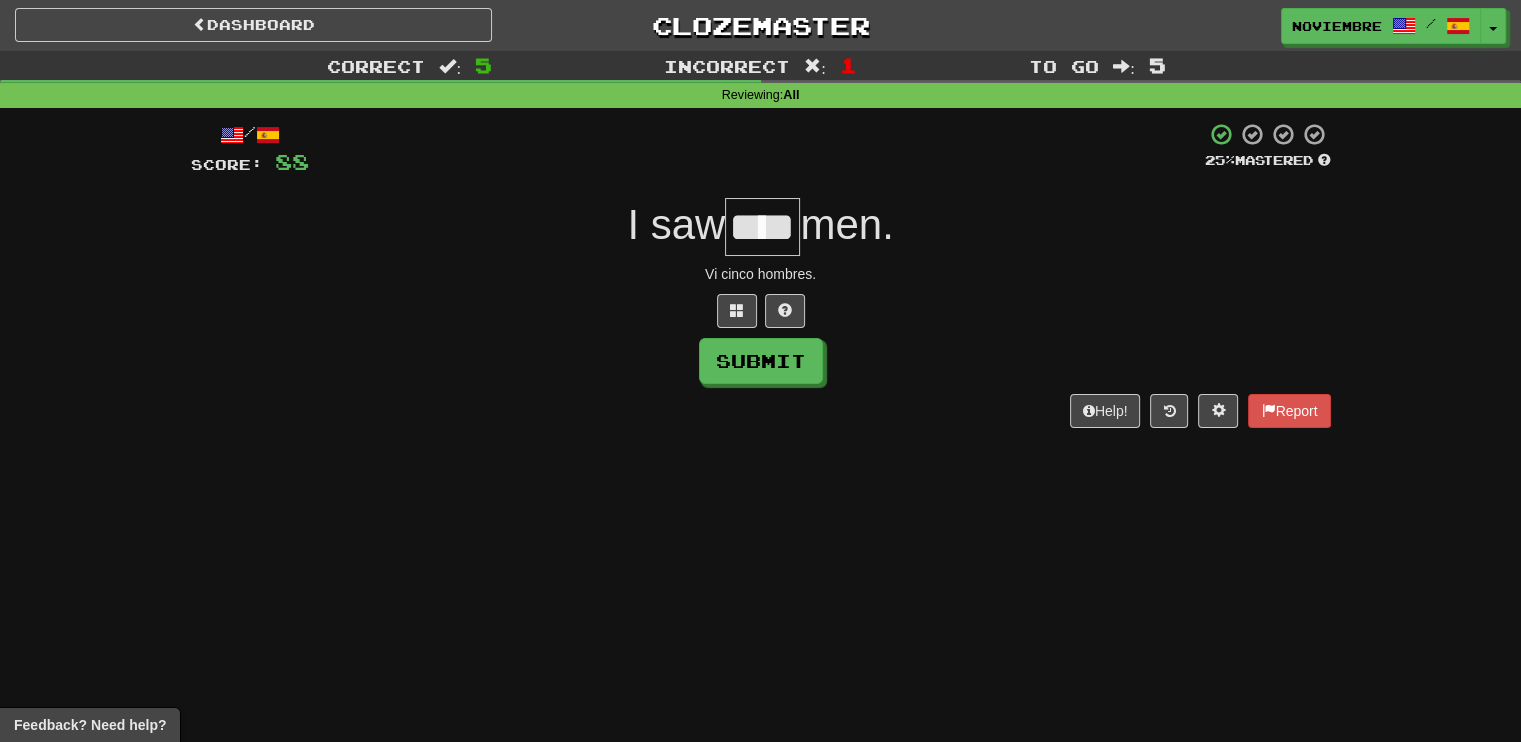 type on "****" 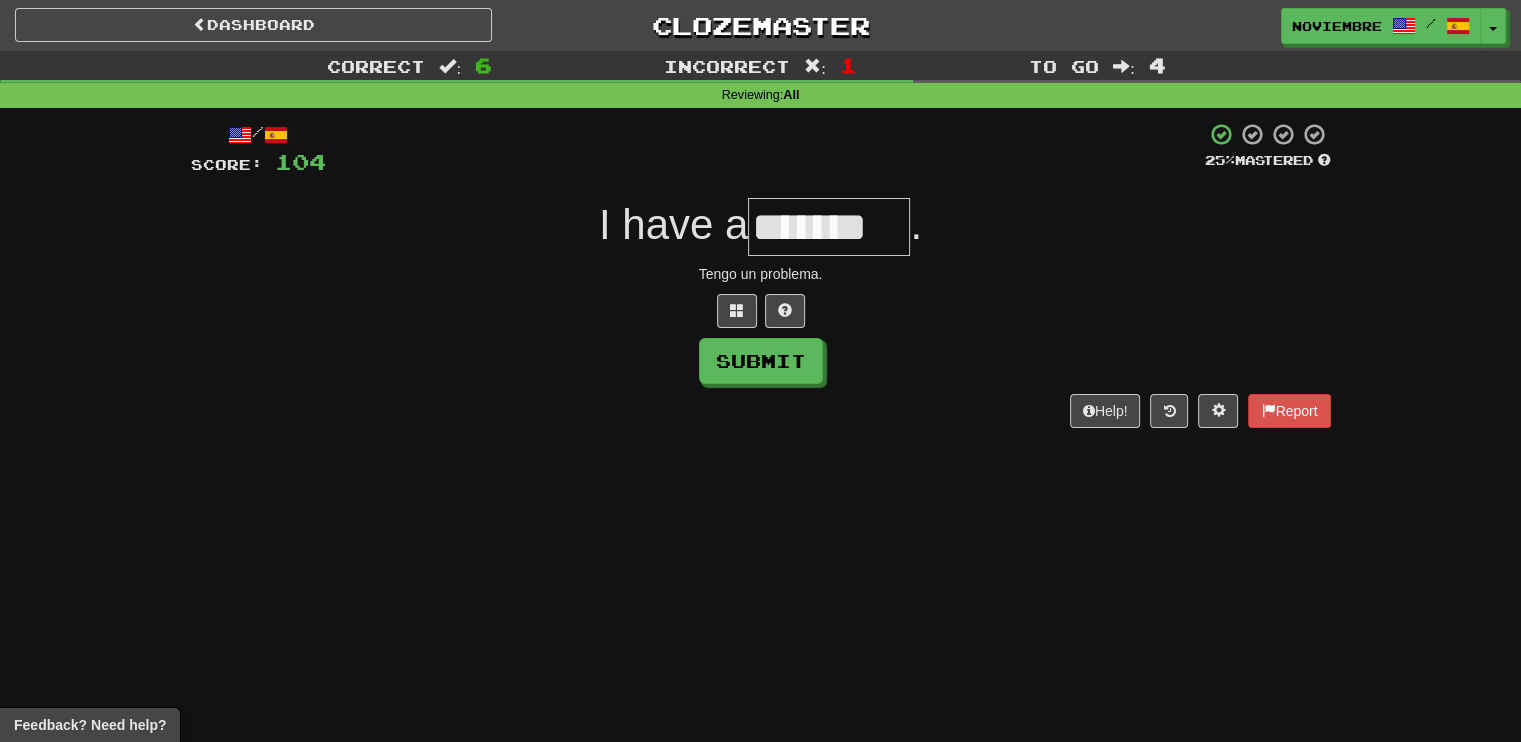 type on "*******" 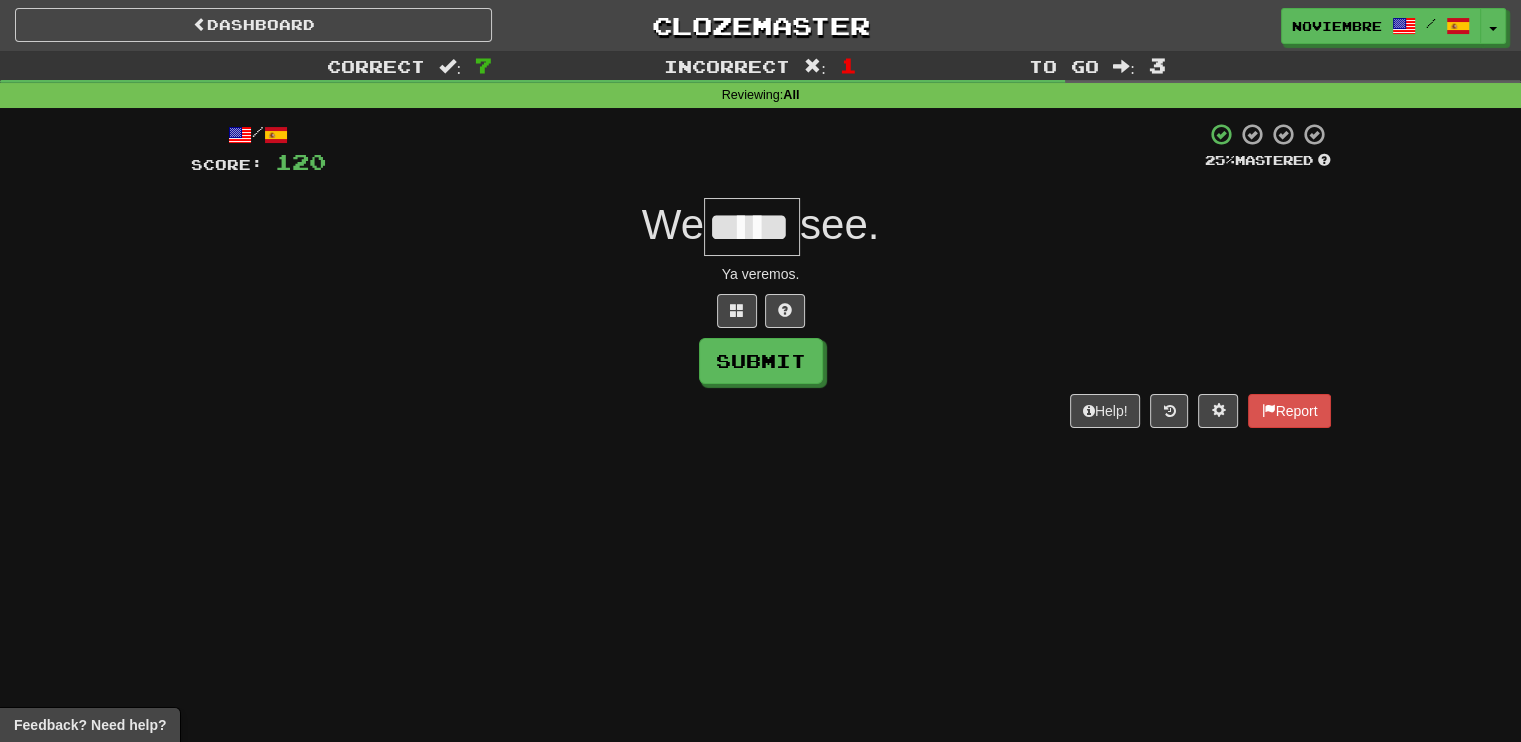 type on "*****" 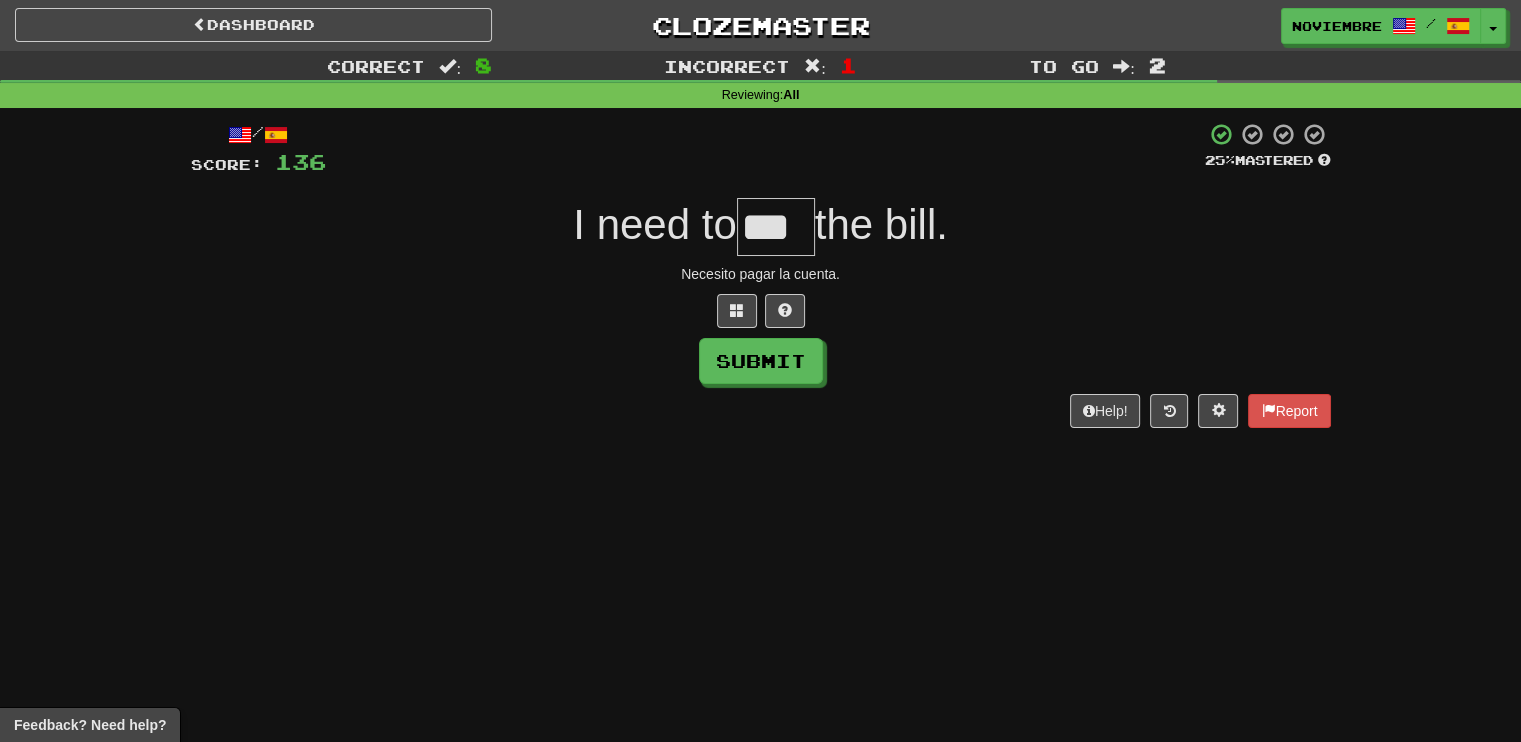 type on "***" 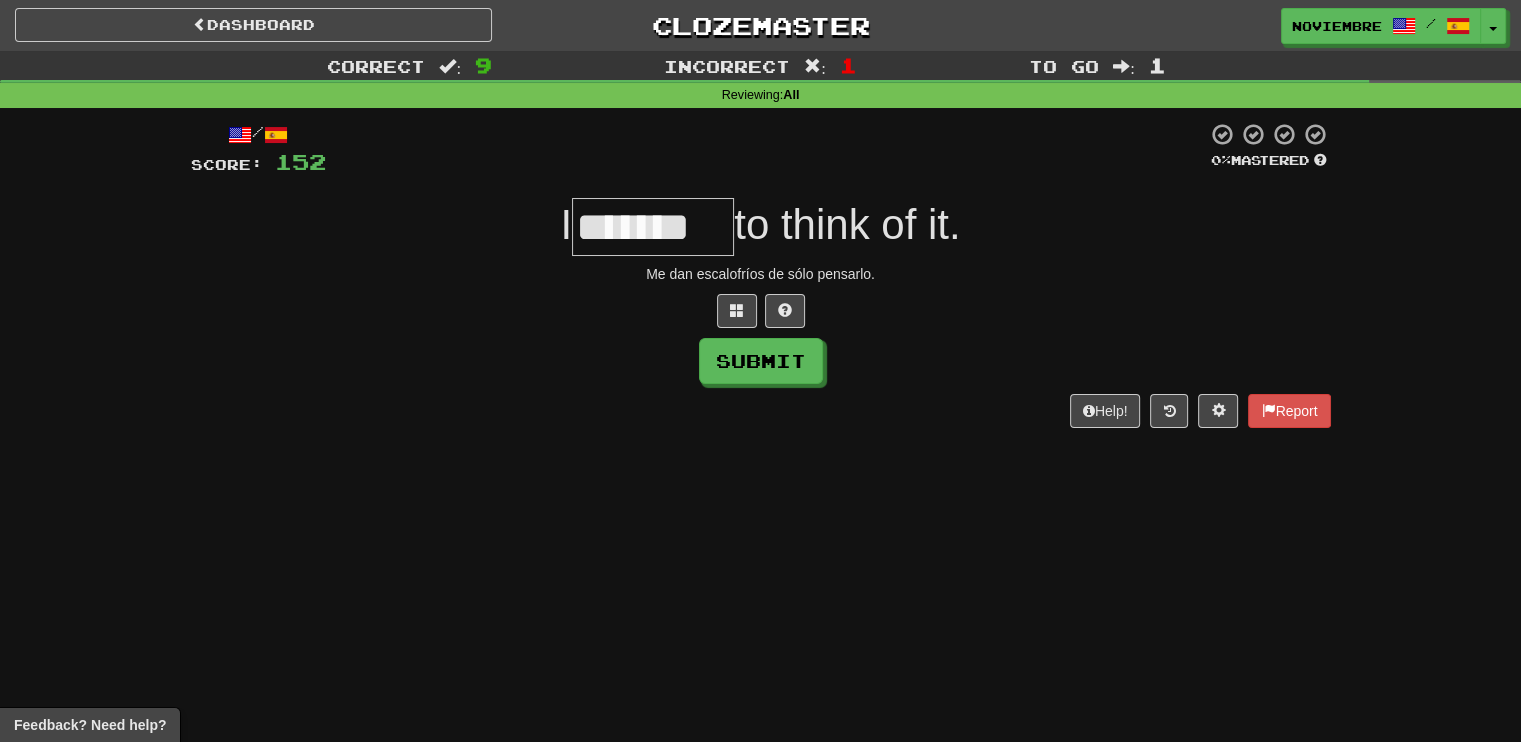 type on "*******" 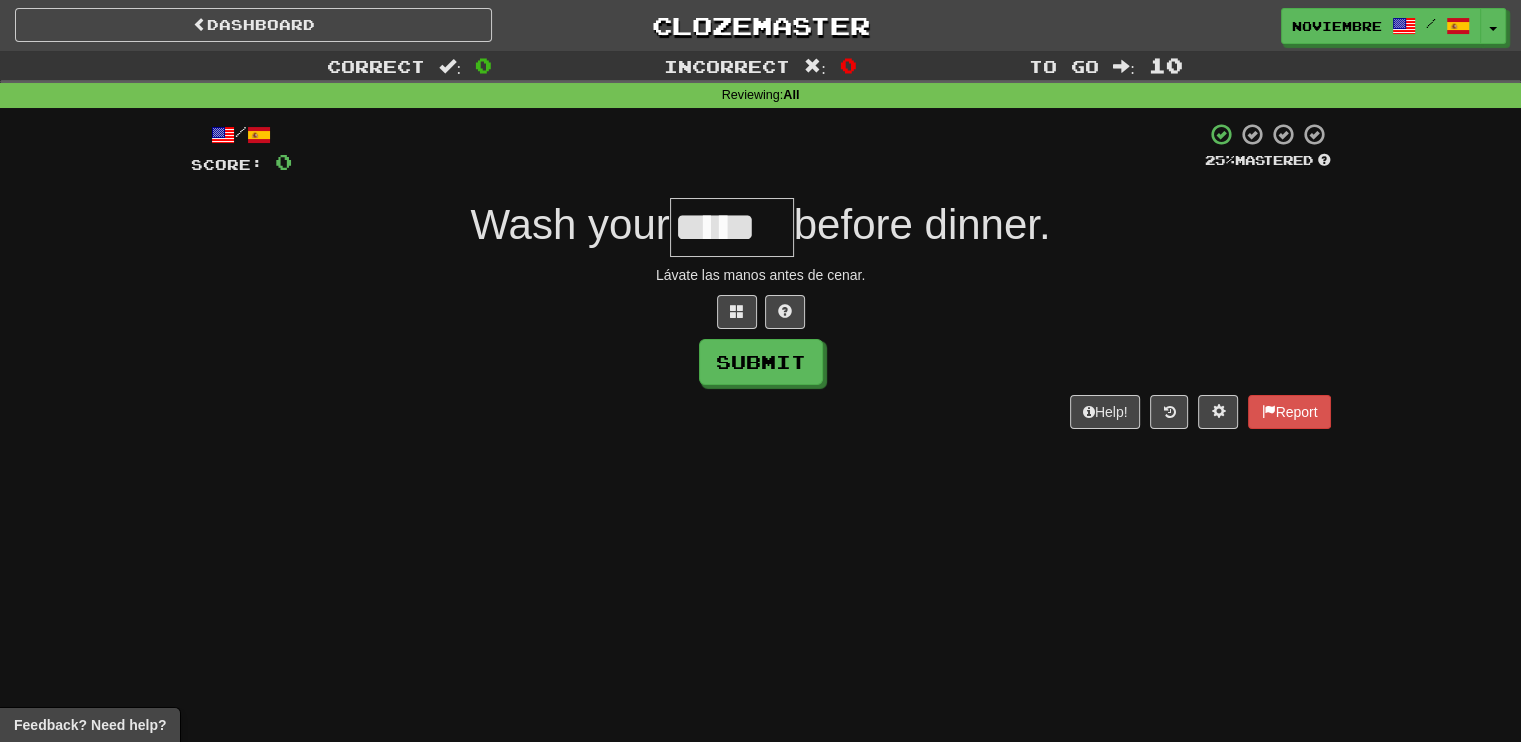 type on "*****" 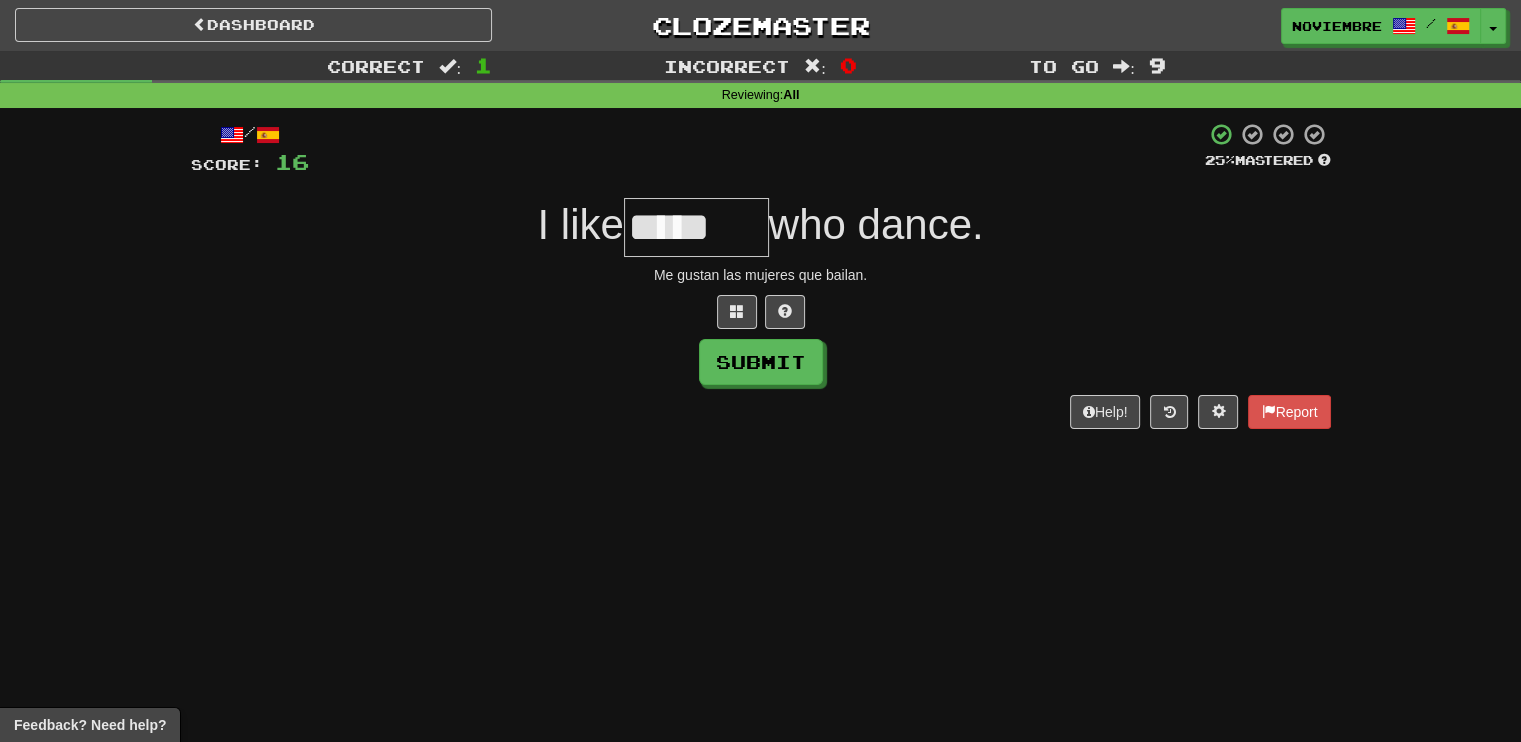 type on "*****" 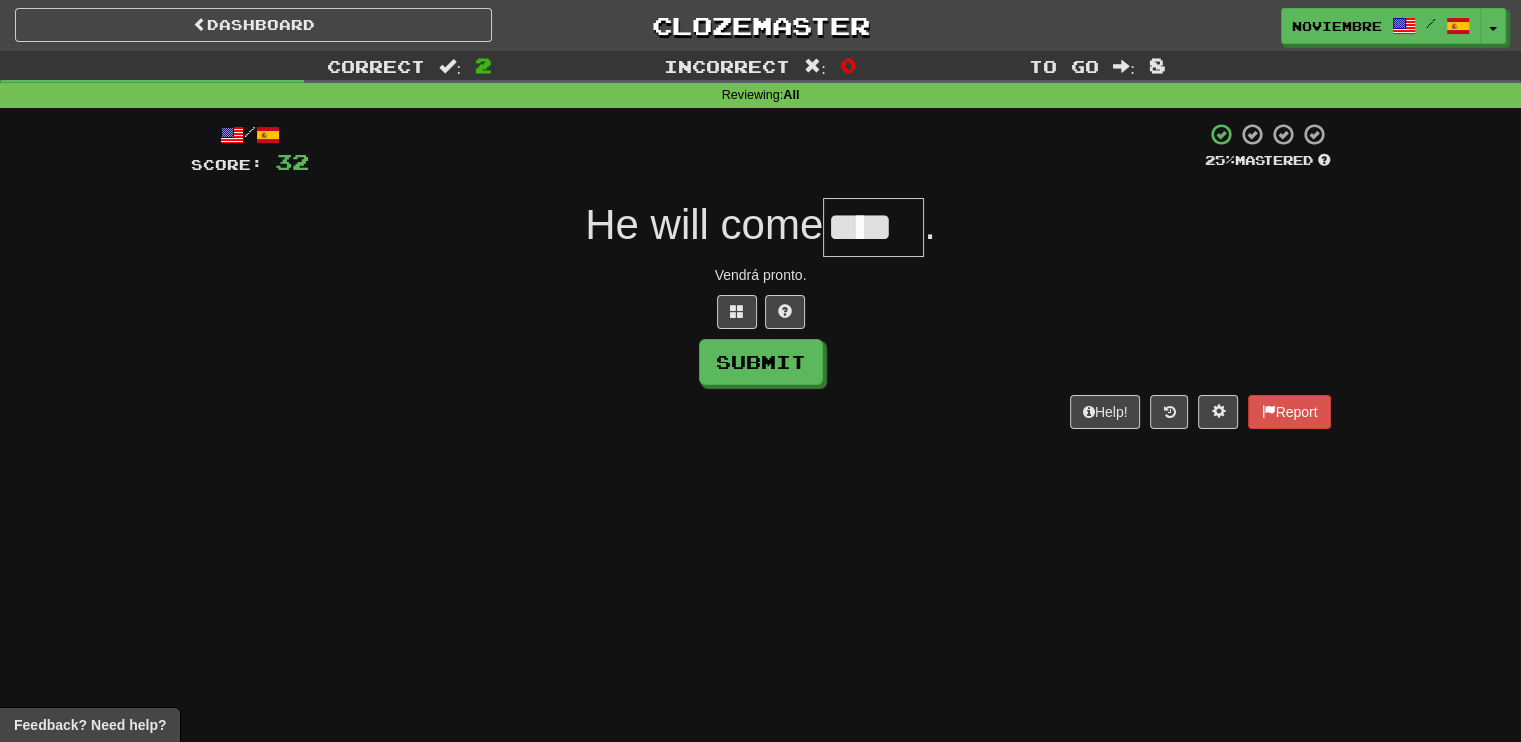 type on "****" 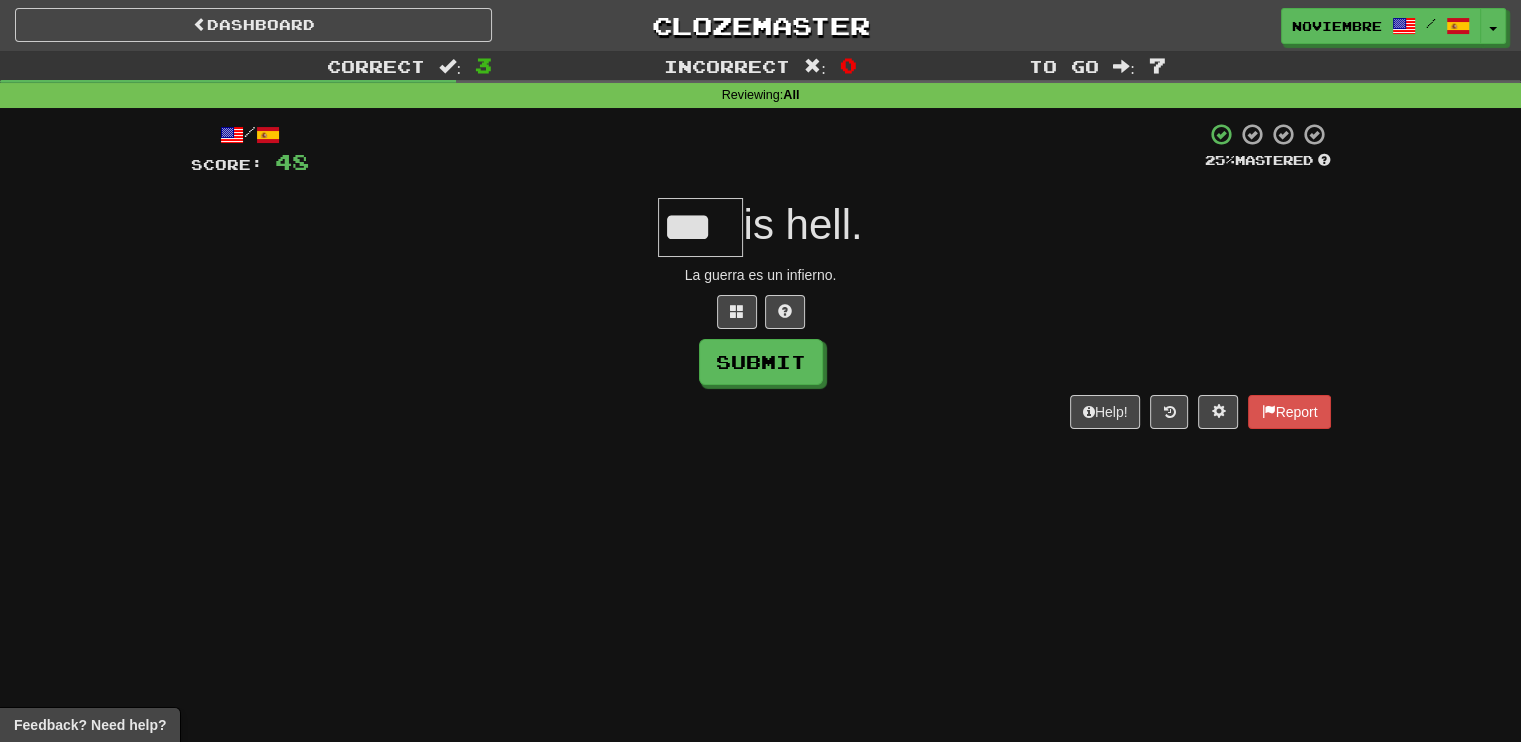 type on "***" 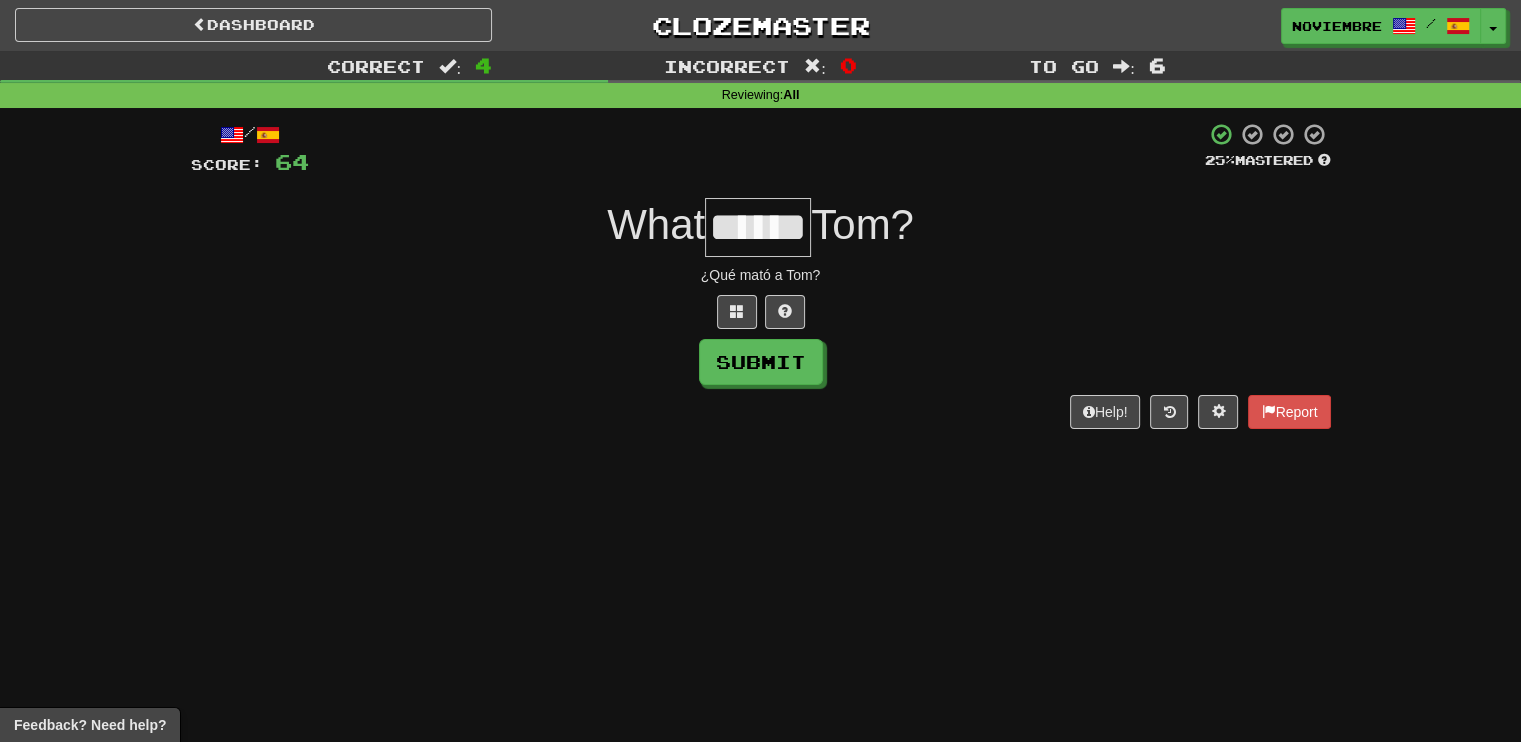 type on "******" 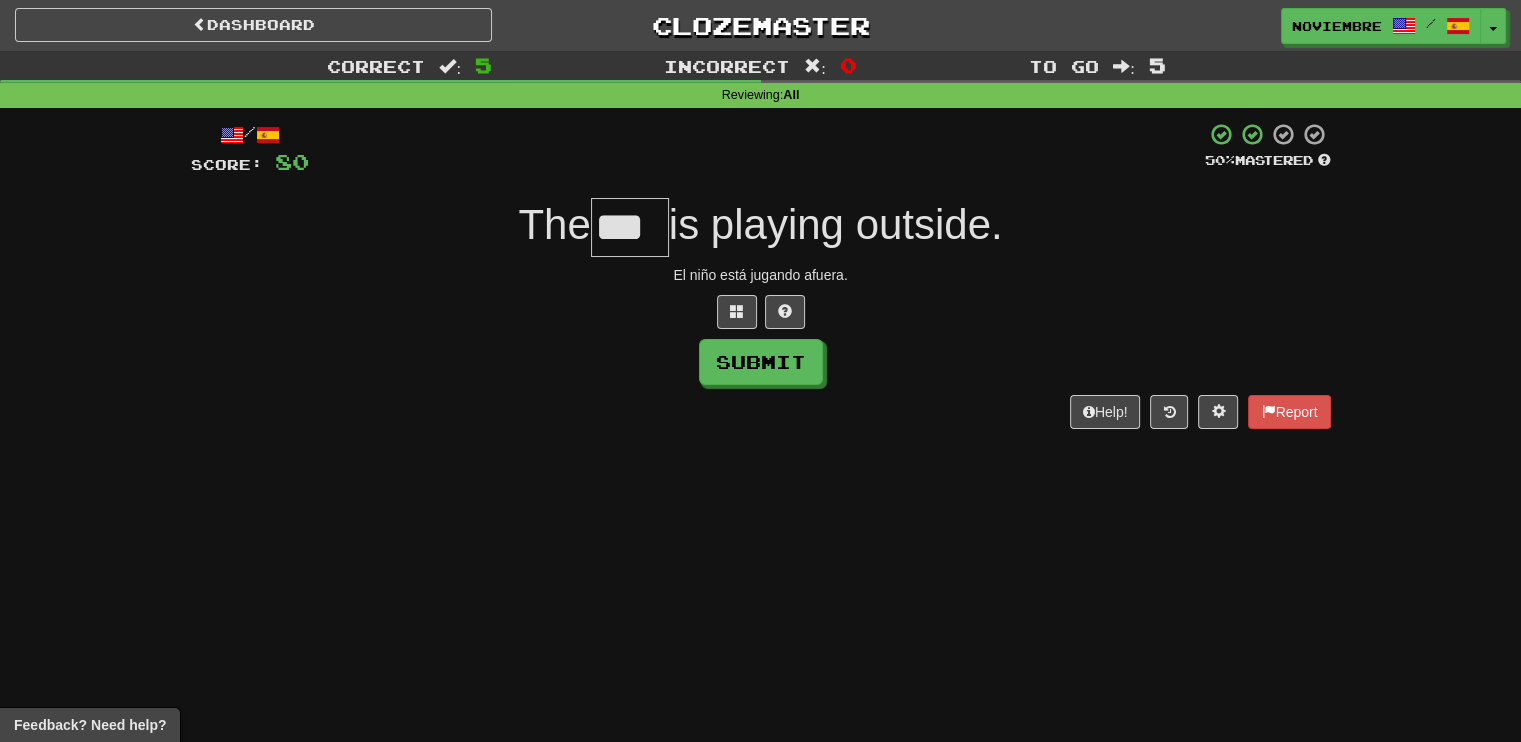 type on "***" 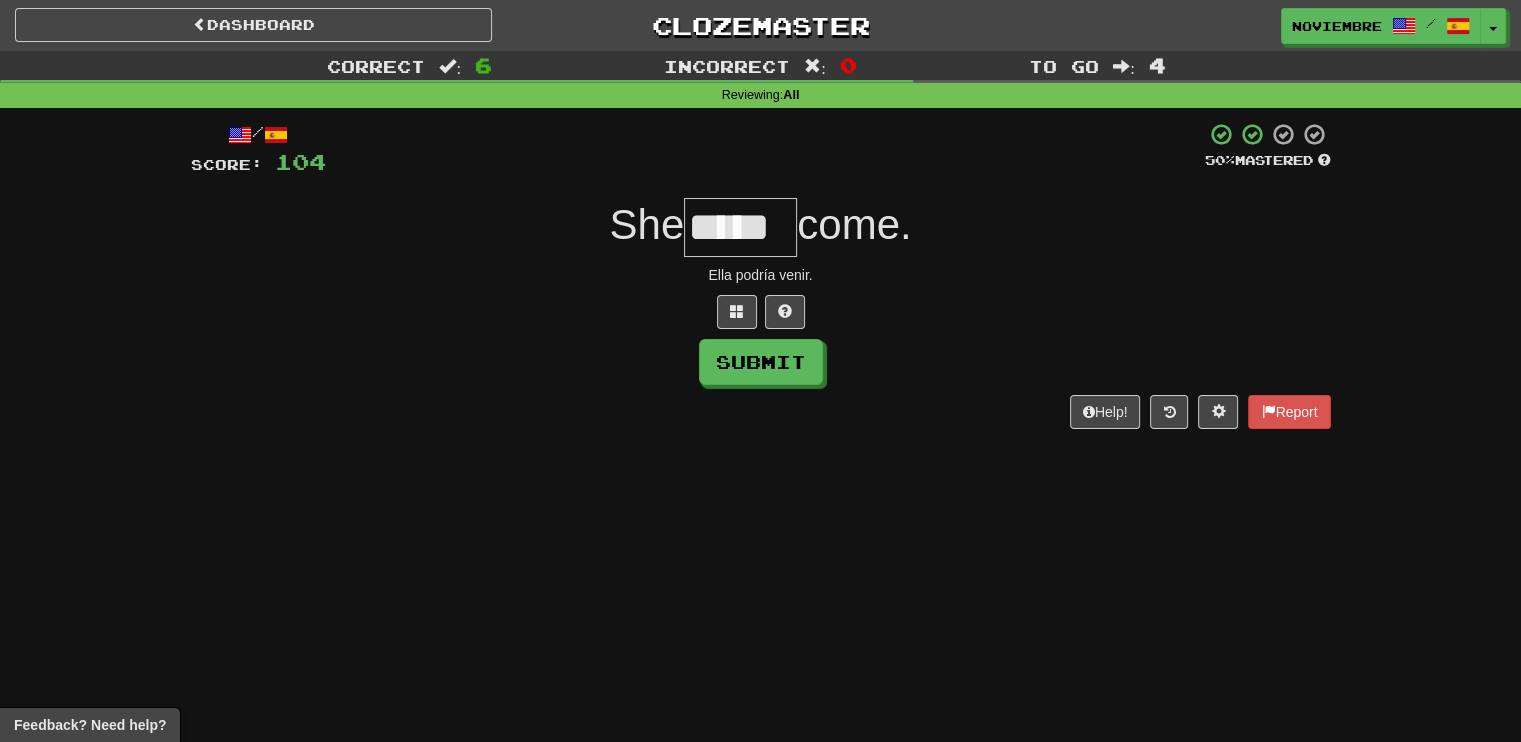 type on "*****" 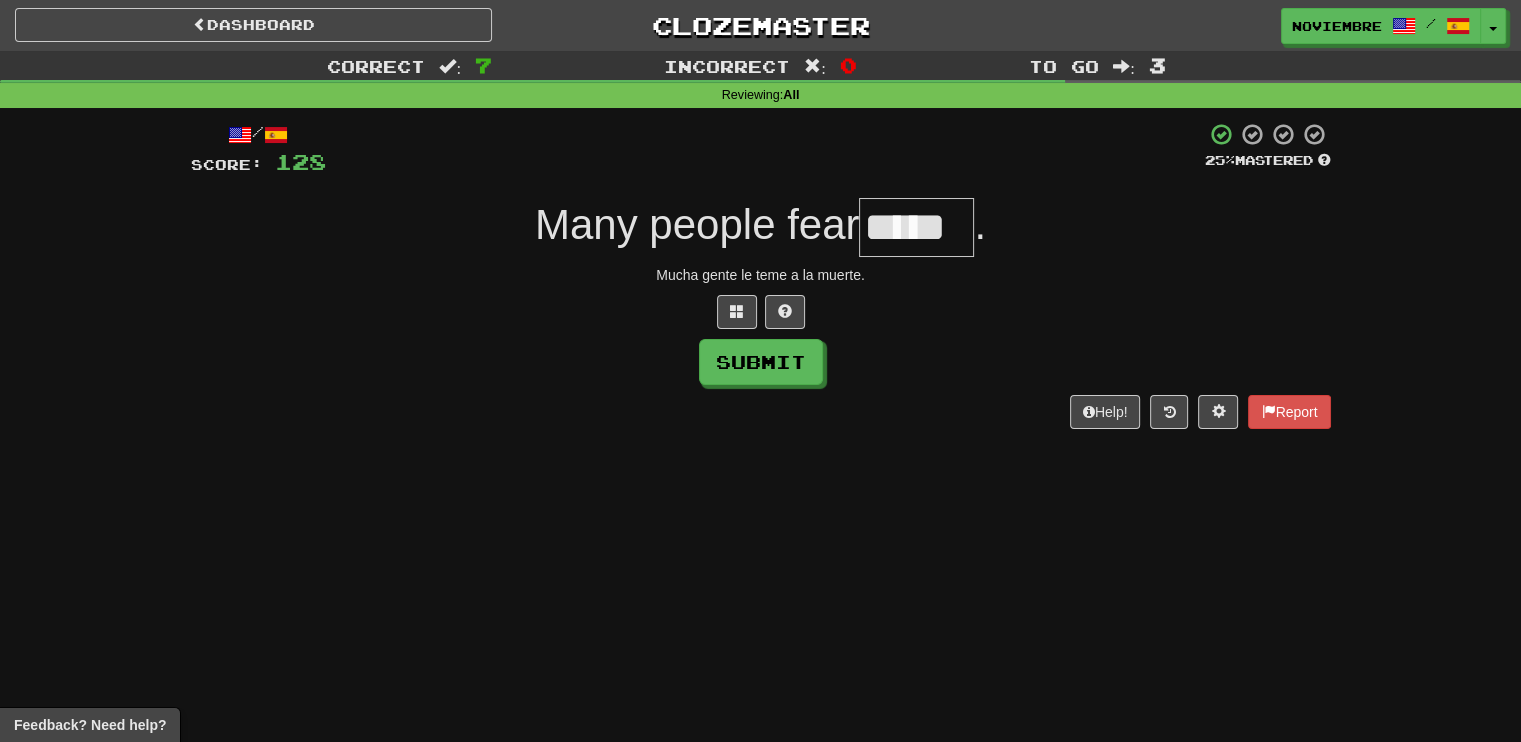 type on "*****" 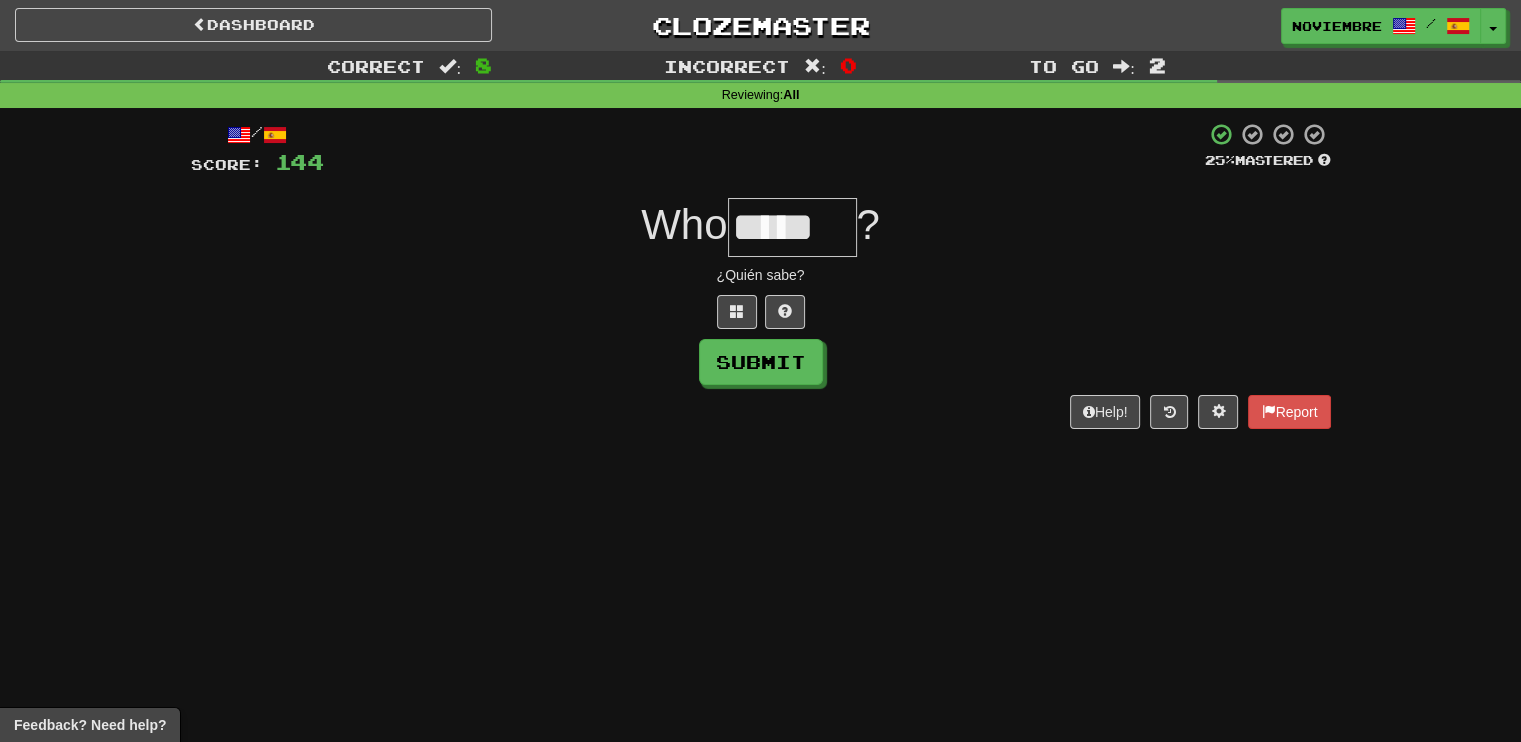 type on "*****" 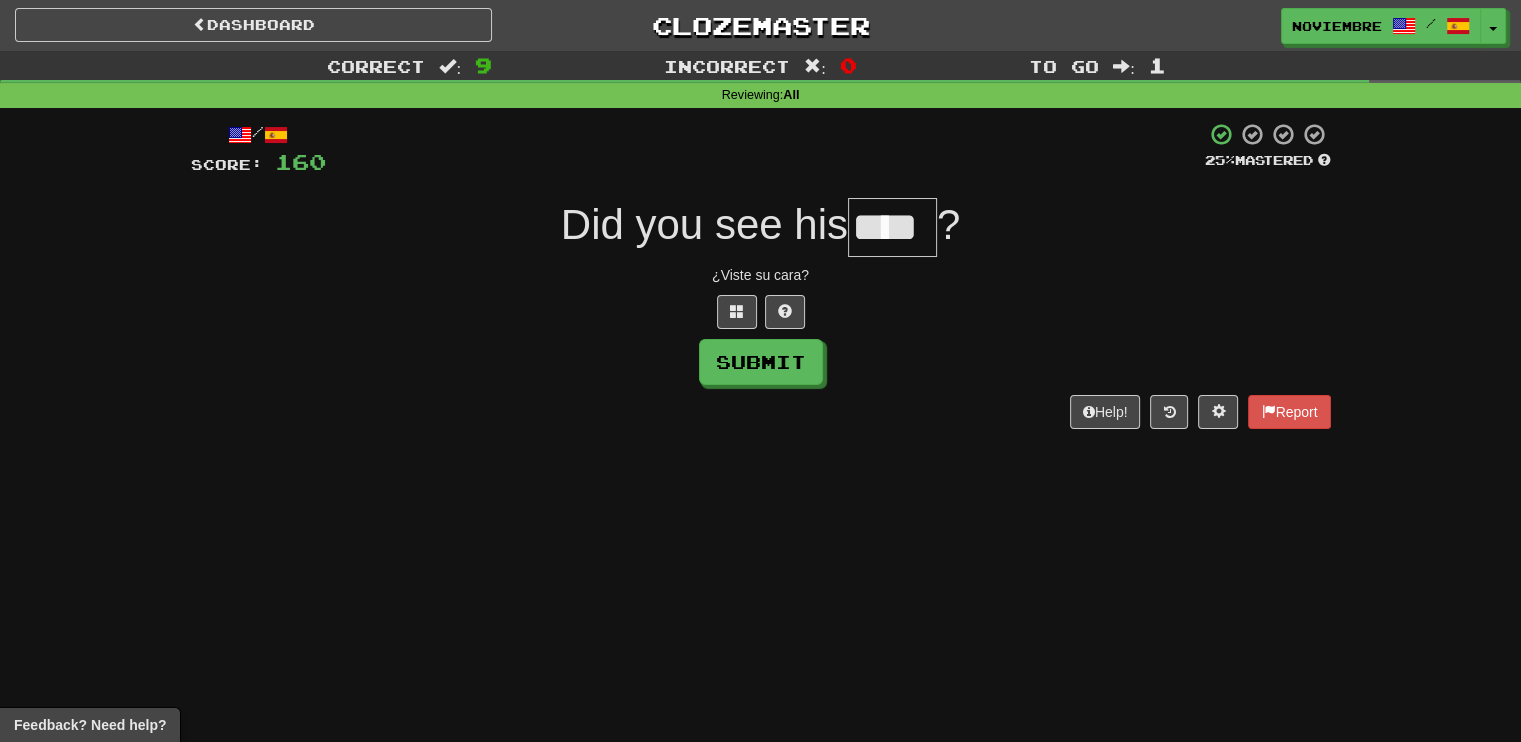 type on "****" 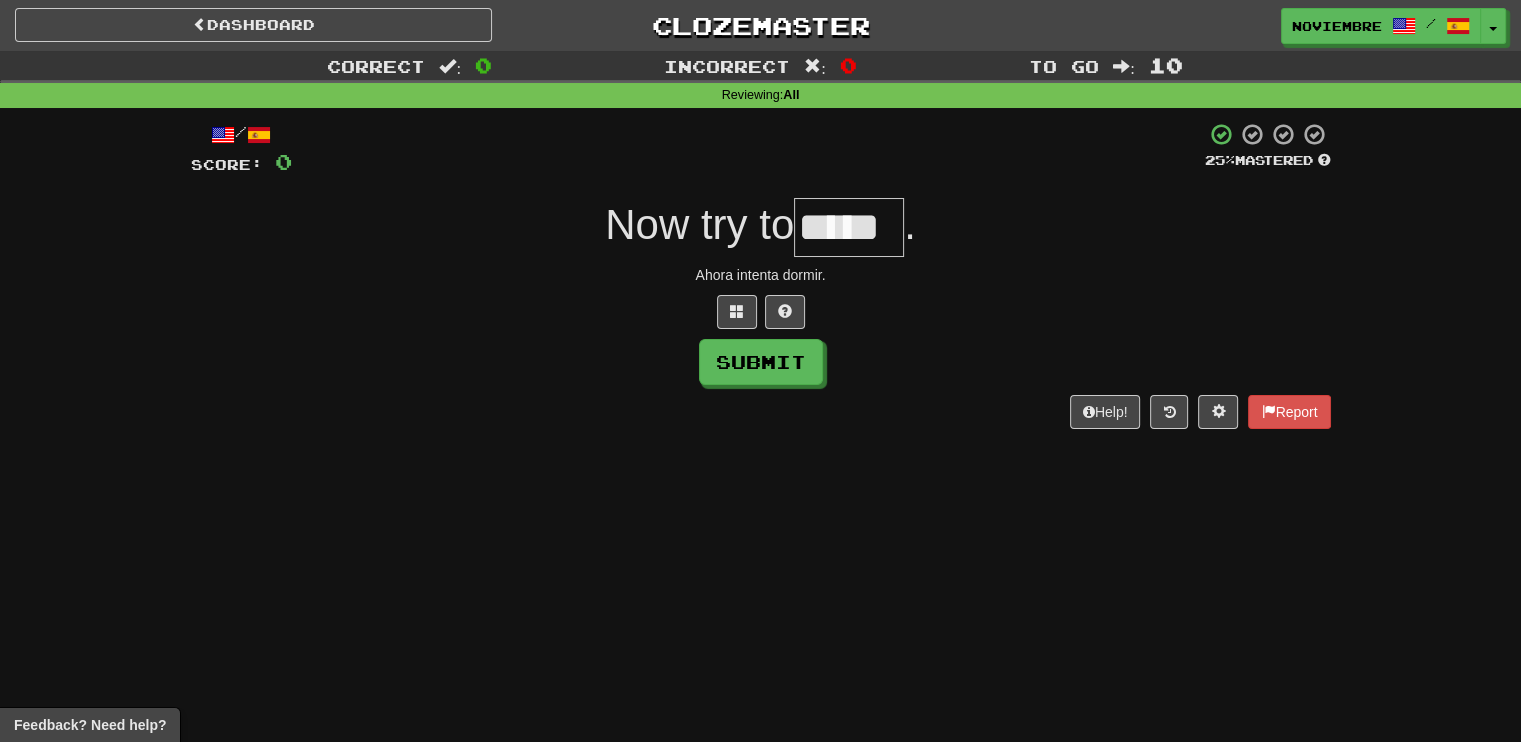 type on "*****" 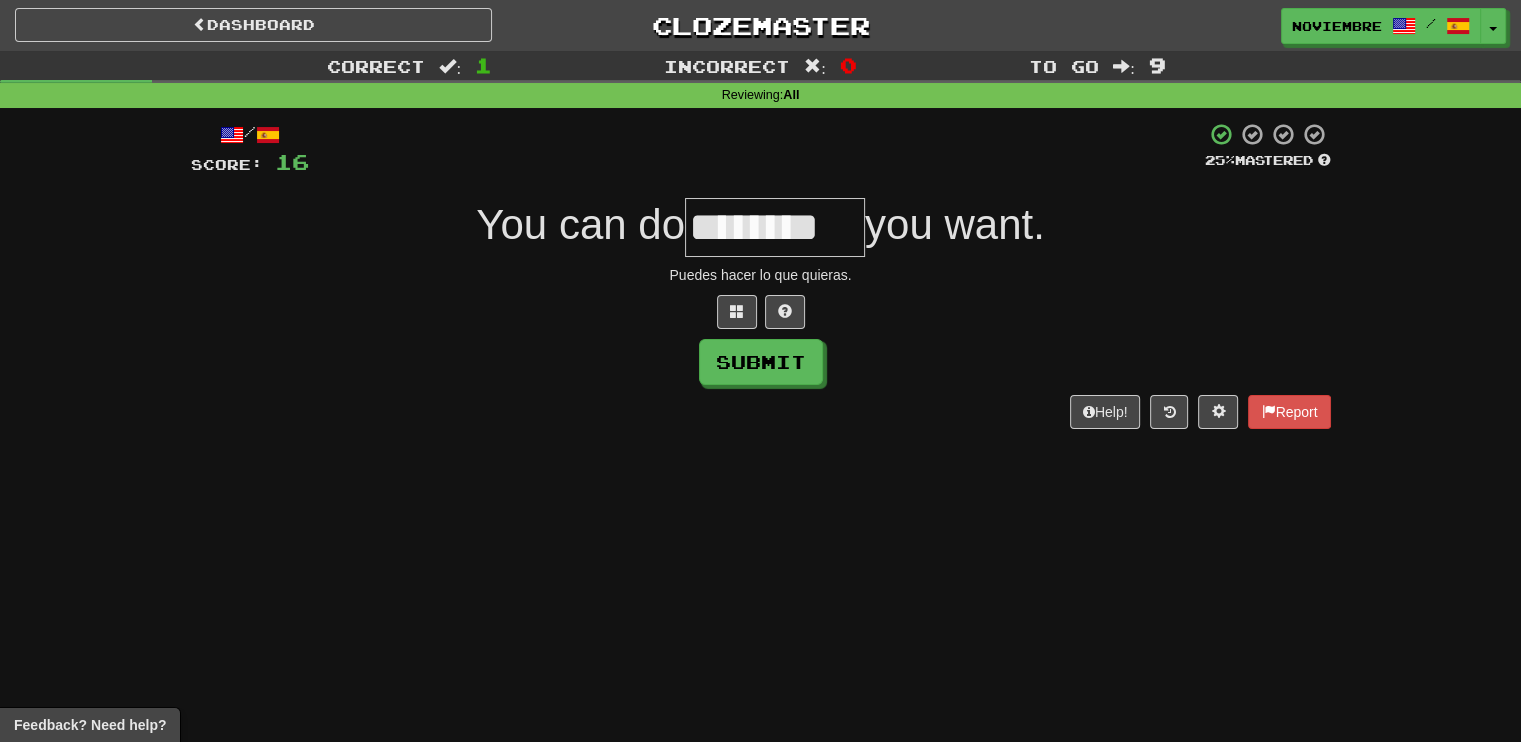 type on "********" 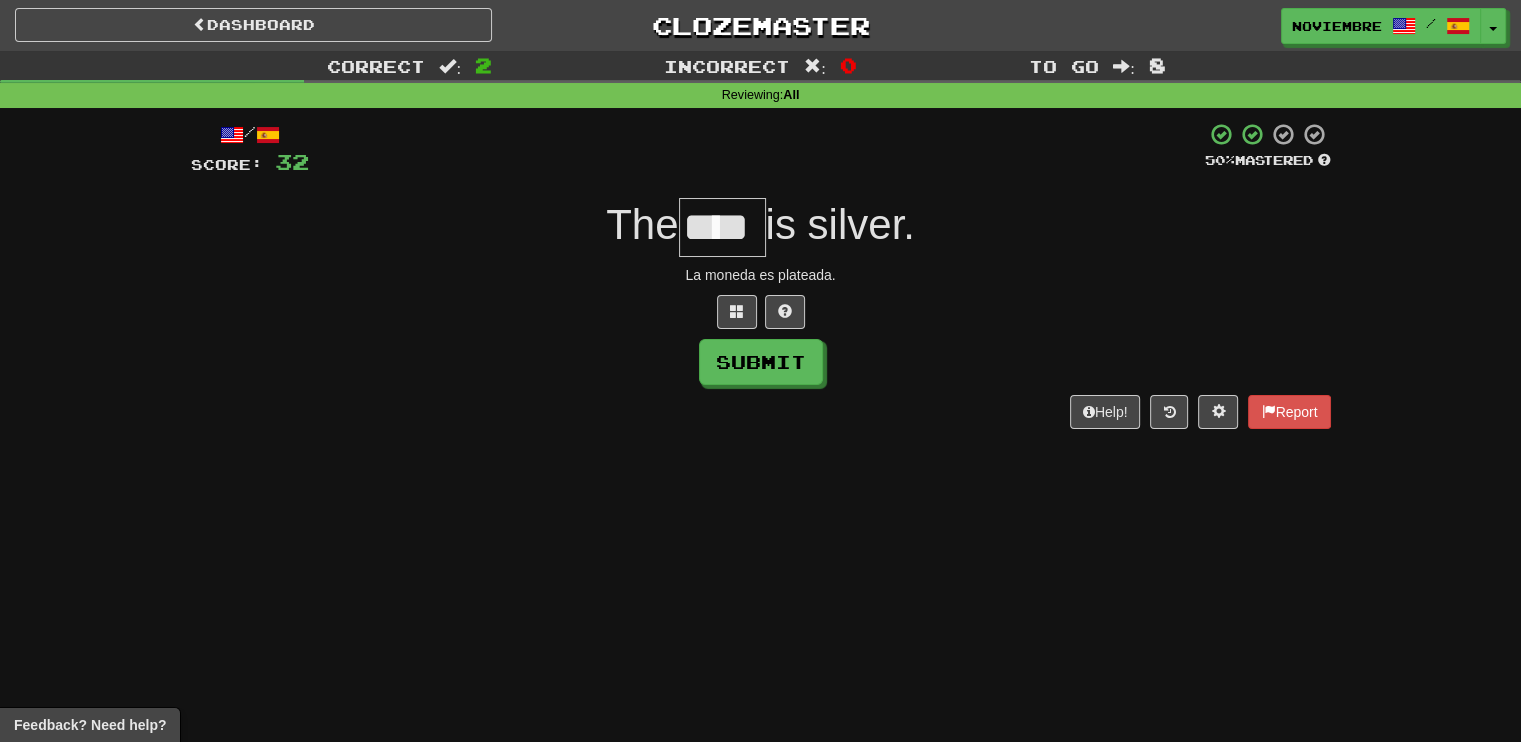 type on "****" 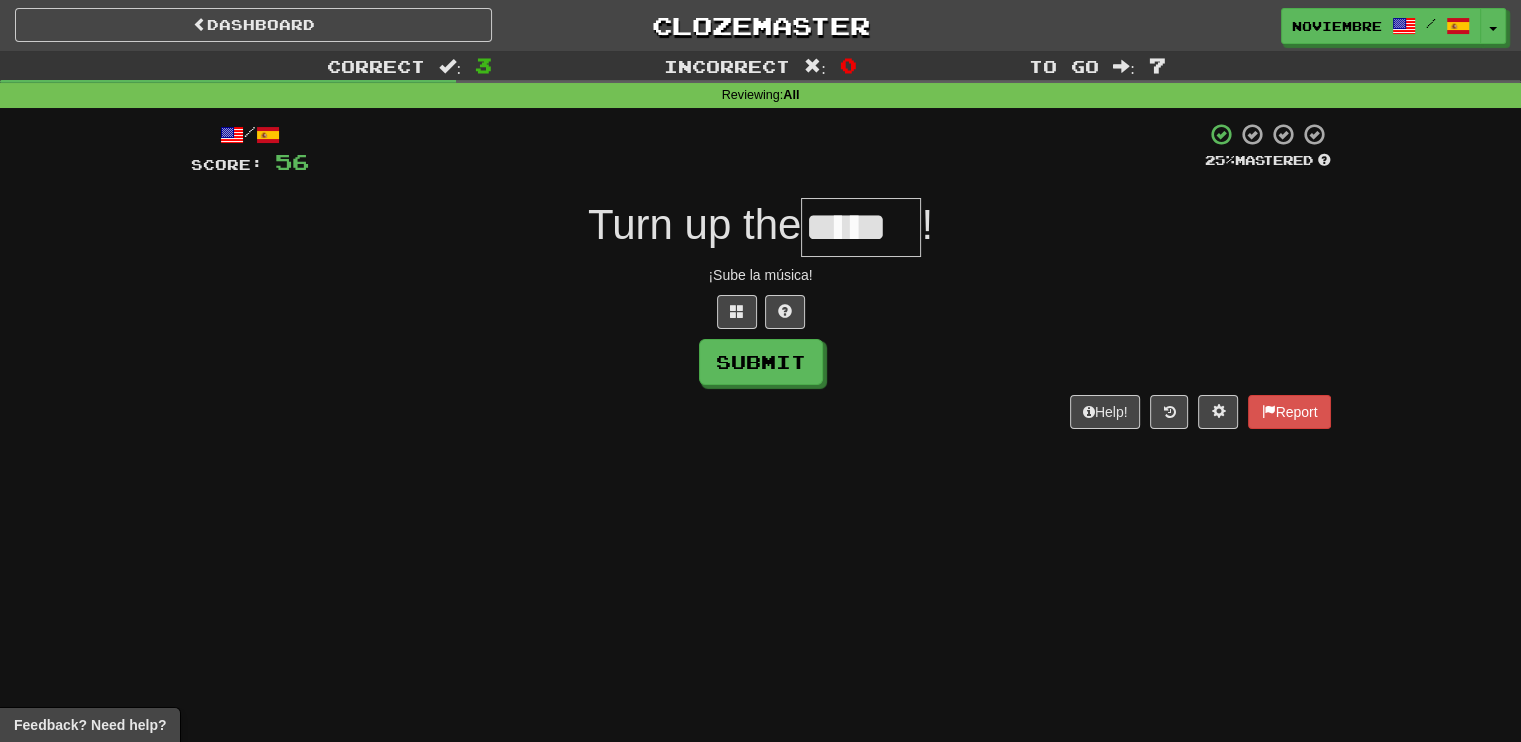 type on "*****" 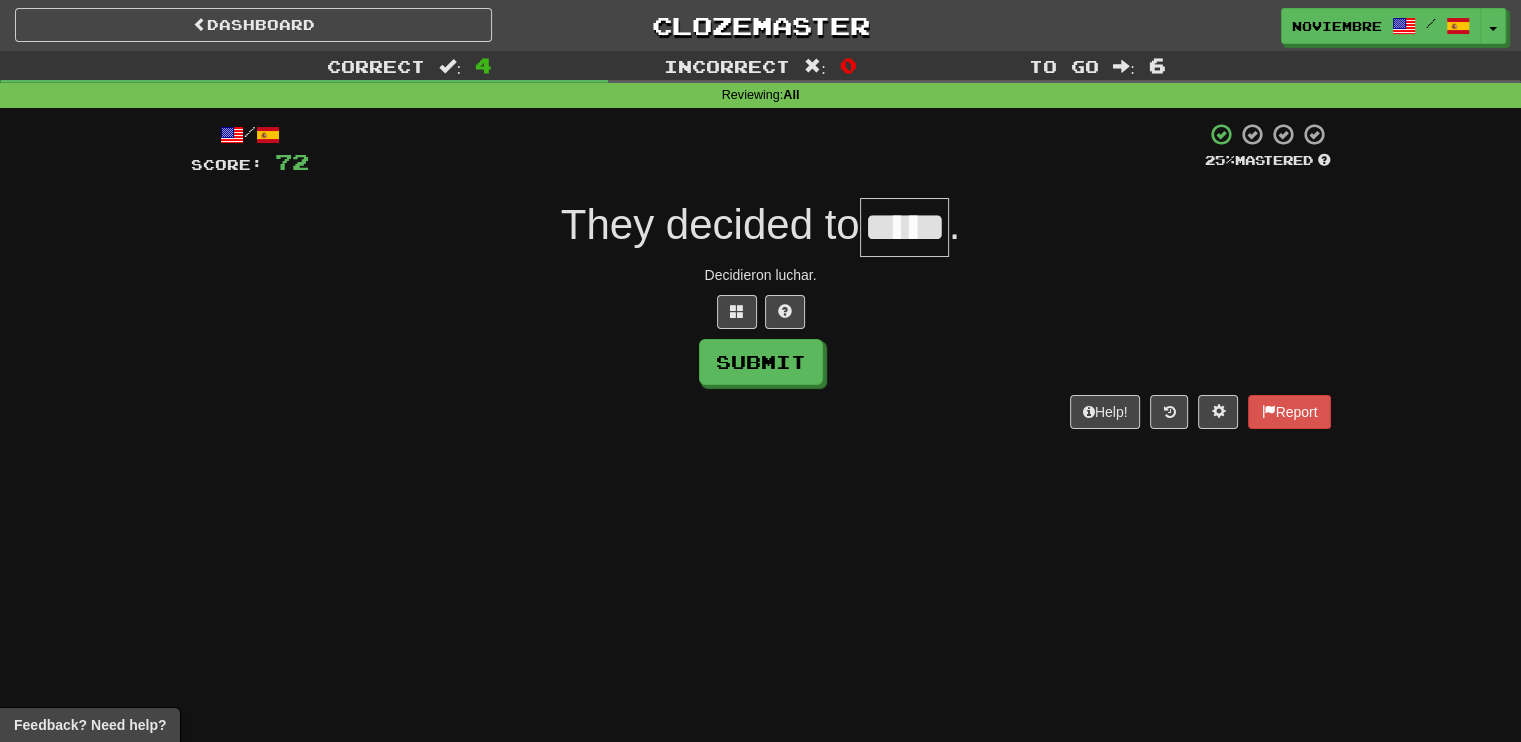 type on "*****" 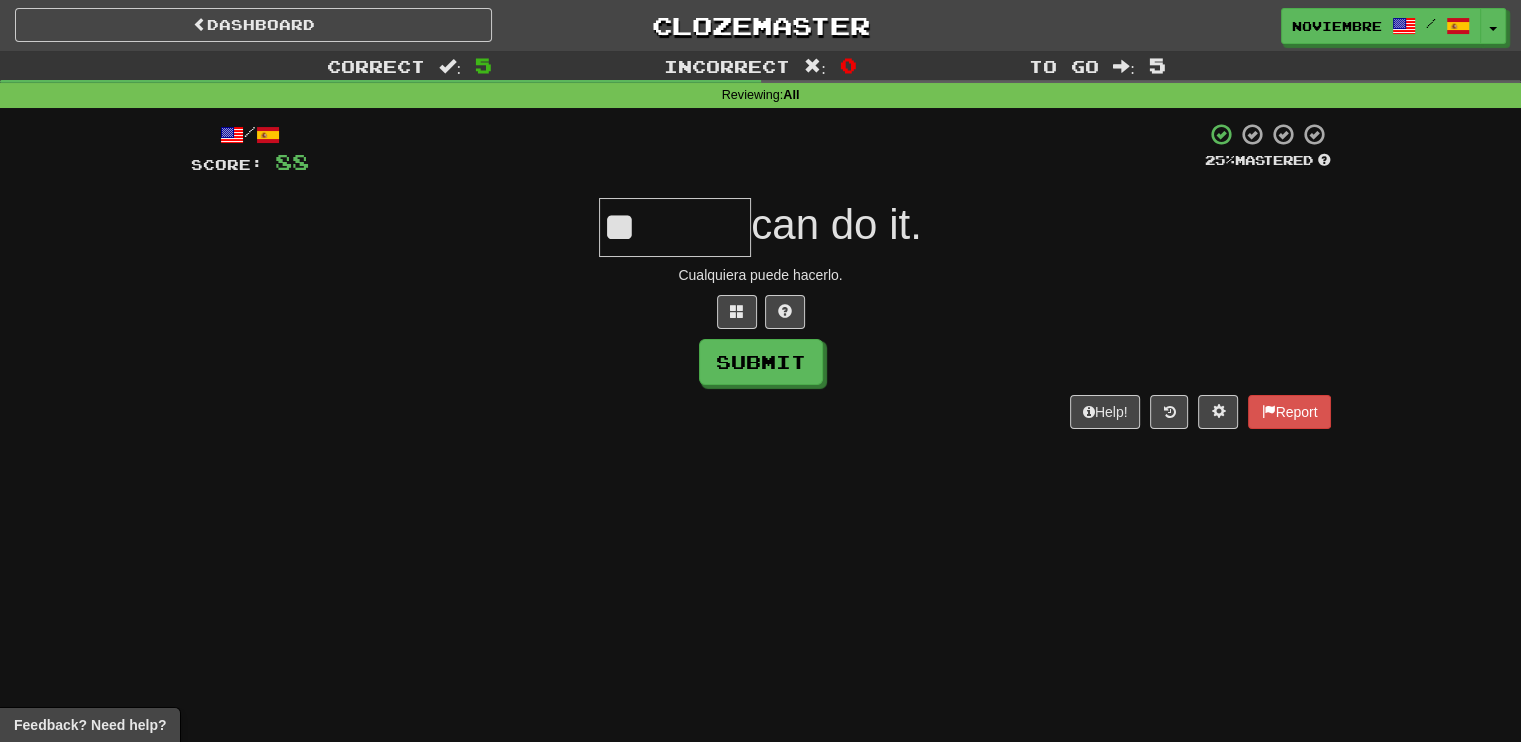type on "*" 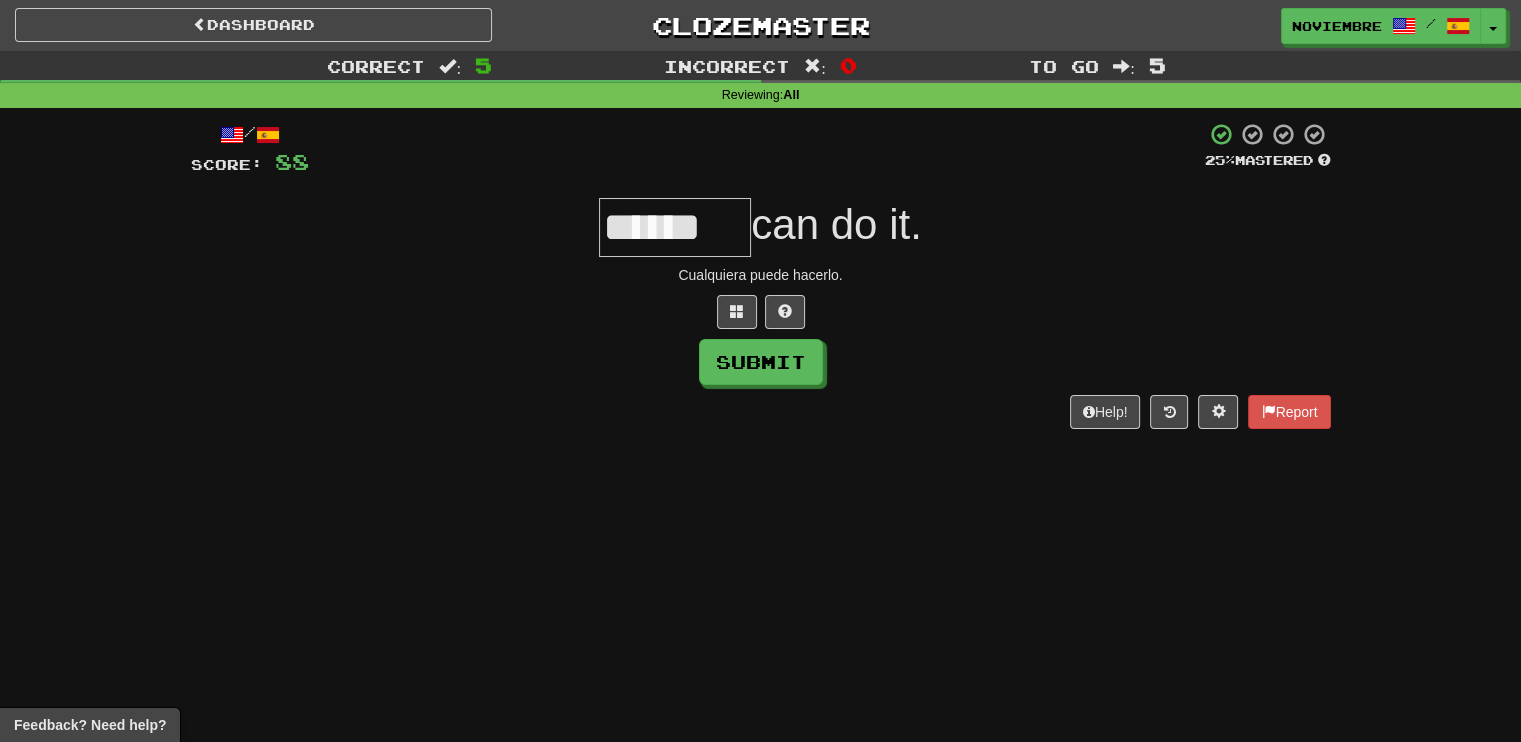 type on "******" 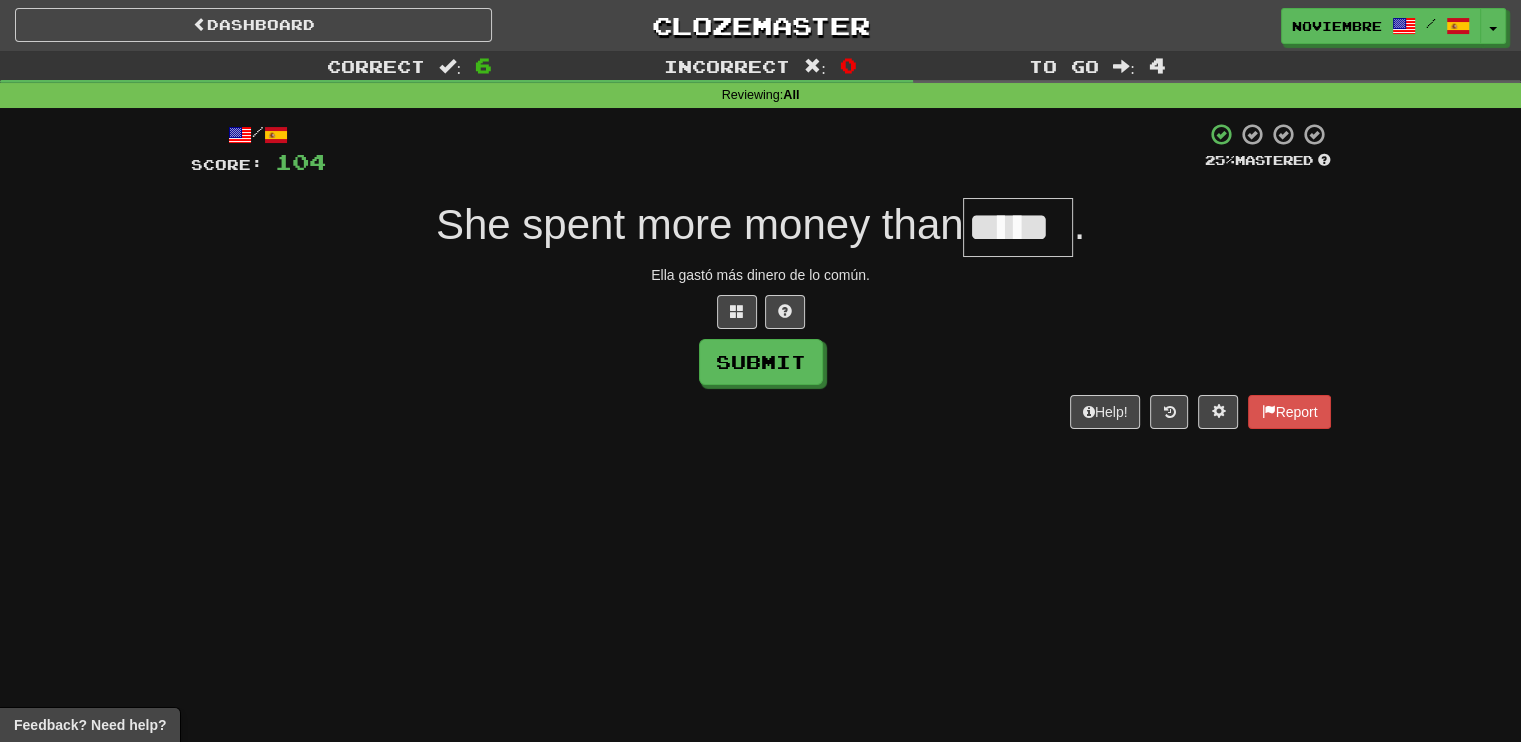 type on "*****" 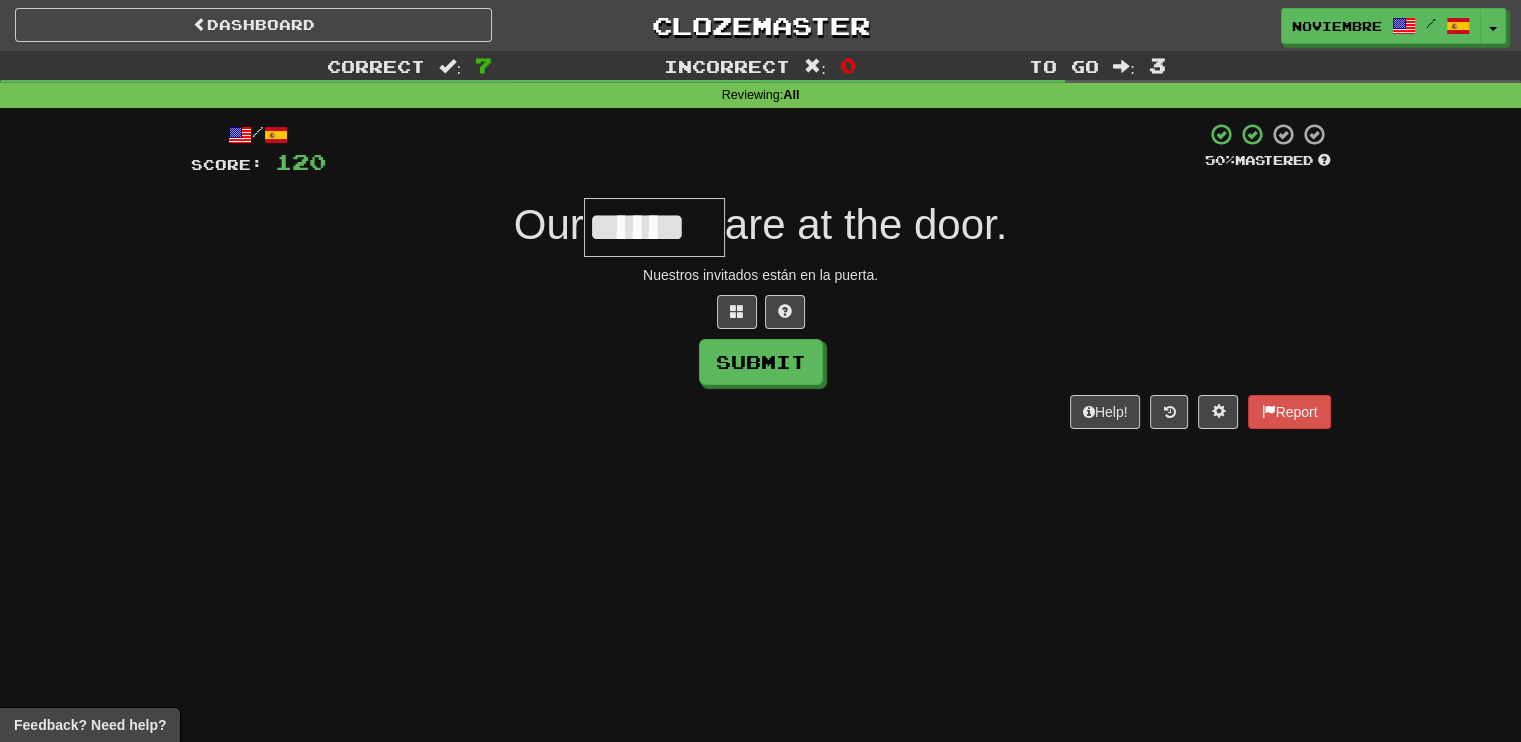 type on "********" 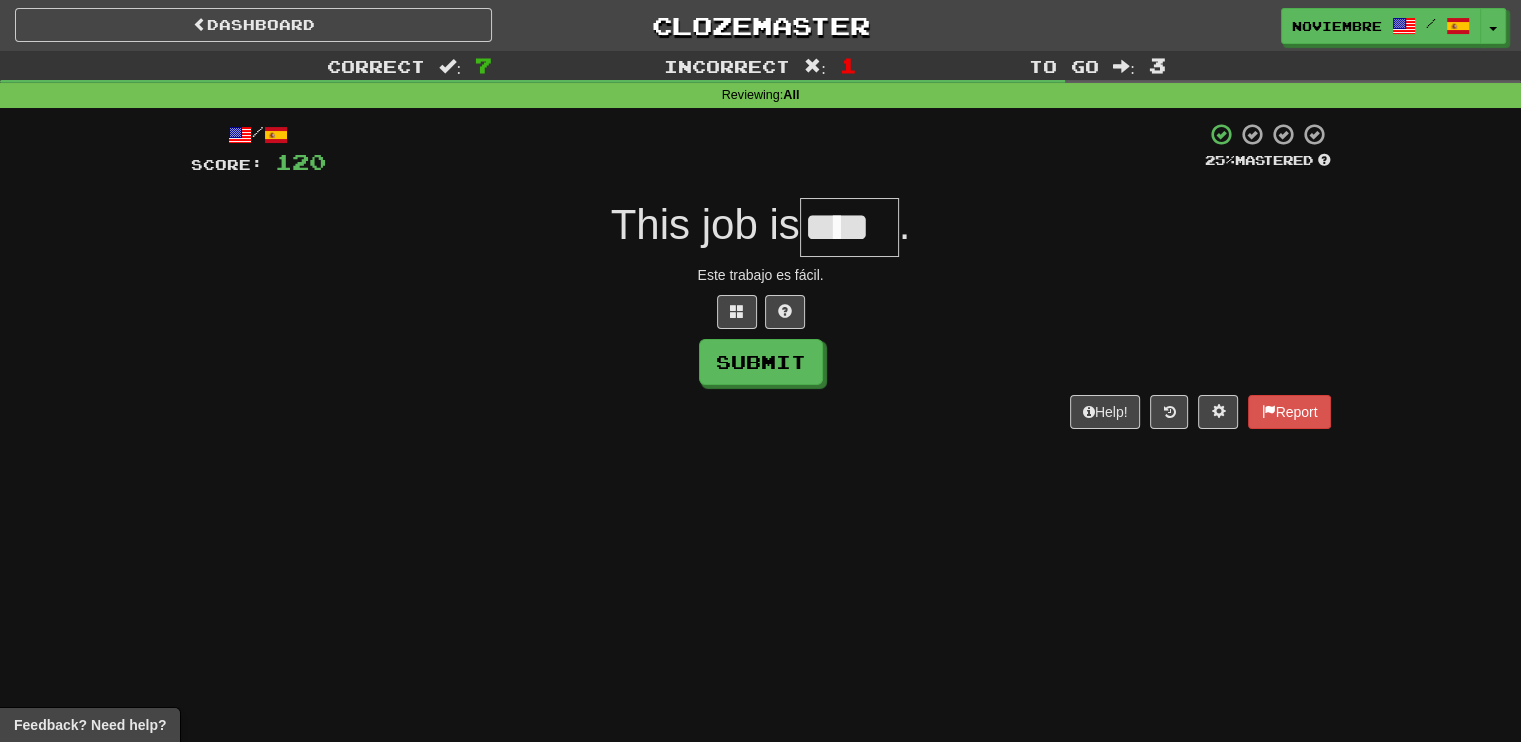 type on "****" 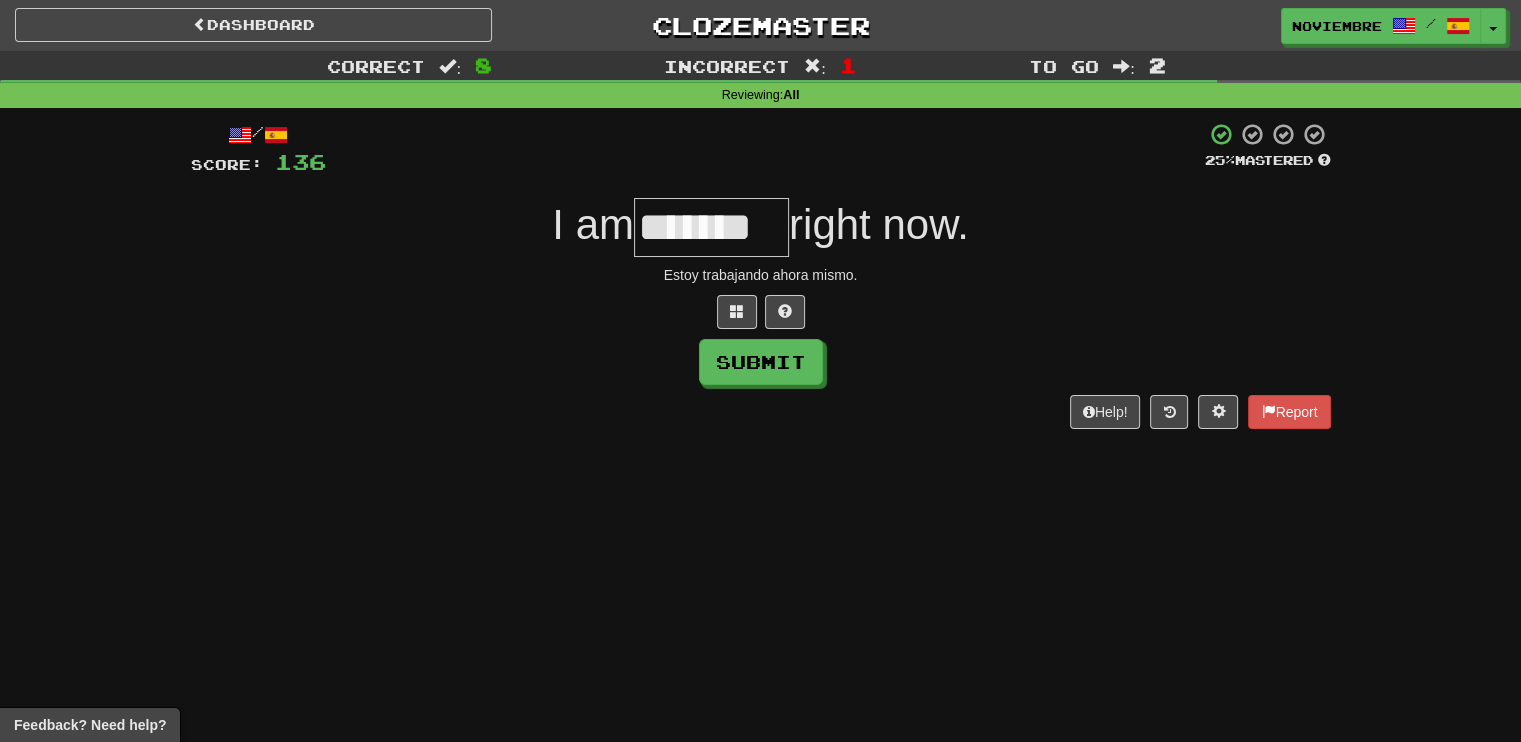 type on "*******" 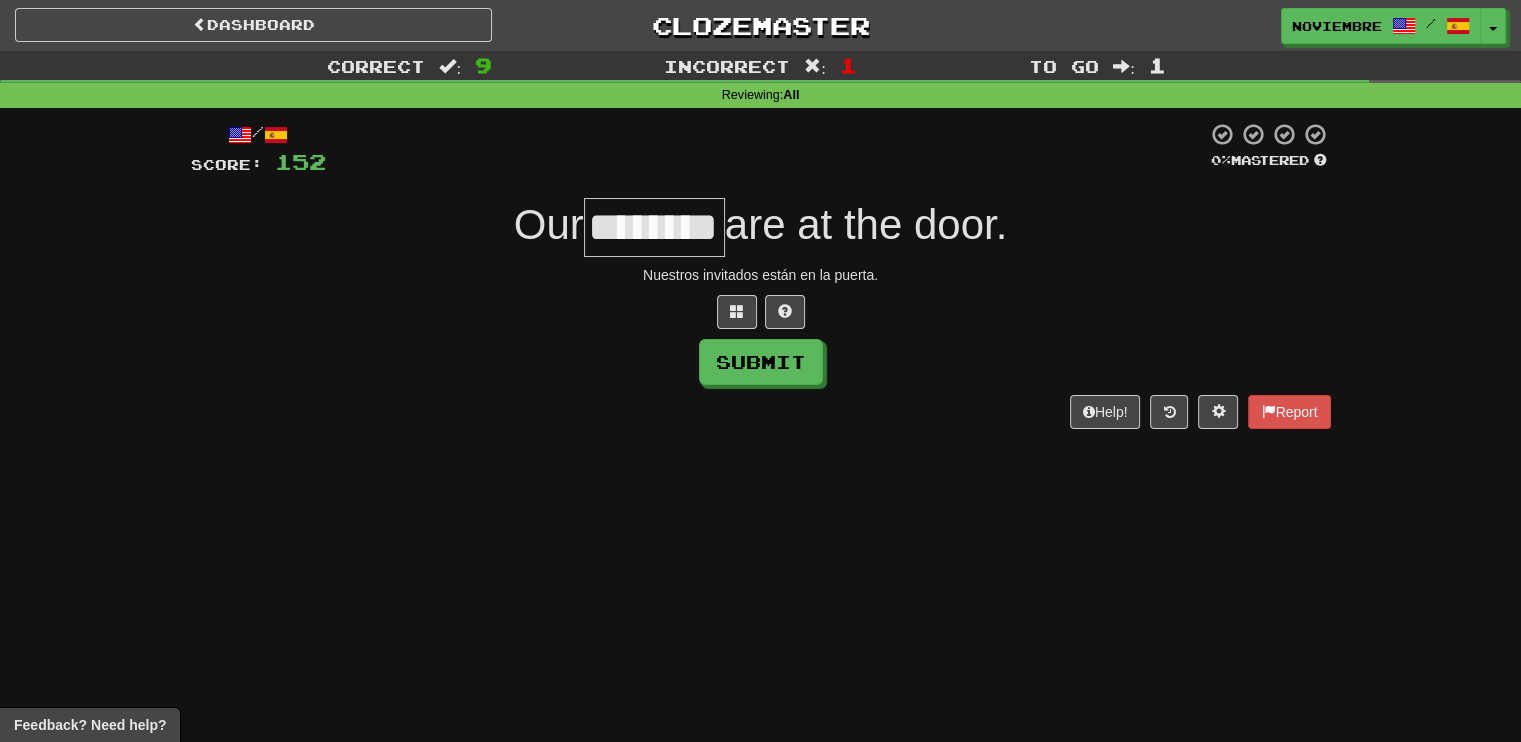 type on "********" 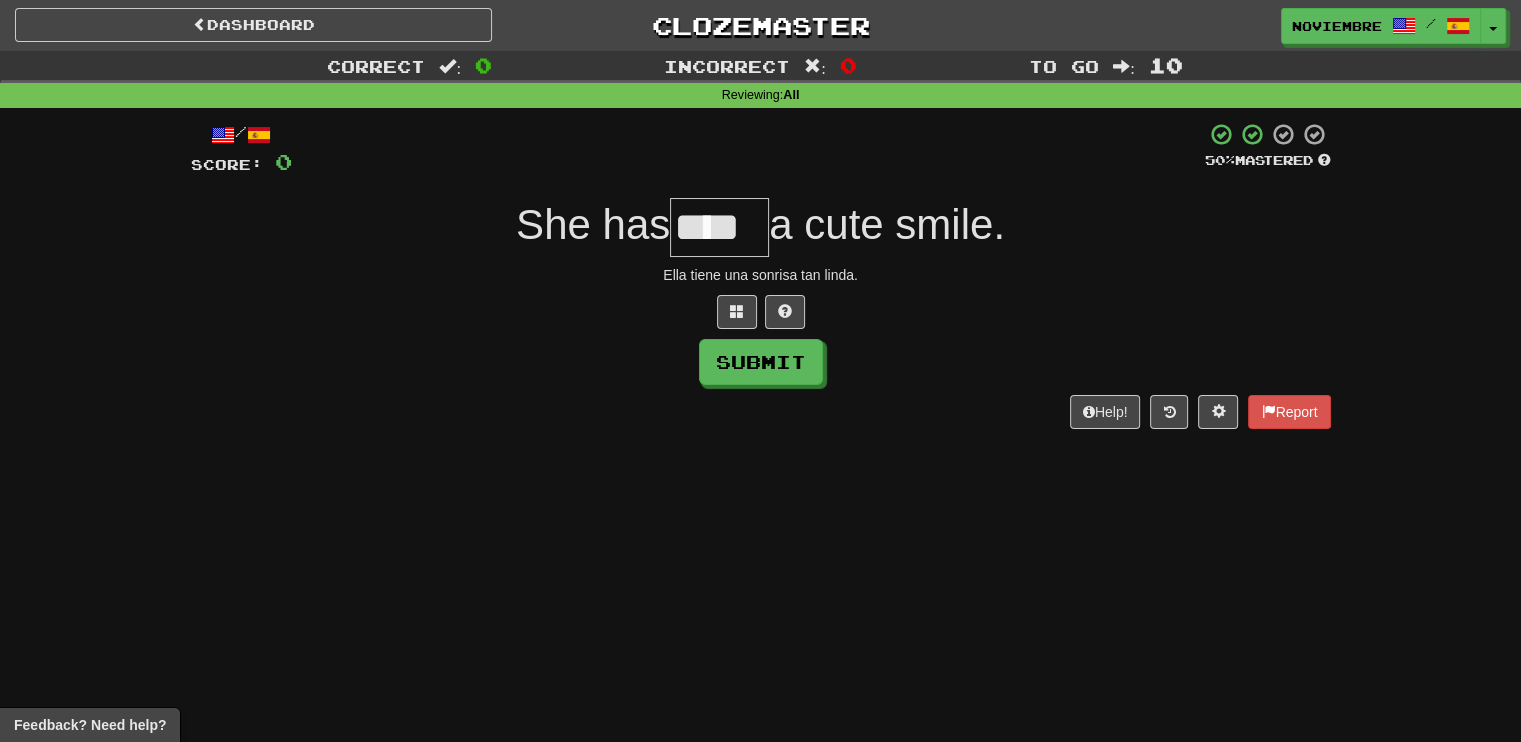 type on "****" 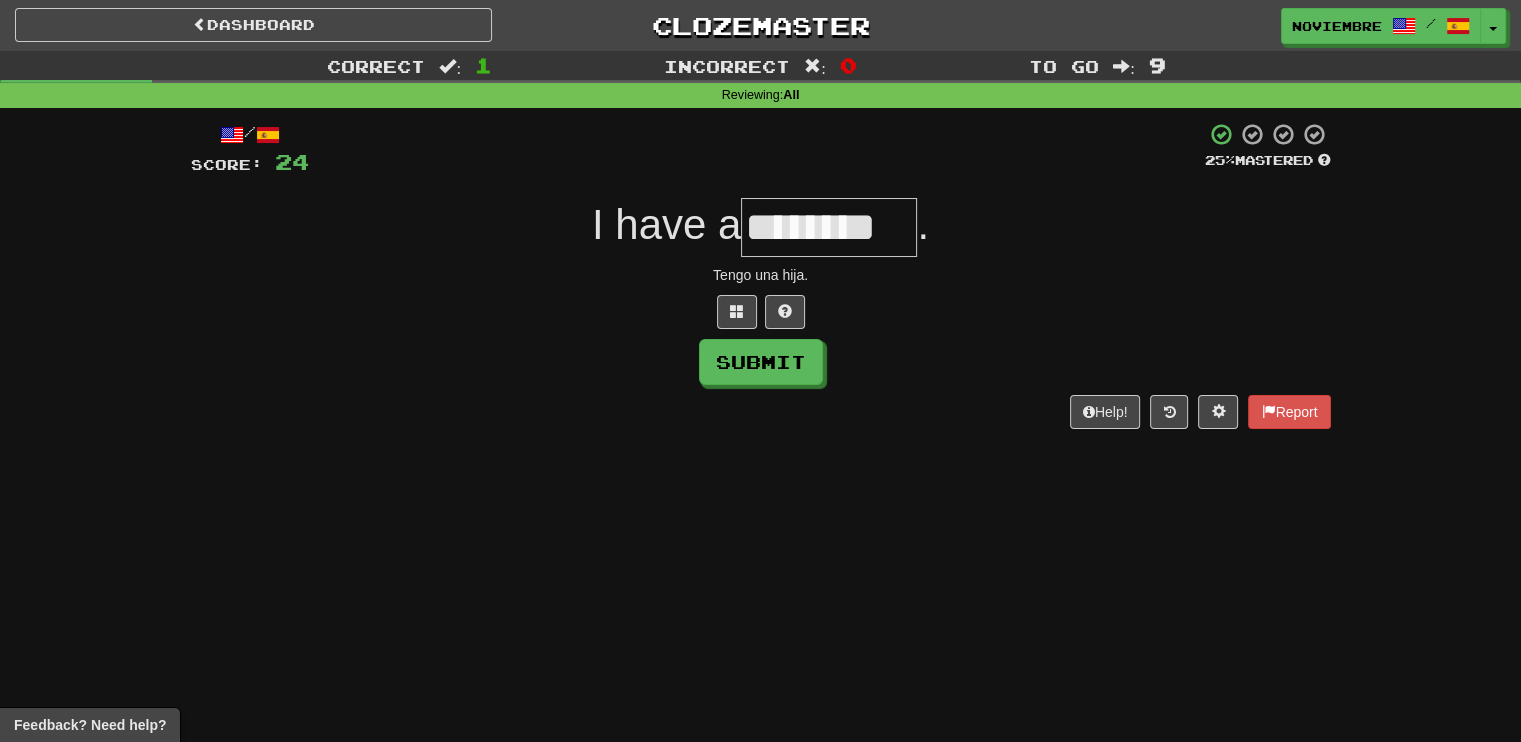 type on "********" 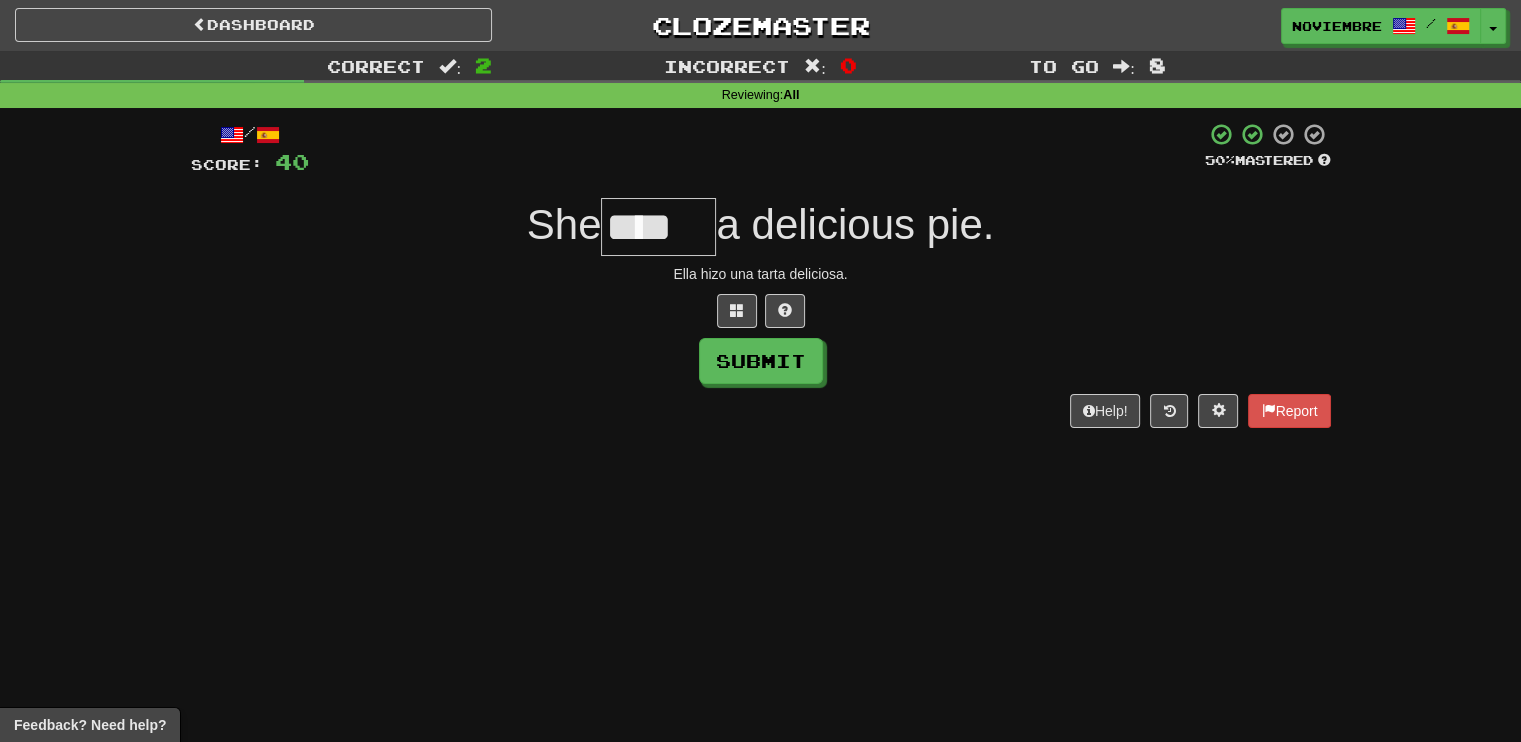 scroll, scrollTop: 0, scrollLeft: 0, axis: both 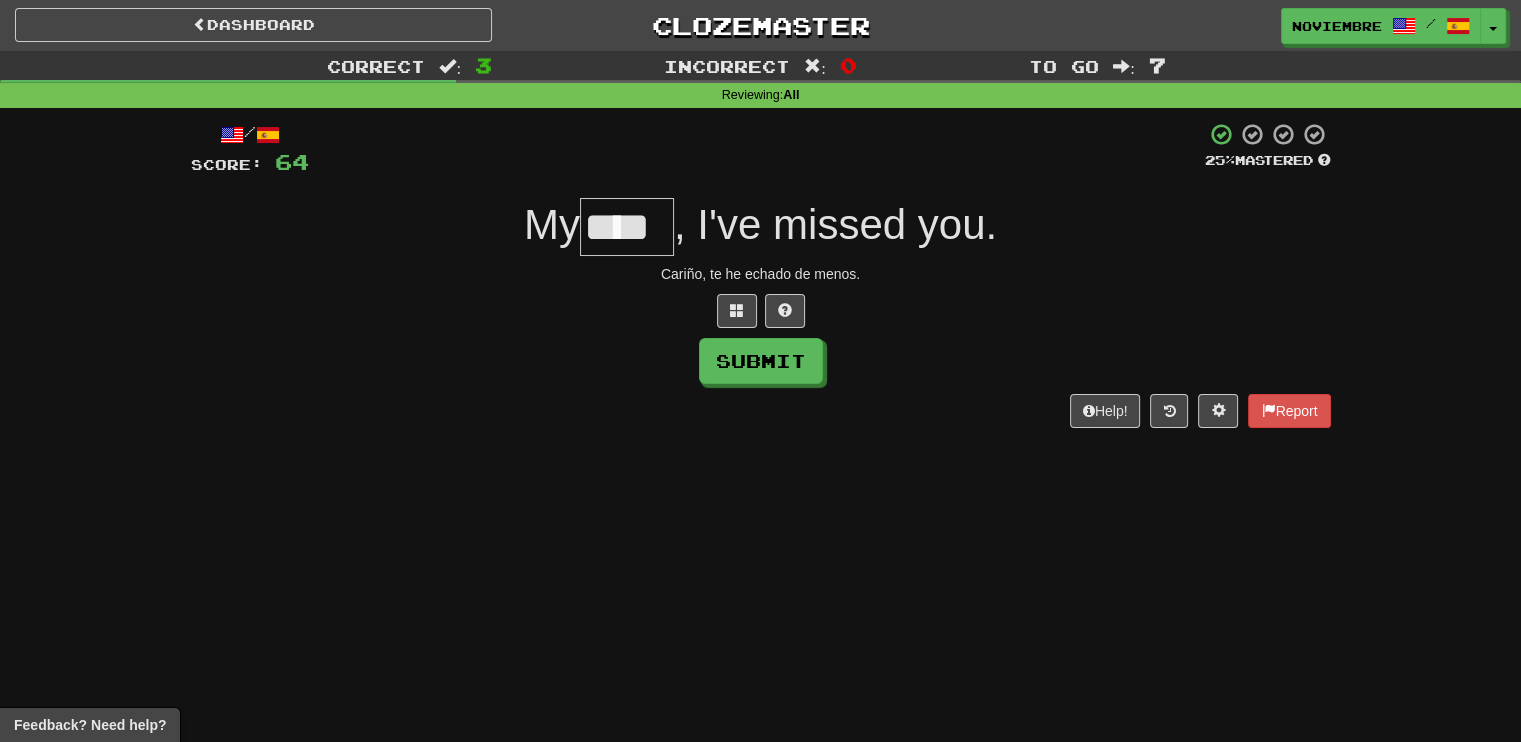 type on "****" 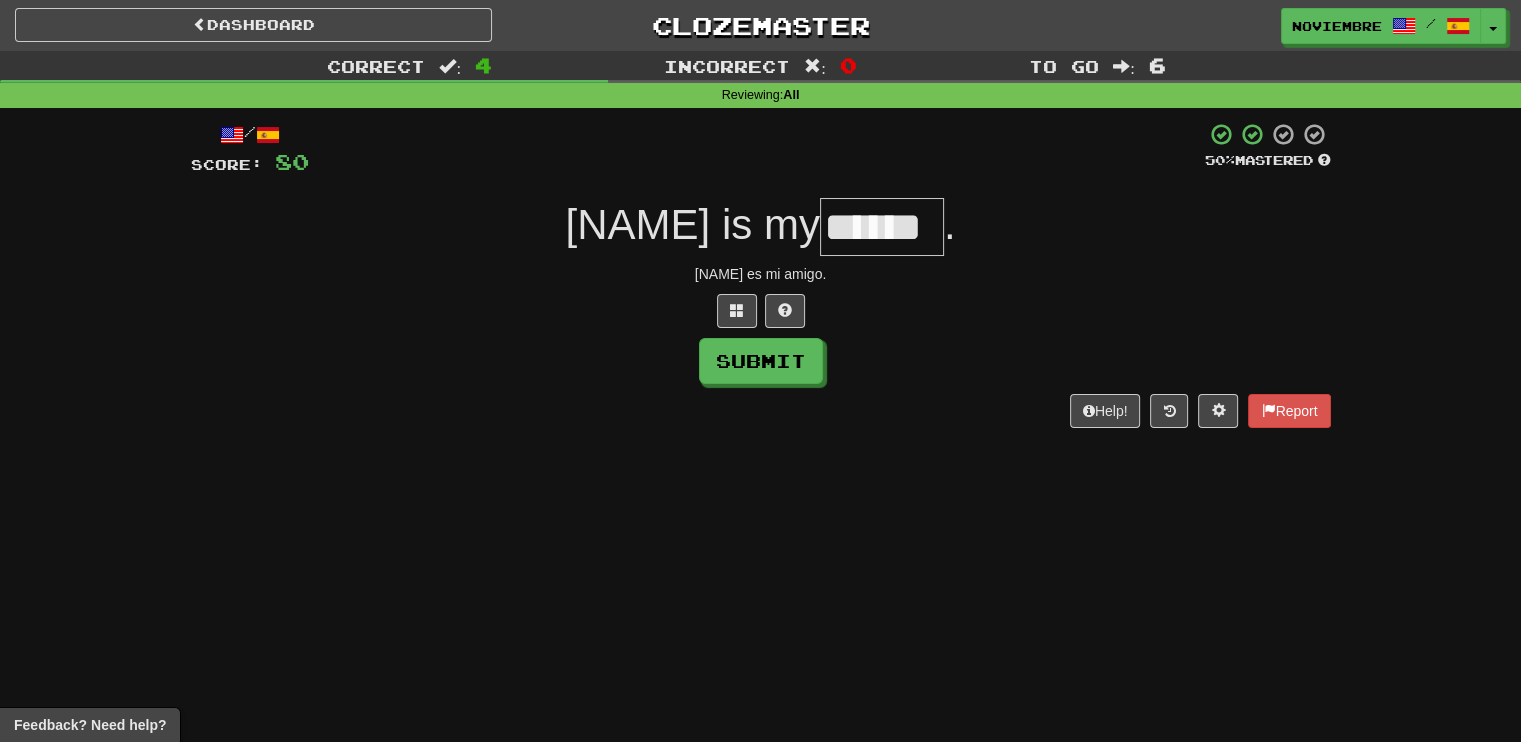 type on "*****" 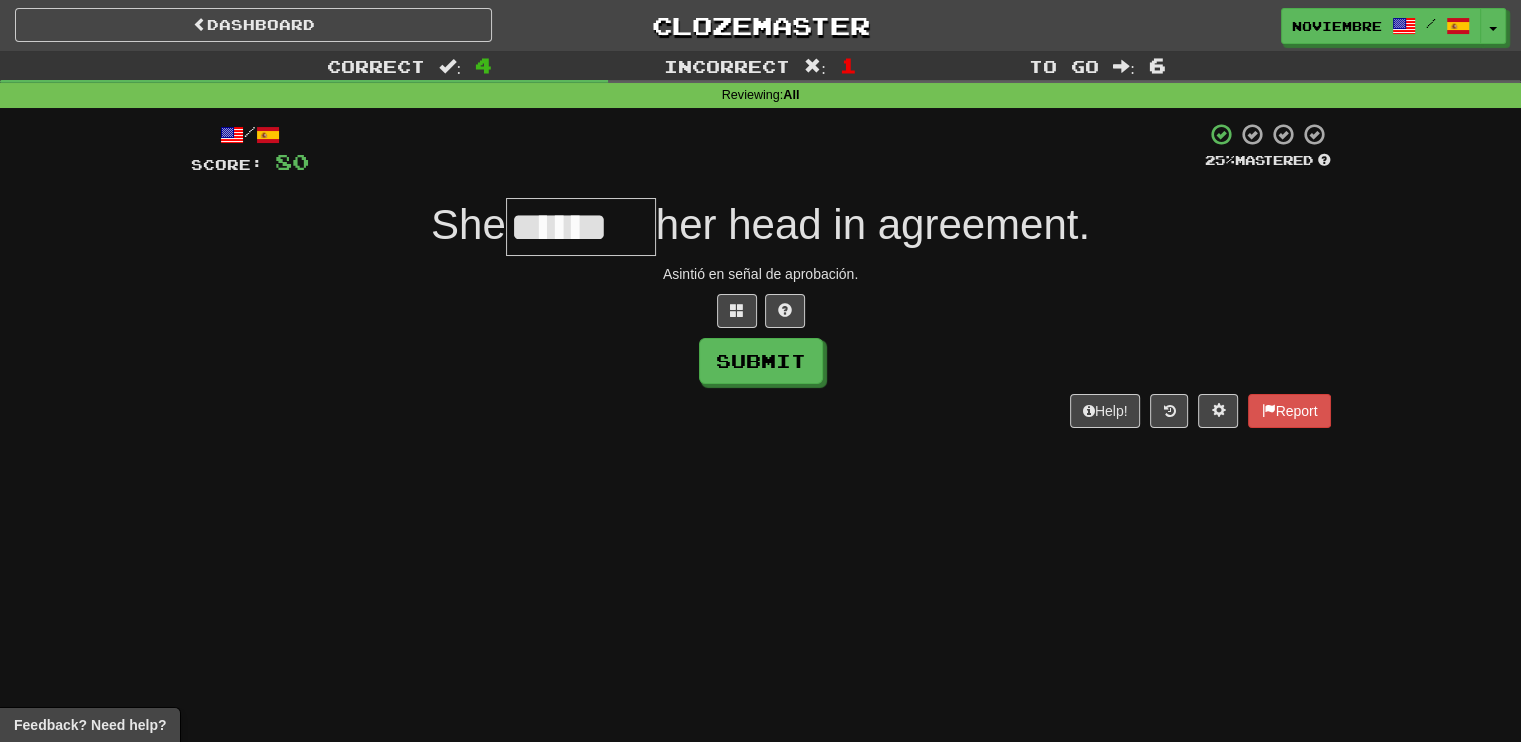 type on "******" 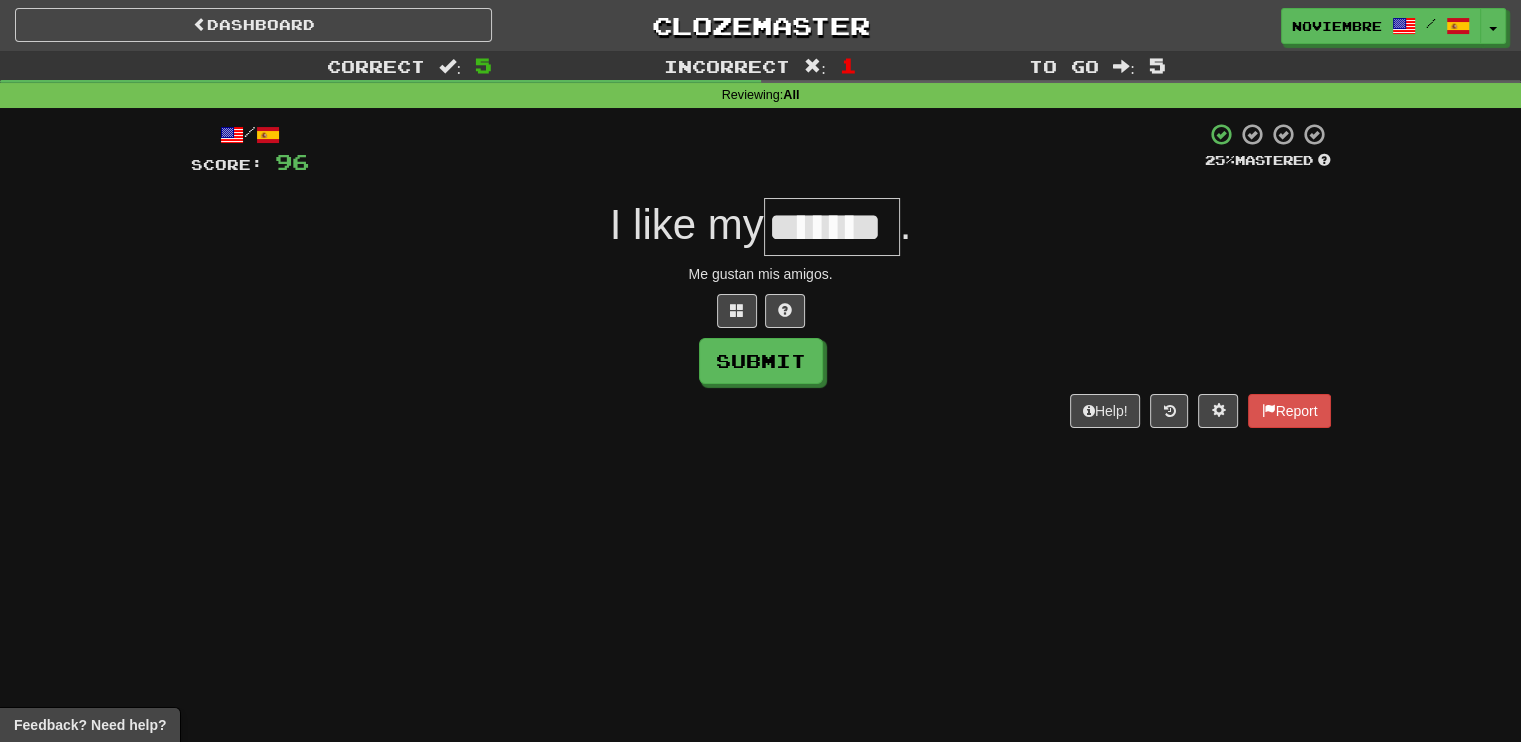 type on "*******" 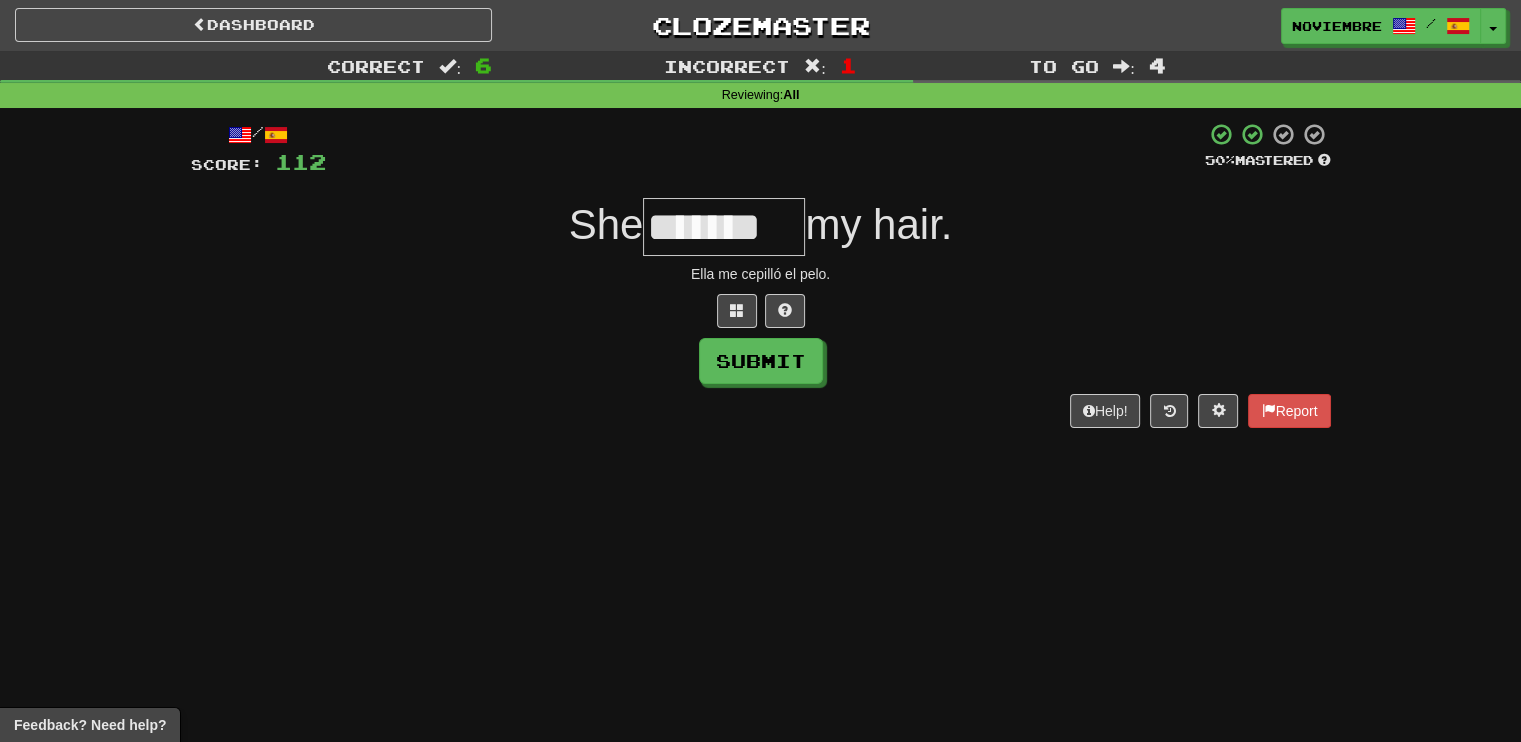 type on "*******" 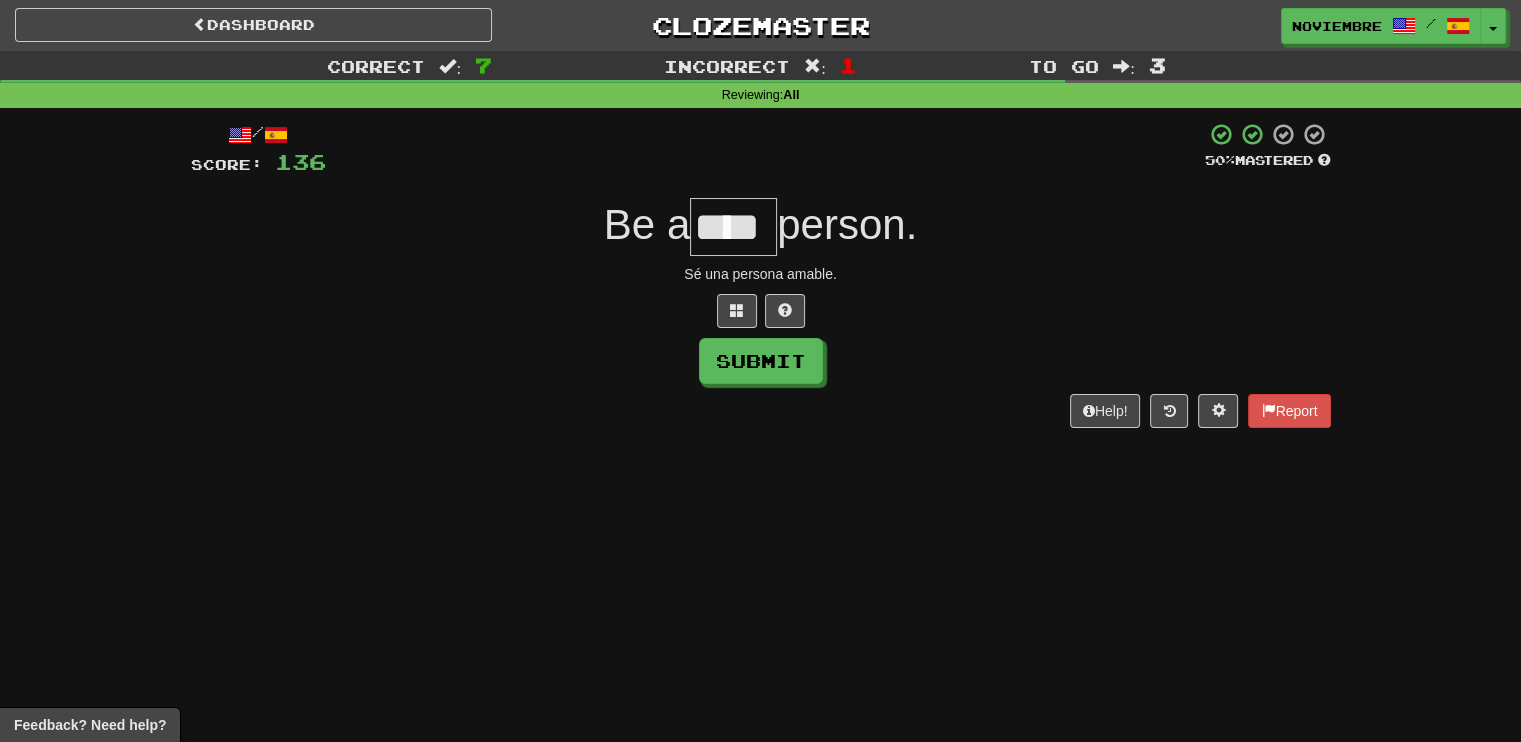 type on "****" 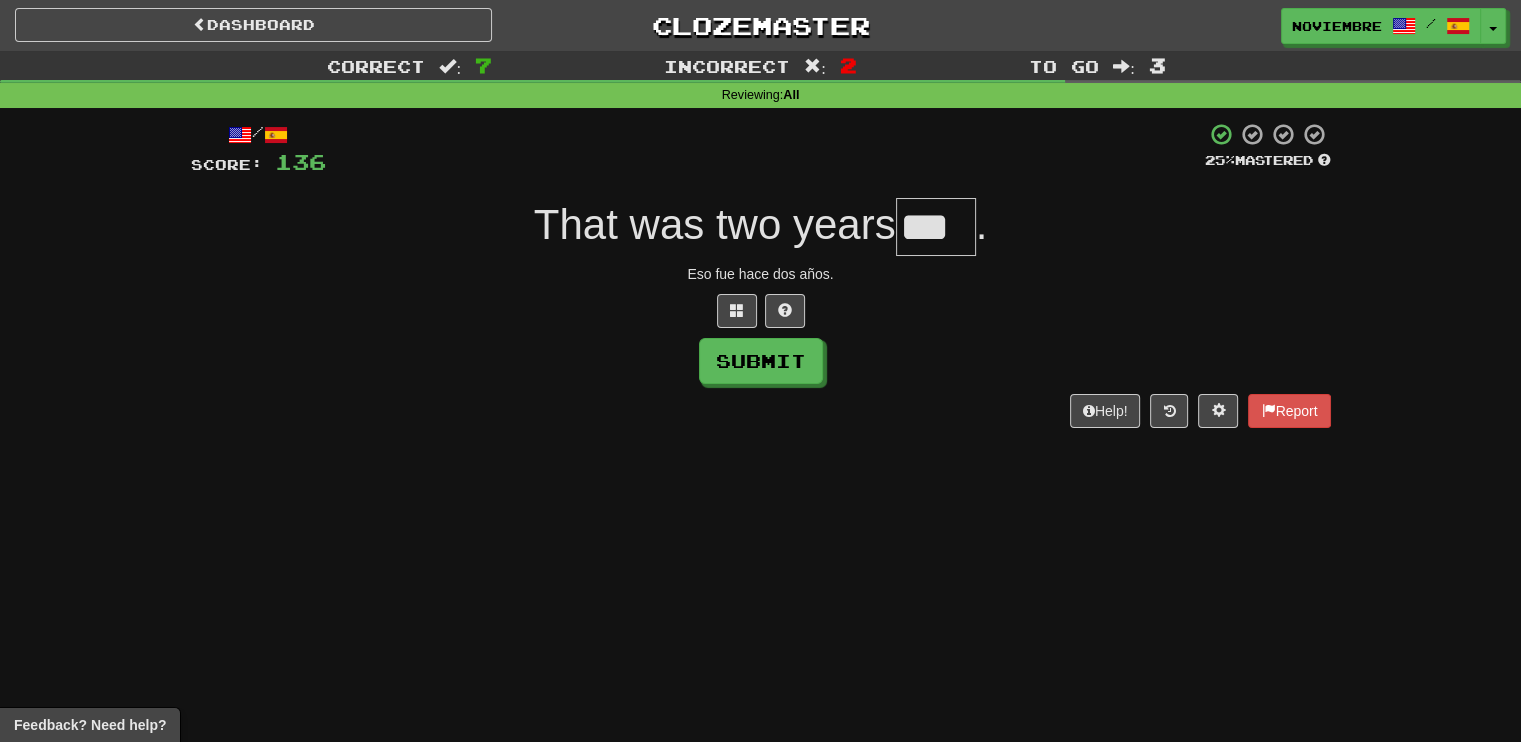 type on "***" 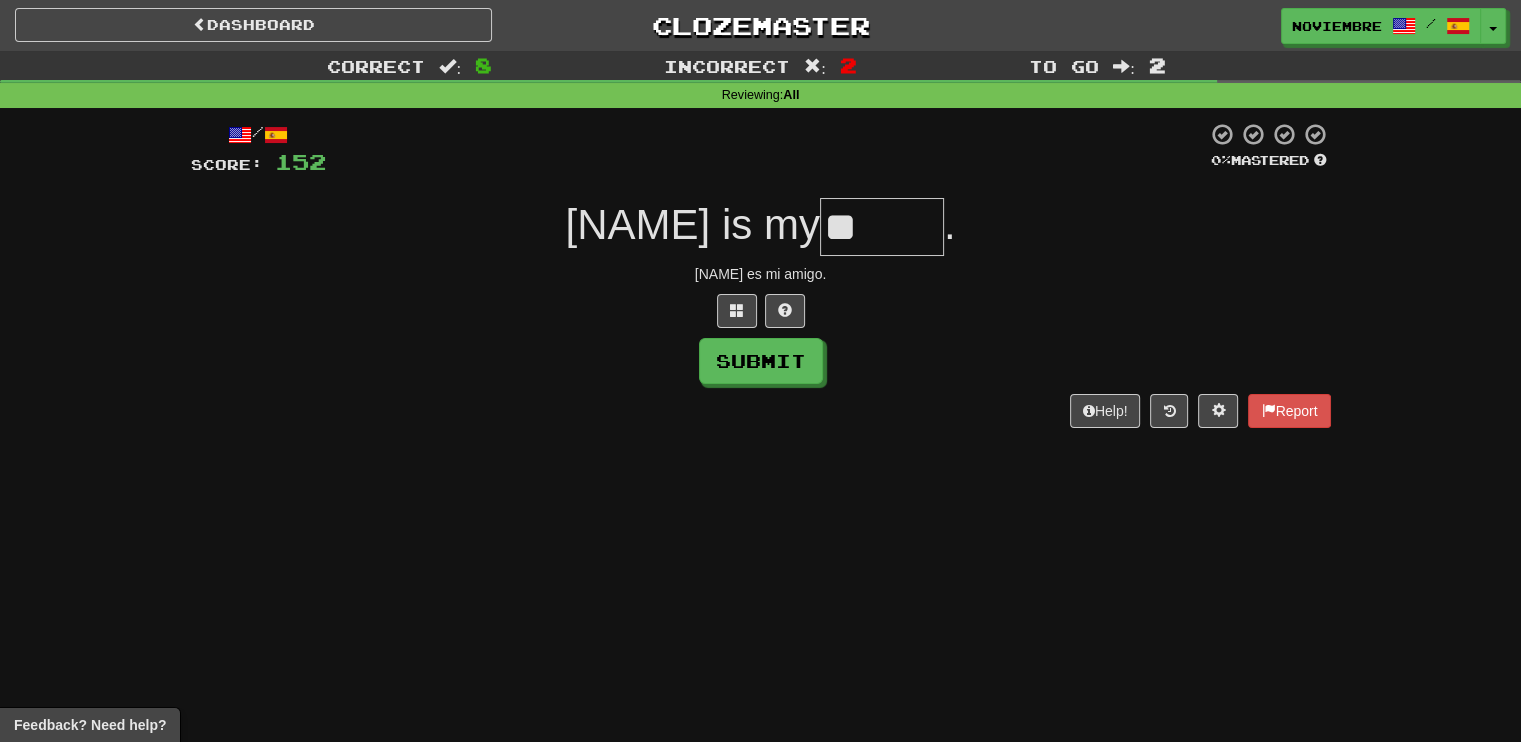 type on "*" 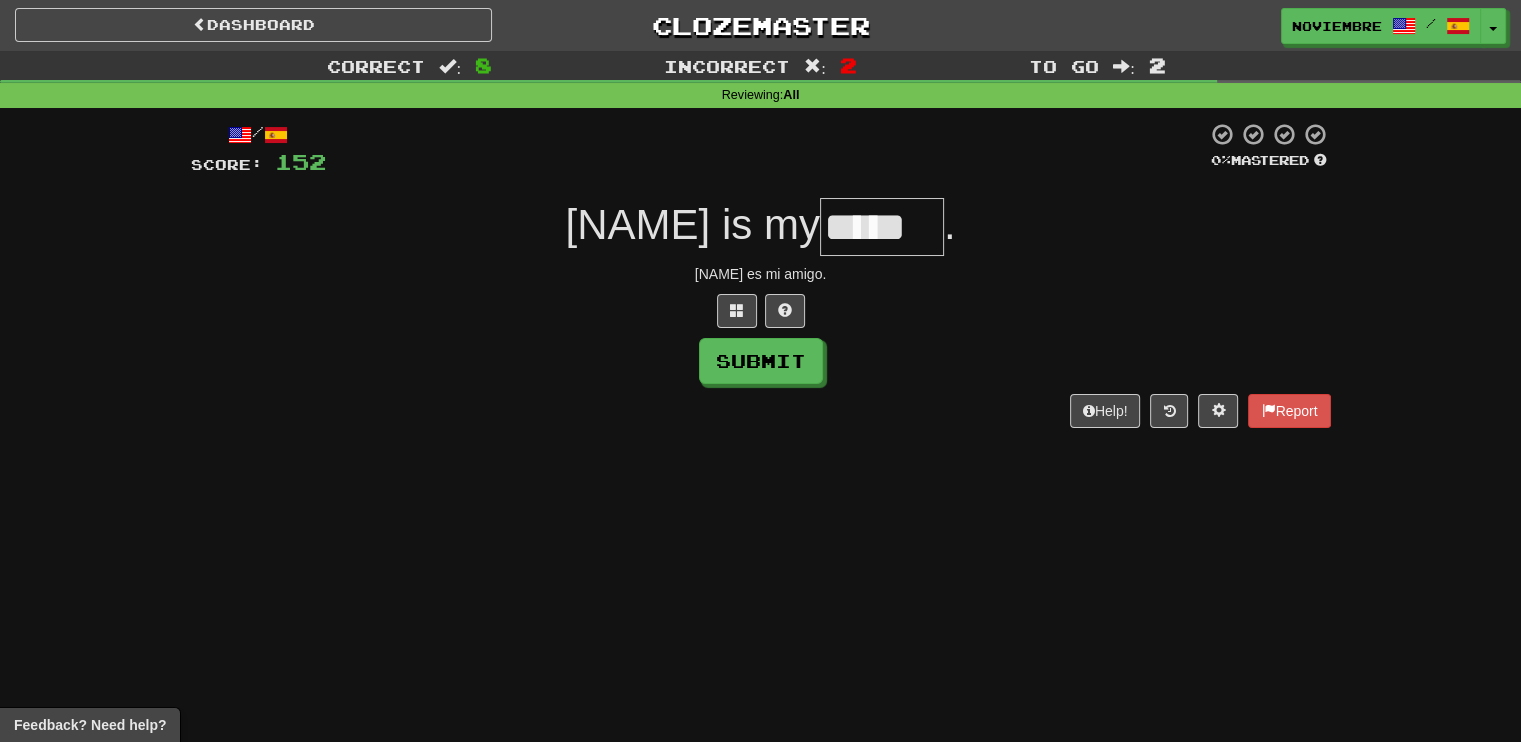 type on "*****" 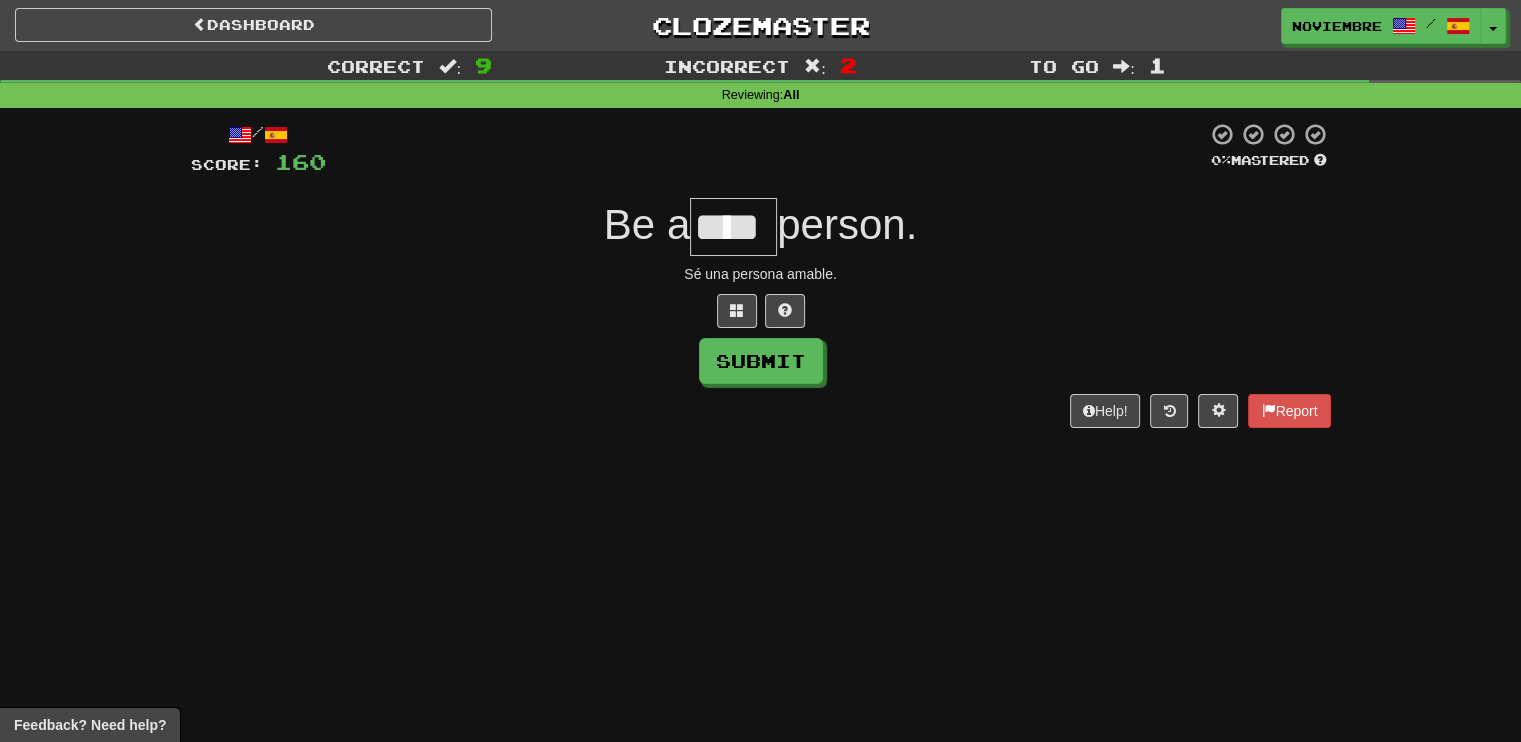 type on "****" 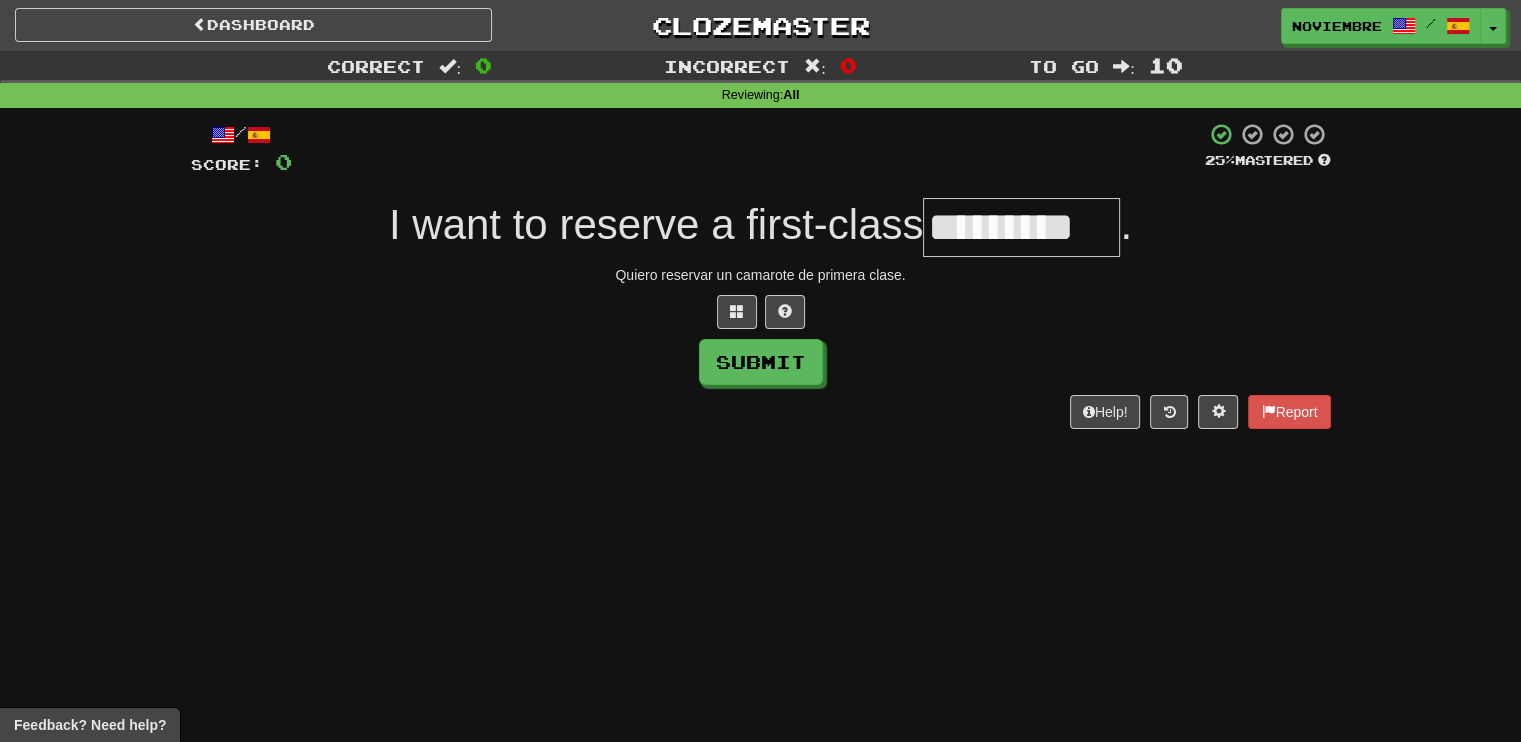 type on "*********" 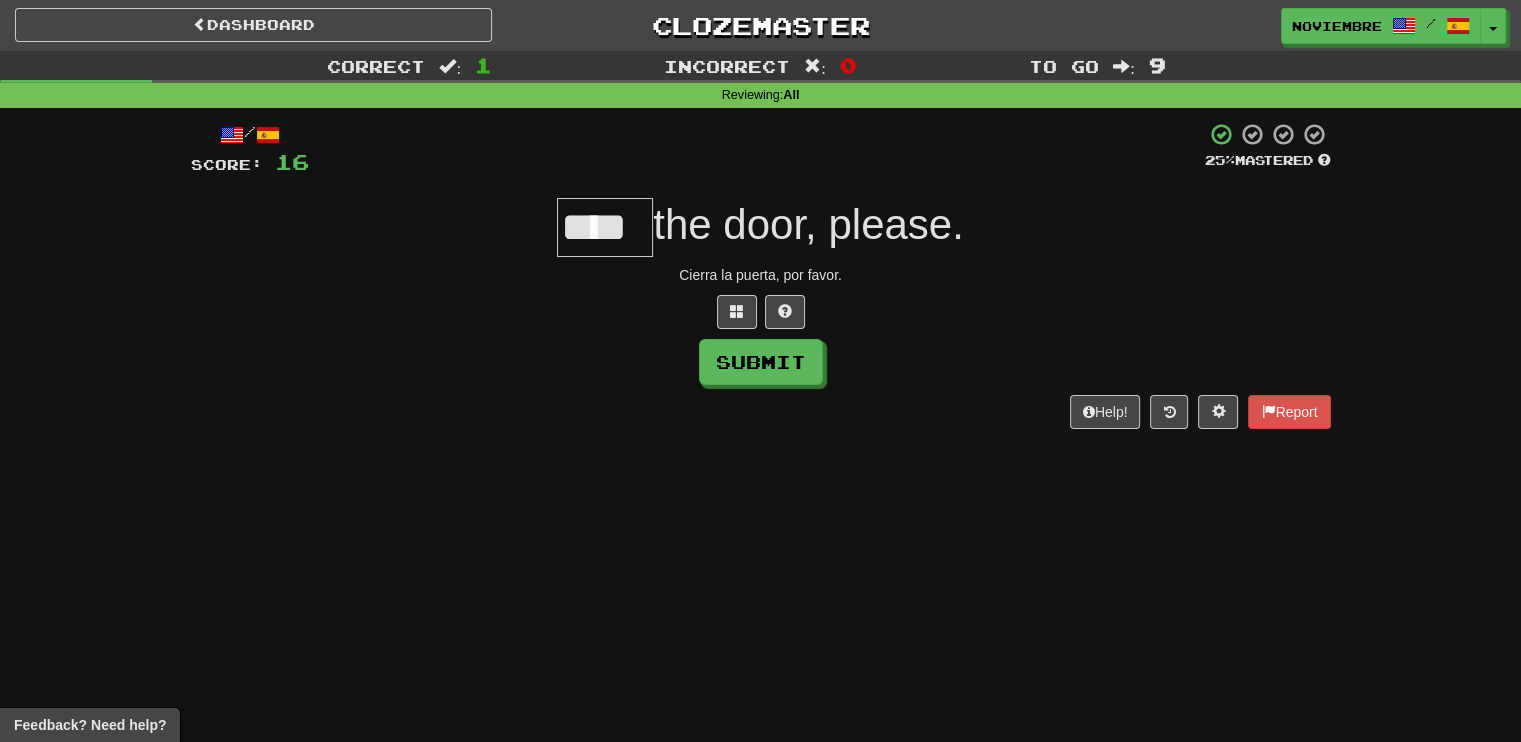 type on "****" 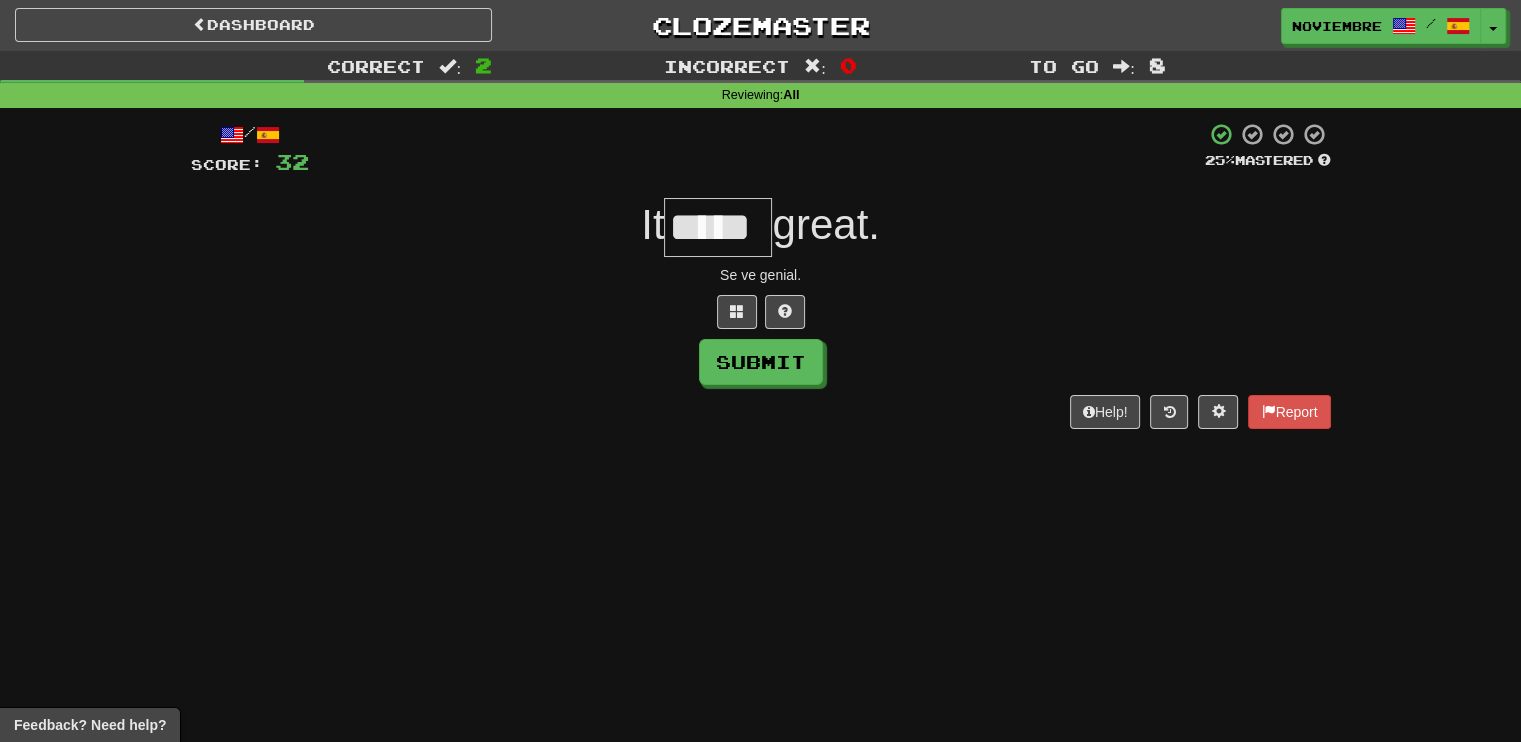 type on "*****" 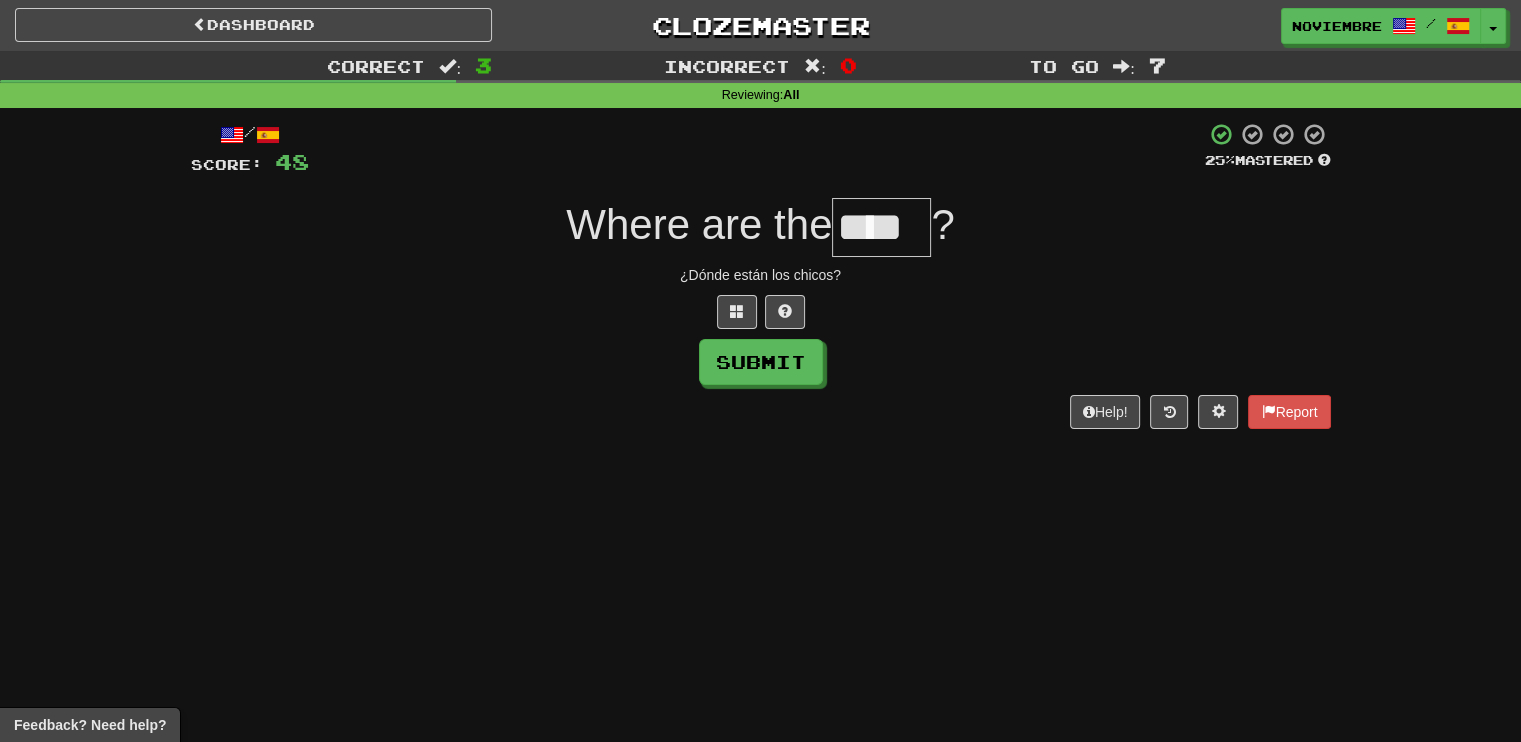 type on "****" 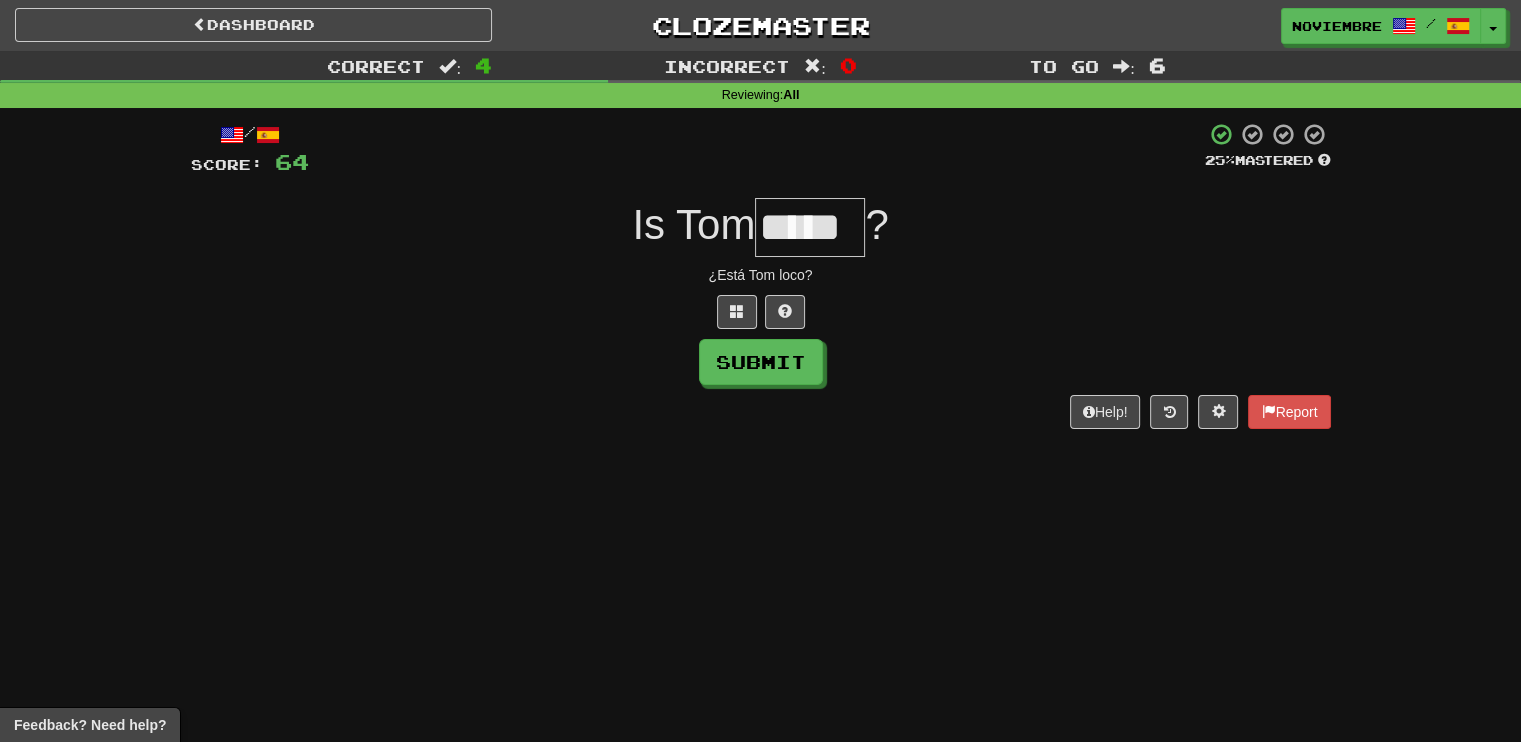 type on "*****" 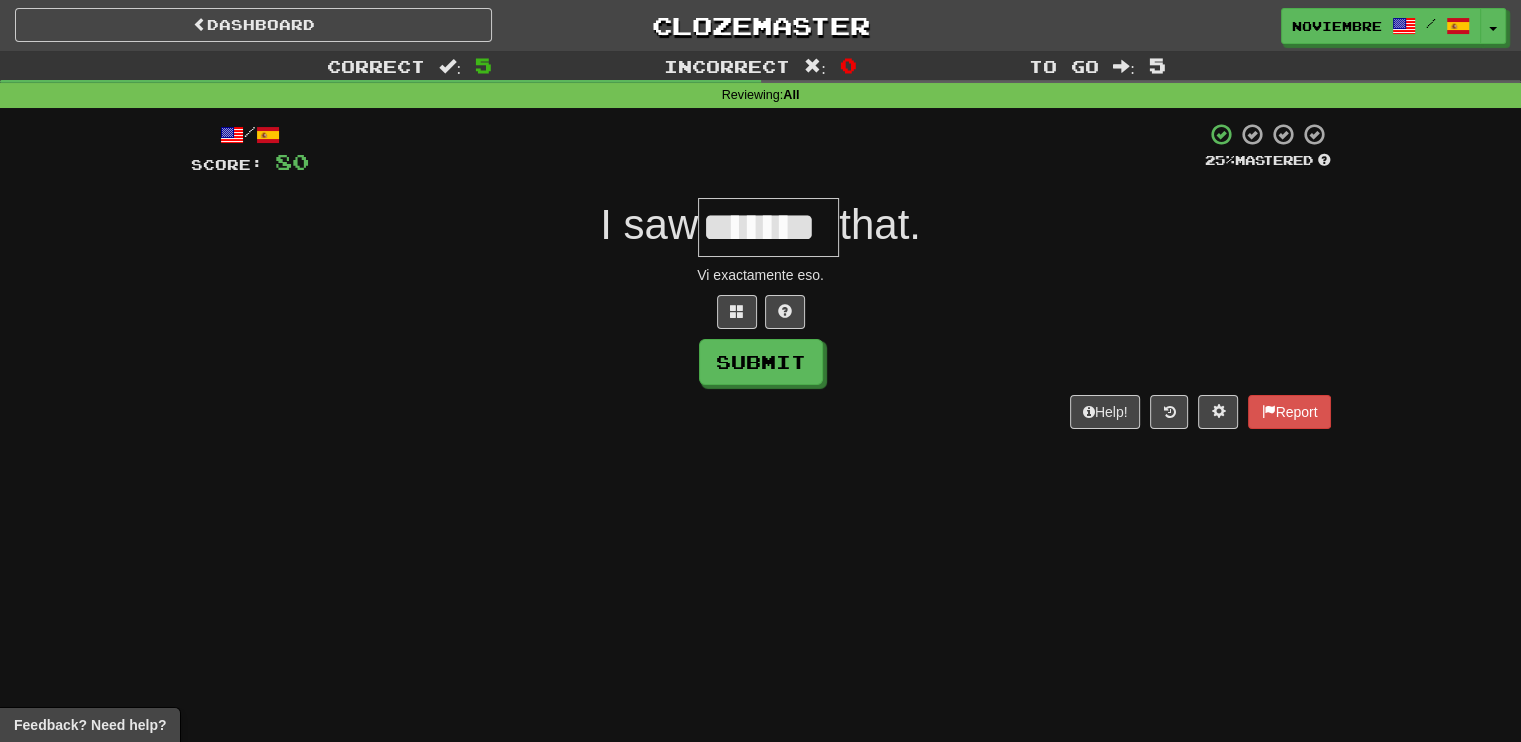 type on "*******" 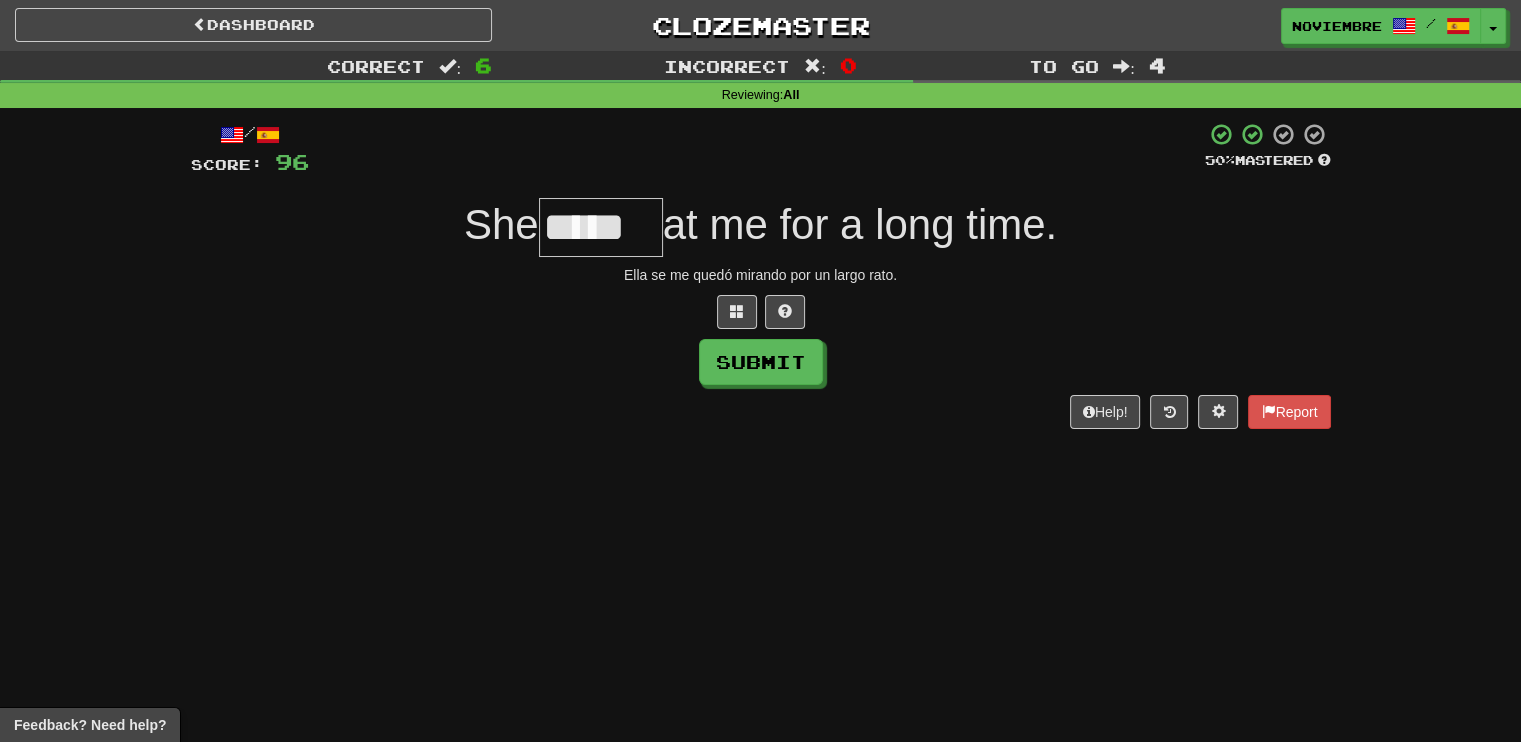 type on "*****" 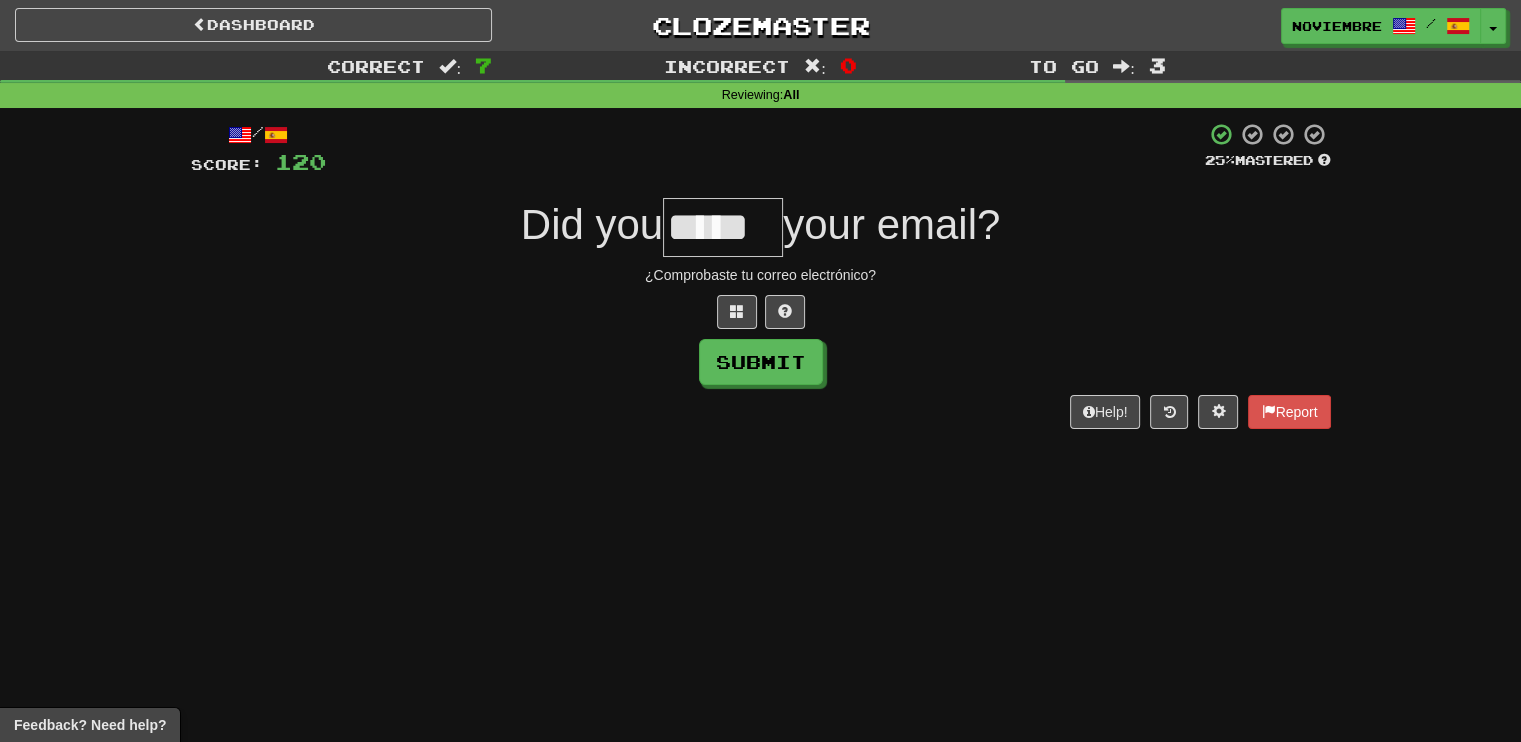 type on "*****" 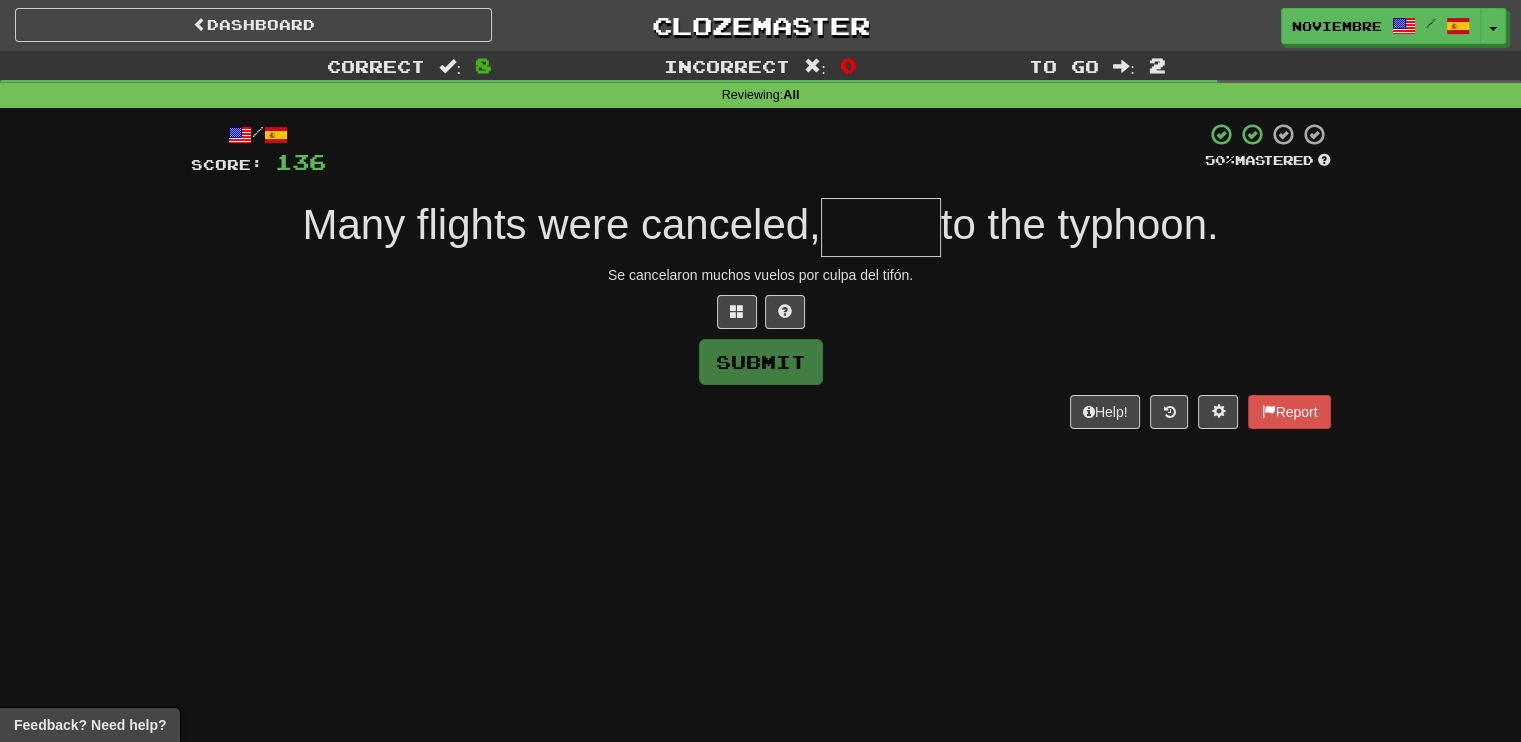 type on "*****" 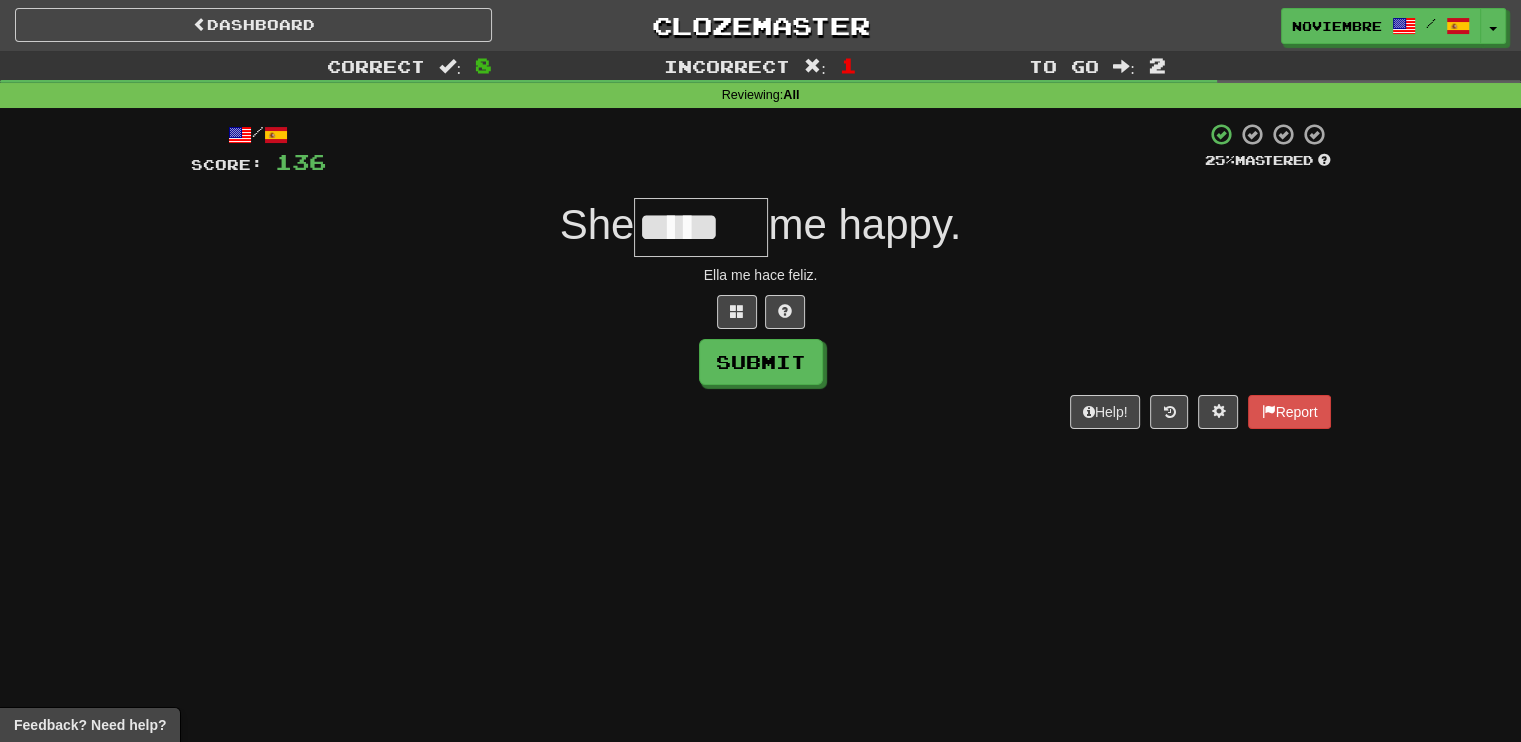 type on "*****" 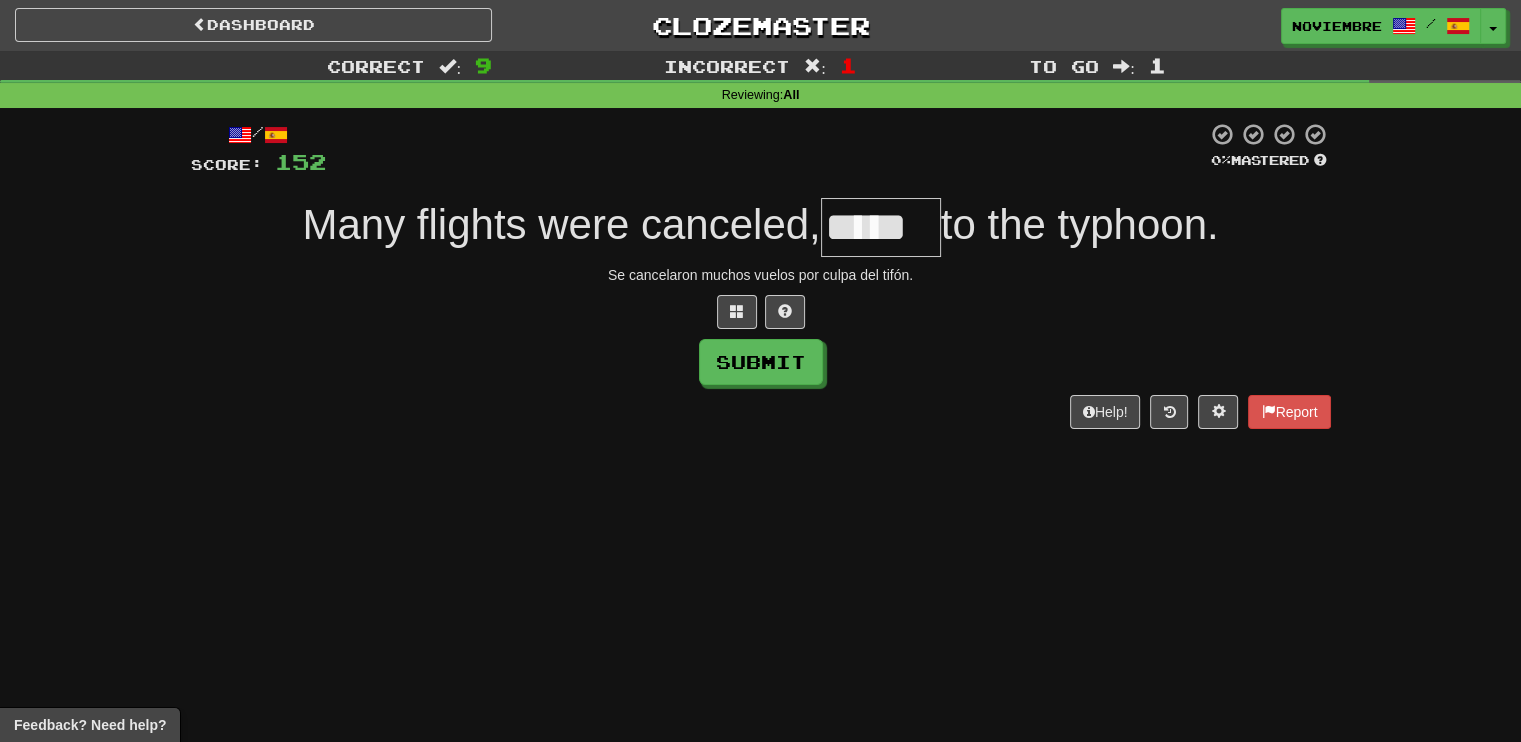 type on "*****" 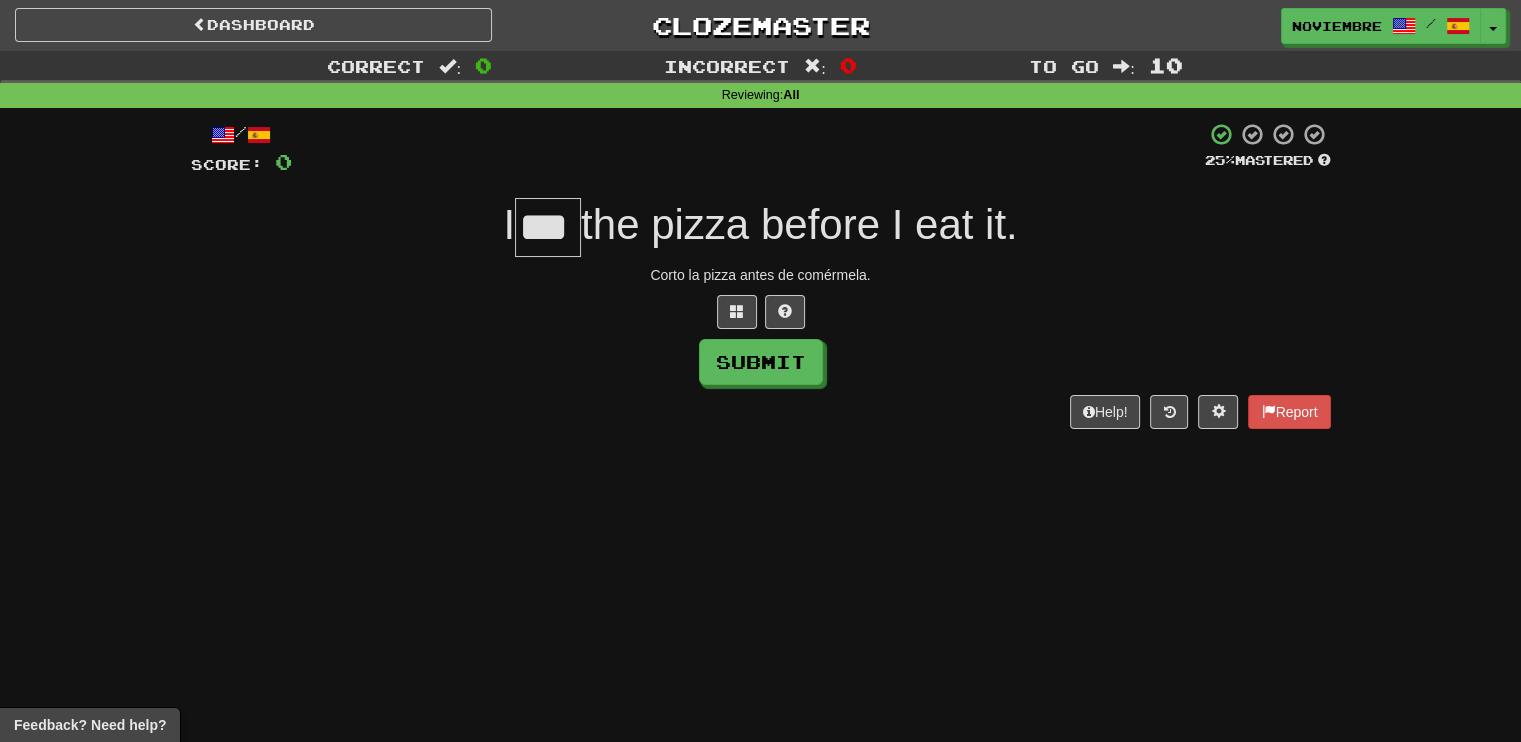 type on "***" 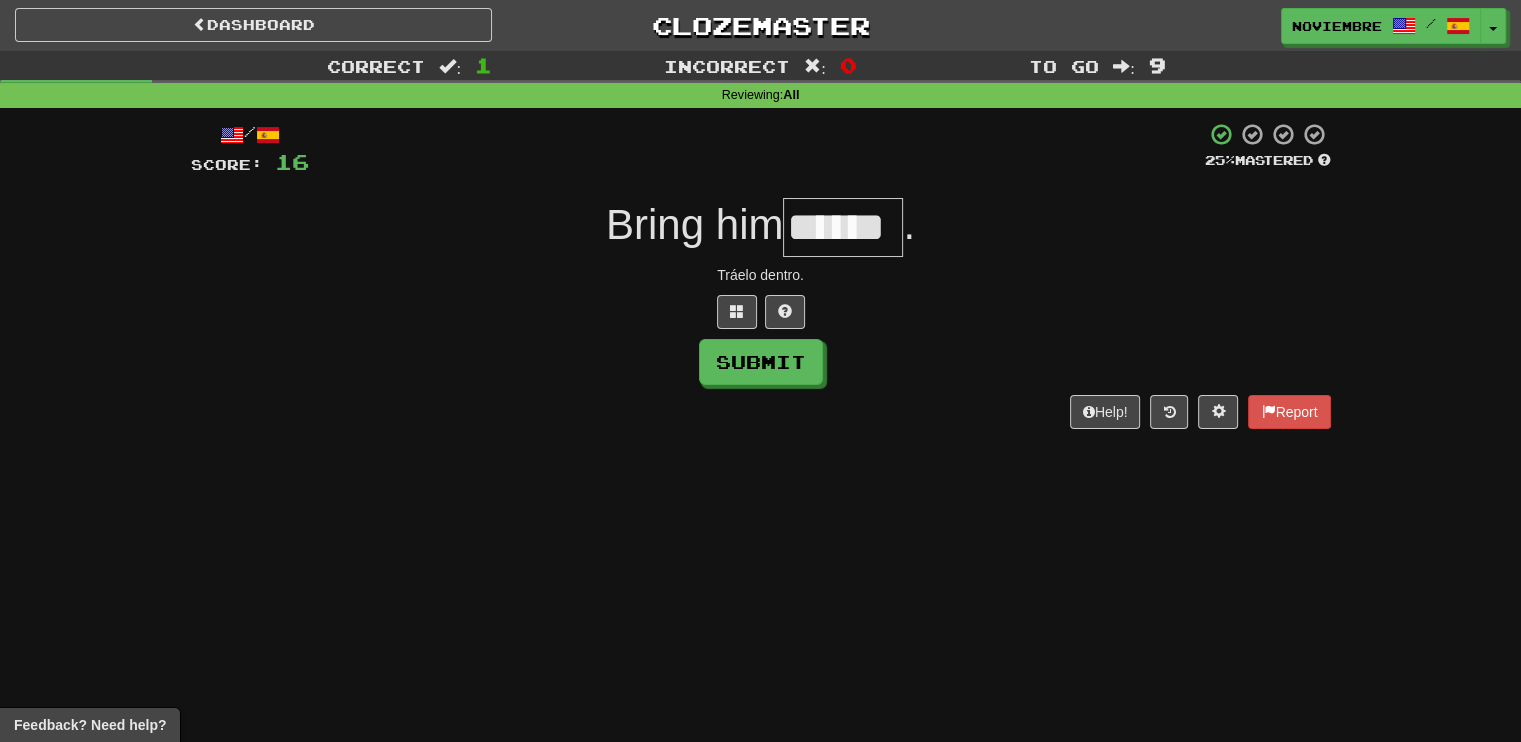 type on "******" 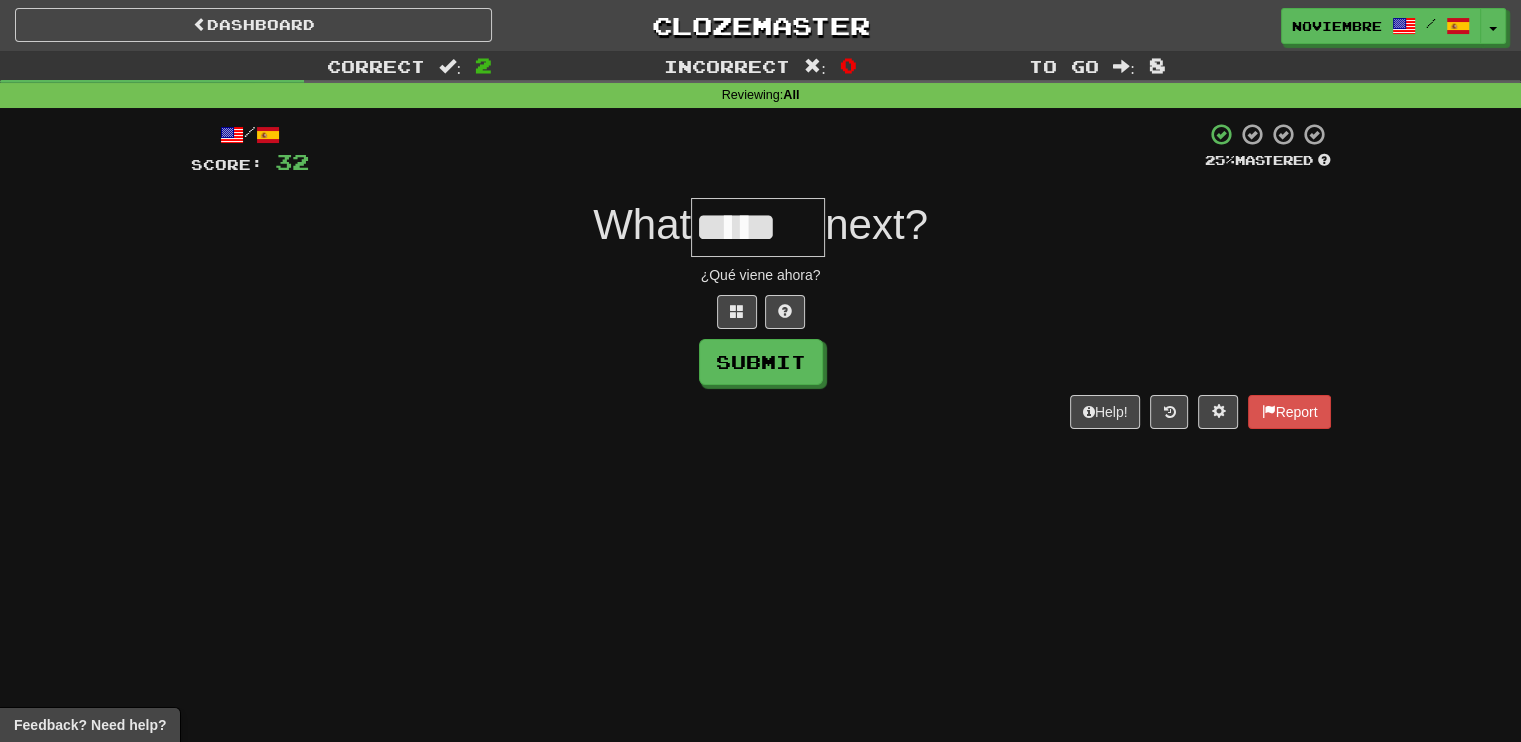 type on "*****" 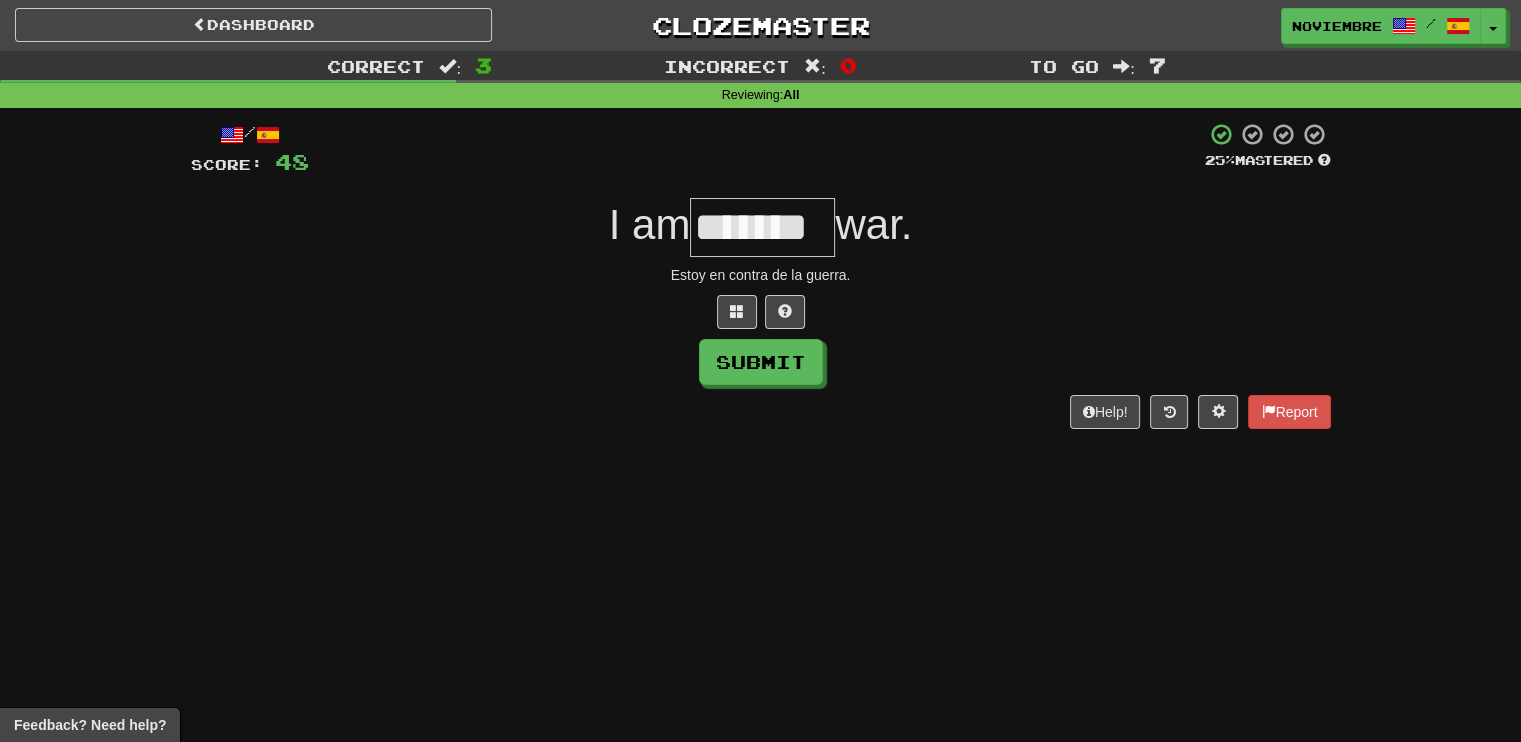 type on "*******" 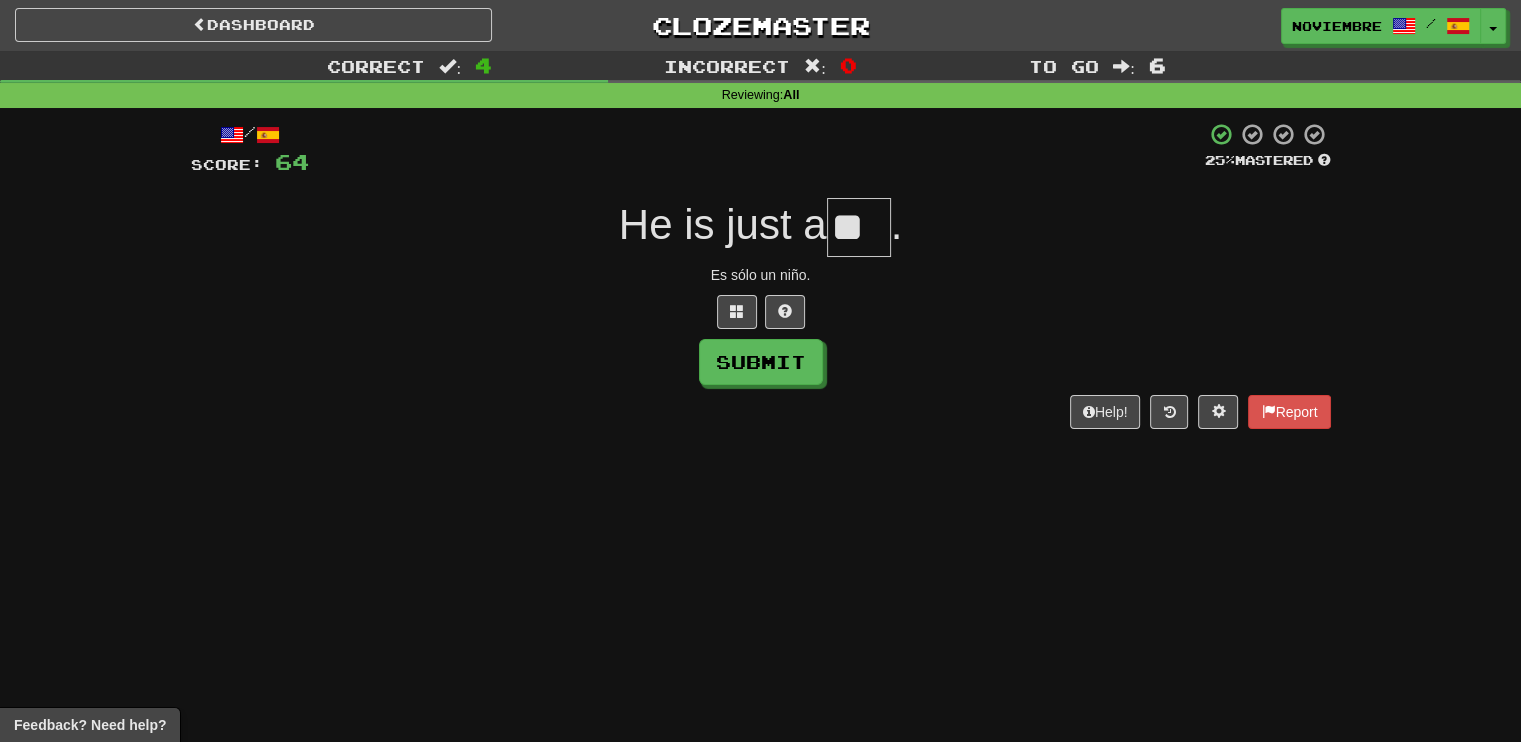 type on "*" 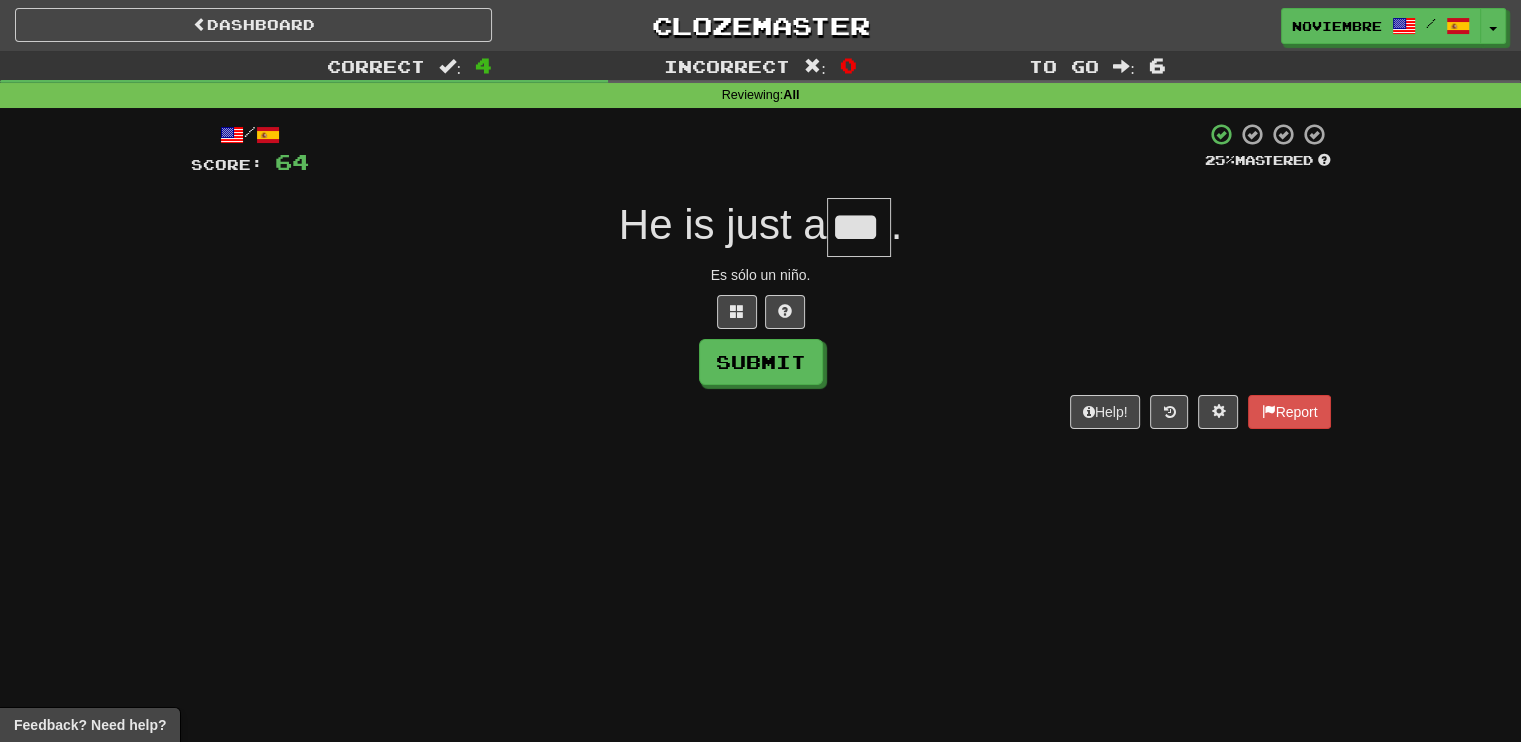 type on "***" 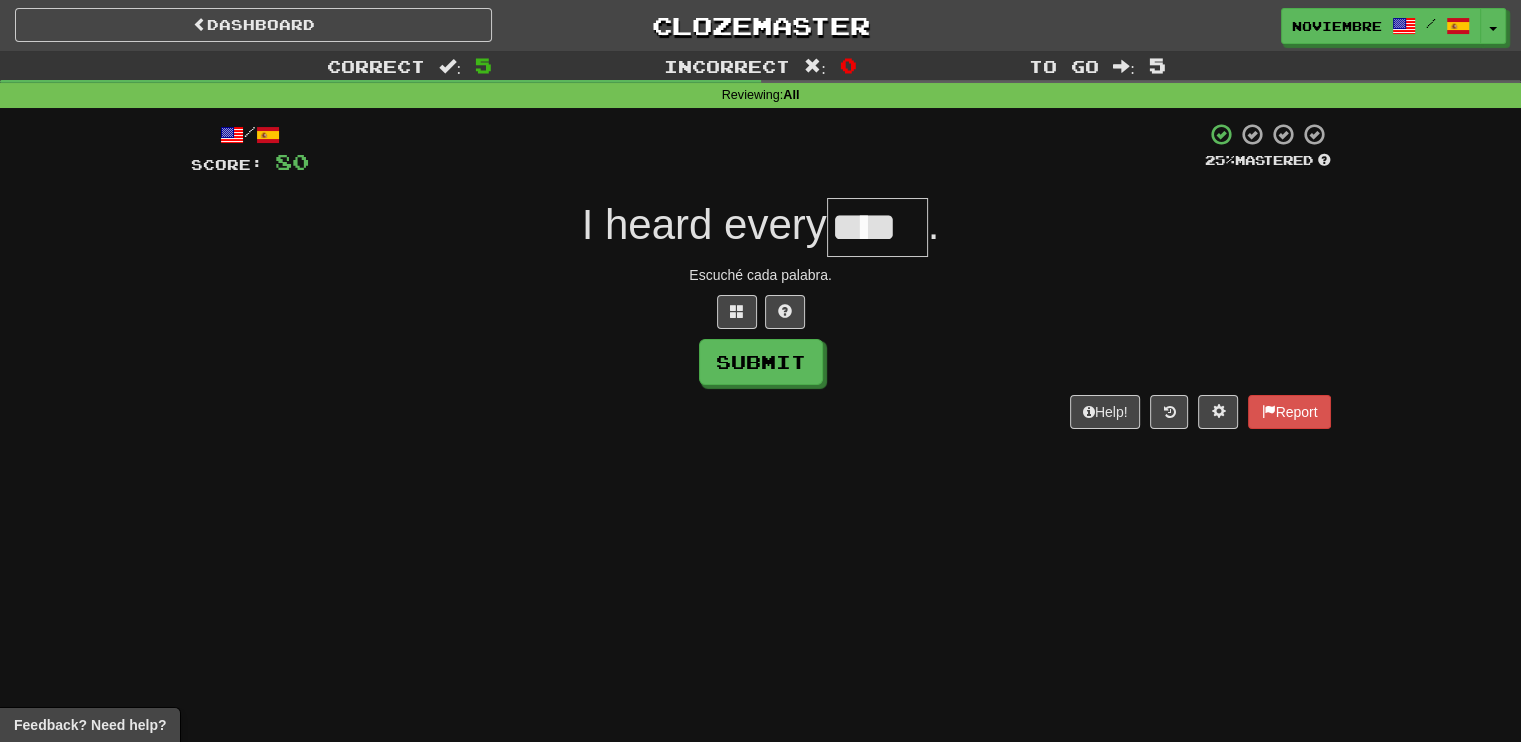 type on "****" 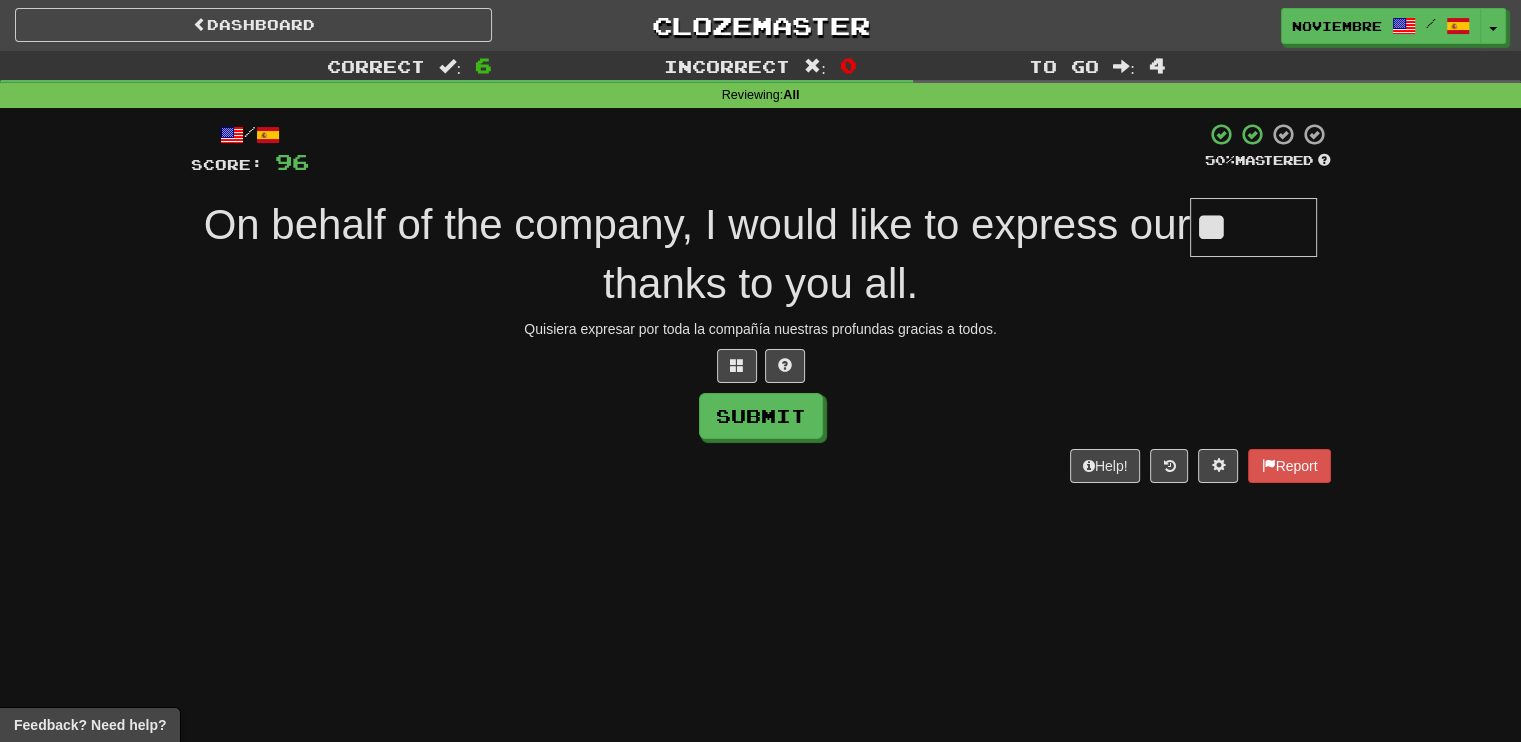 type on "*" 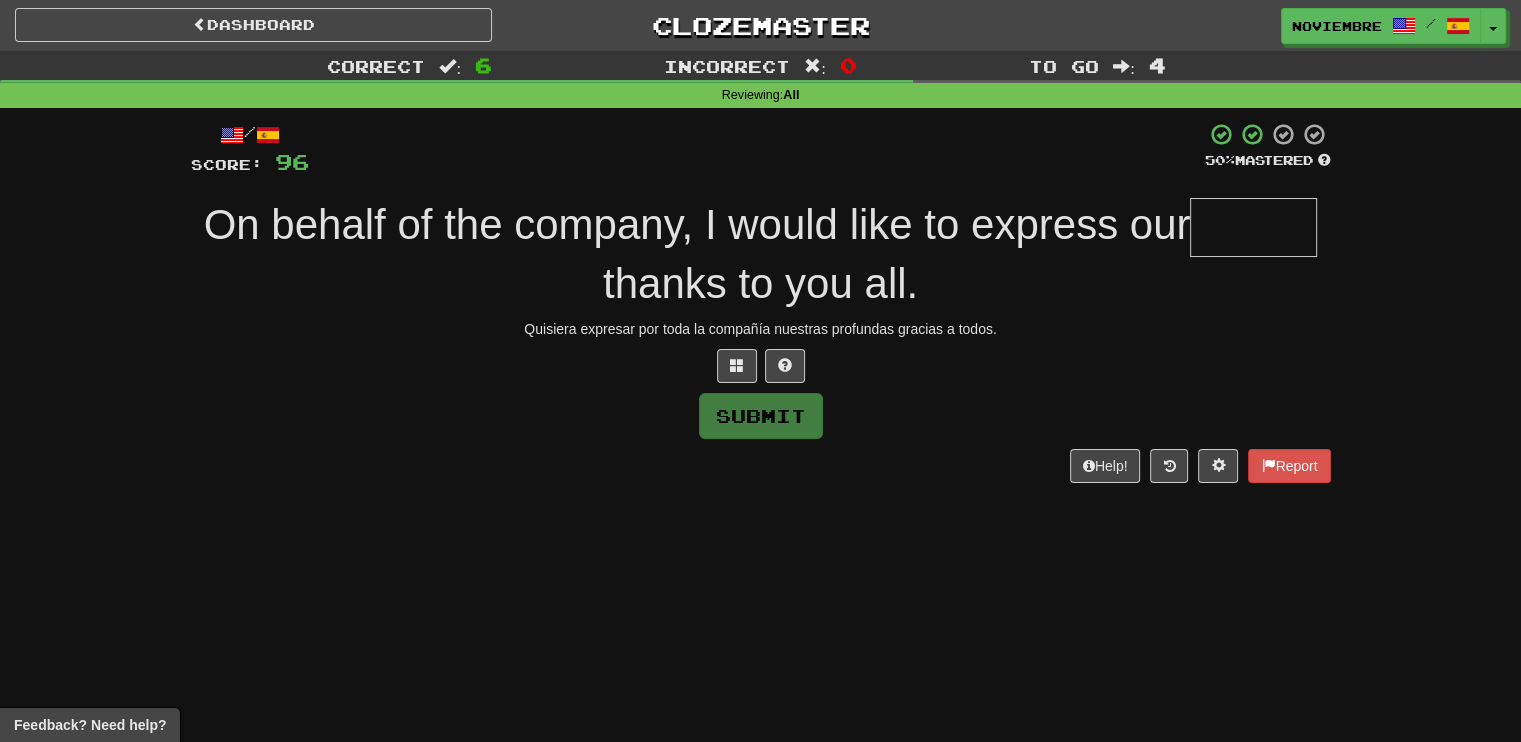 type on "******" 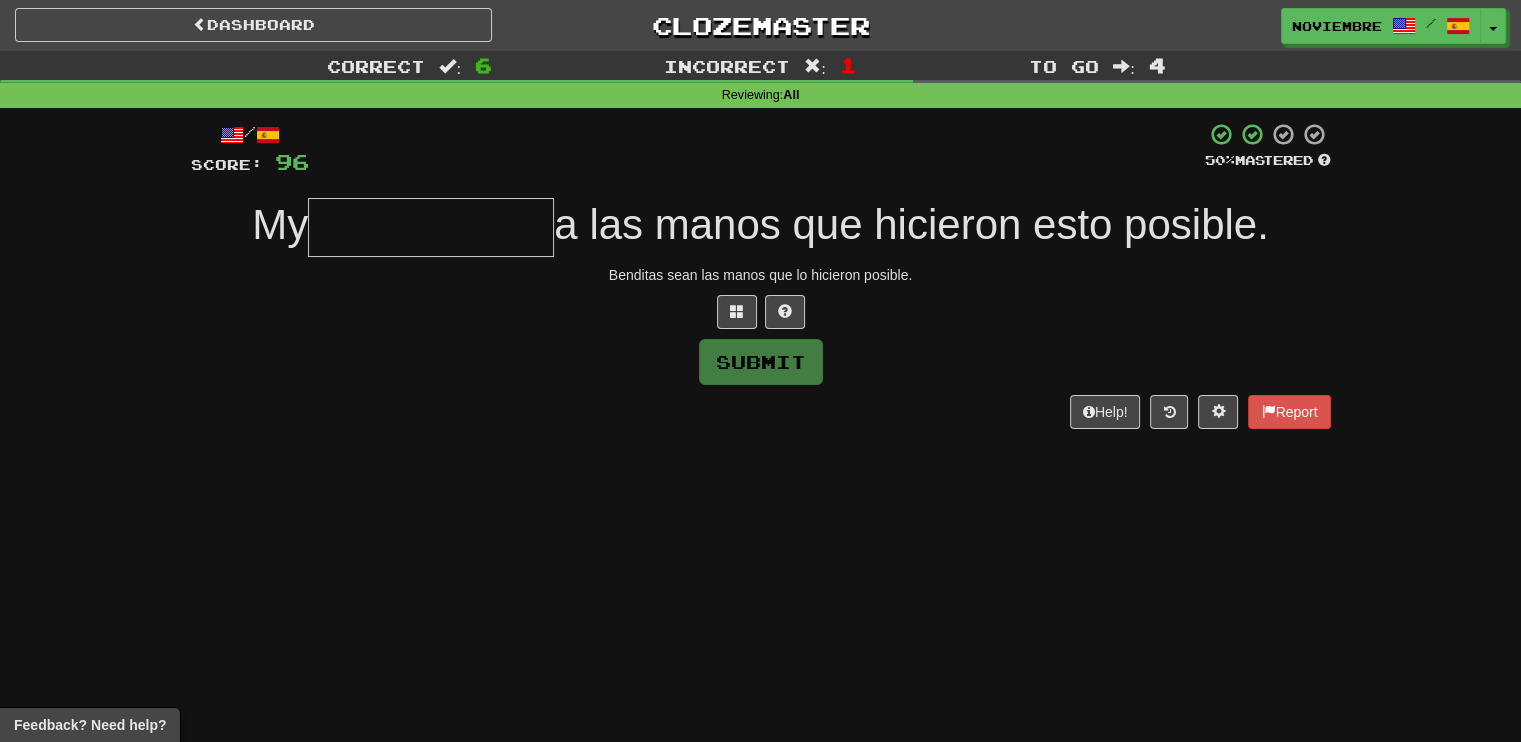type on "**********" 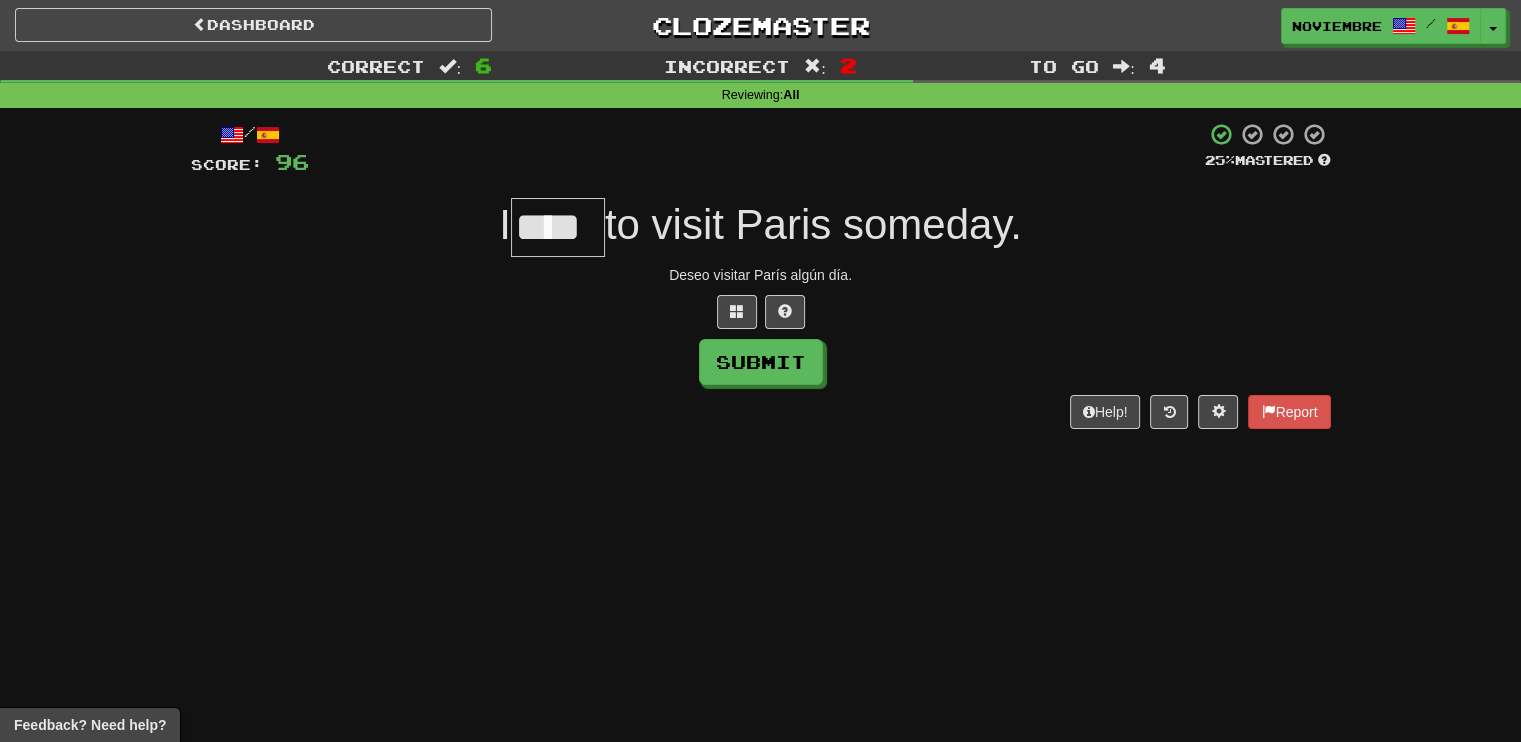type on "****" 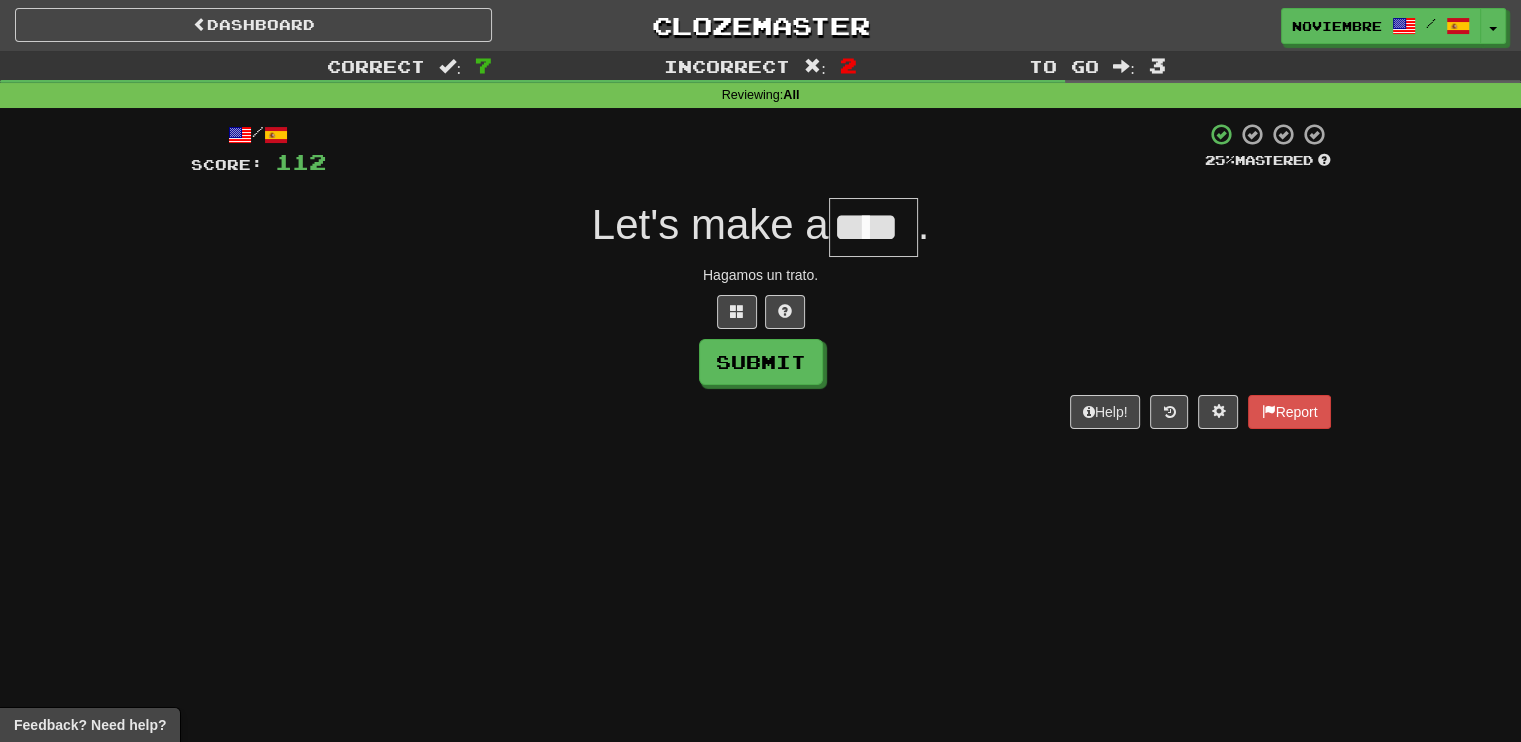 type on "****" 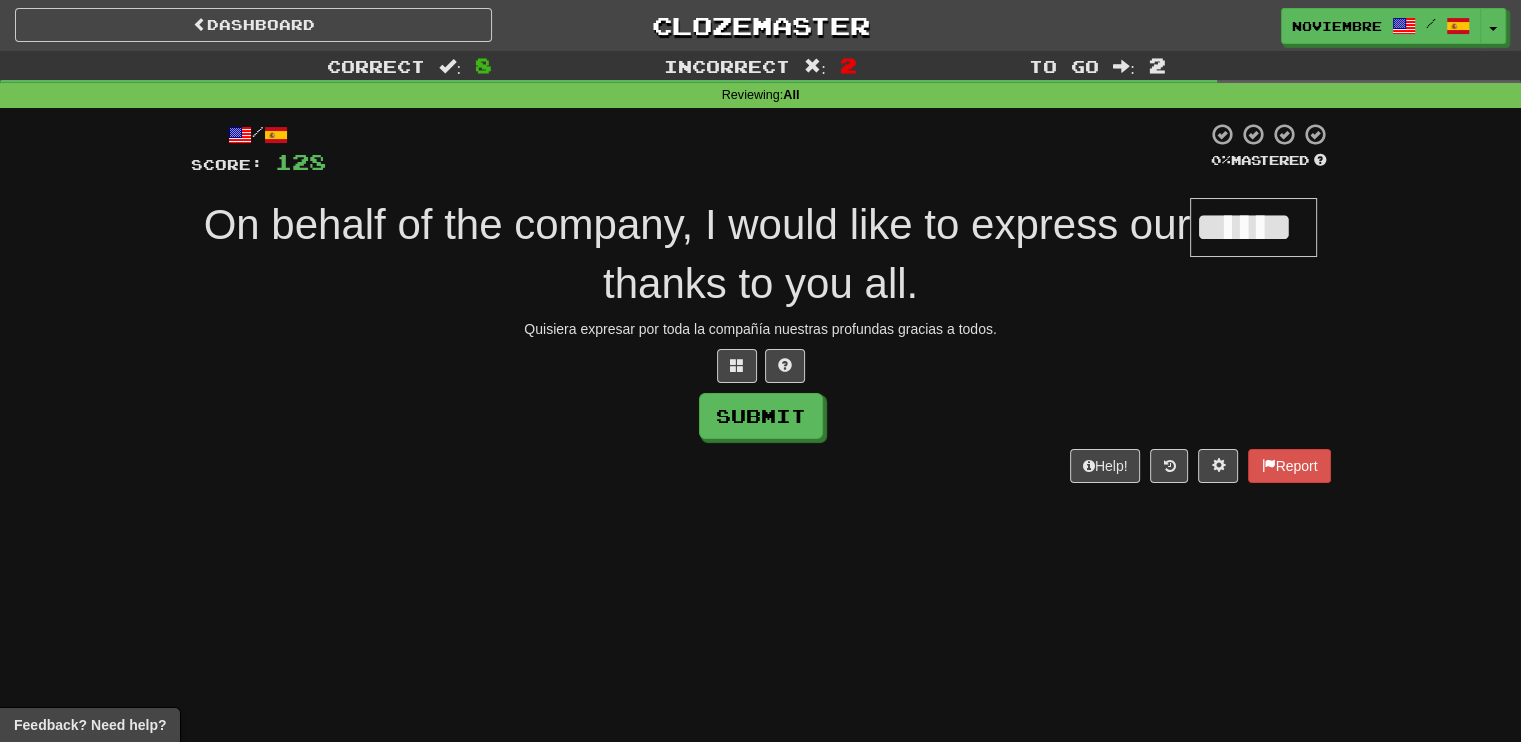 type on "******" 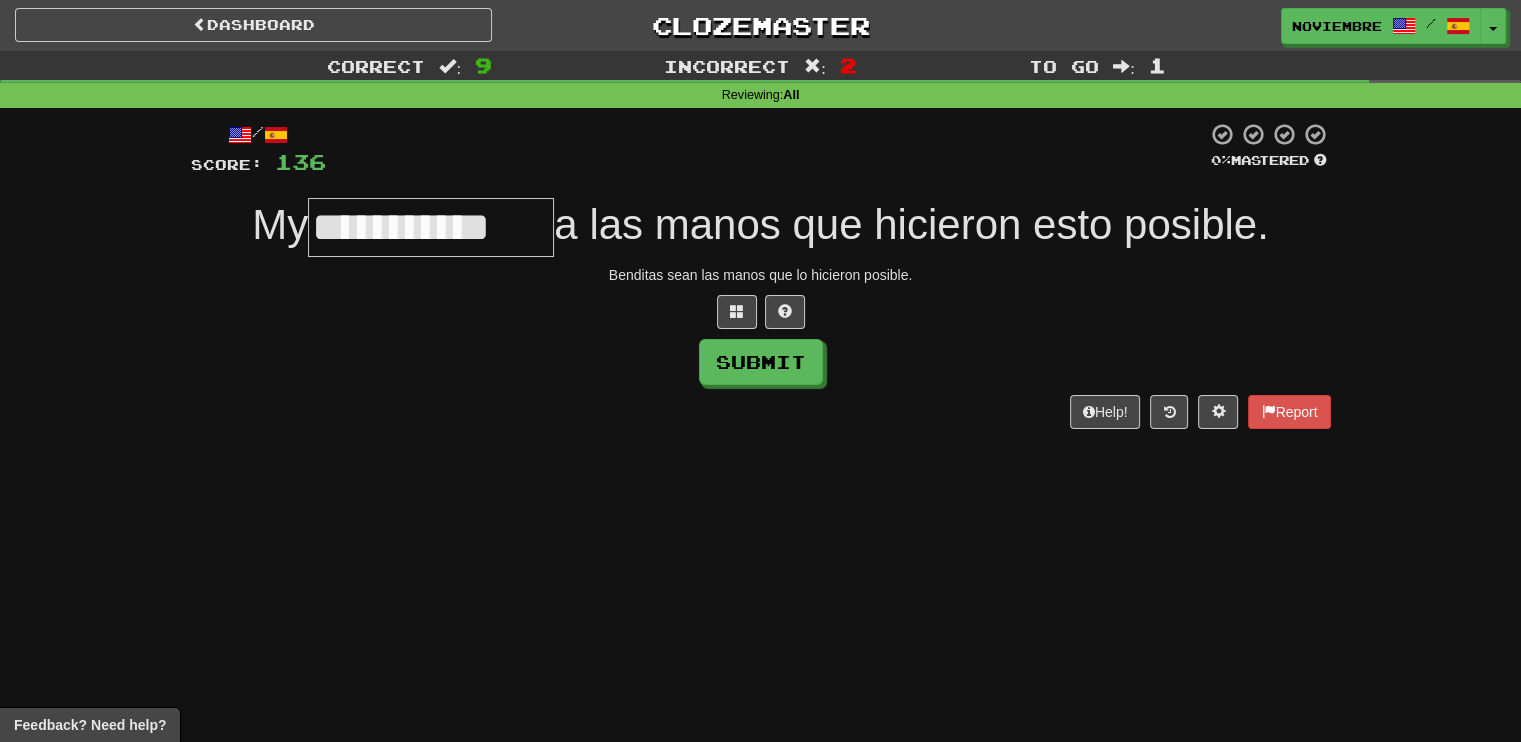 type on "**********" 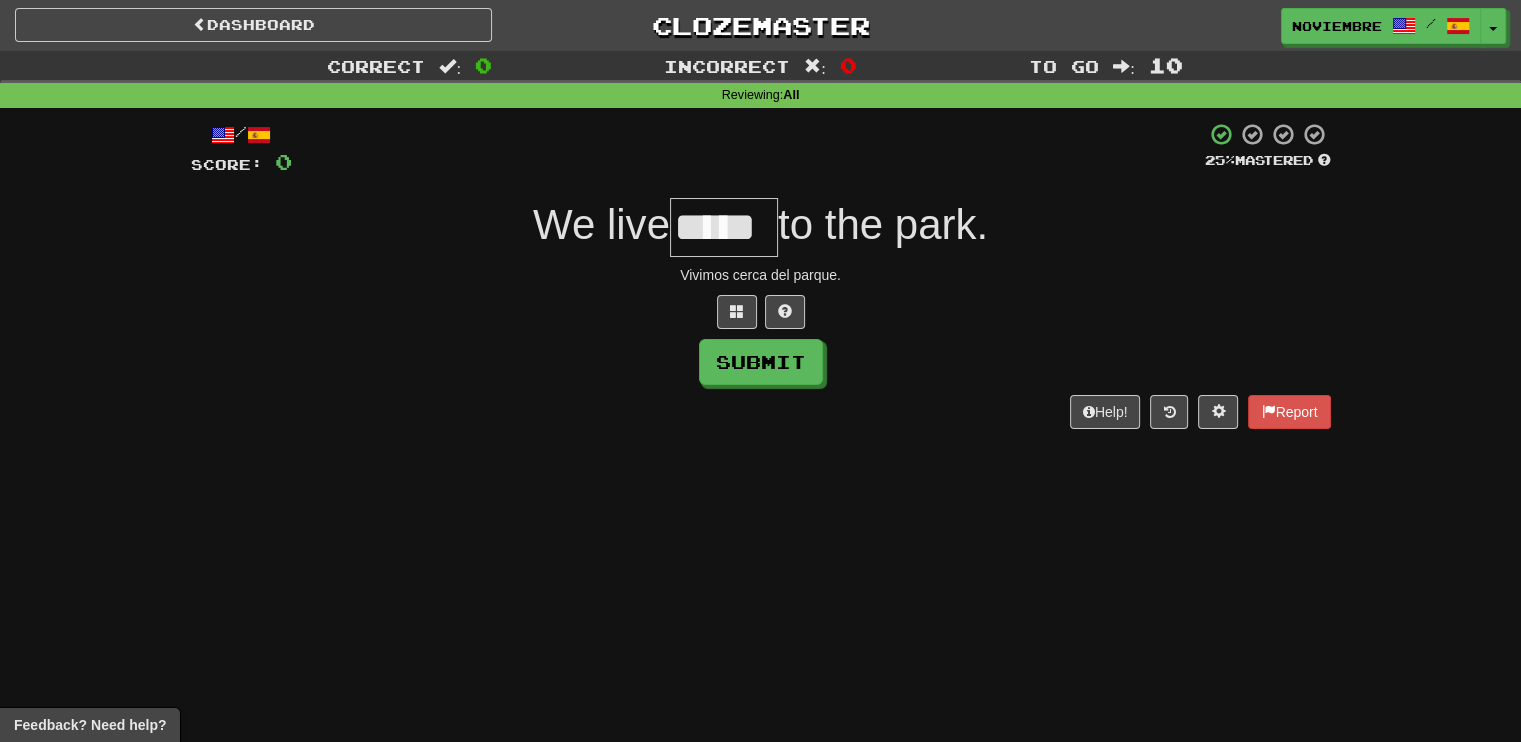 type on "*****" 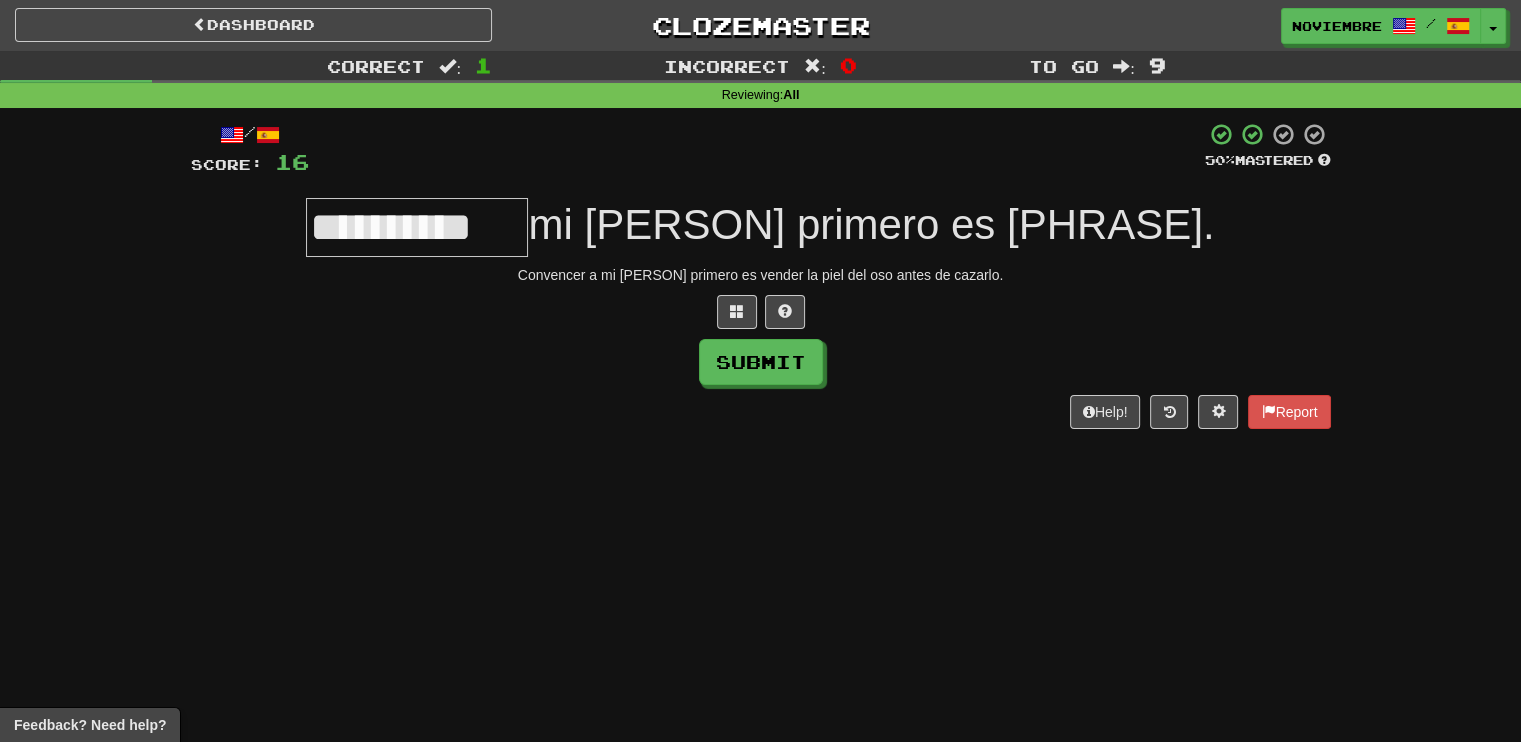 type on "**********" 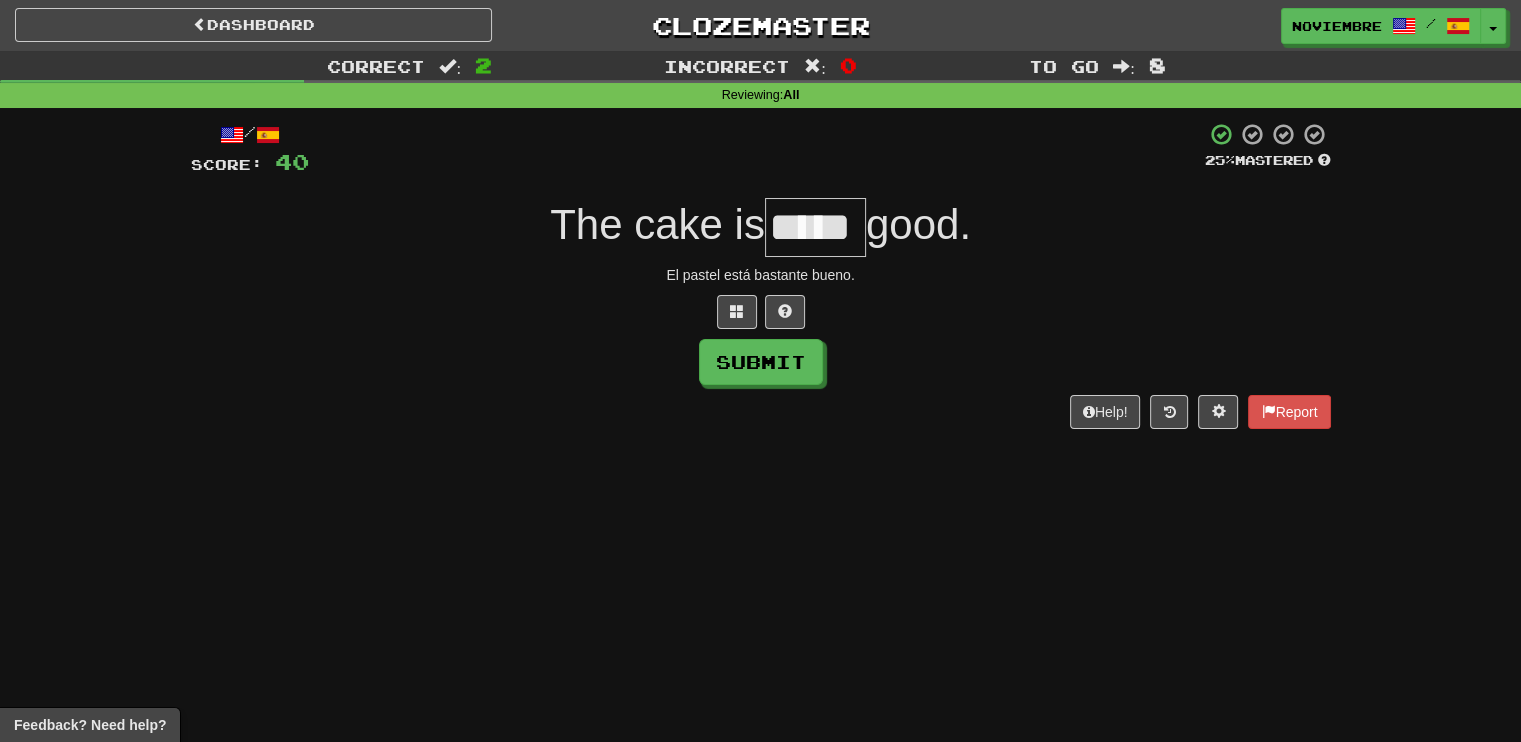 type on "*****" 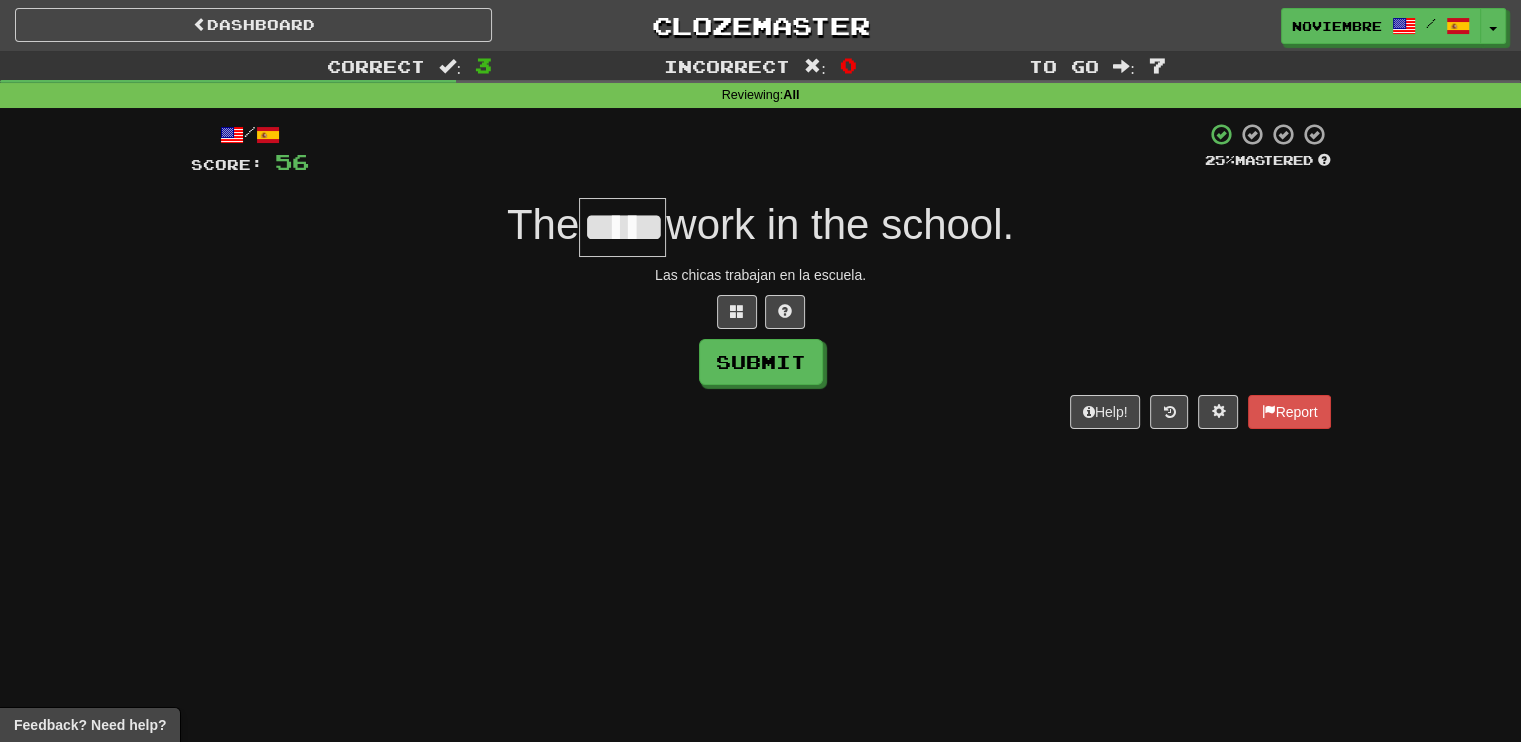 type on "*****" 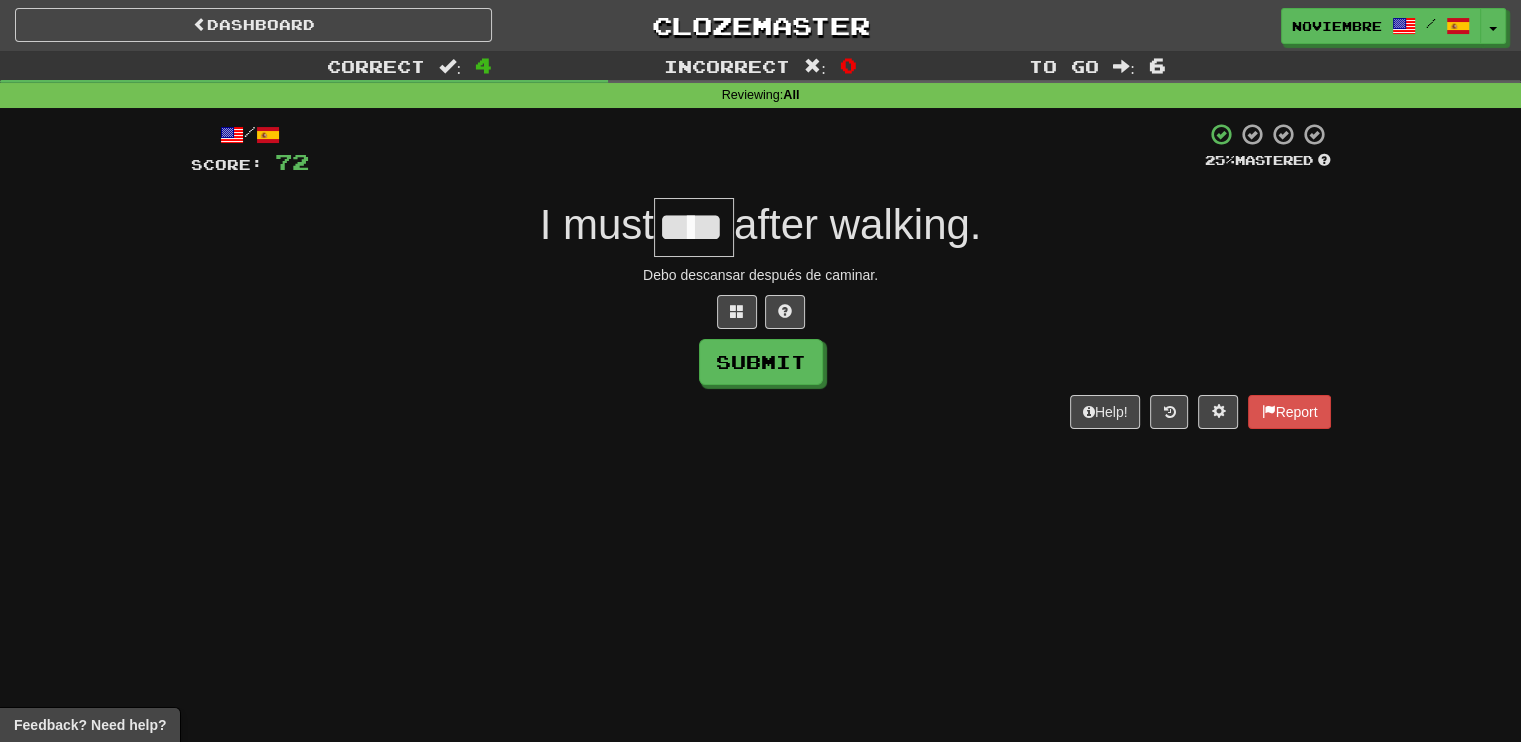 type on "****" 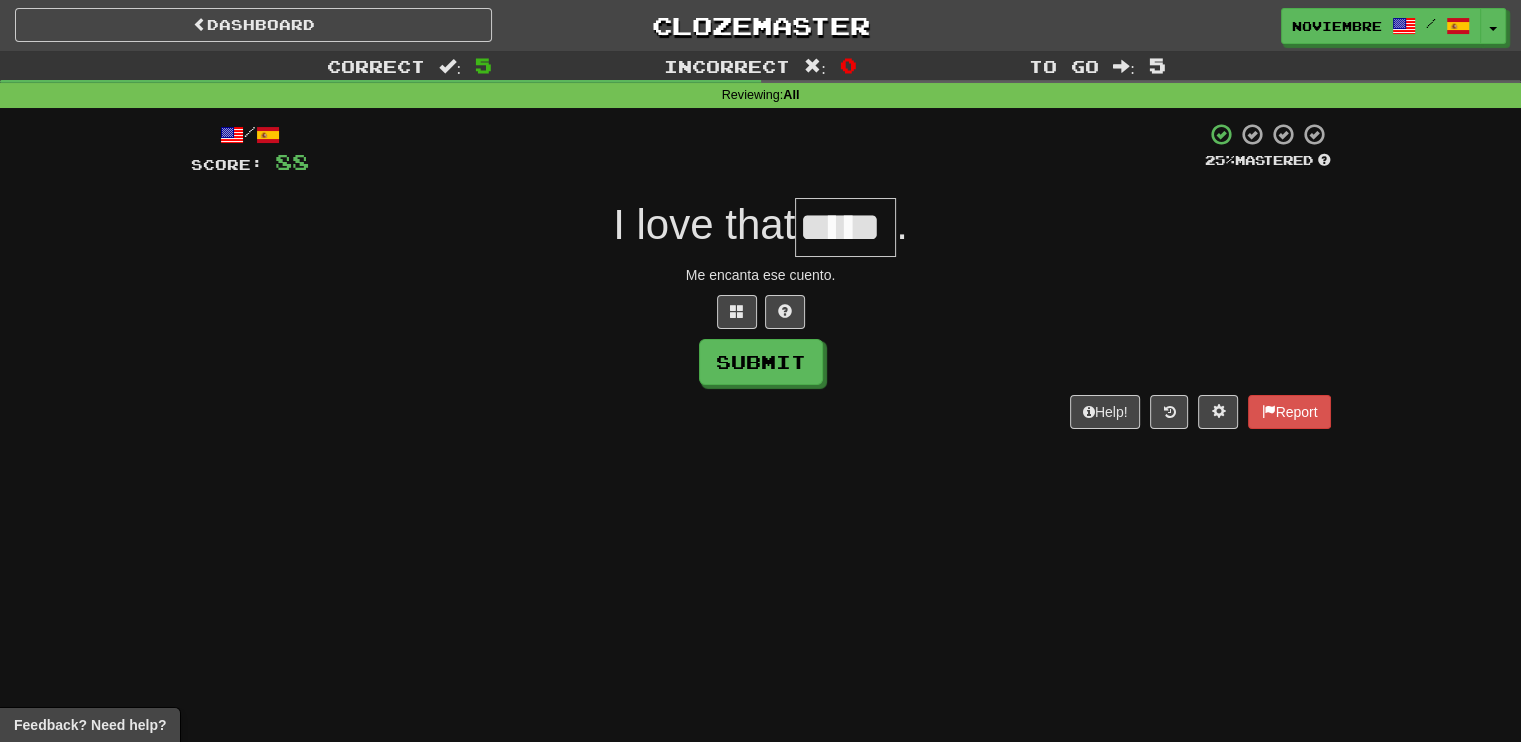 type on "*****" 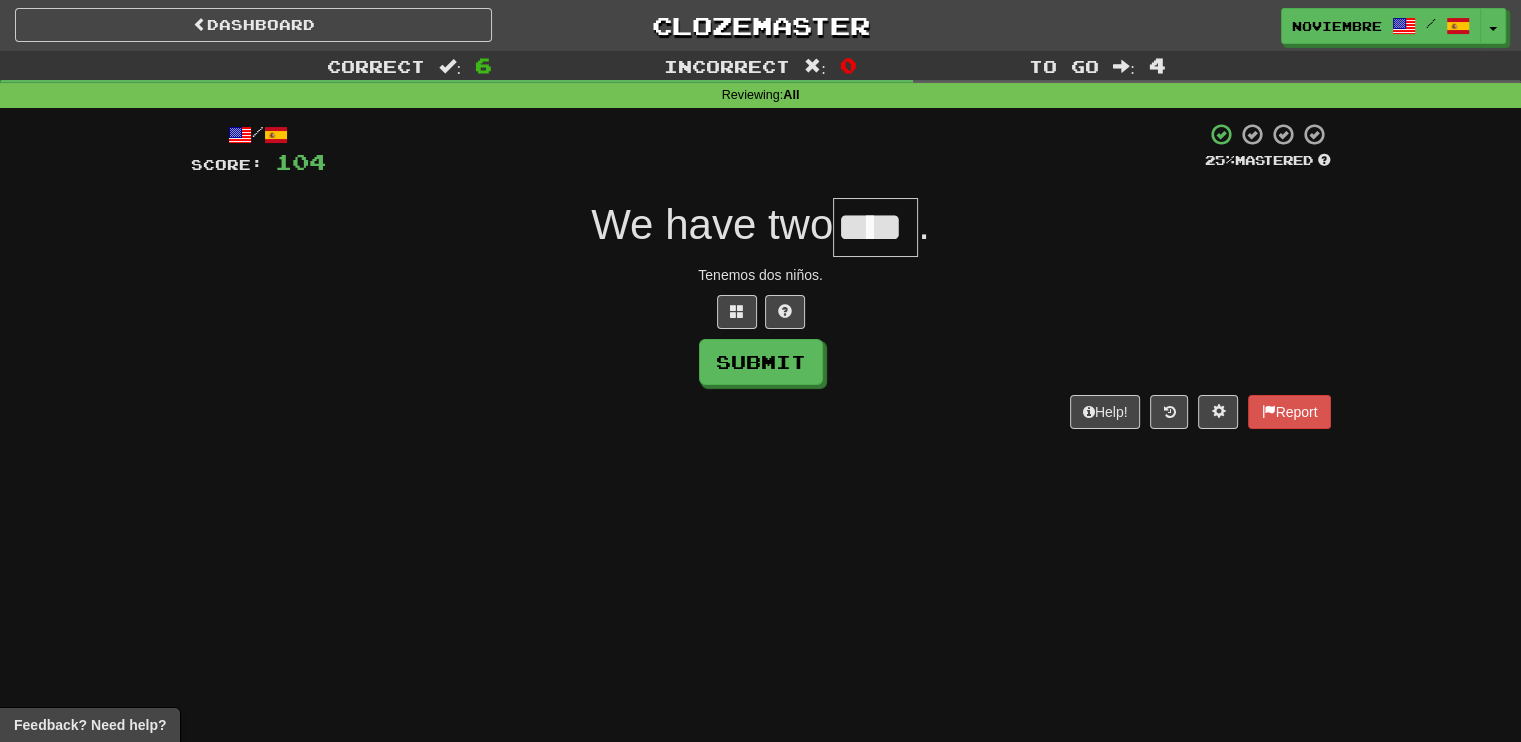 type on "****" 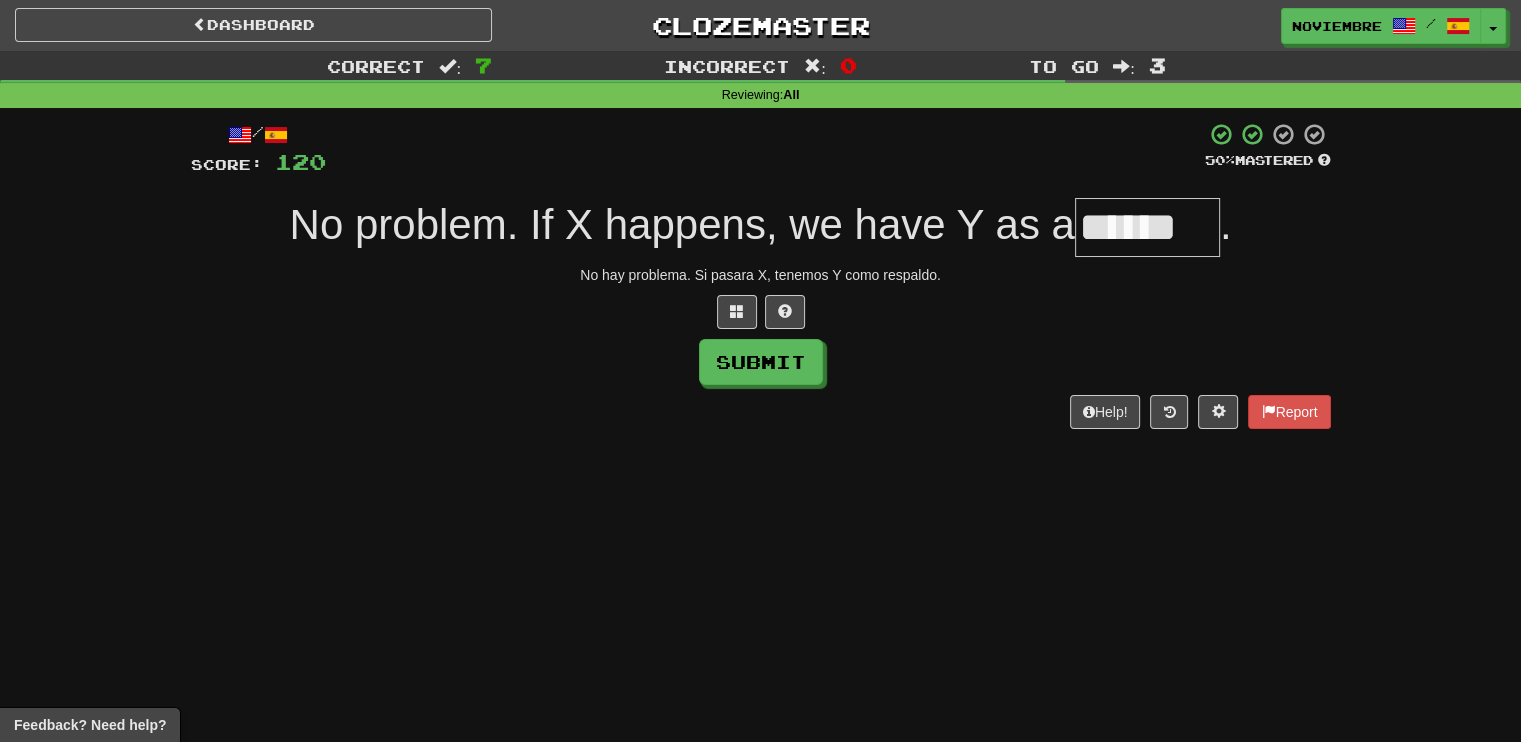 type on "******" 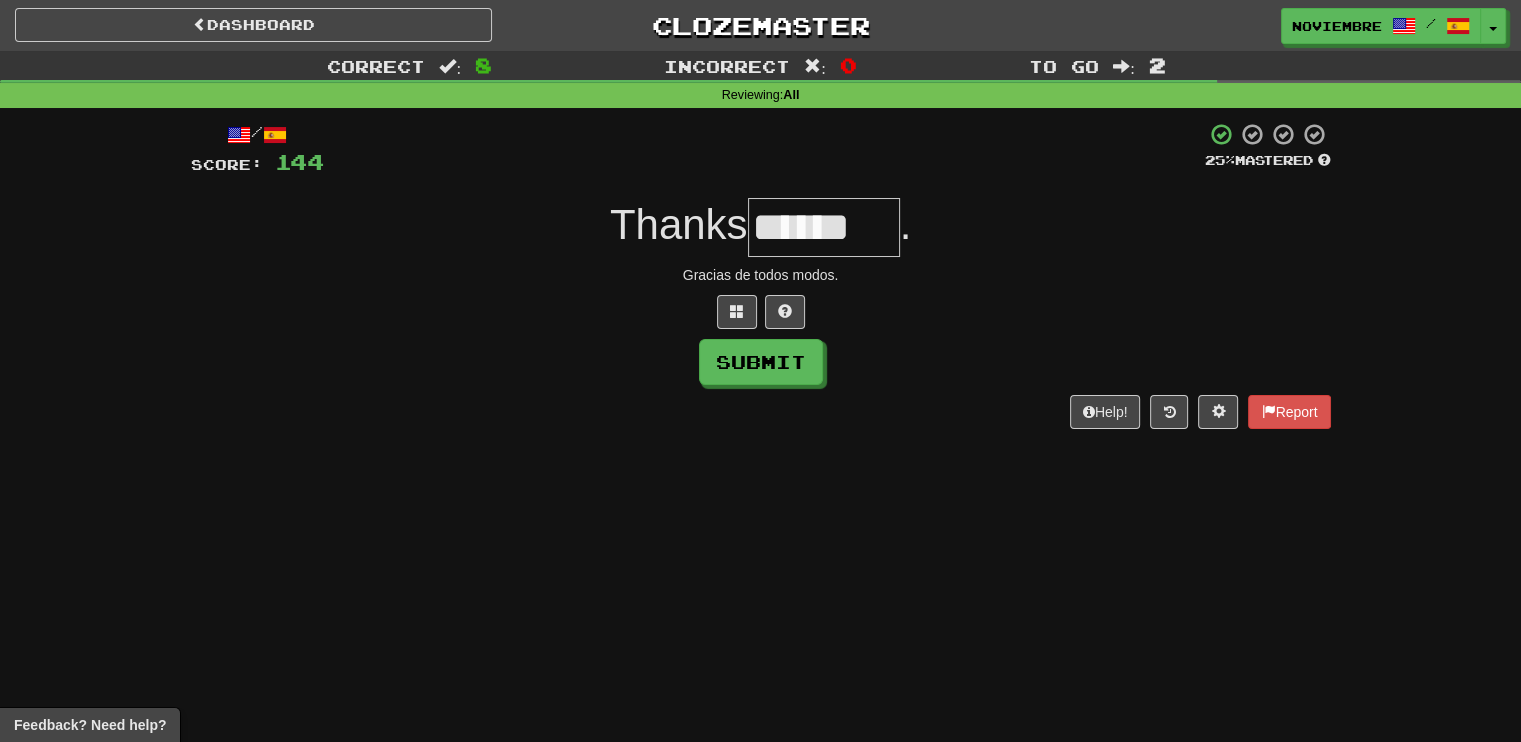 type on "******" 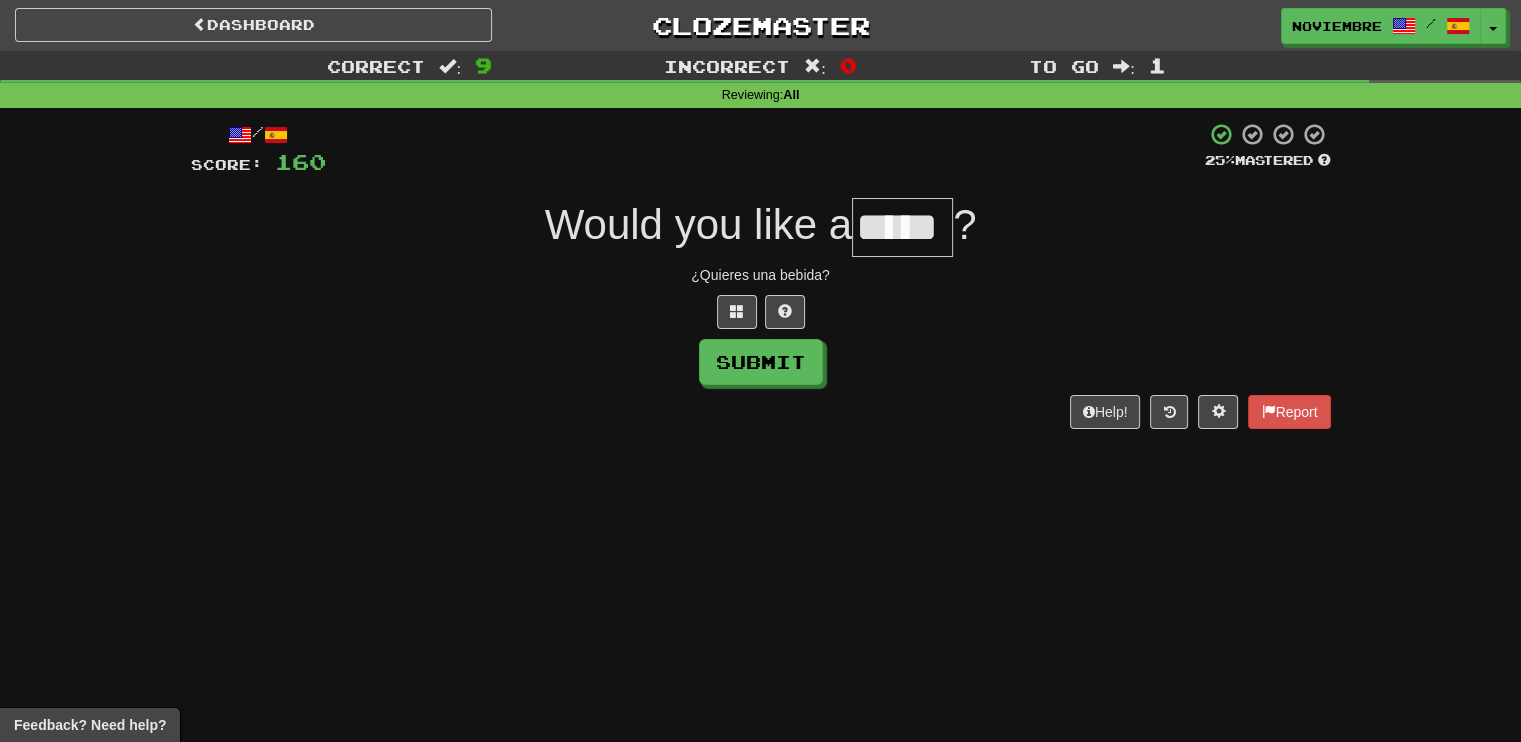 type on "*****" 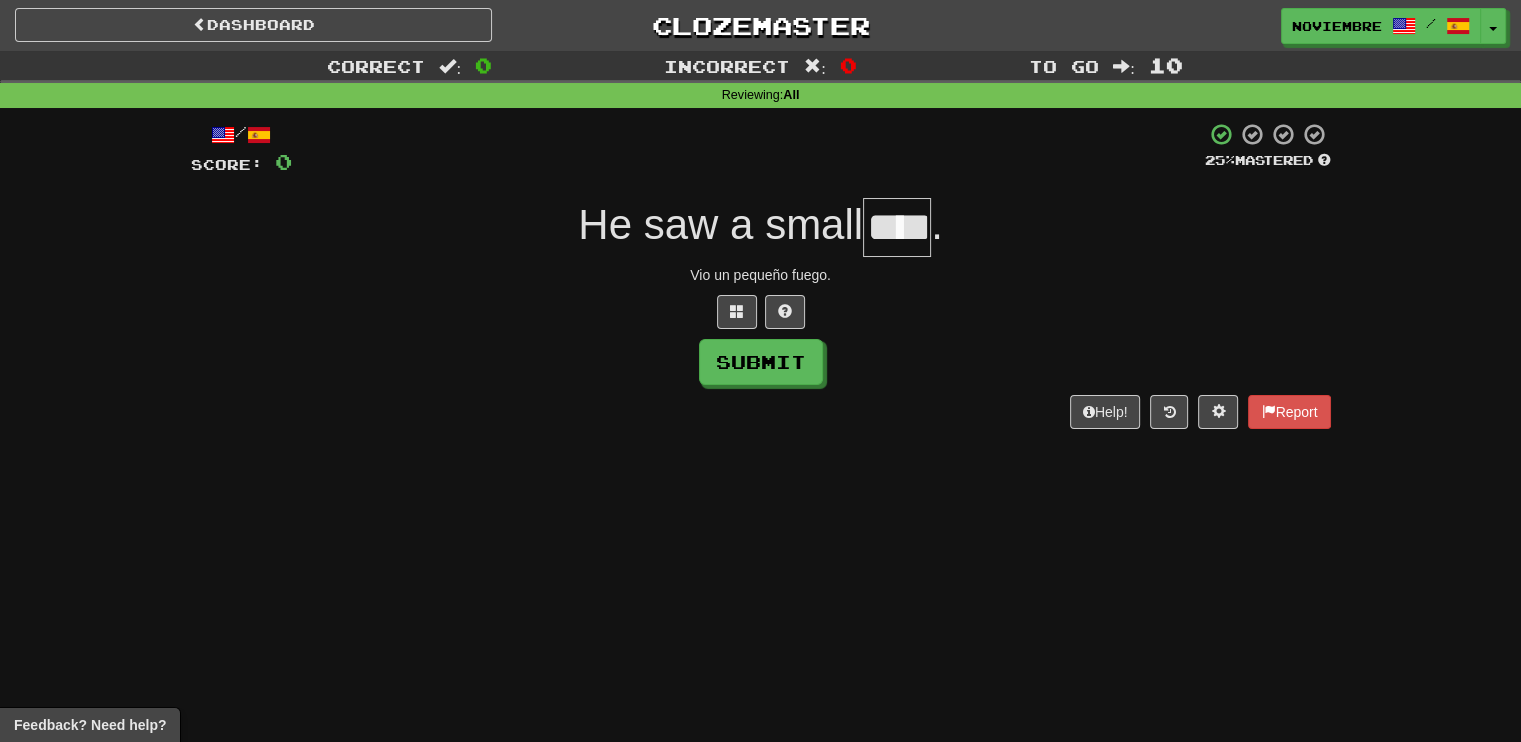 type on "****" 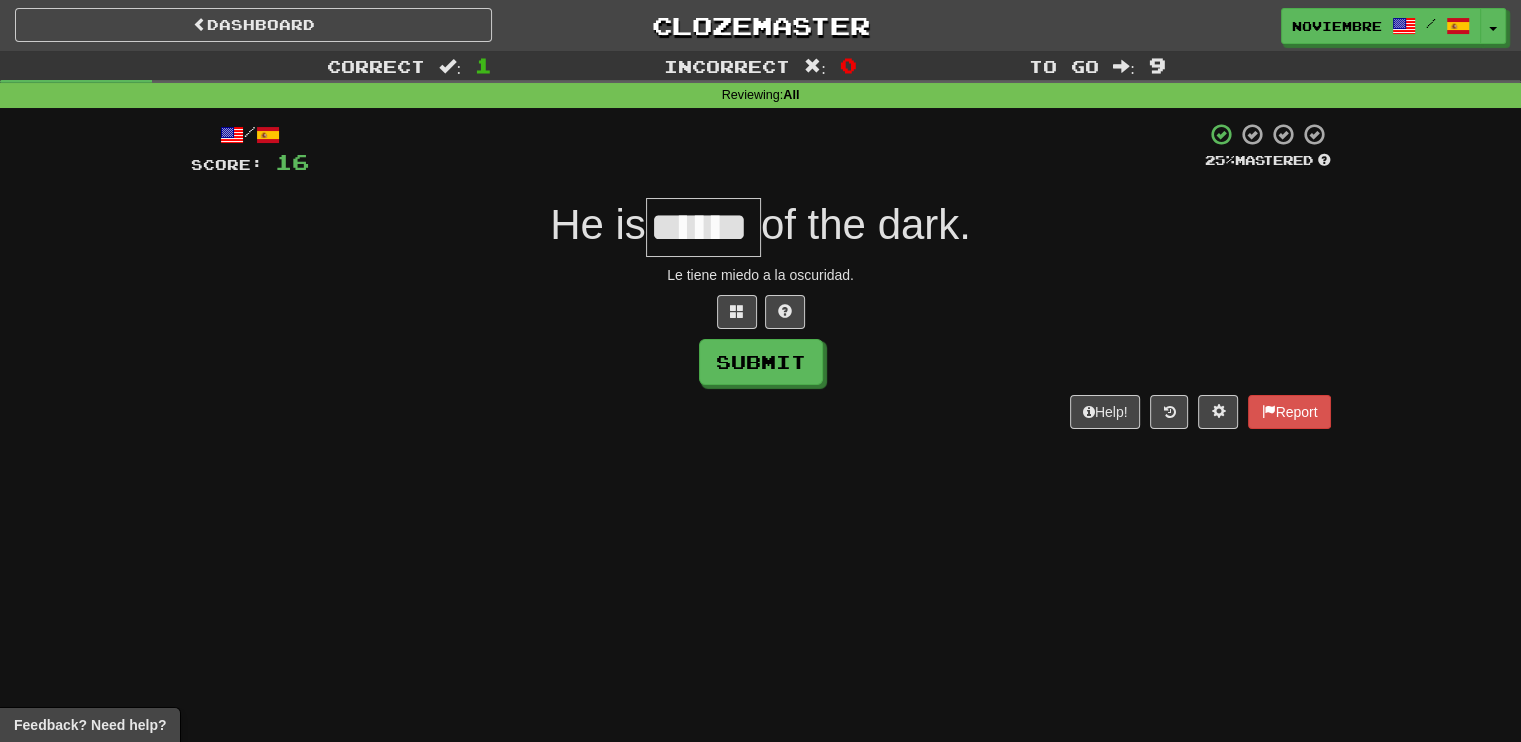 type on "******" 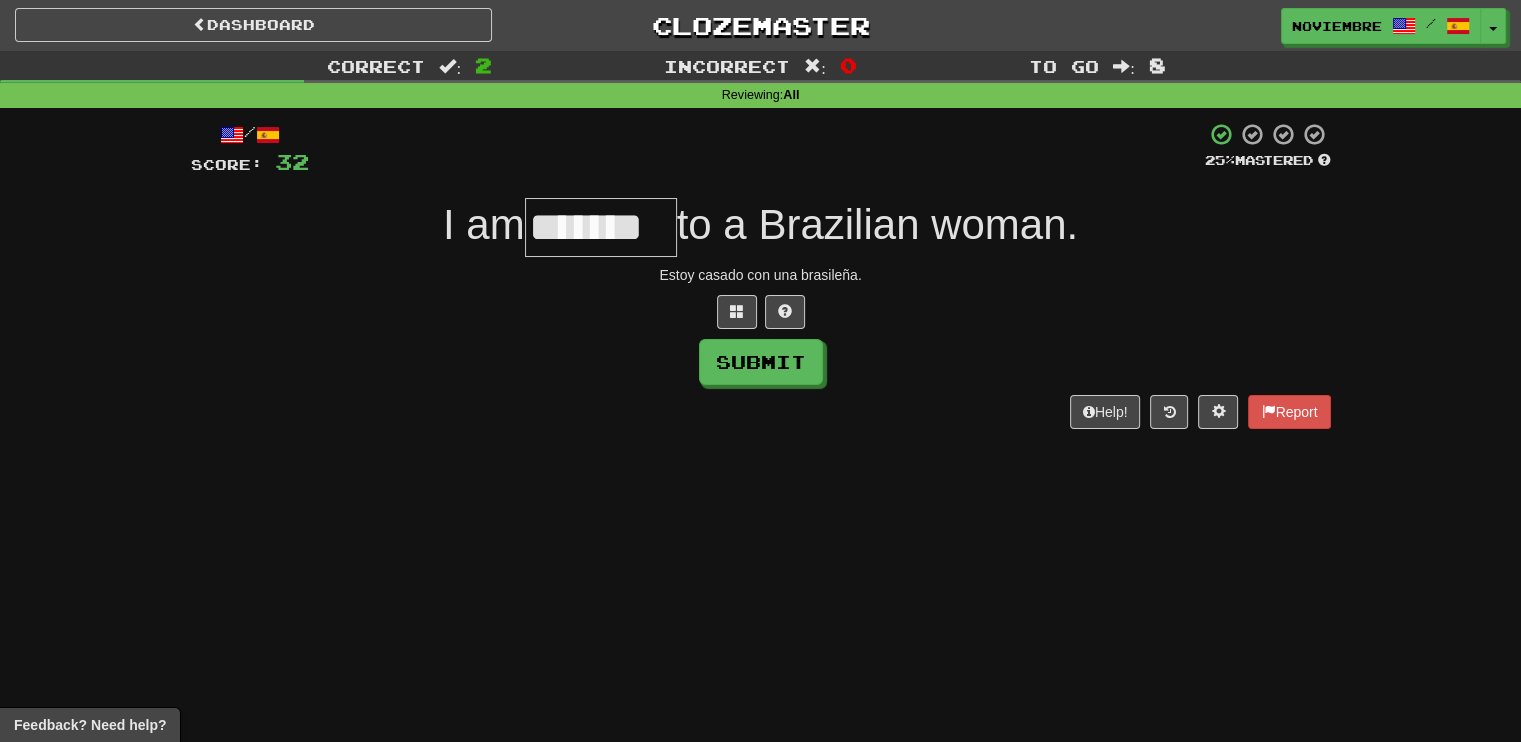 type on "*******" 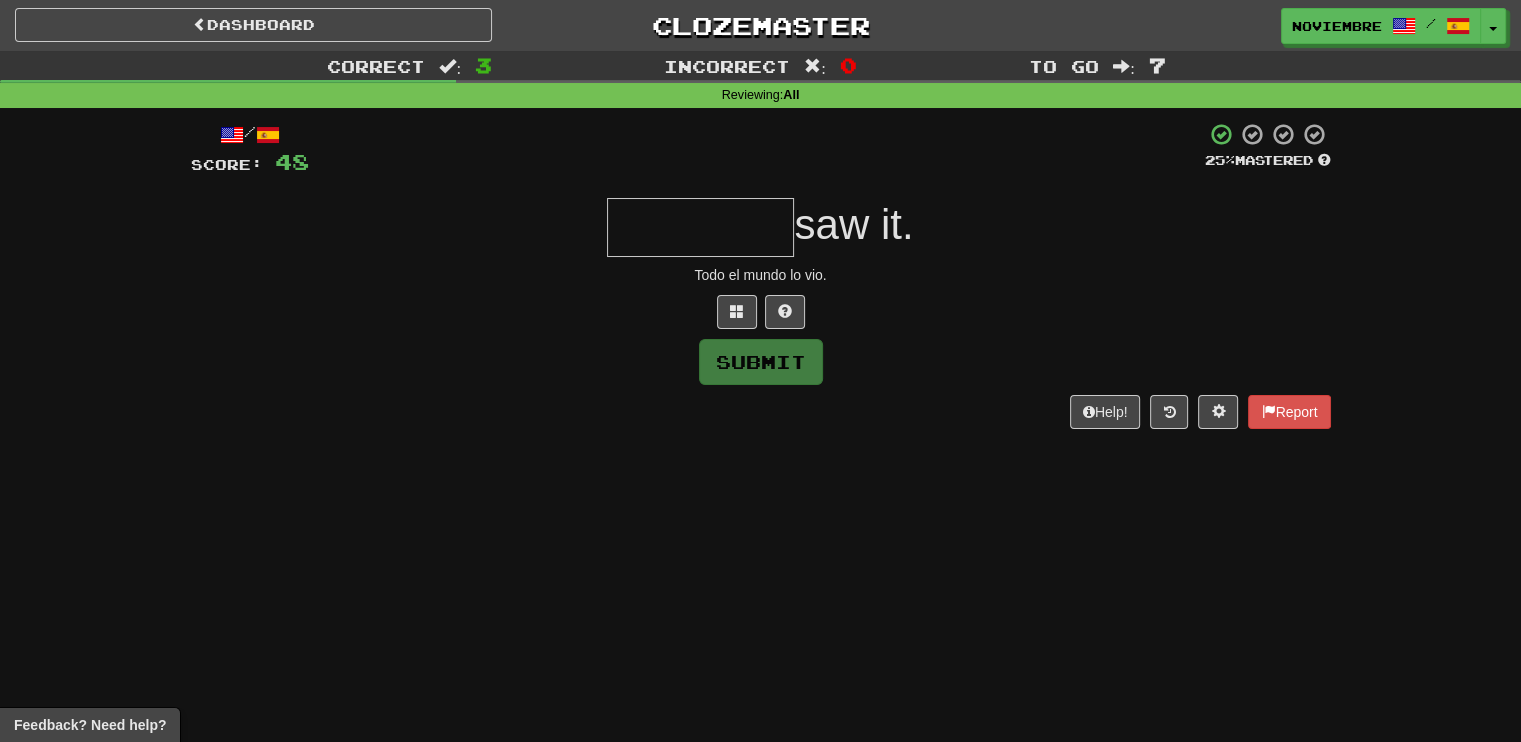 type on "*" 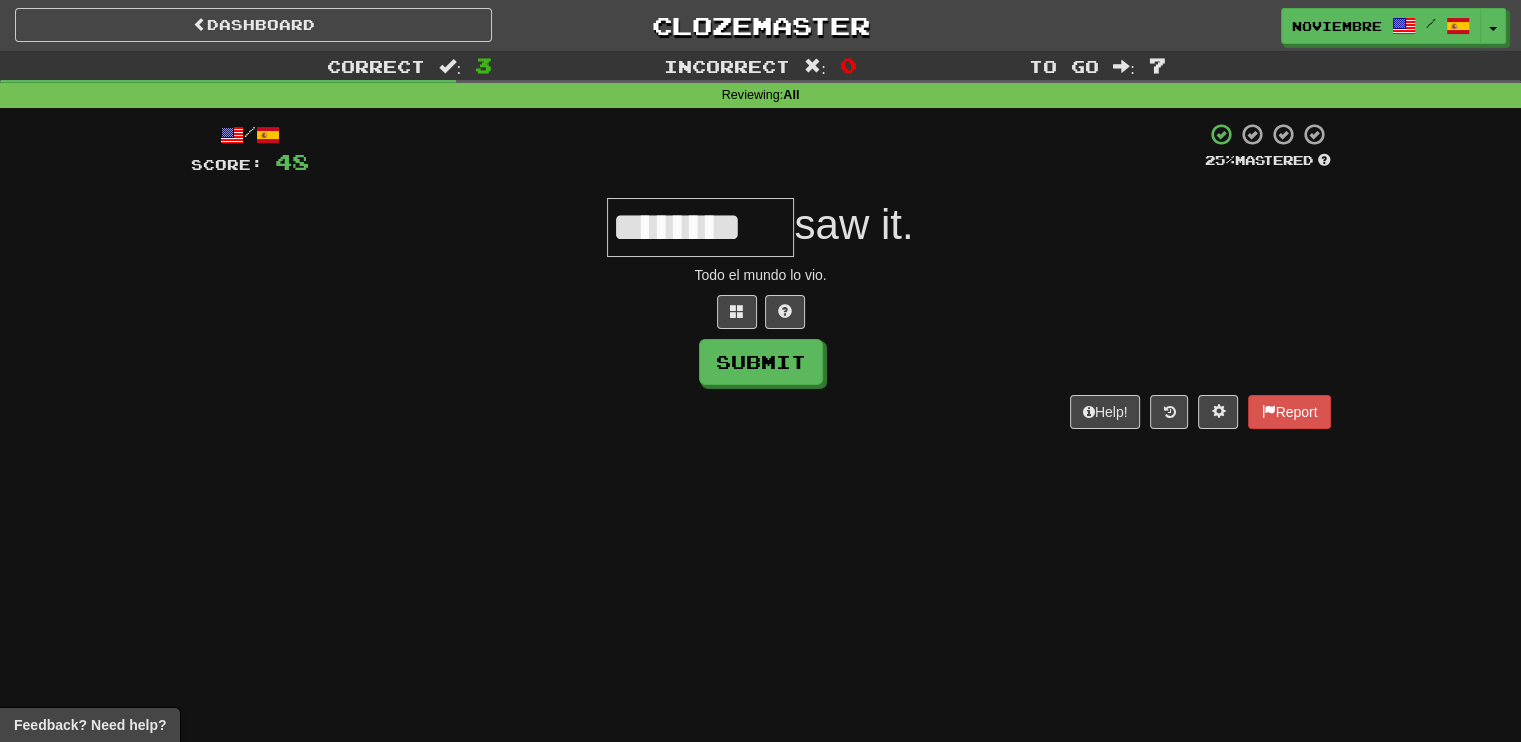 type on "********" 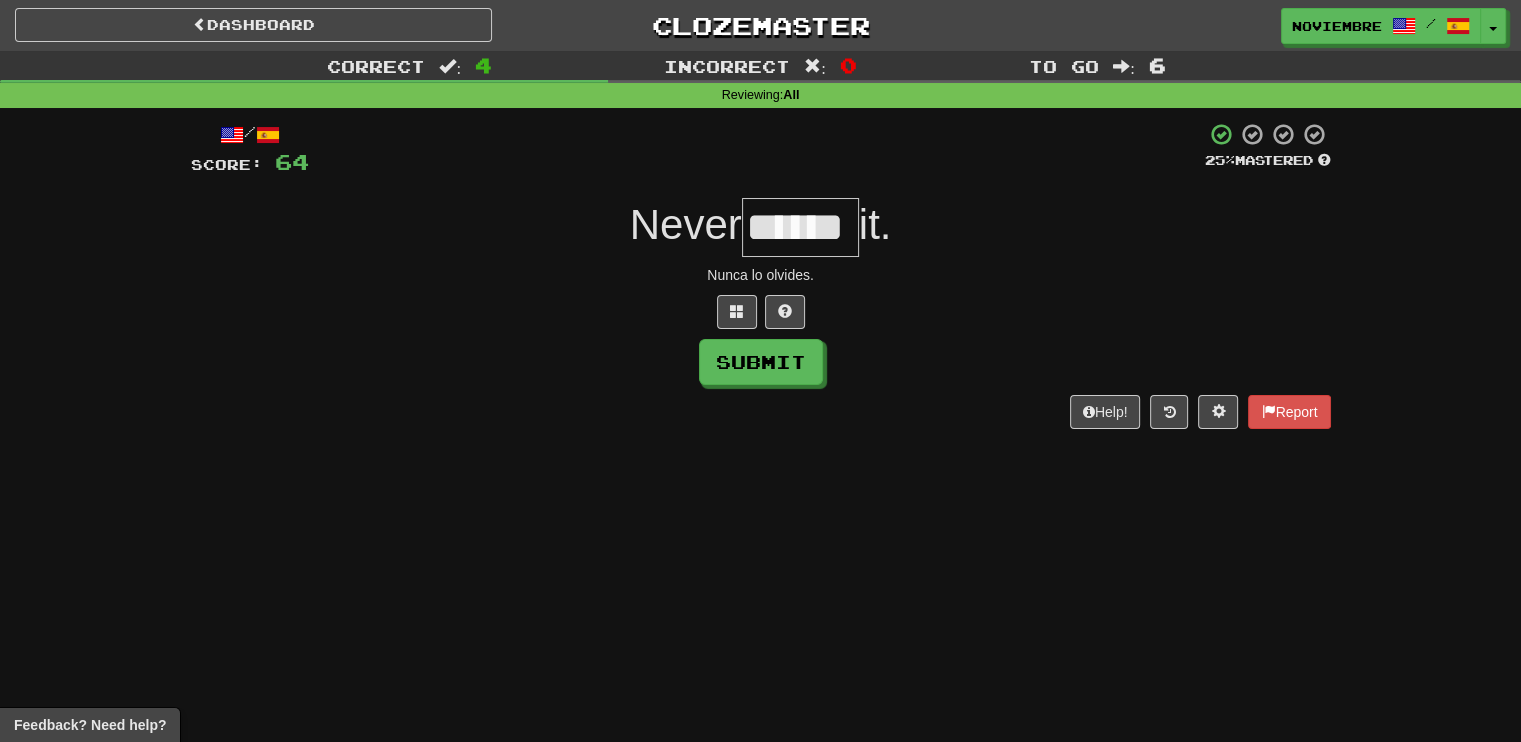 type on "******" 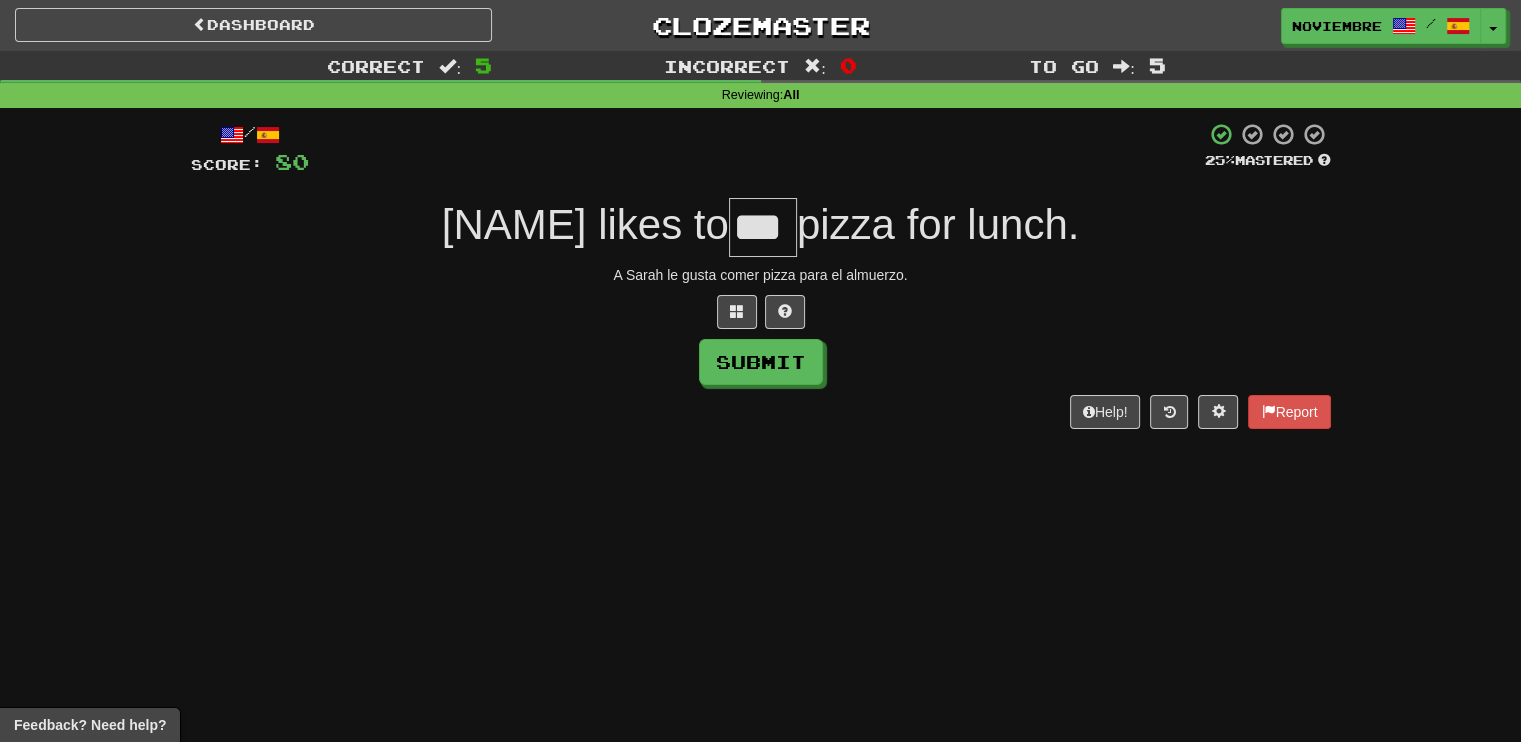 type on "***" 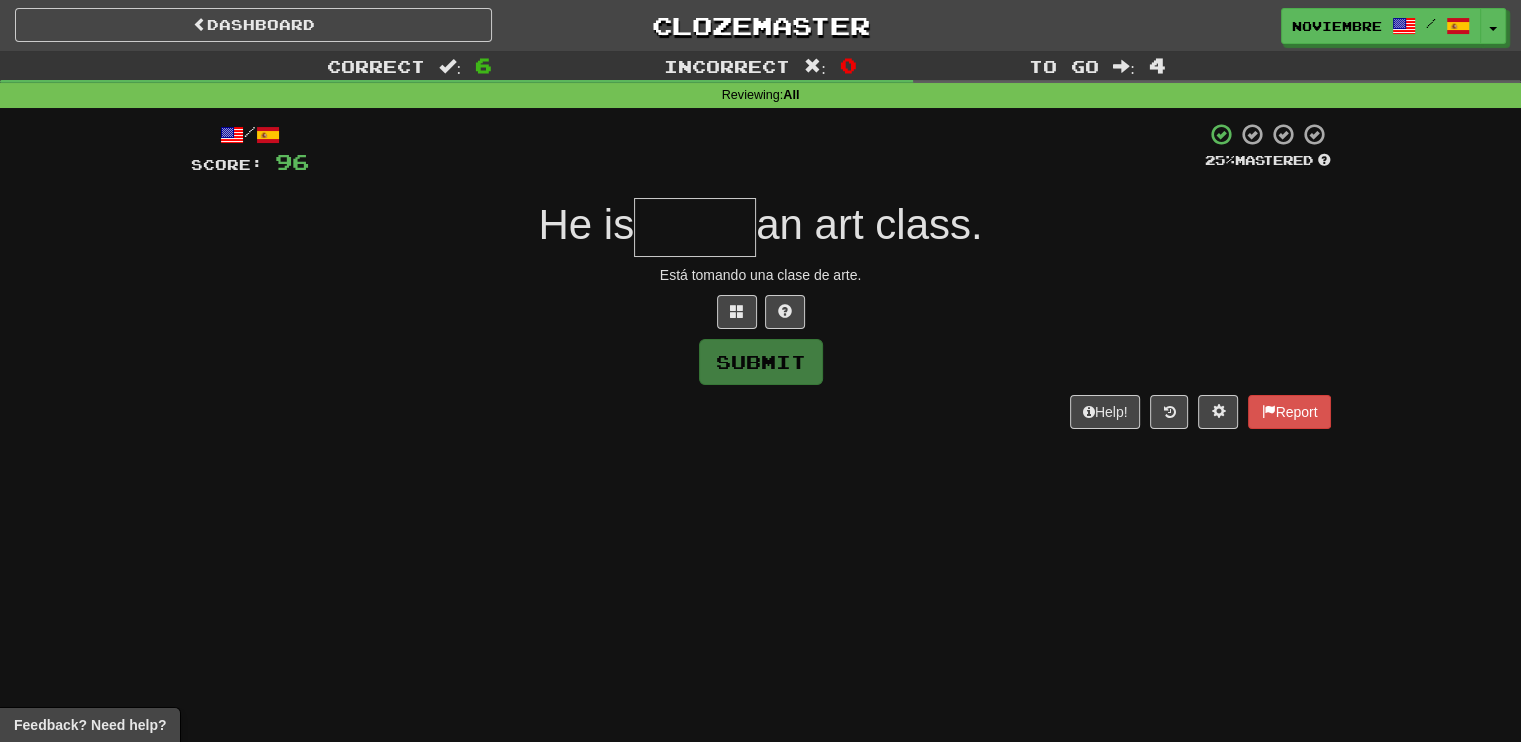 type on "*" 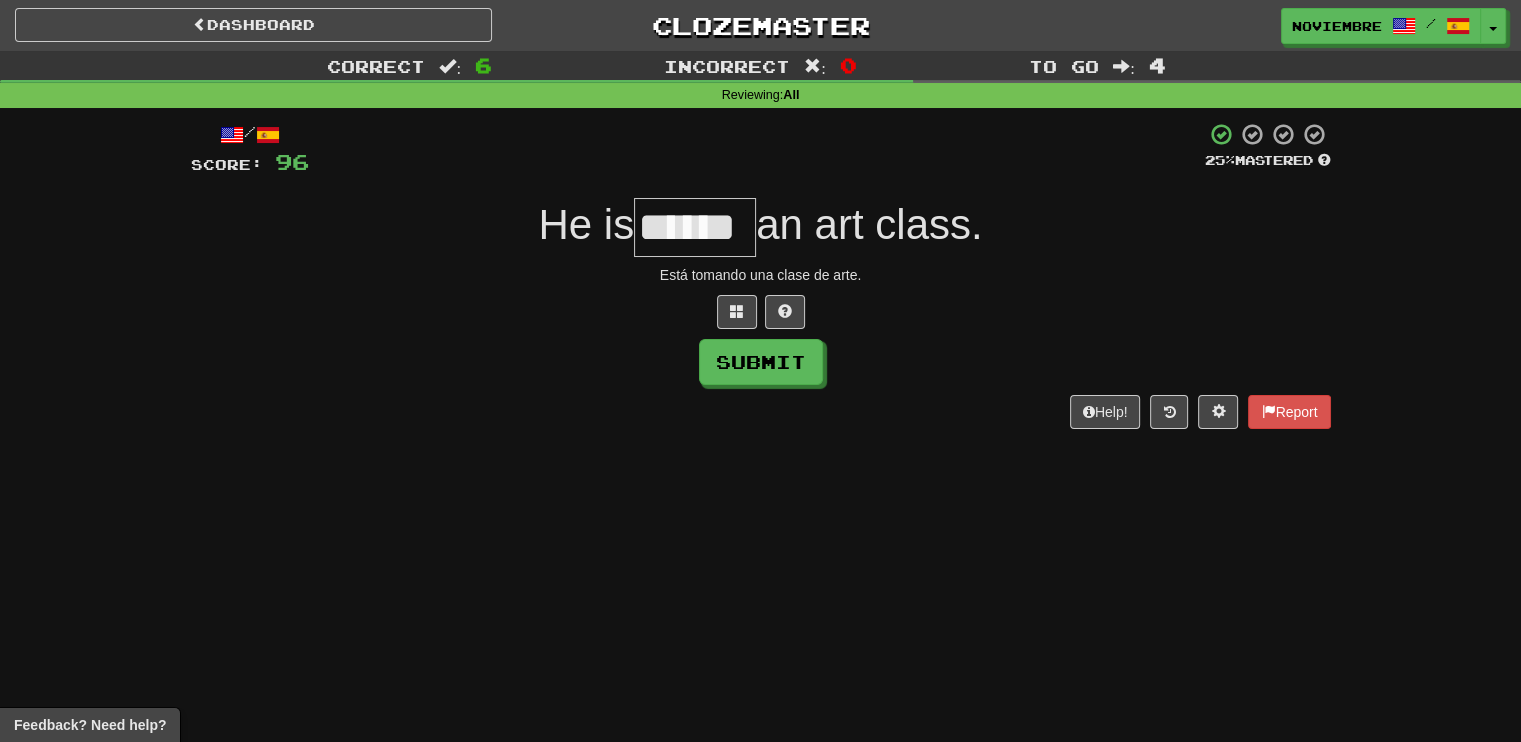 type on "******" 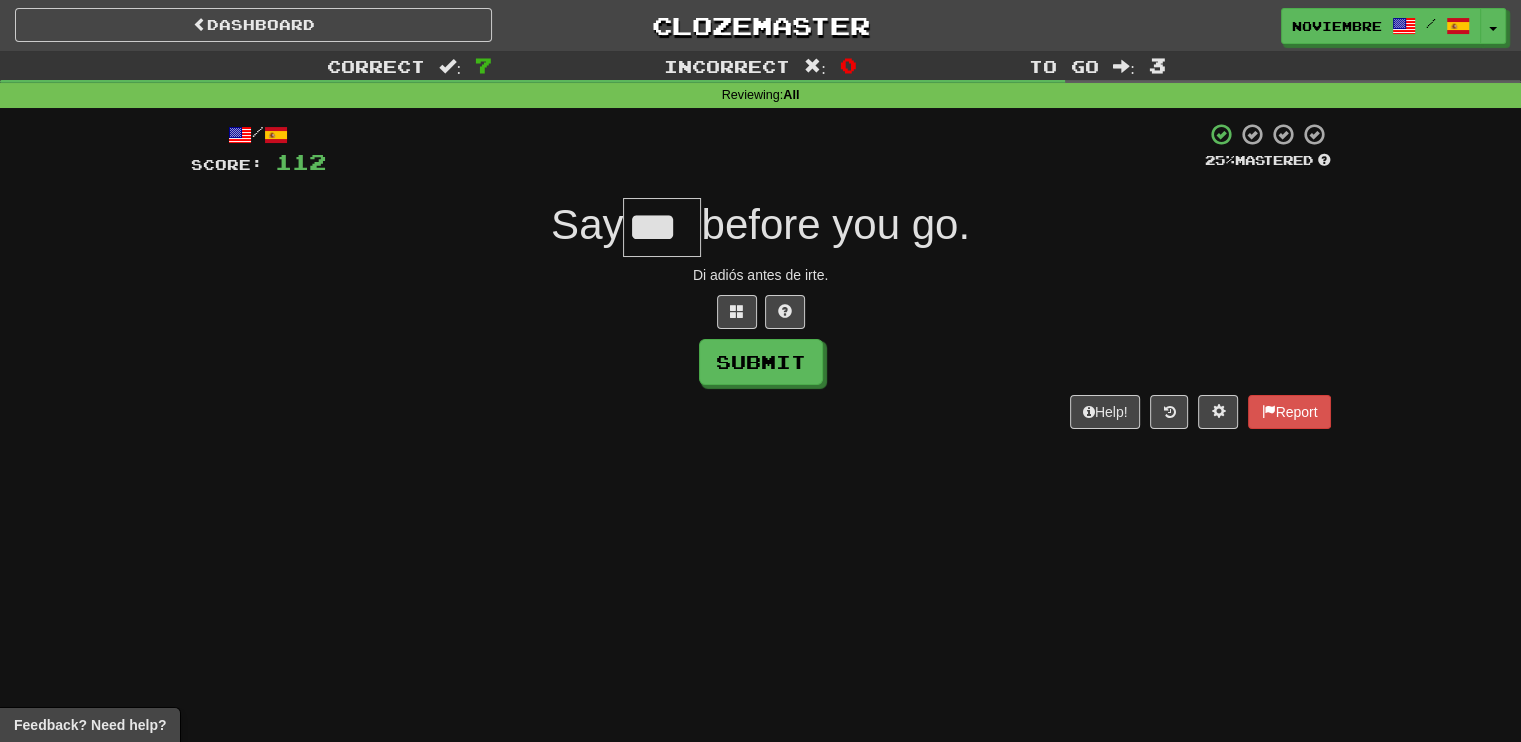type on "***" 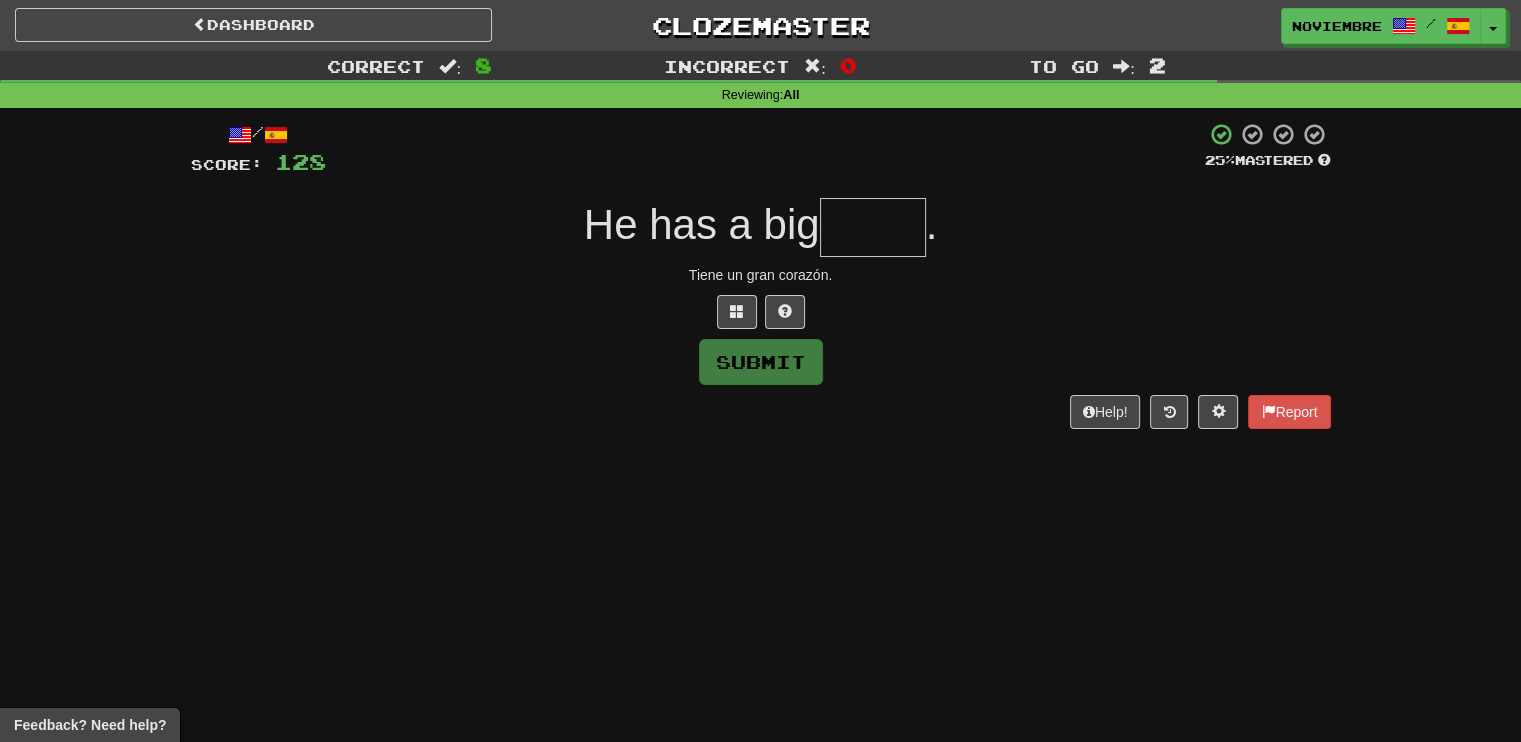 type on "*" 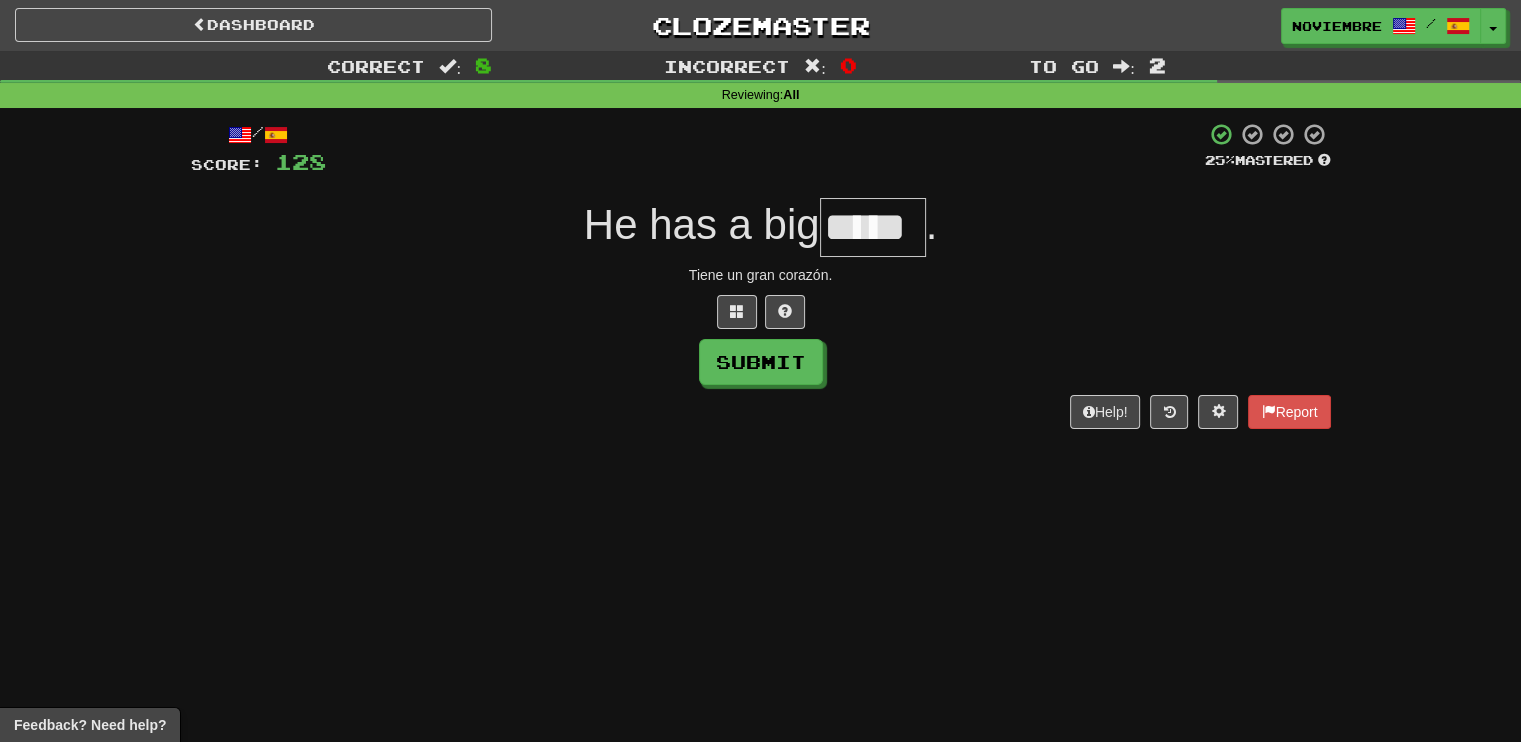 type on "*****" 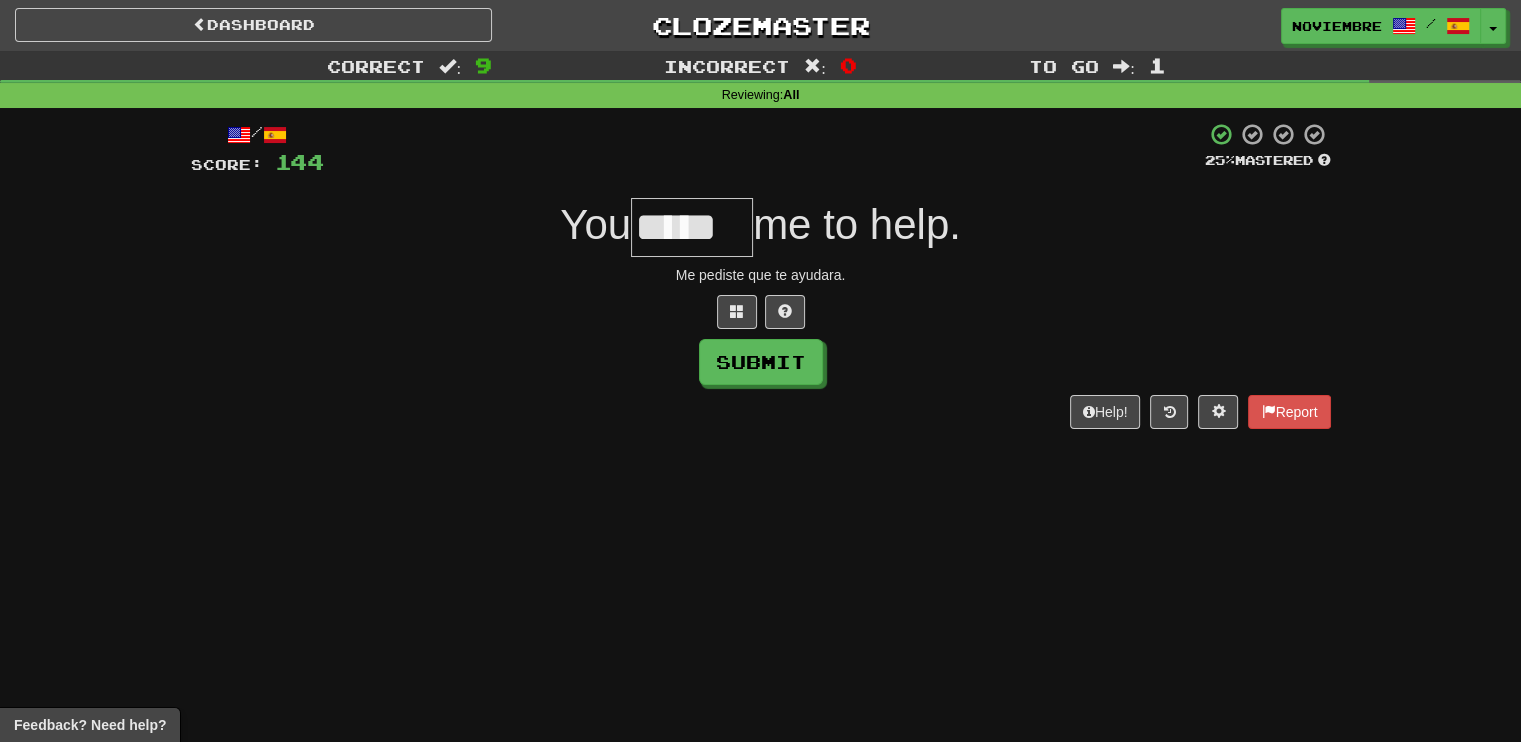 type on "*****" 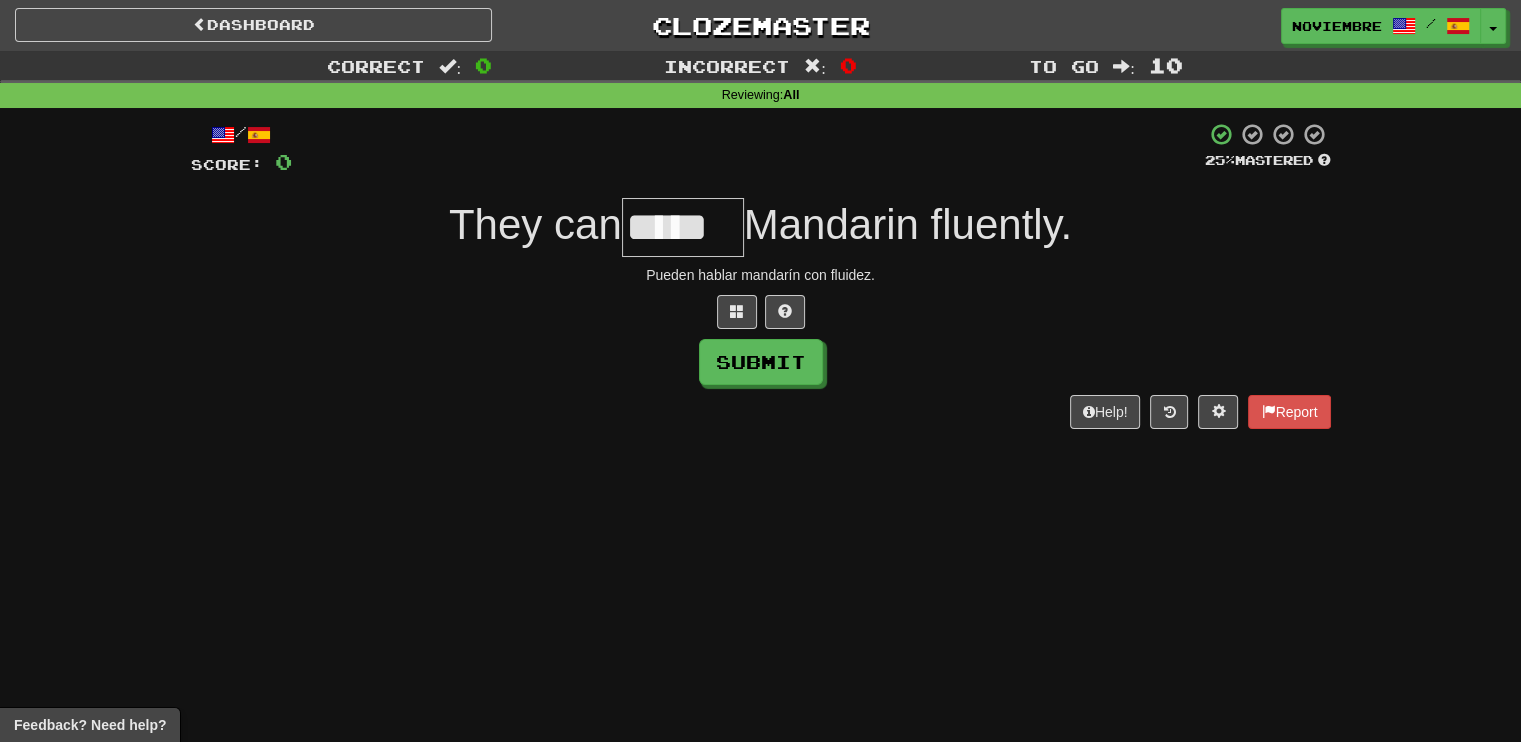 type on "*****" 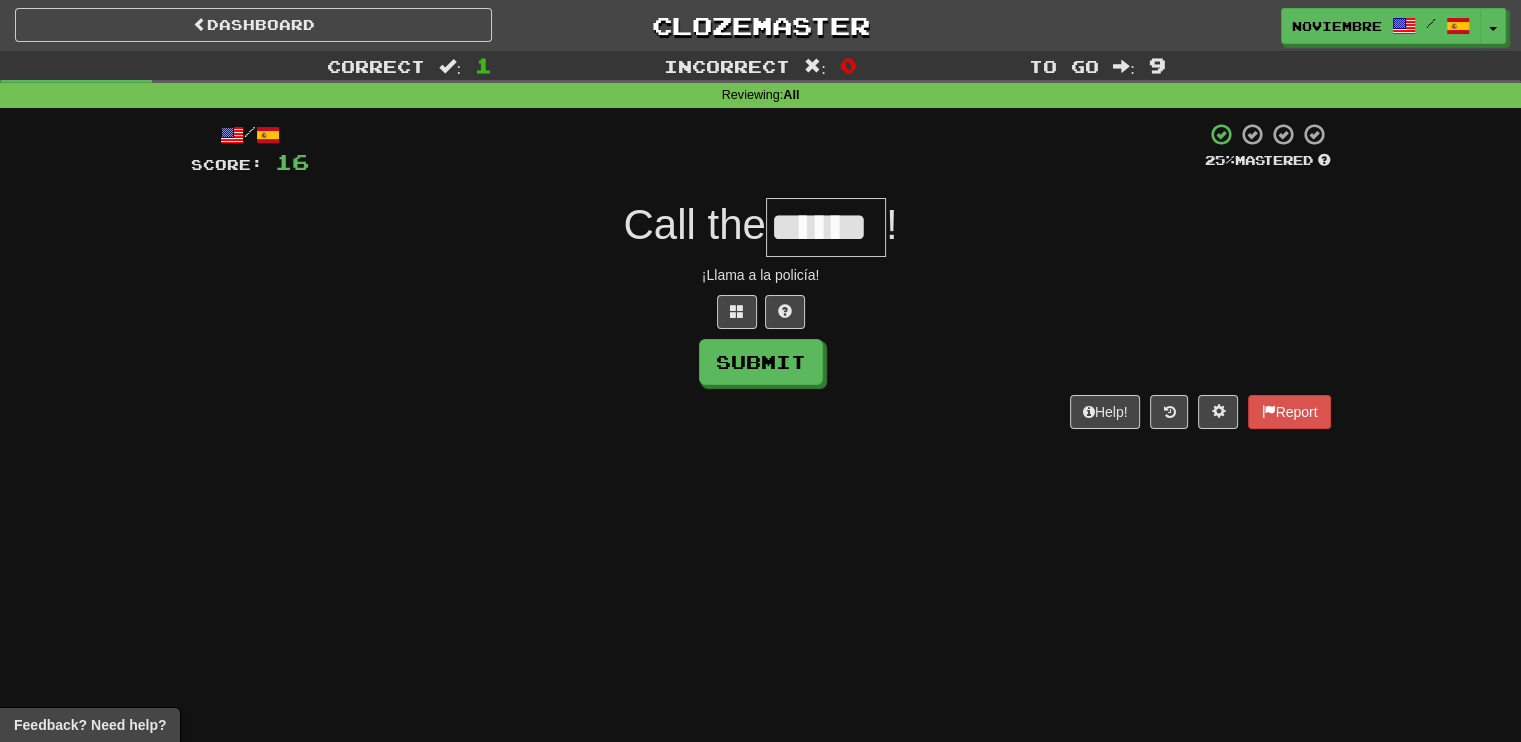 type on "******" 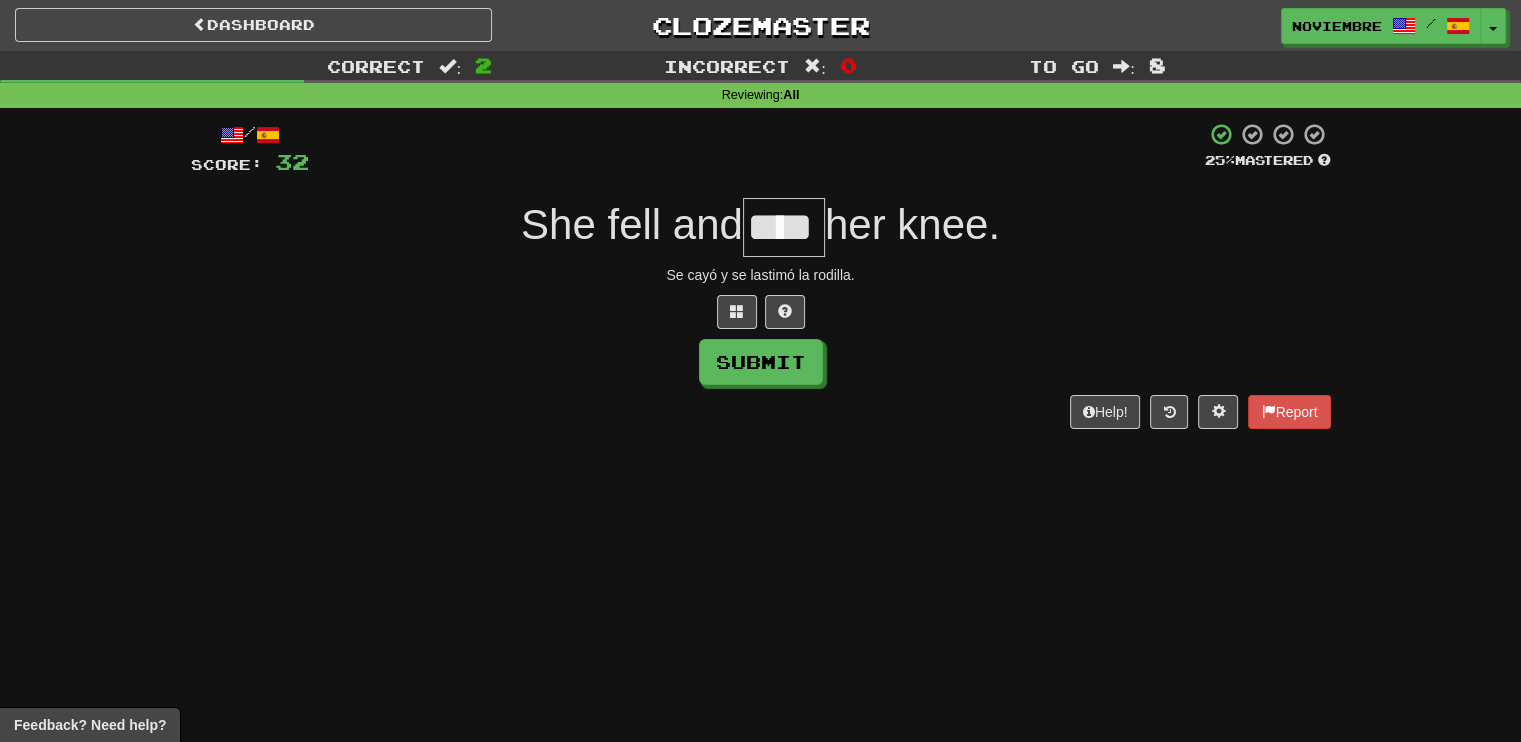 type on "****" 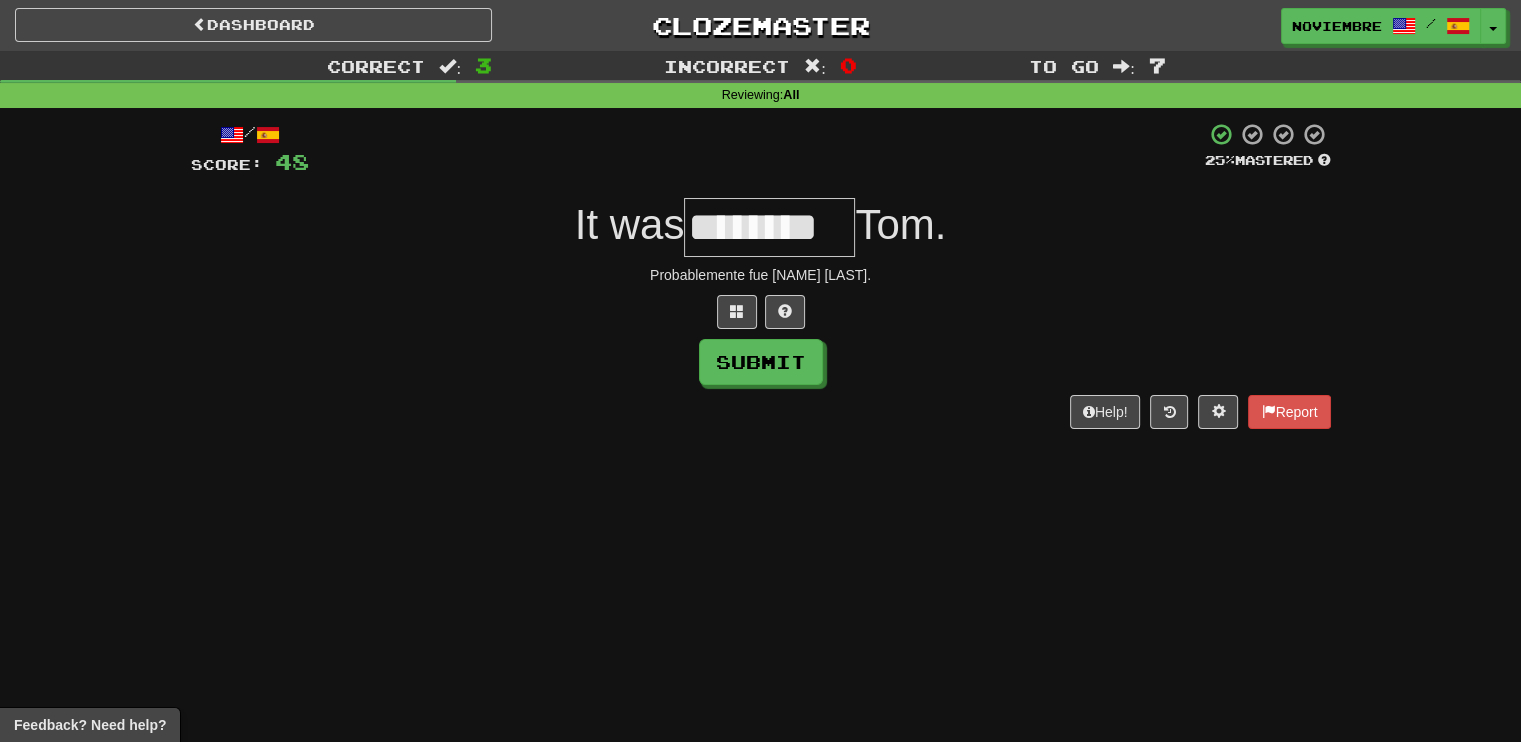 type on "********" 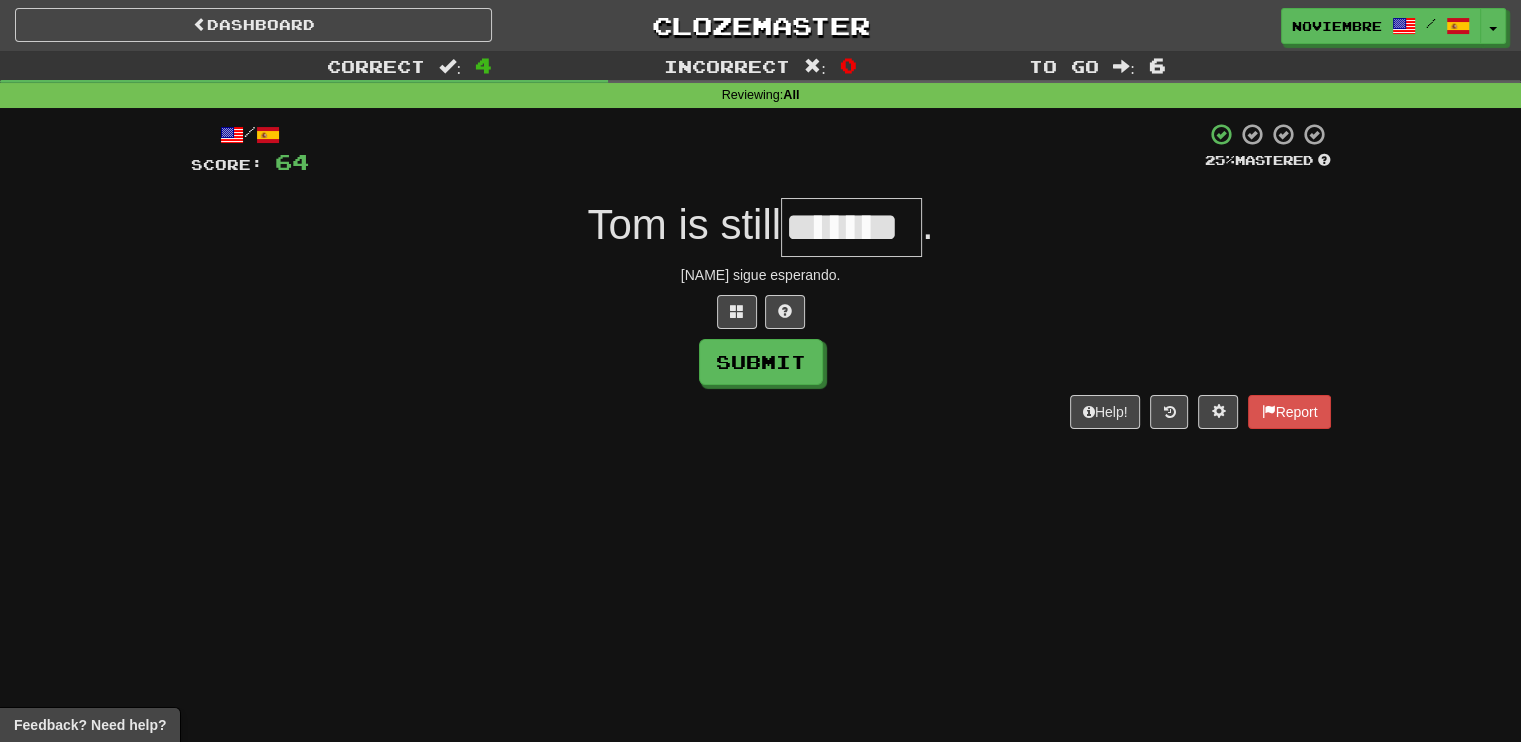 type on "*******" 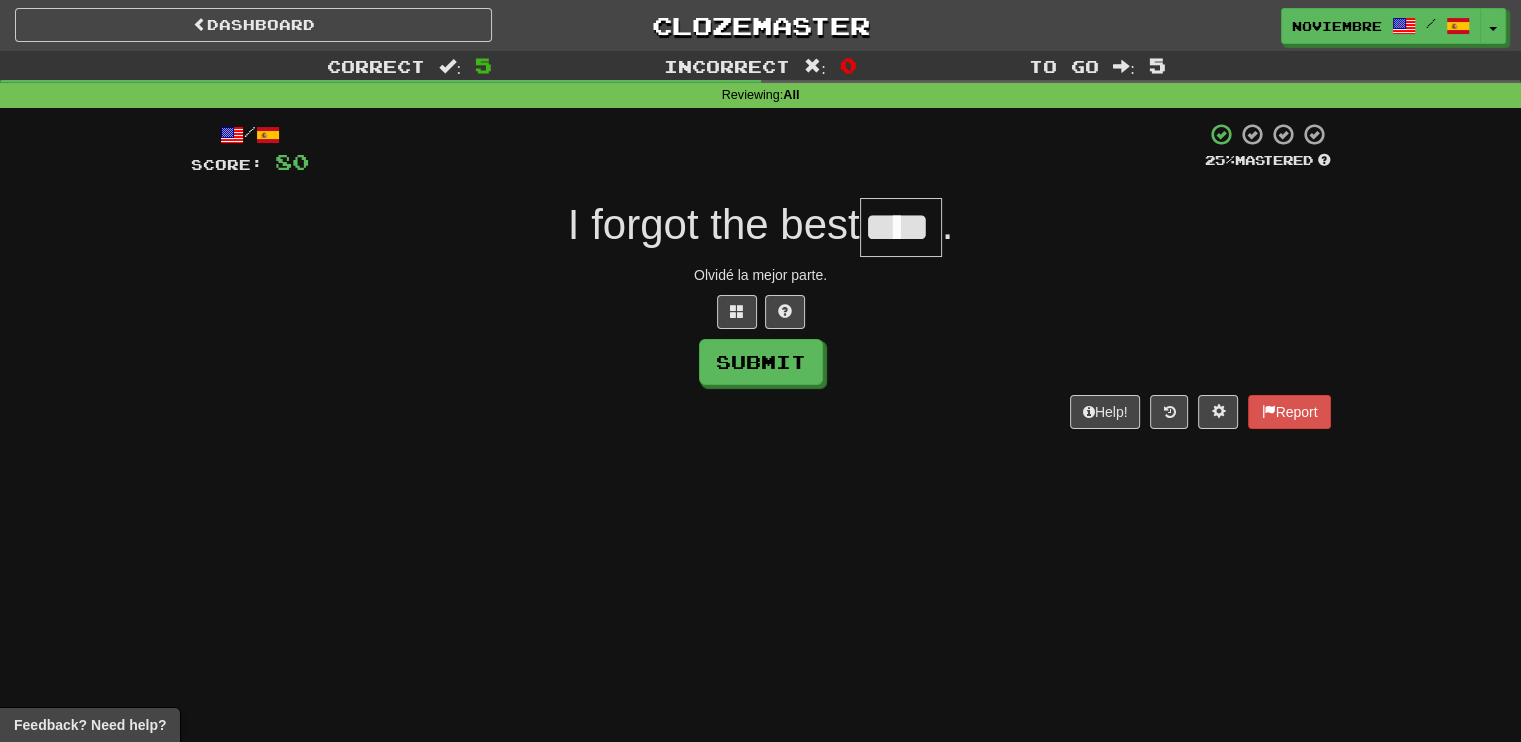type on "****" 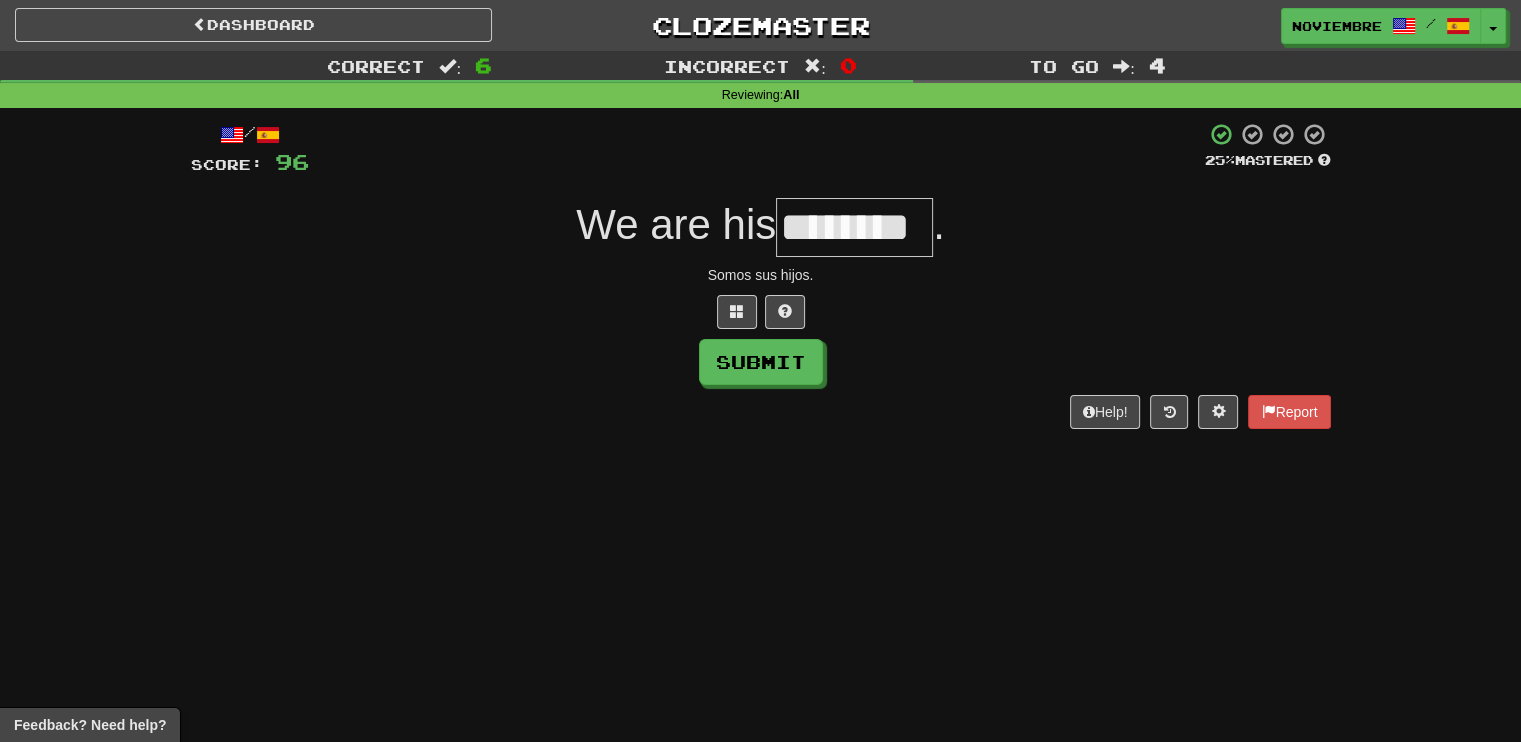 type on "********" 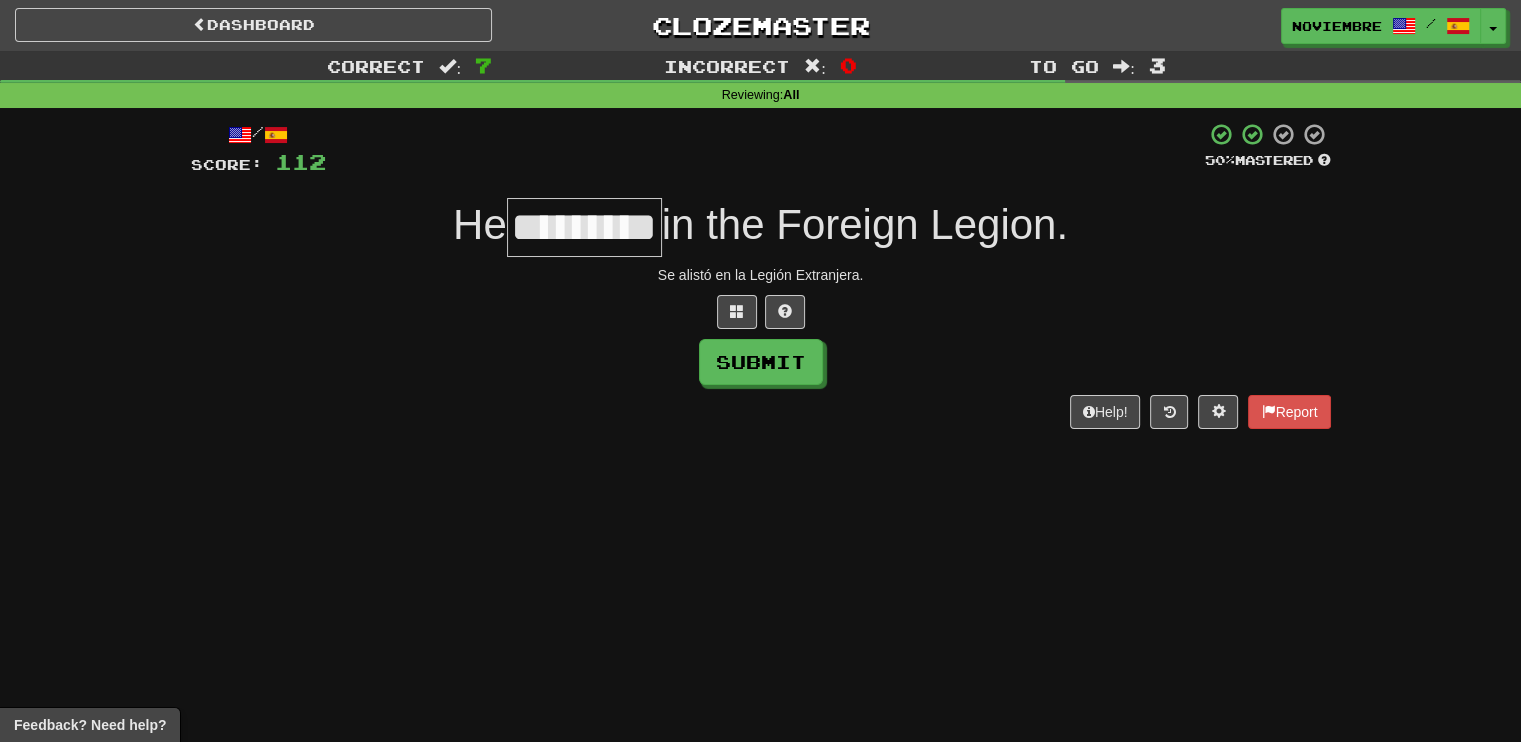 scroll, scrollTop: 0, scrollLeft: 9, axis: horizontal 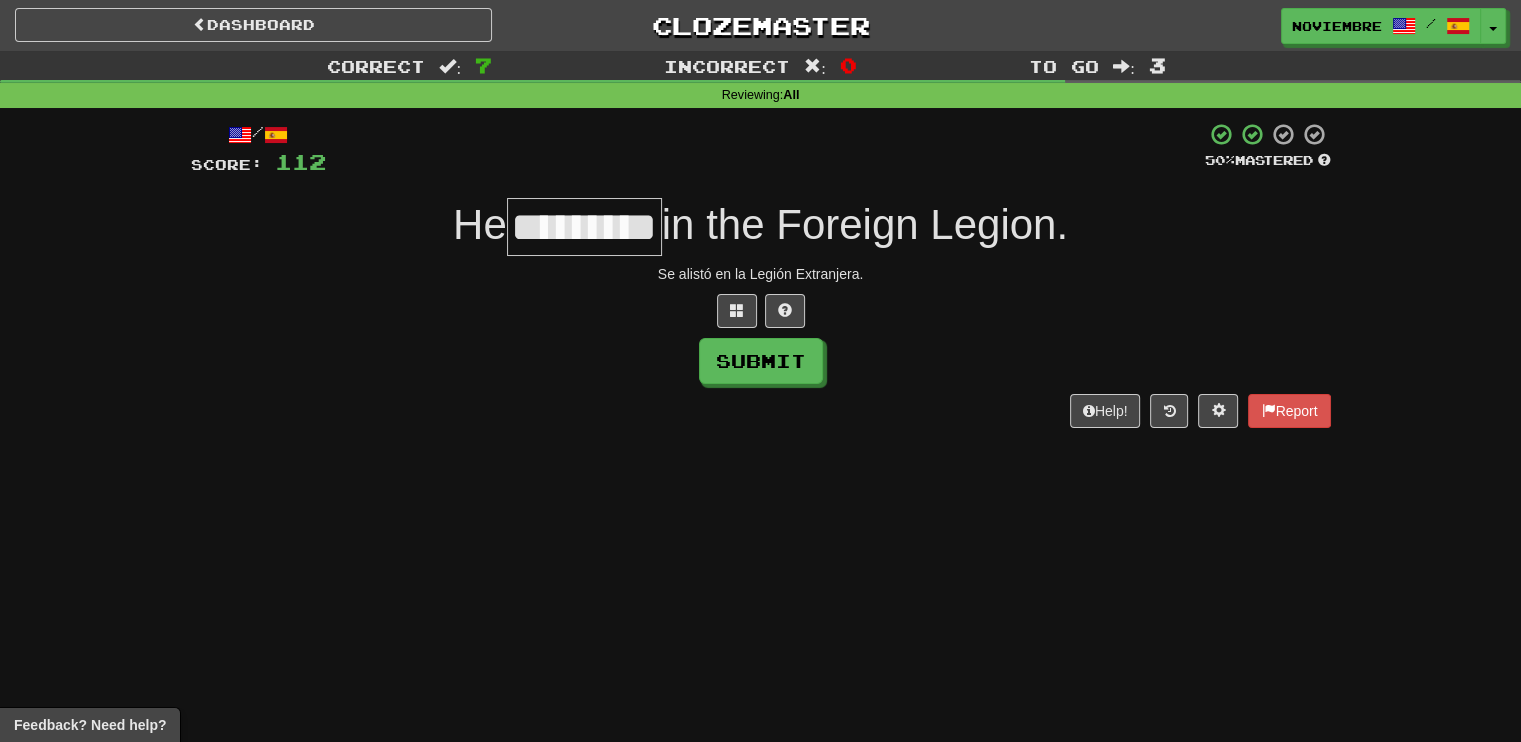 type on "********" 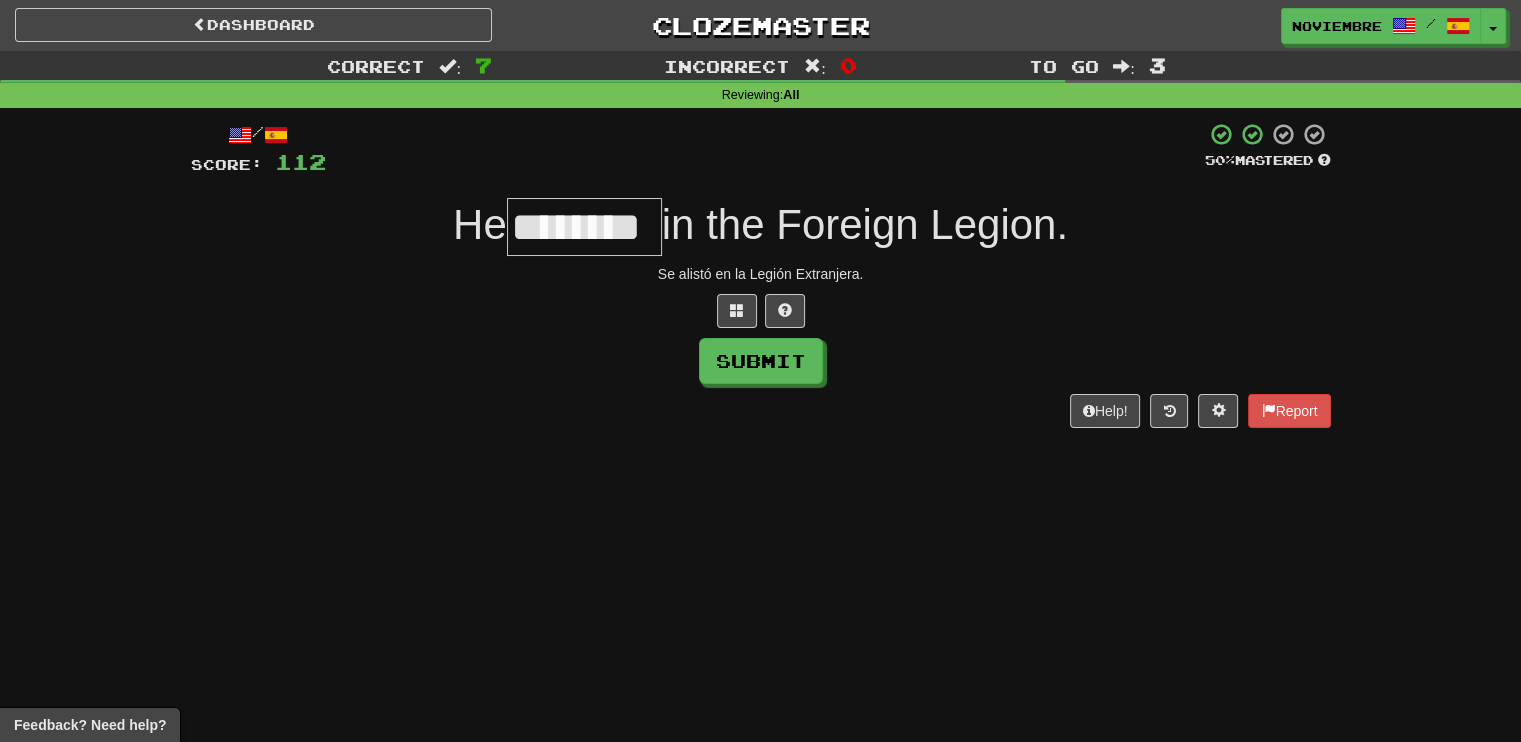 scroll, scrollTop: 0, scrollLeft: 0, axis: both 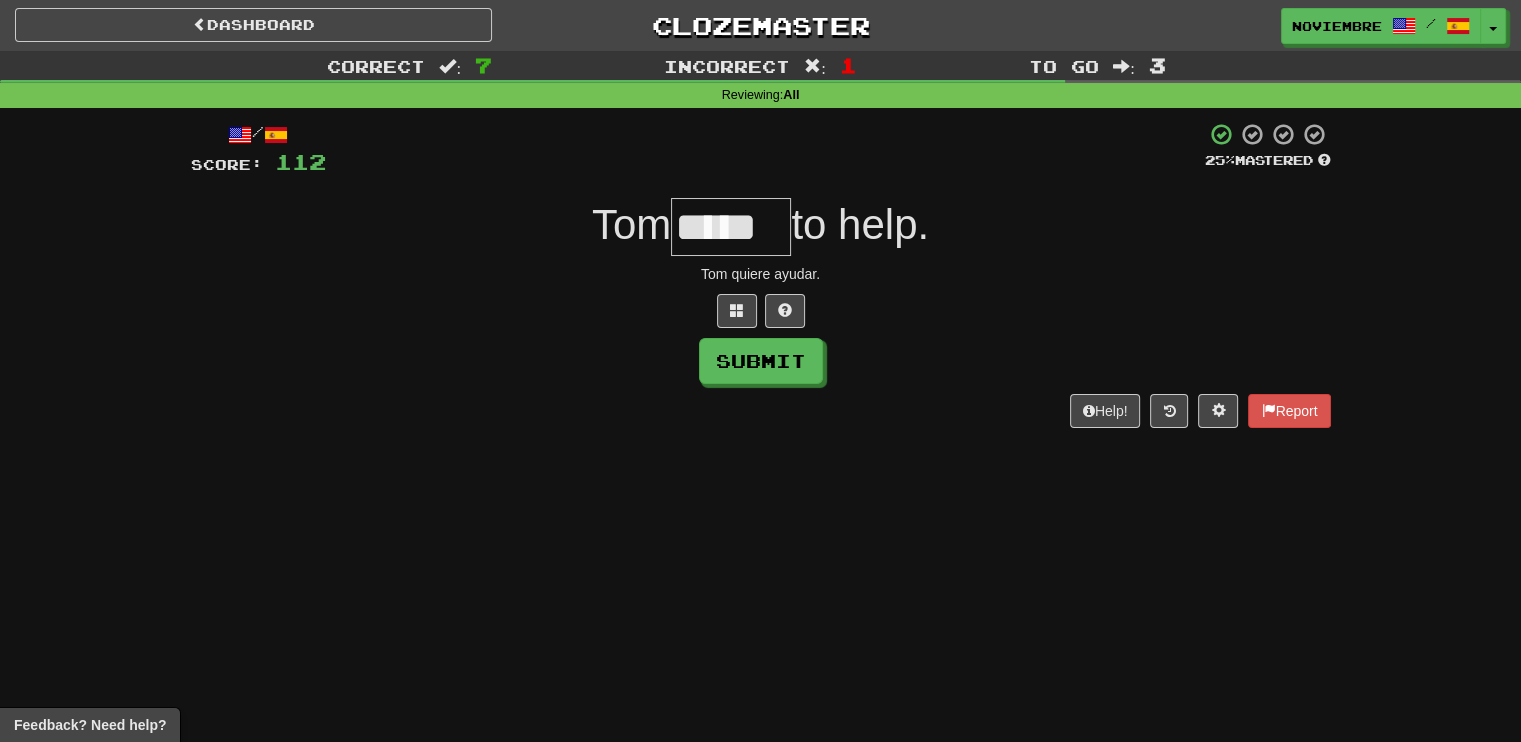 type on "*****" 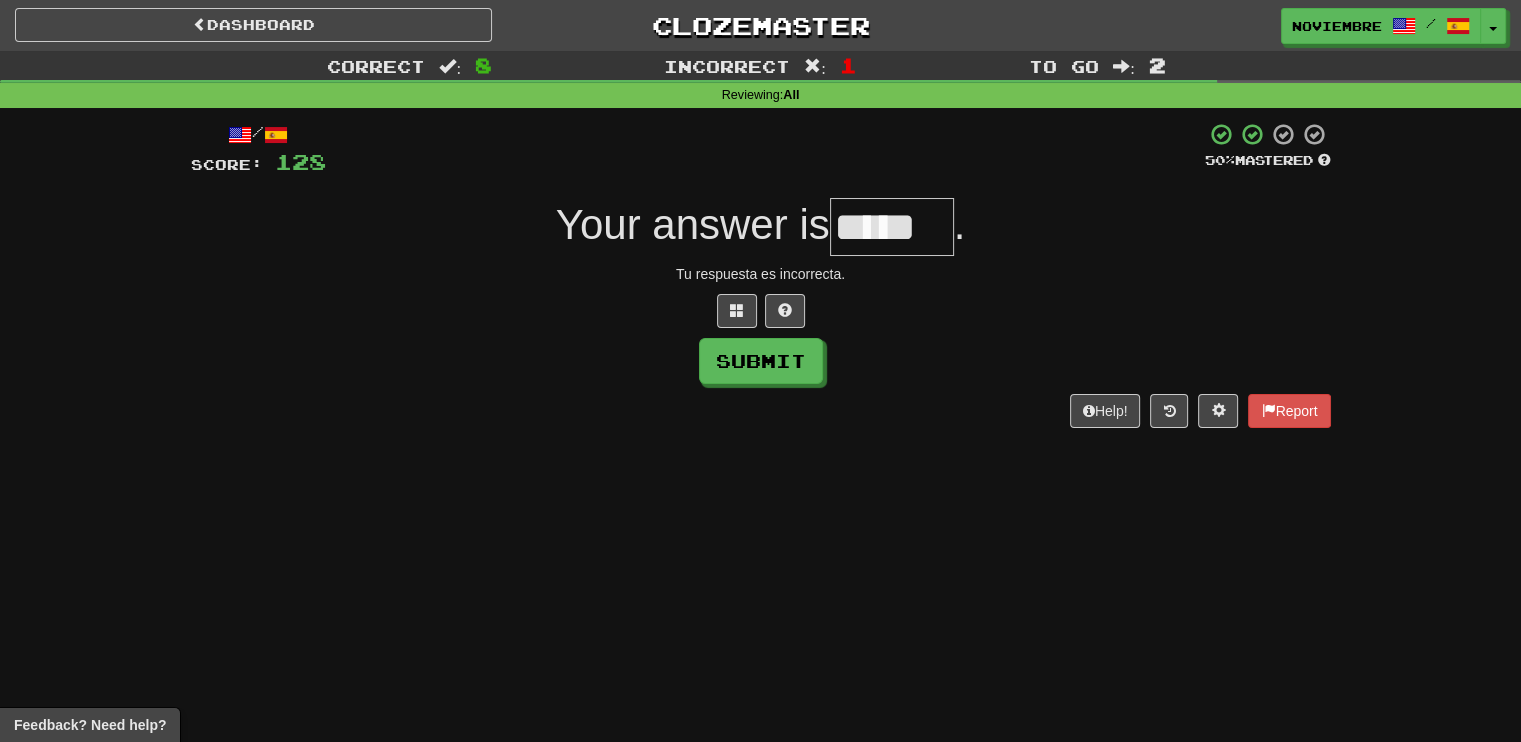 type on "*****" 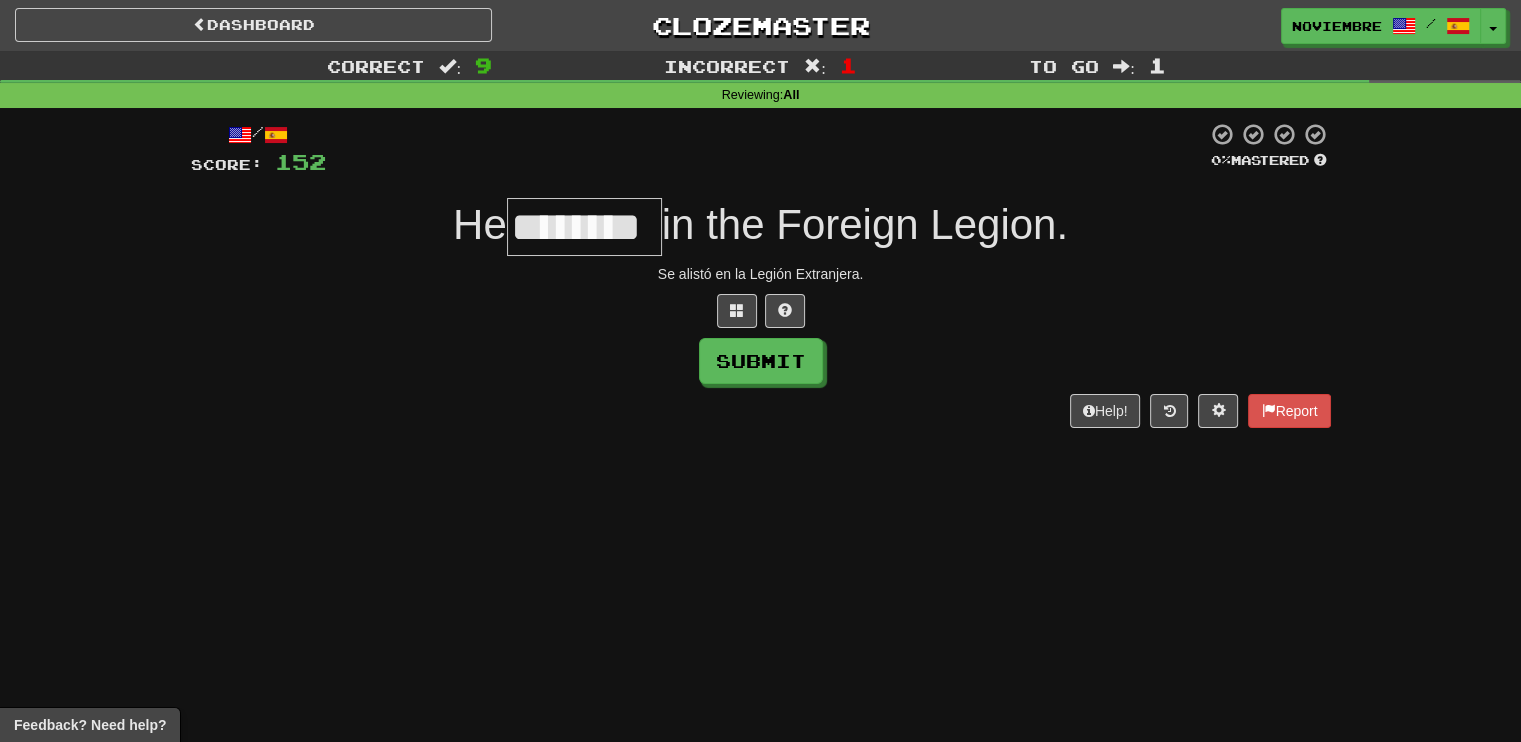 type on "********" 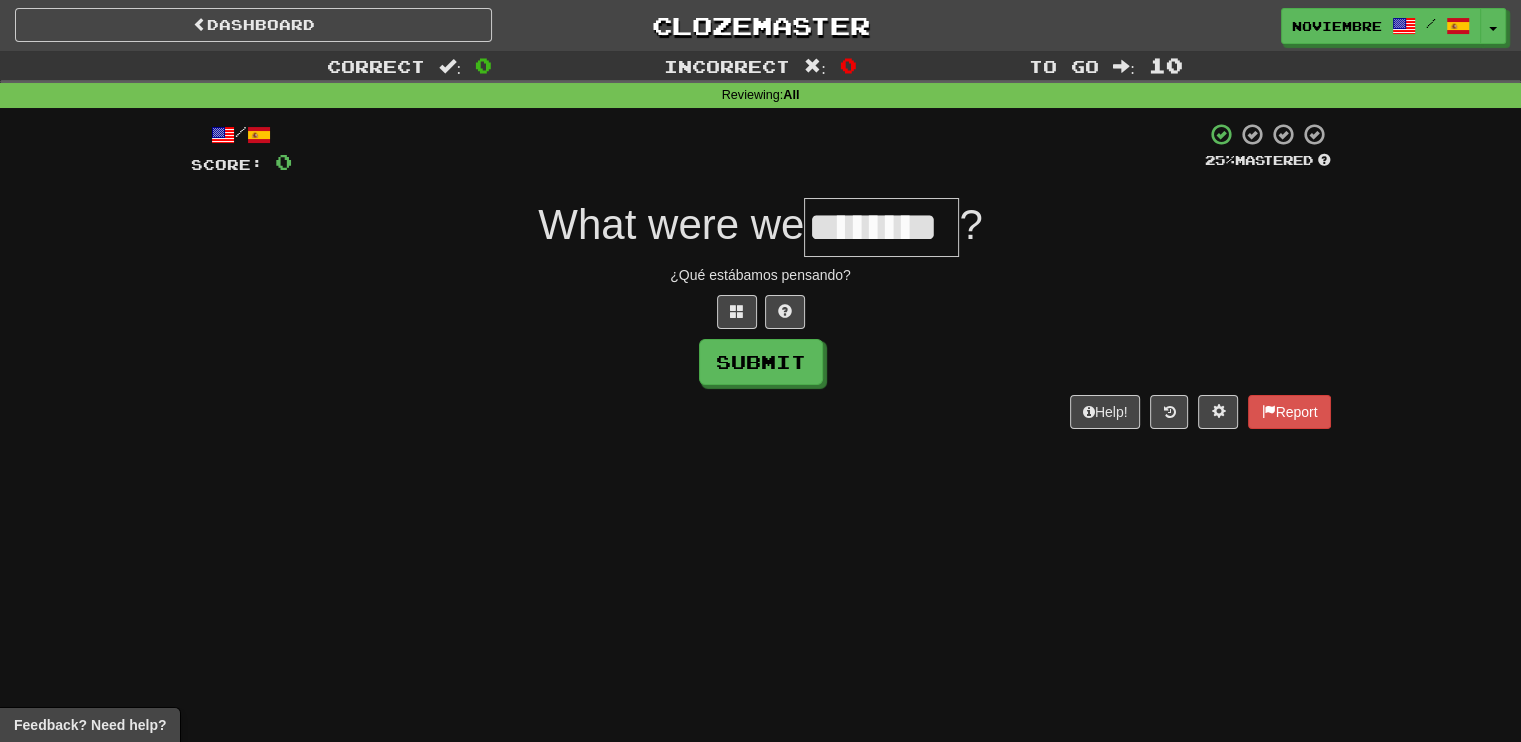 type on "********" 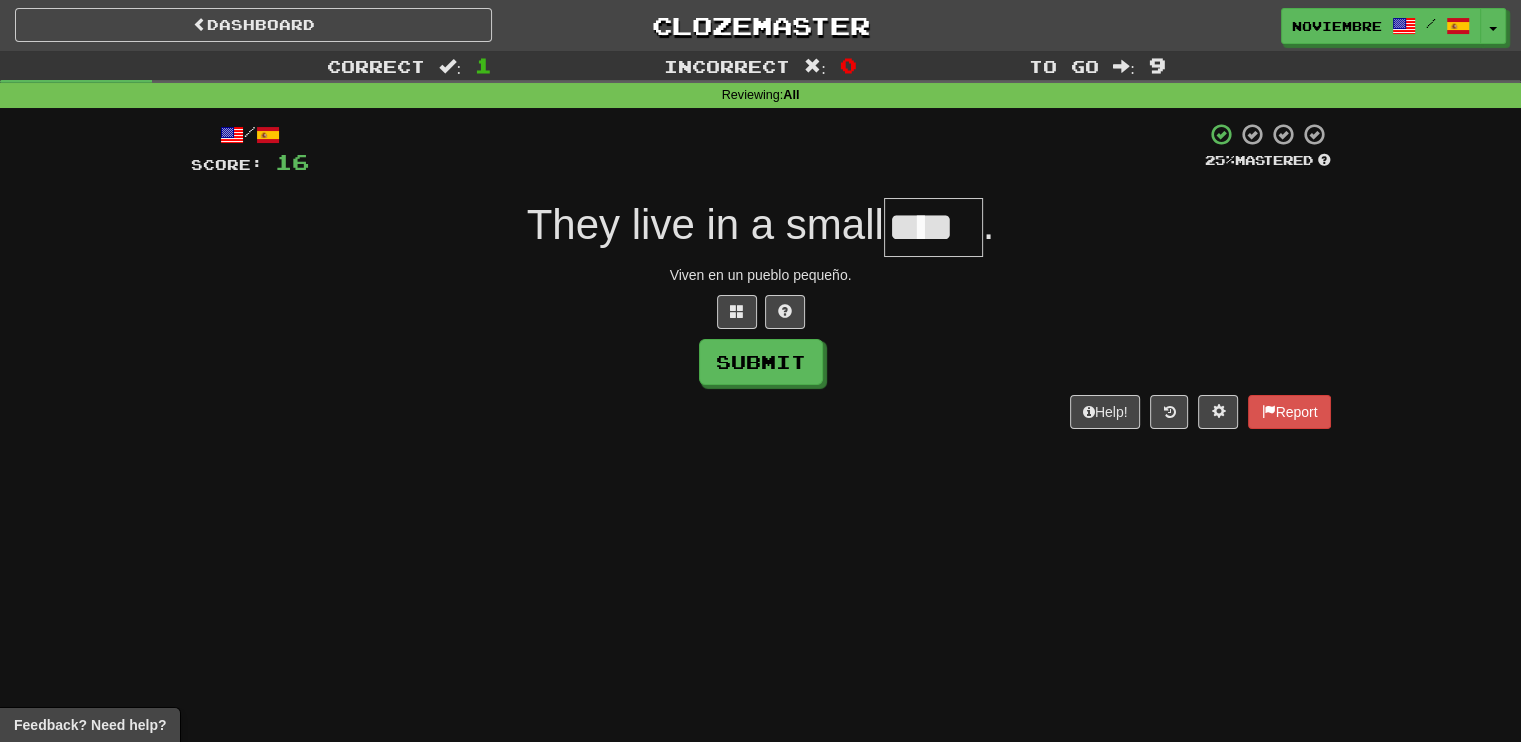 type on "****" 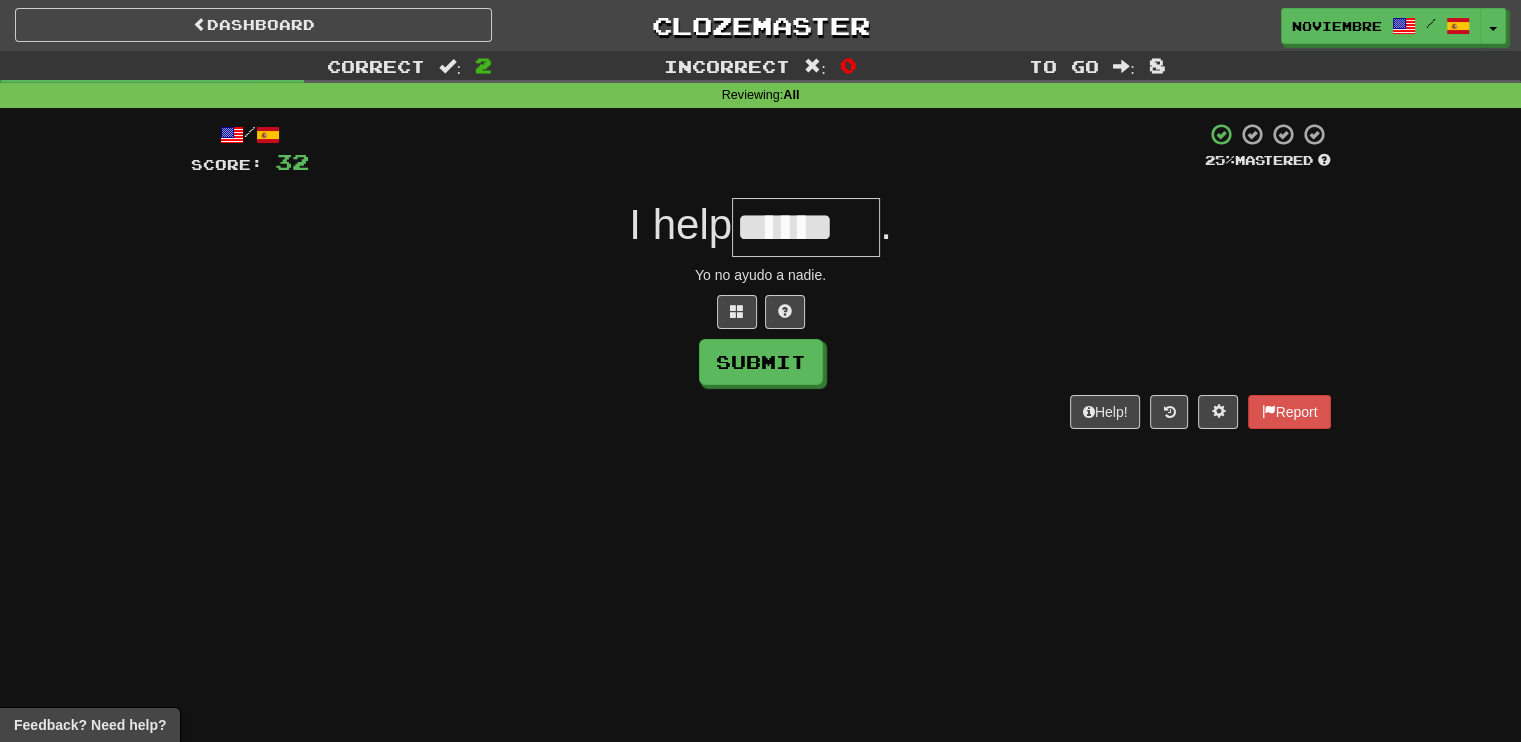 type on "******" 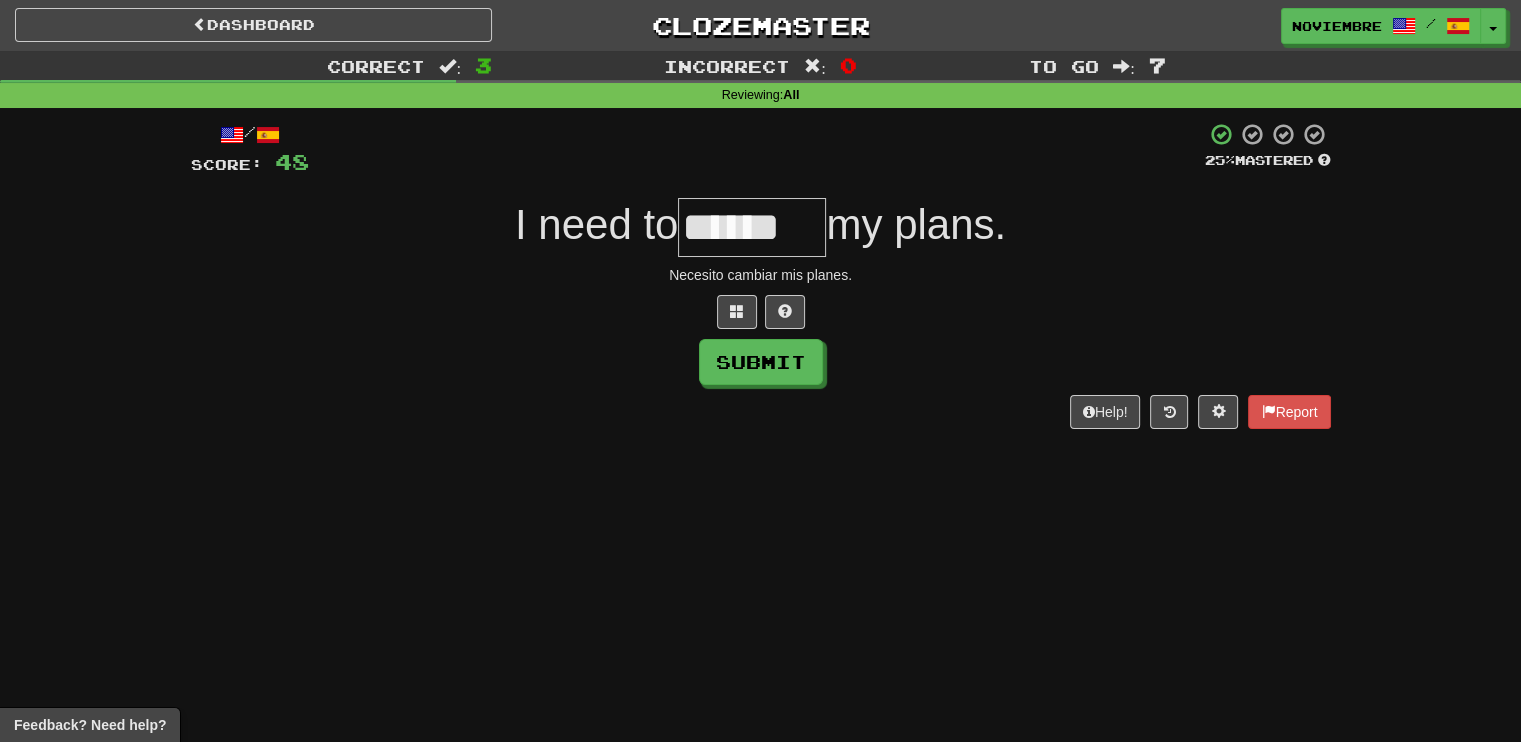 type on "******" 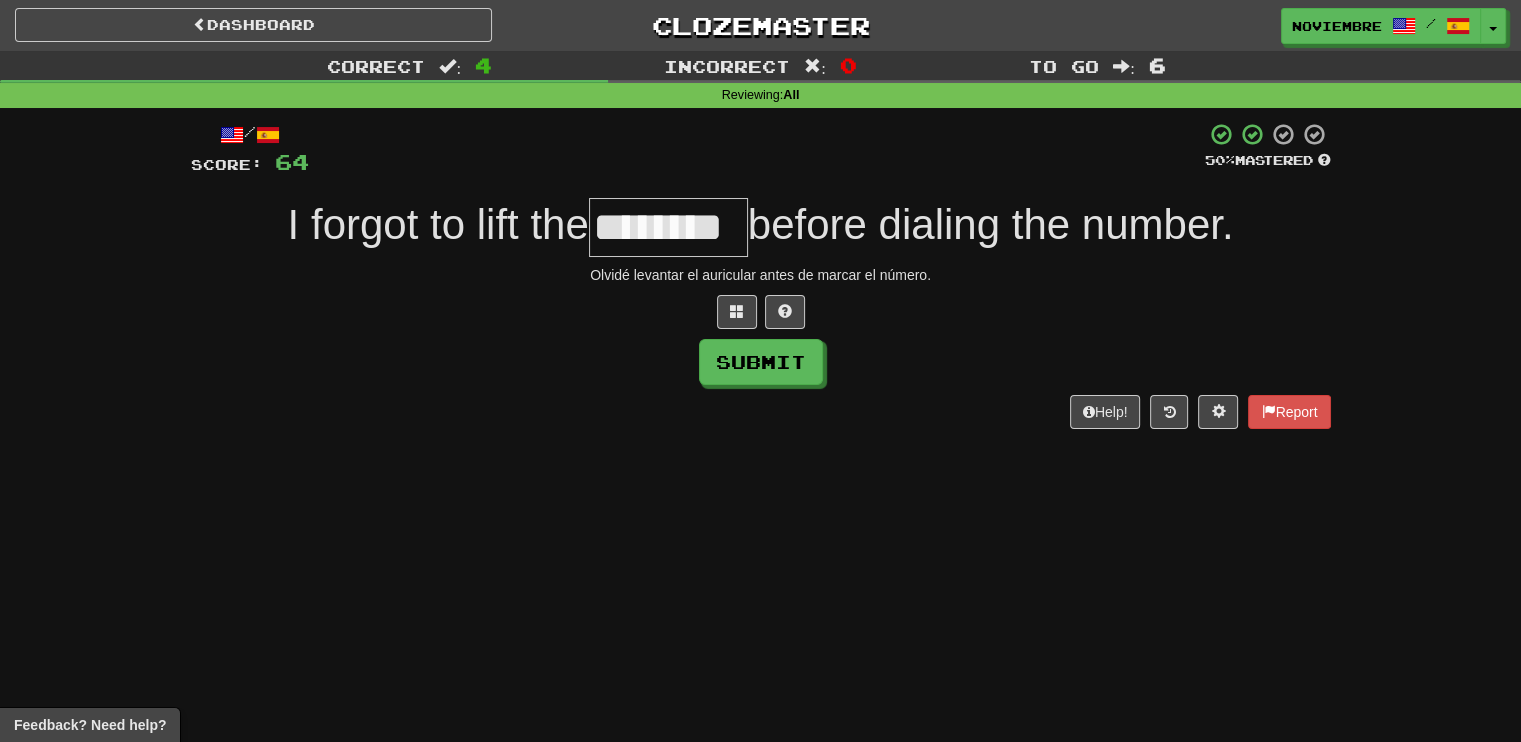 type on "********" 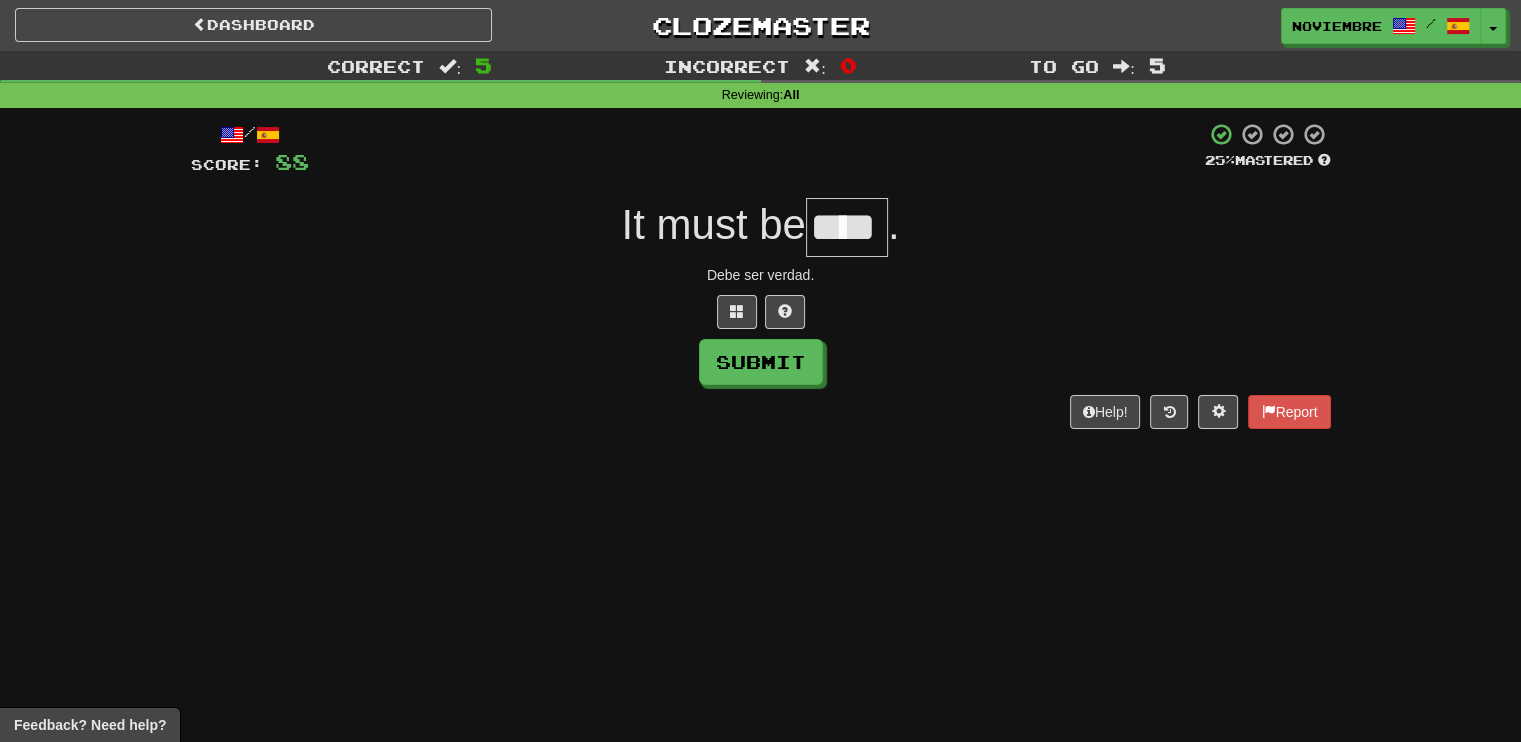 type on "****" 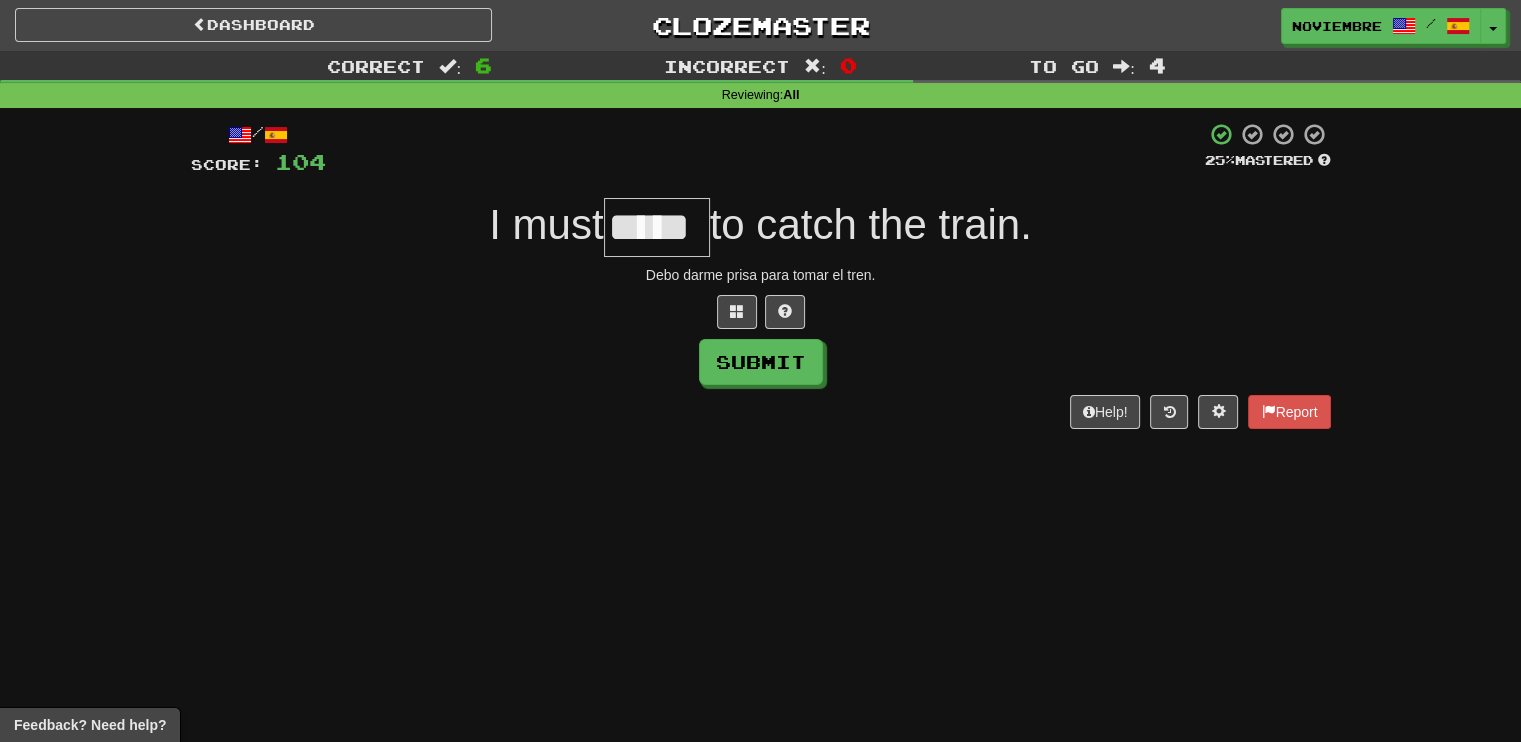 type on "*****" 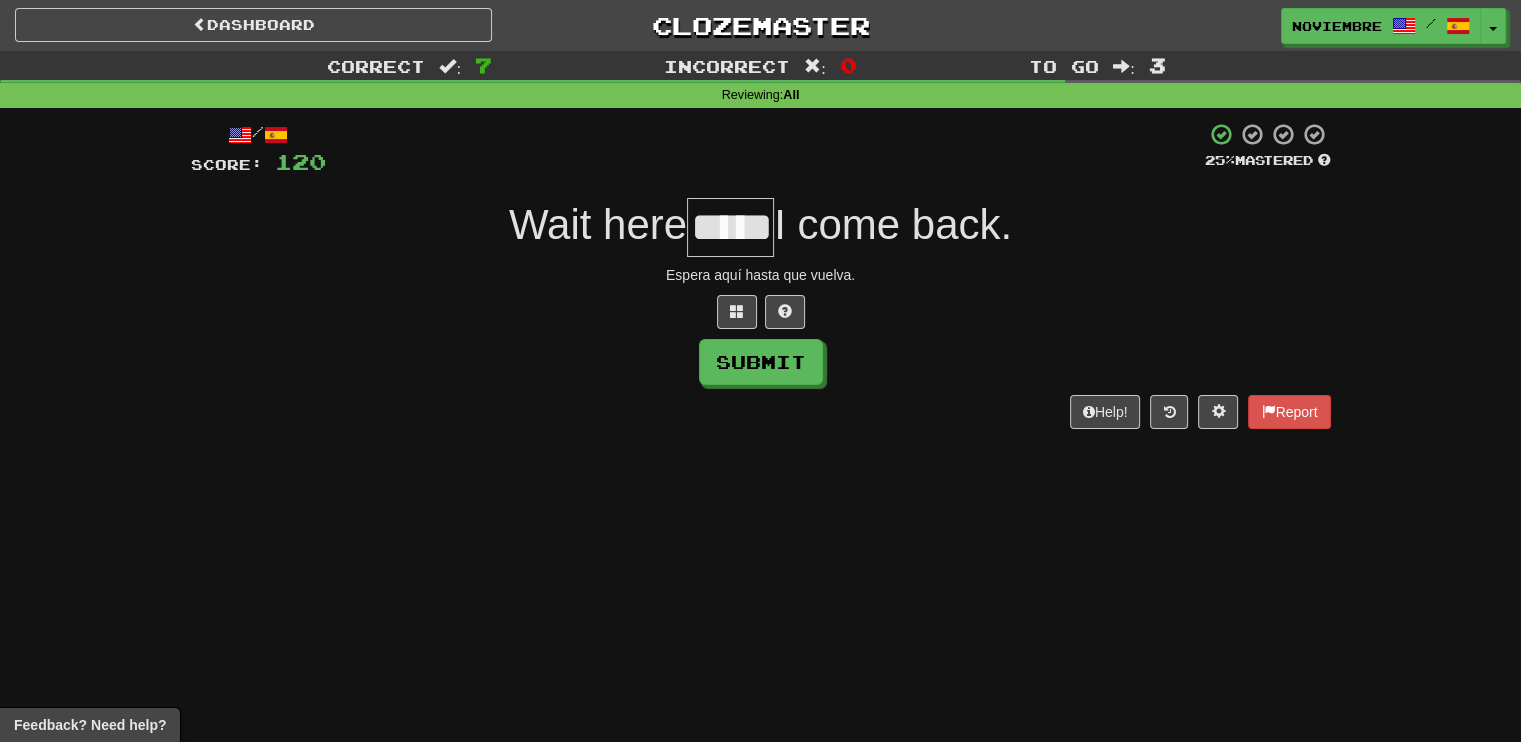 type on "*****" 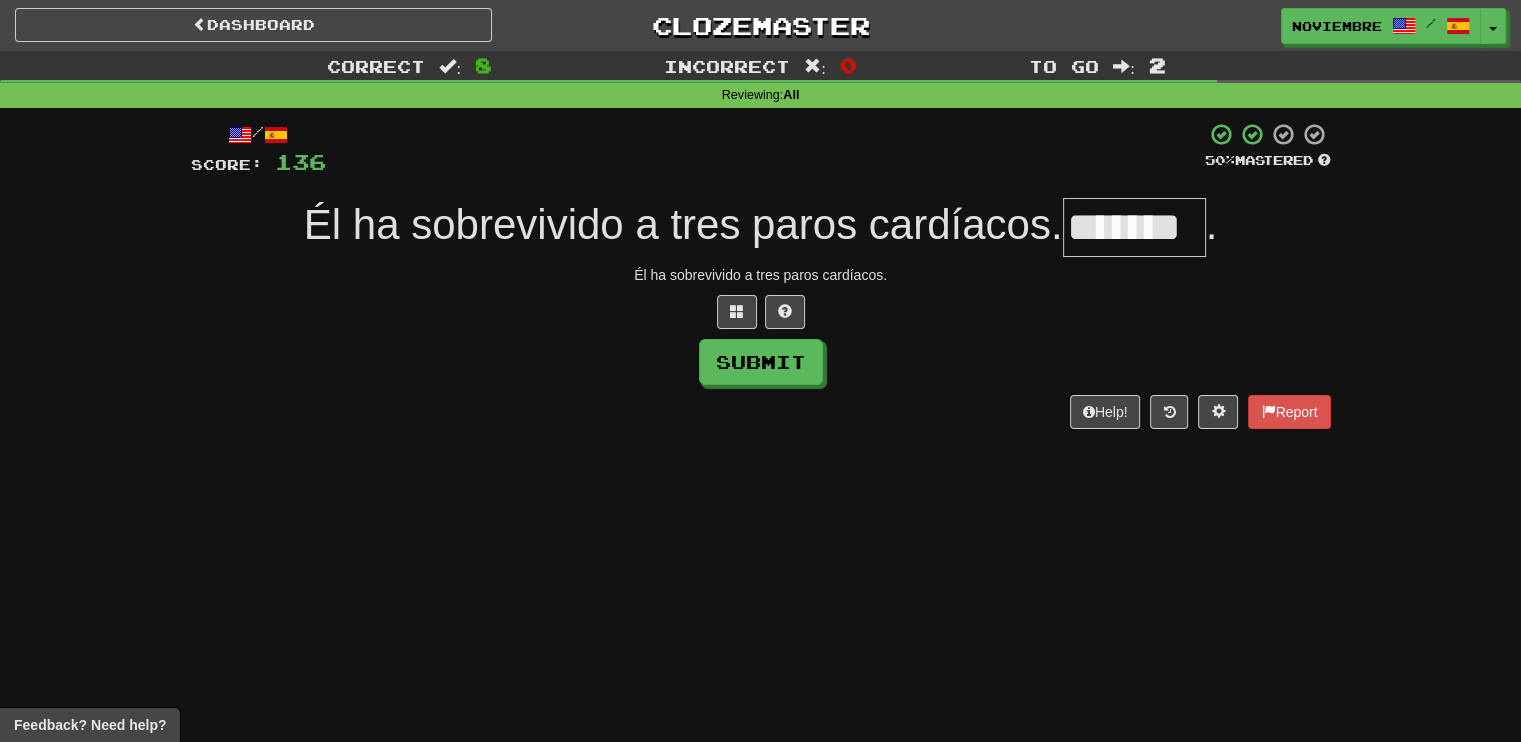 type on "*******" 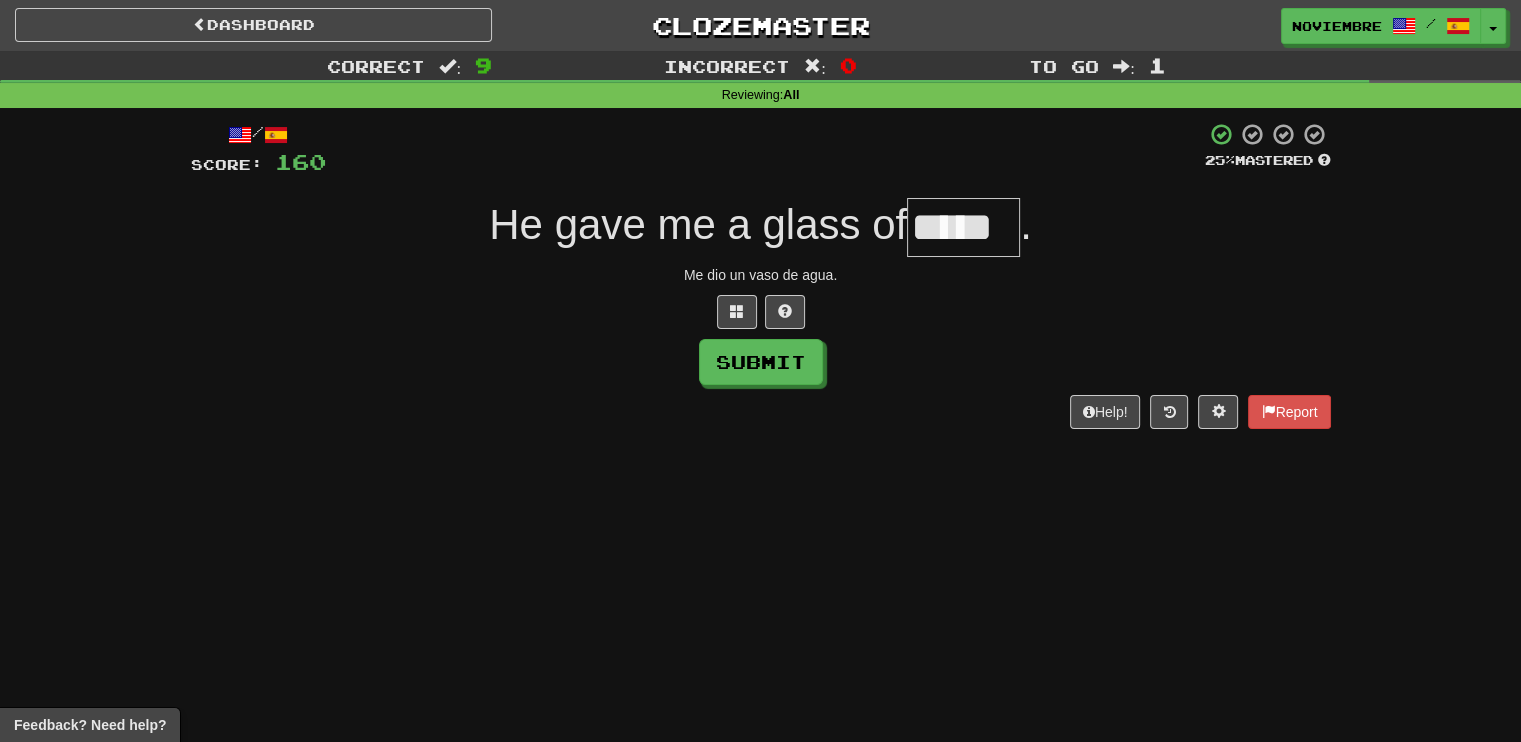 type on "*****" 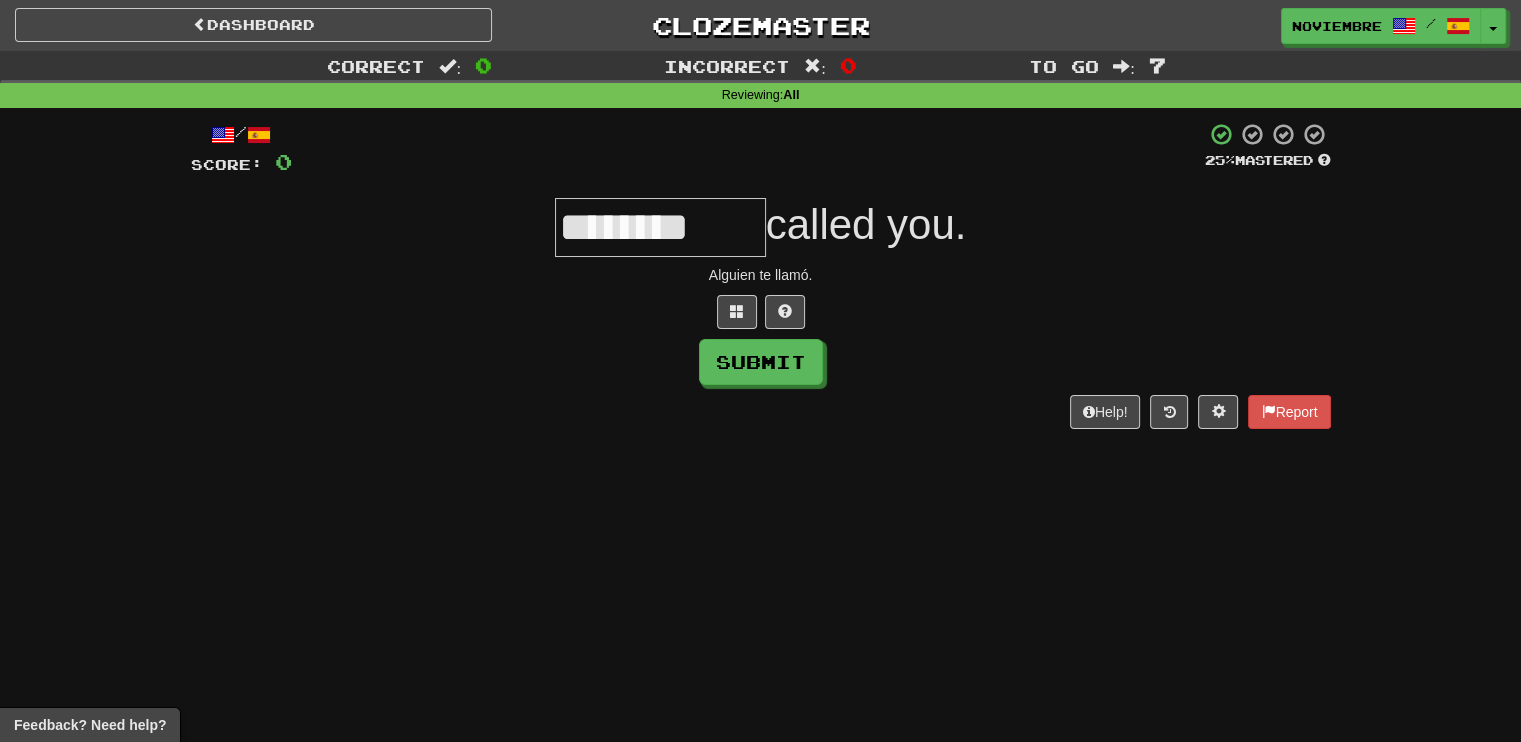 type on "********" 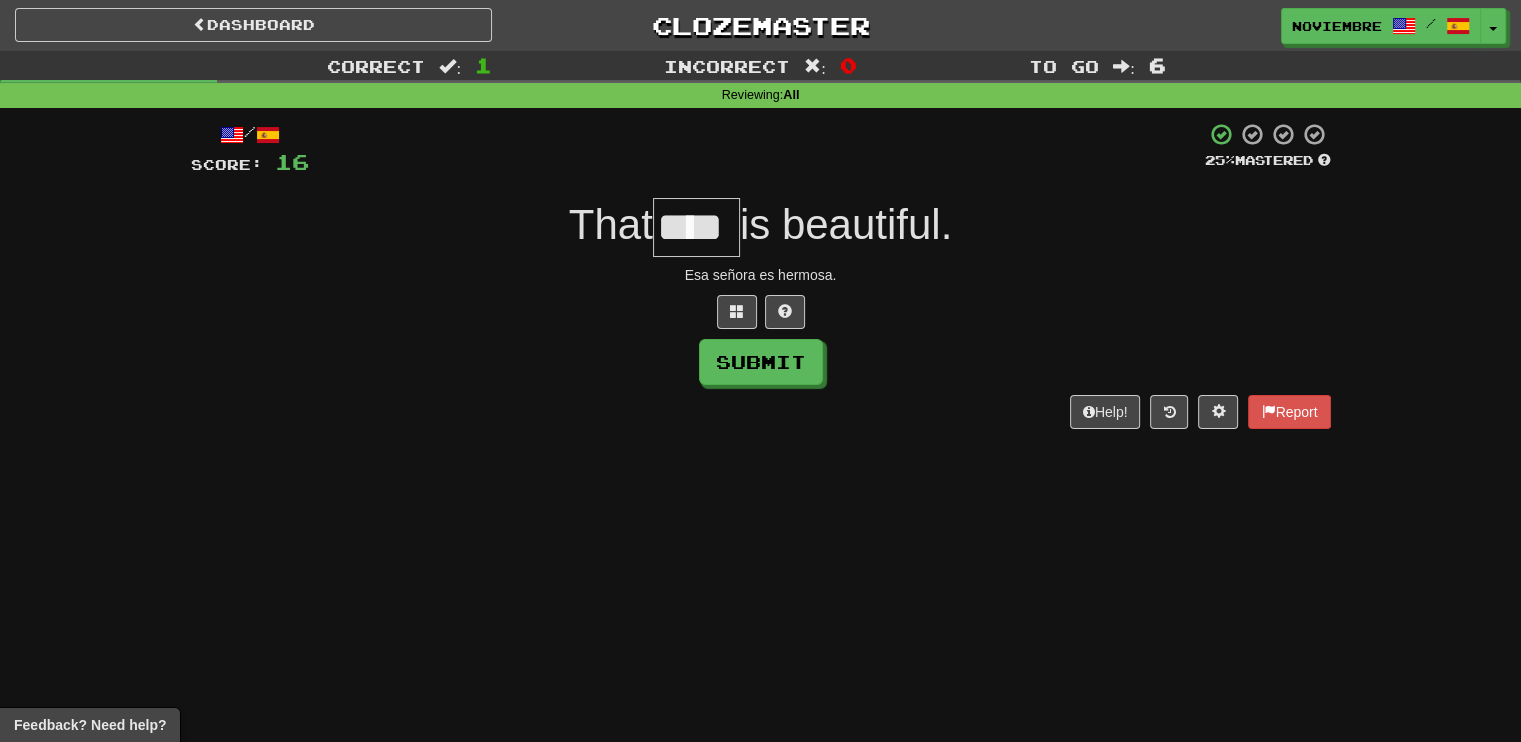 type on "****" 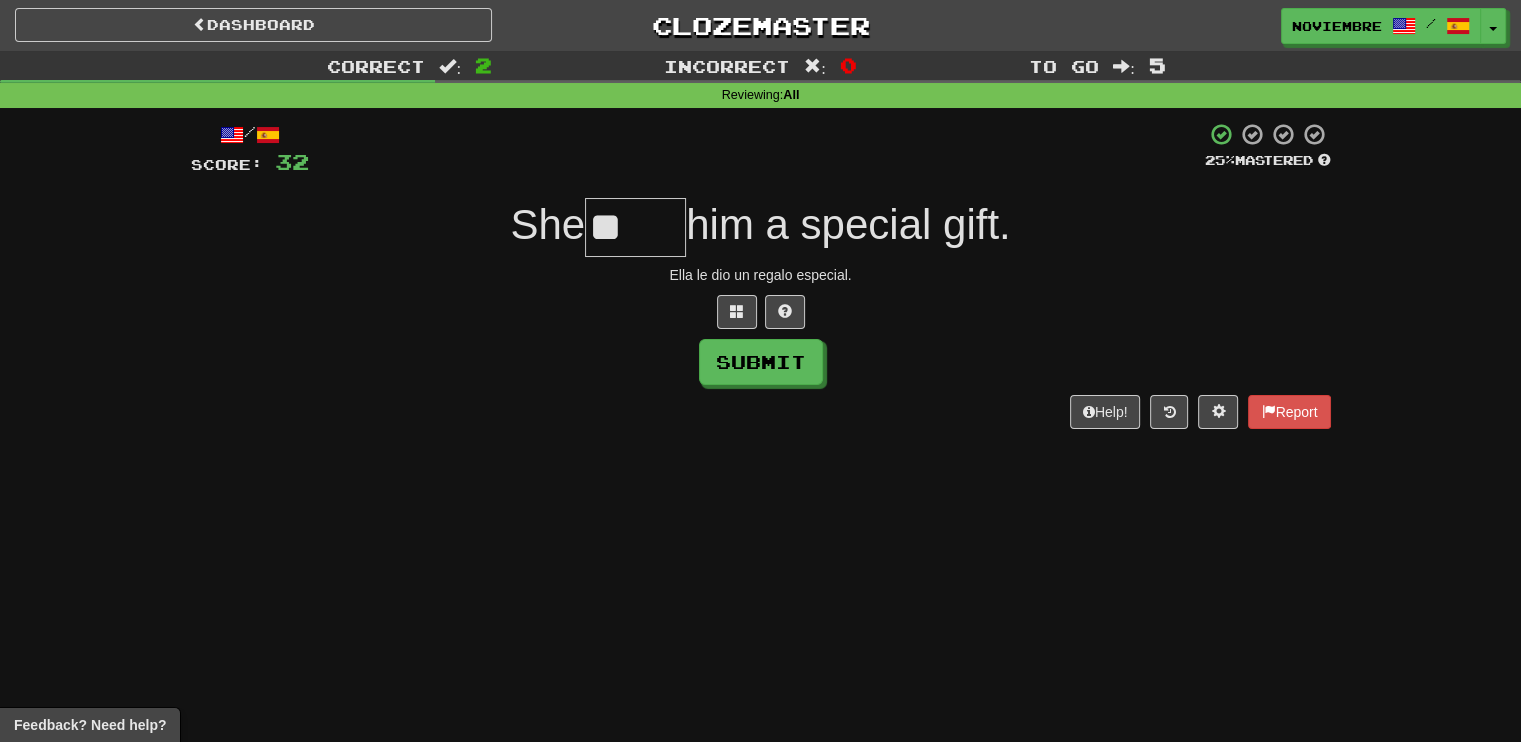 type on "*" 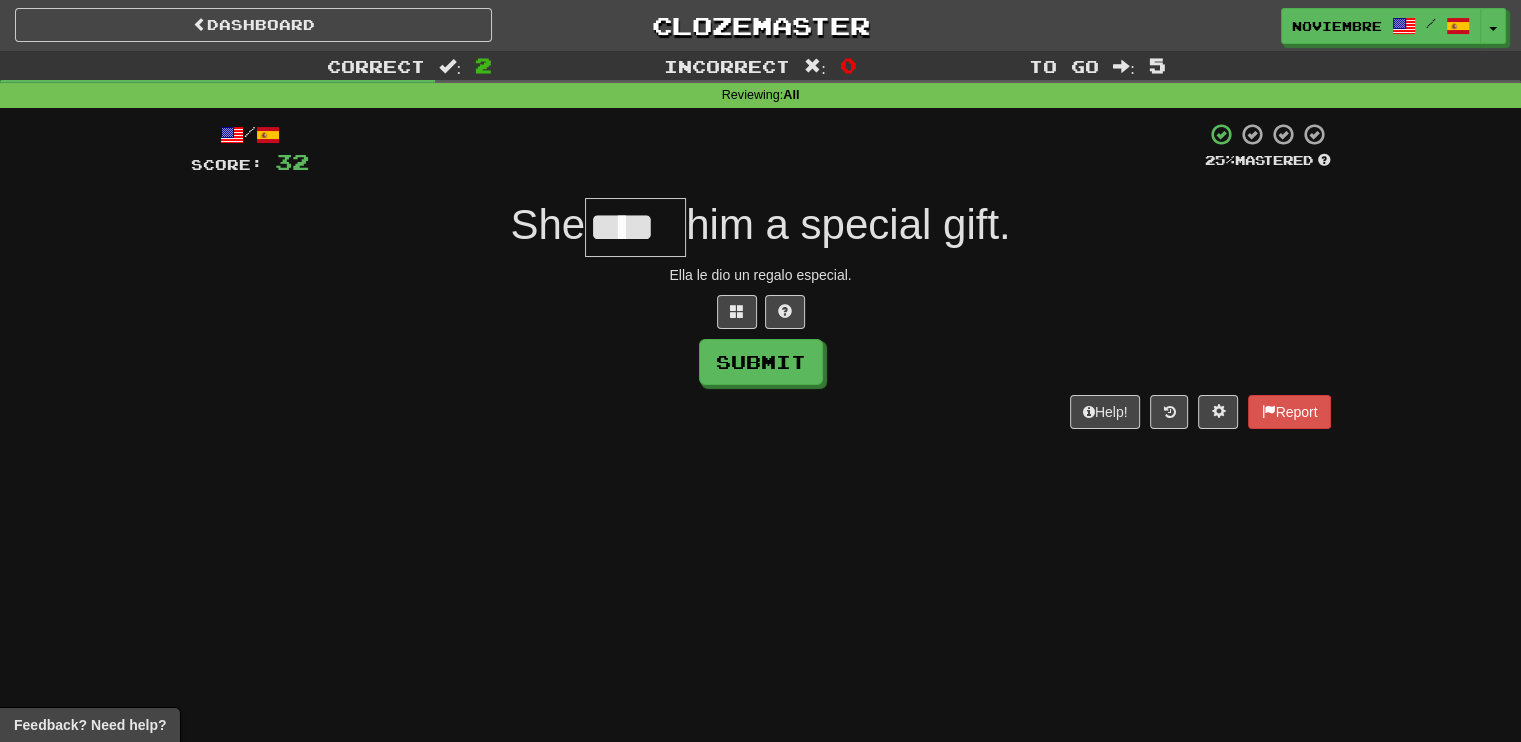 type on "****" 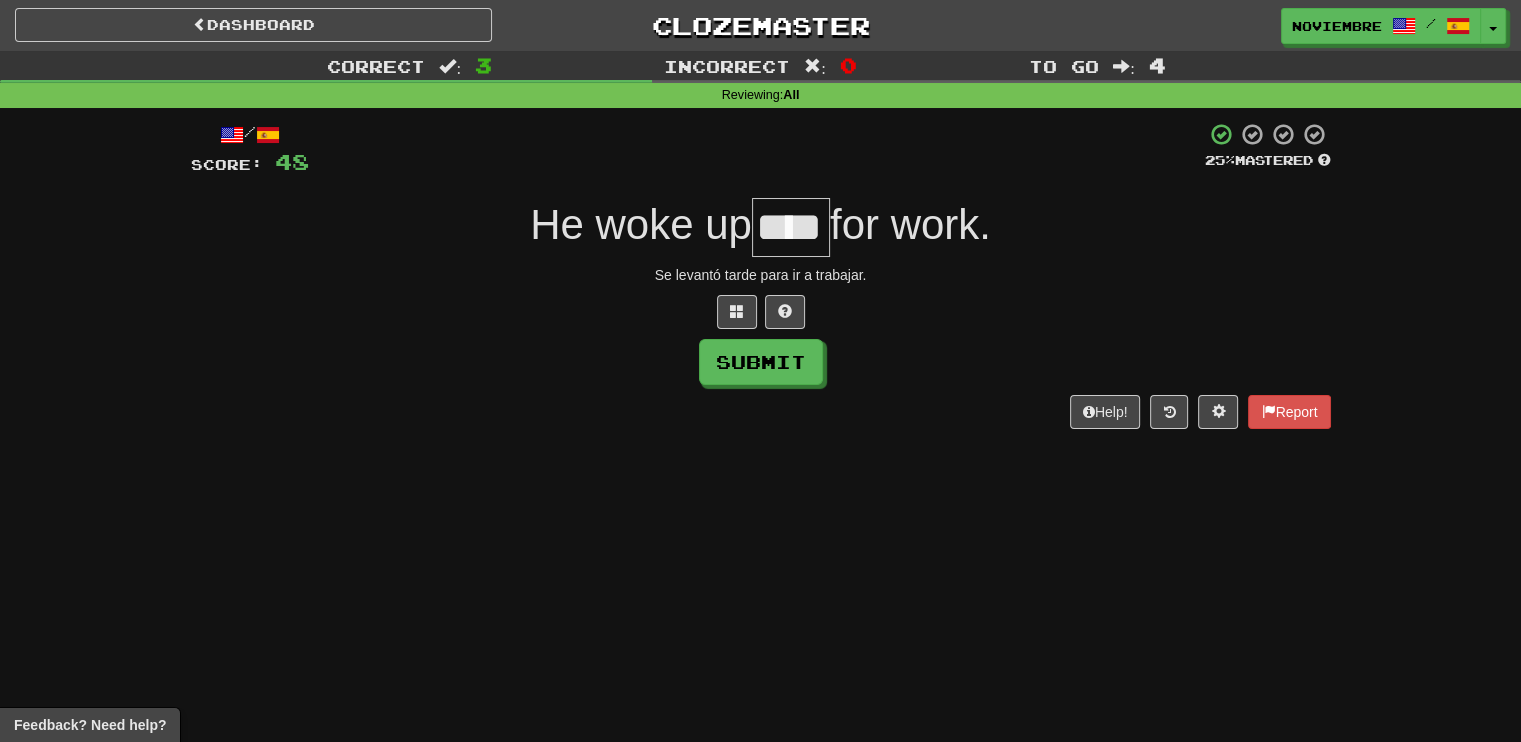 type on "****" 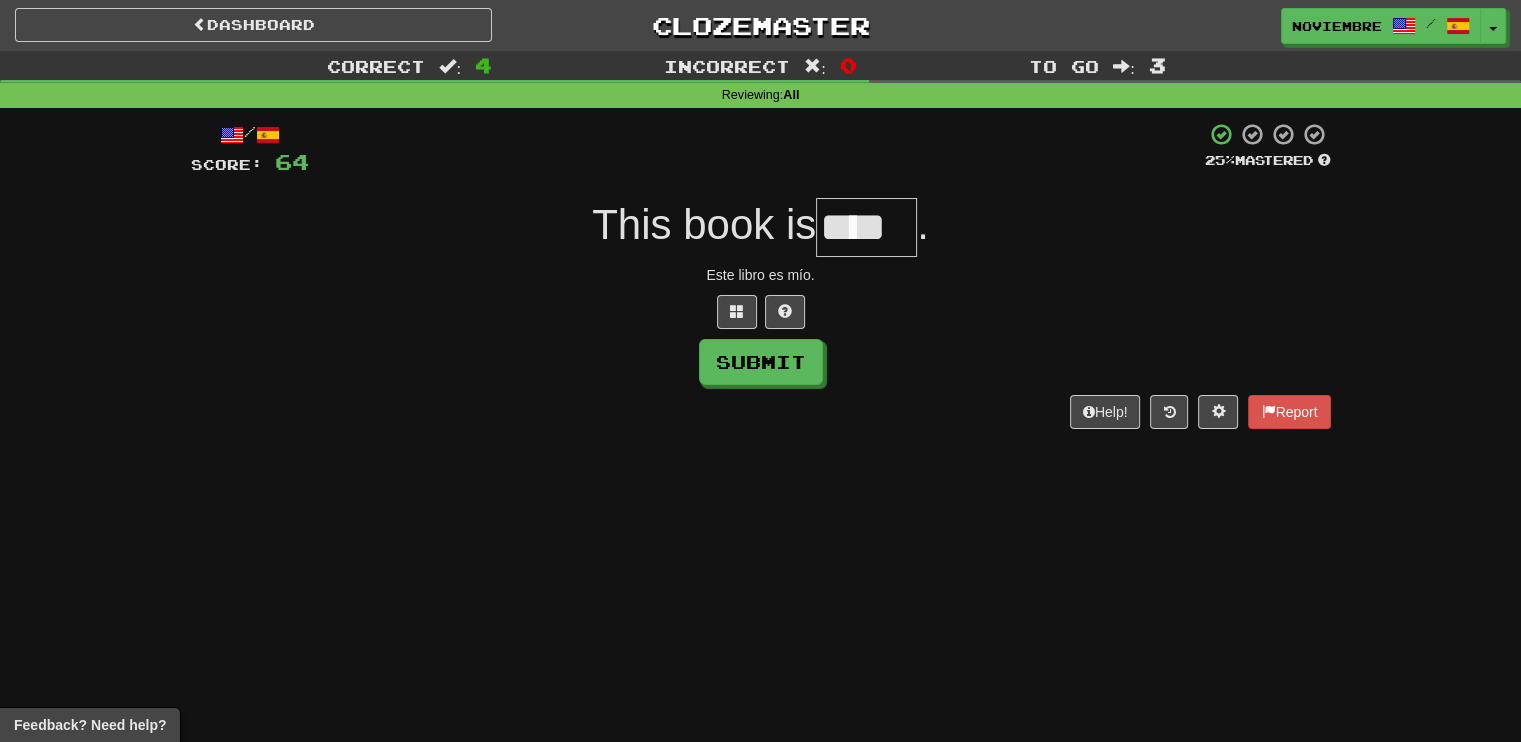 type on "****" 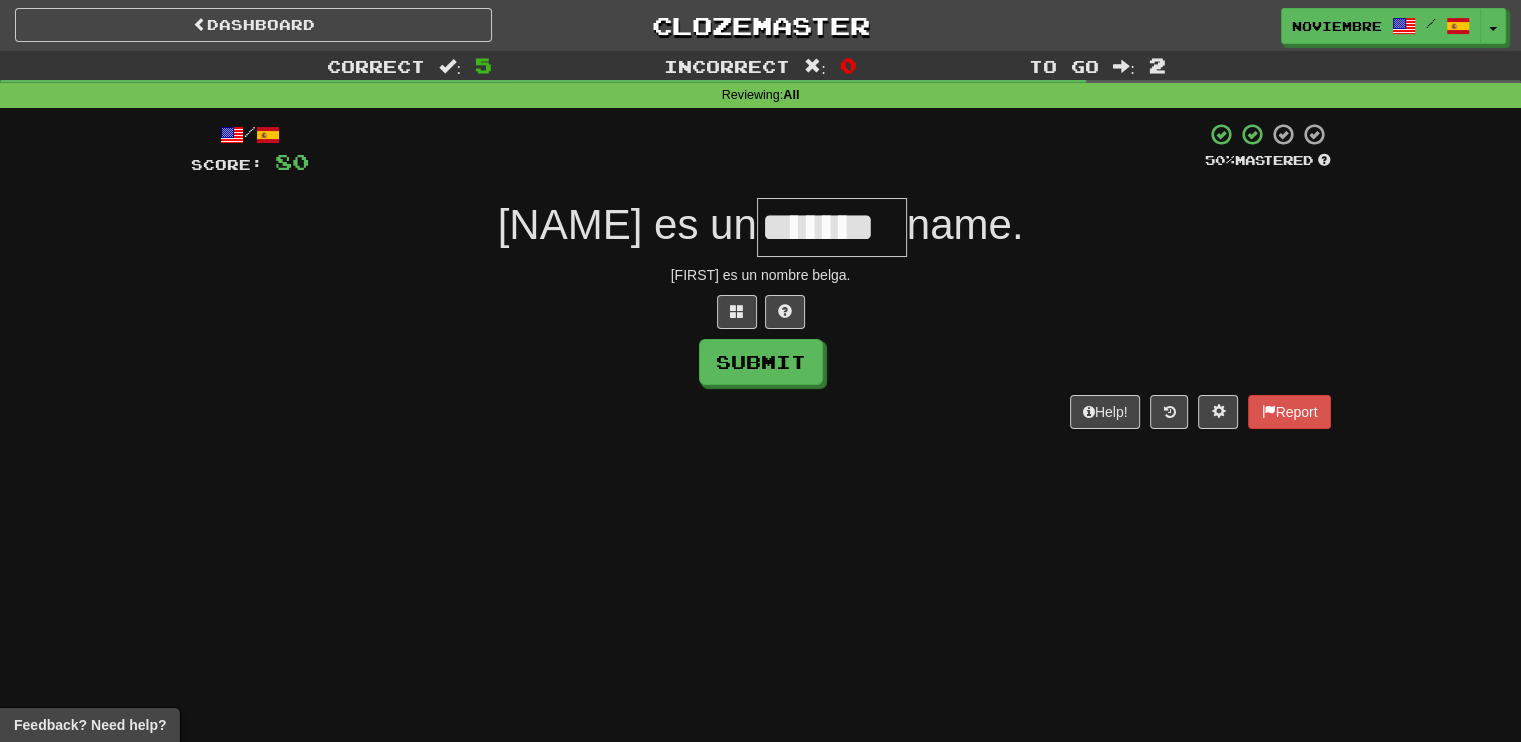 type on "*******" 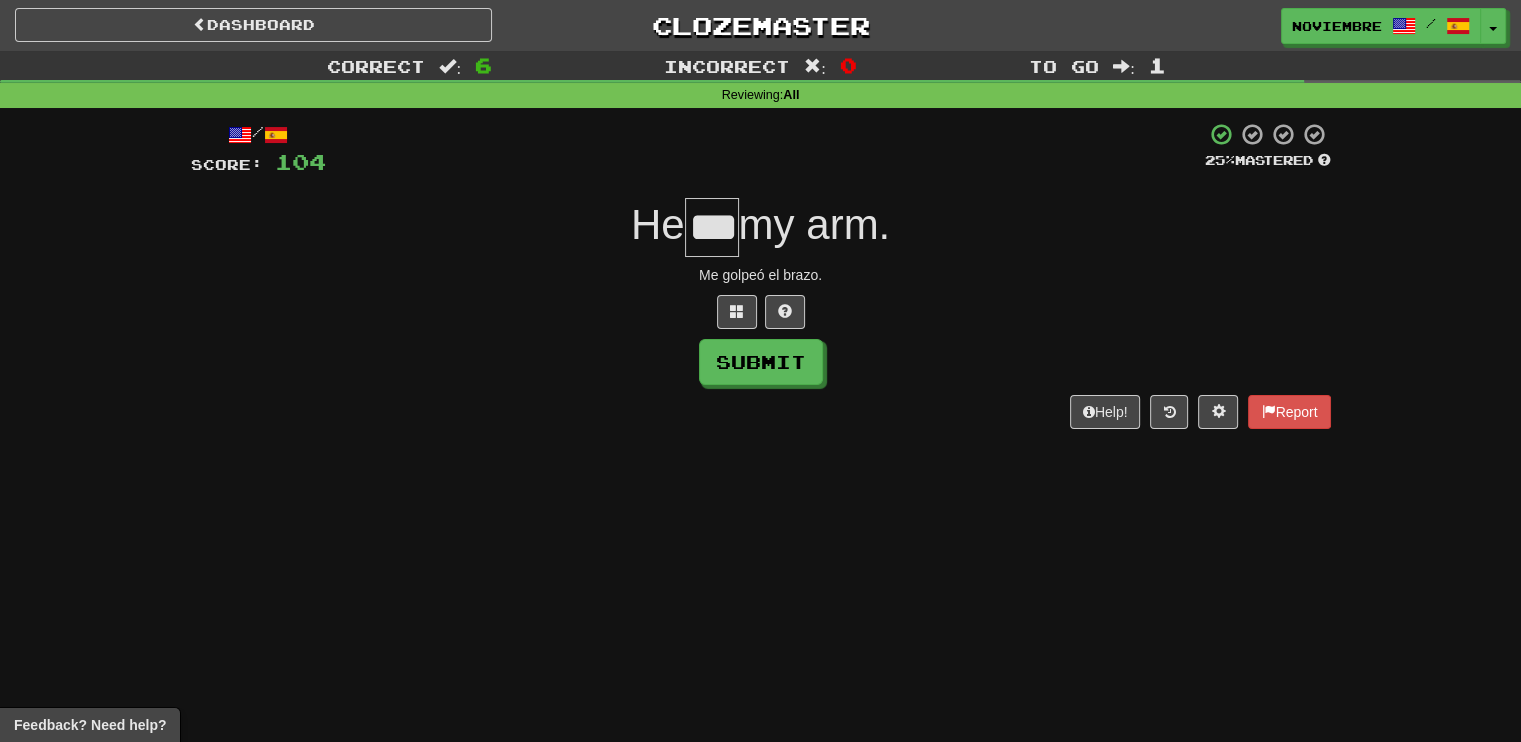 type on "***" 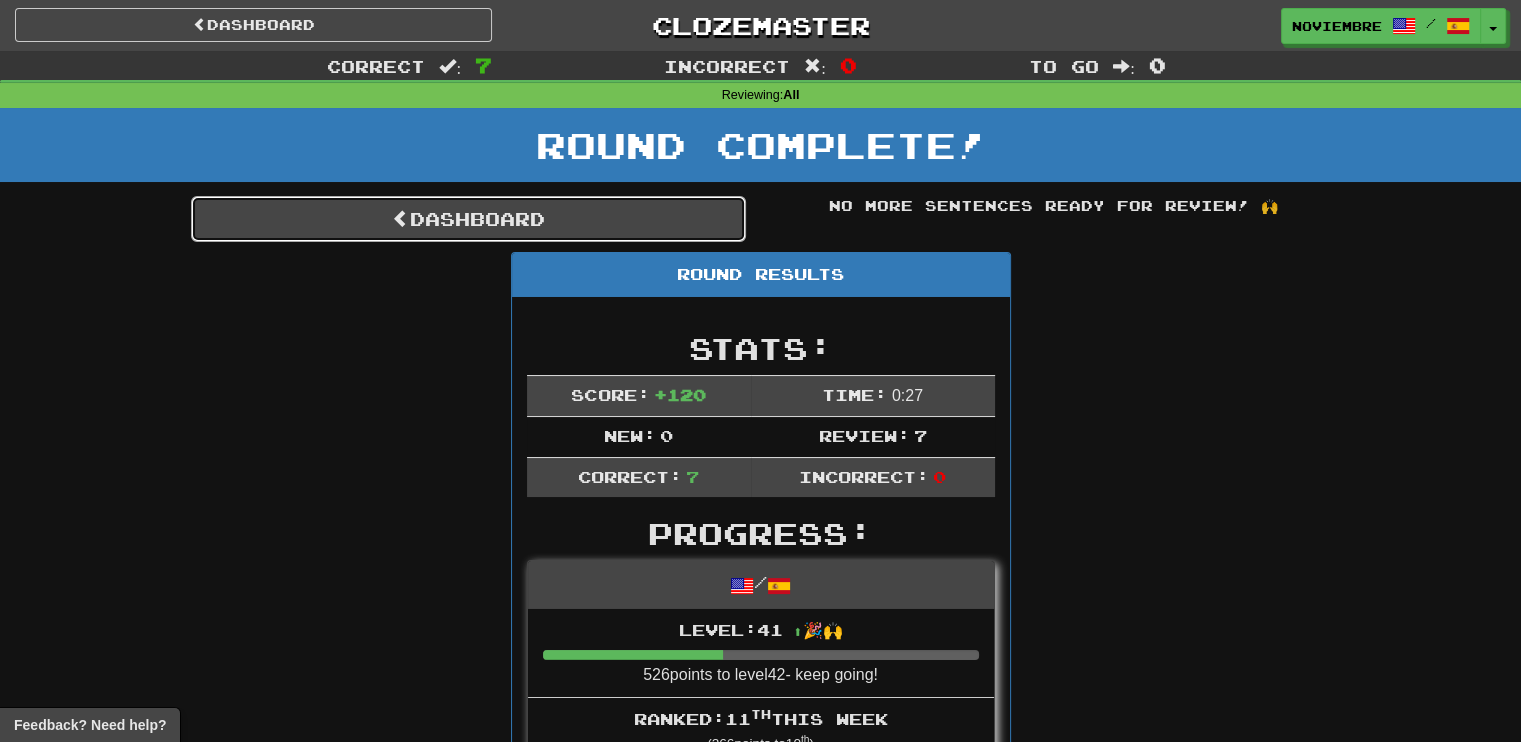 click on "Dashboard" at bounding box center (468, 219) 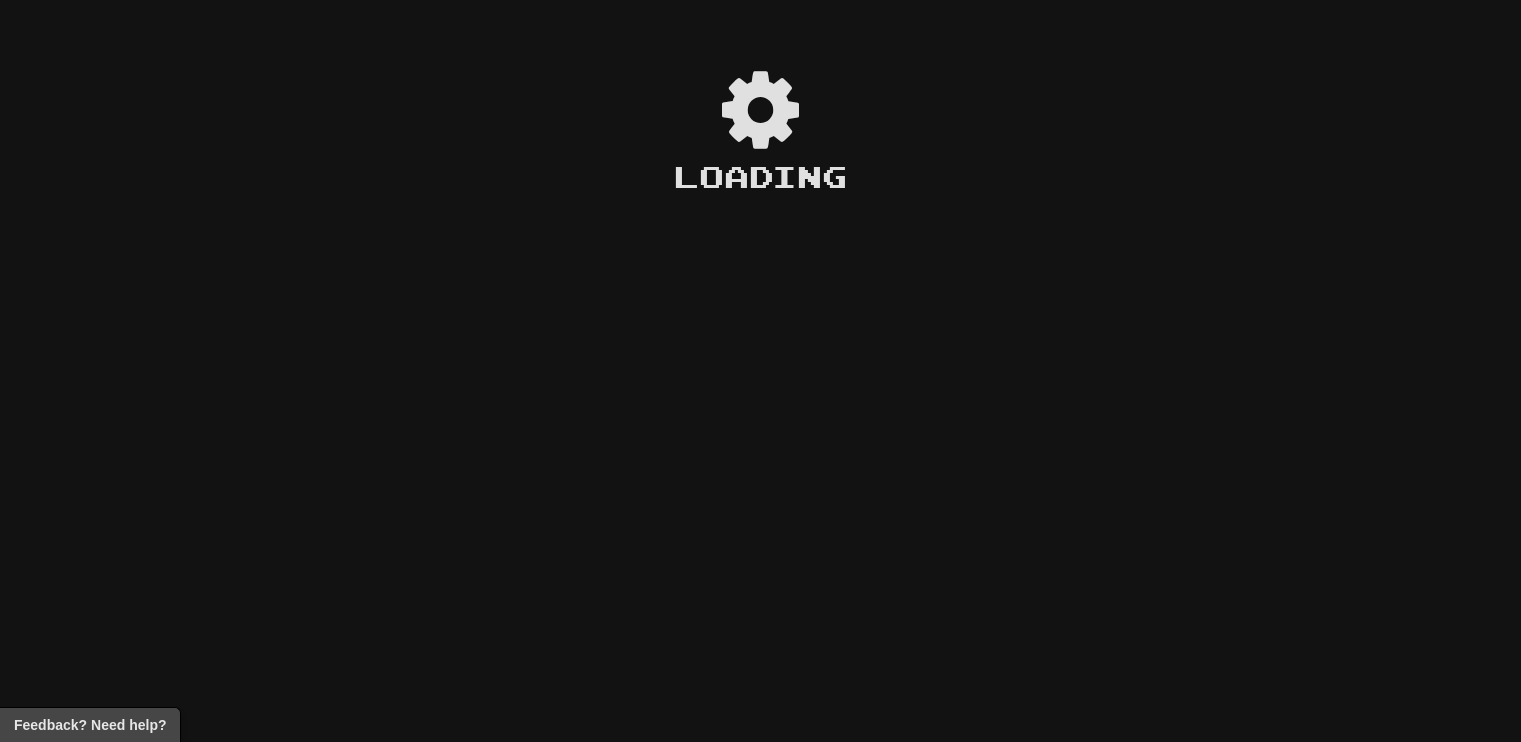 scroll, scrollTop: 0, scrollLeft: 0, axis: both 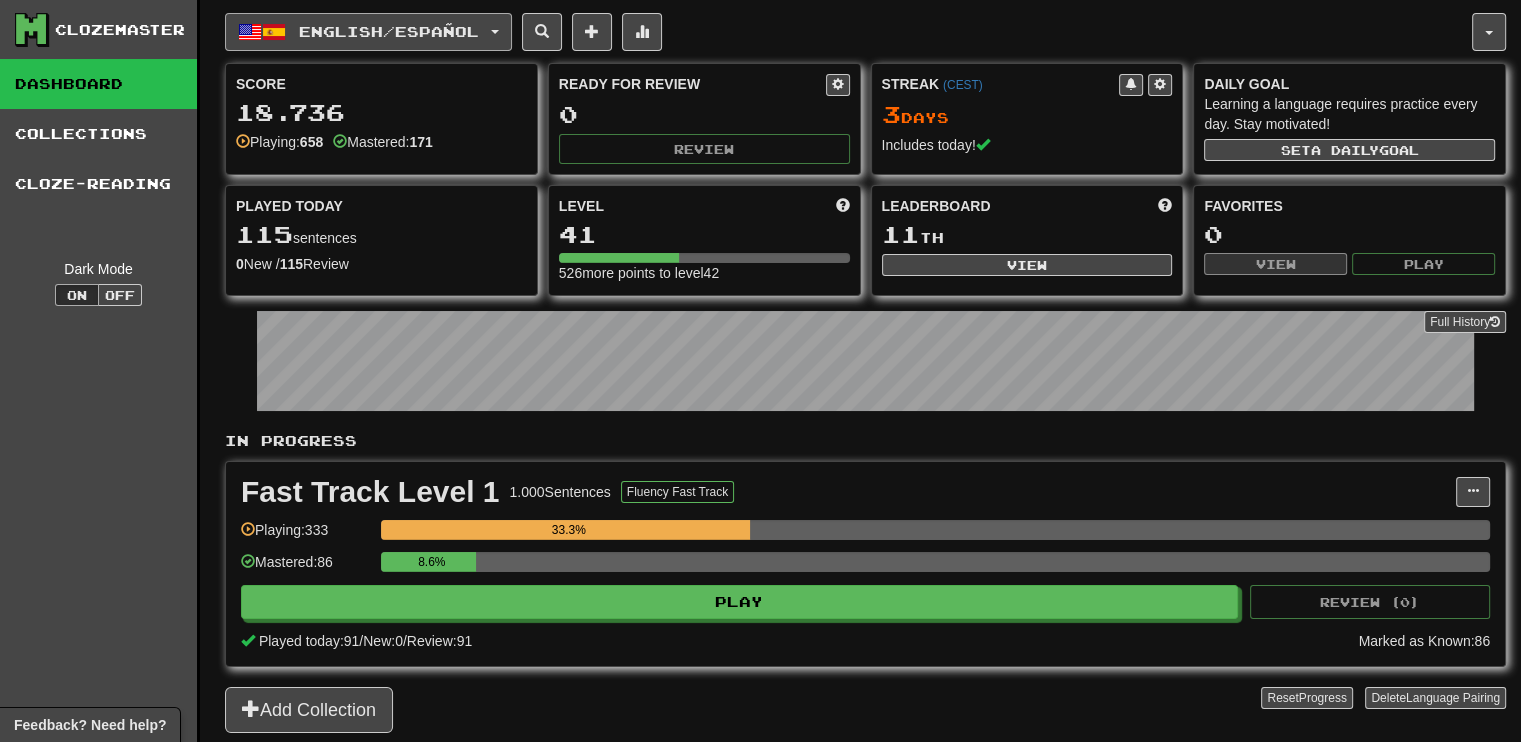 click on "English  /  Español" at bounding box center (389, 31) 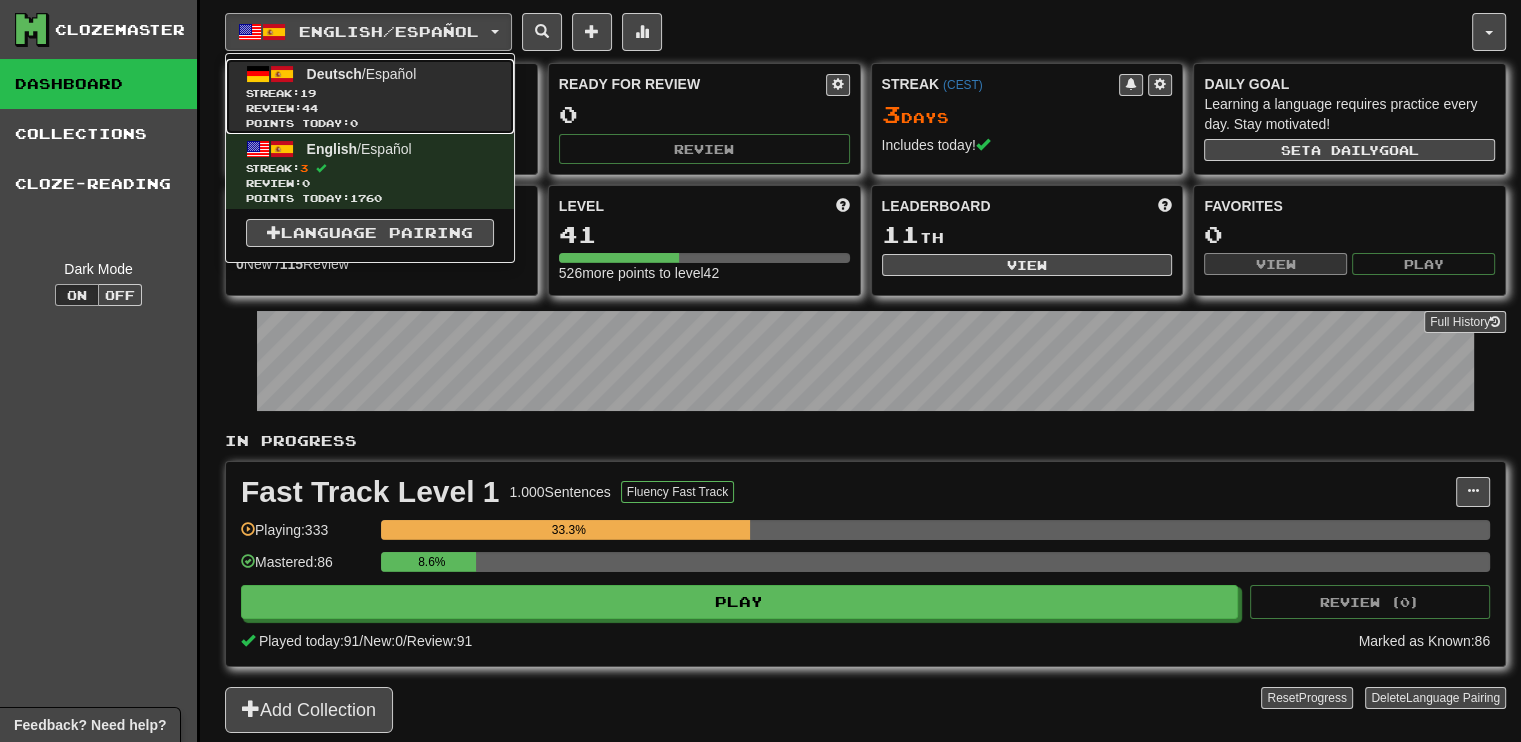 click on "Streak:  19" at bounding box center [370, 93] 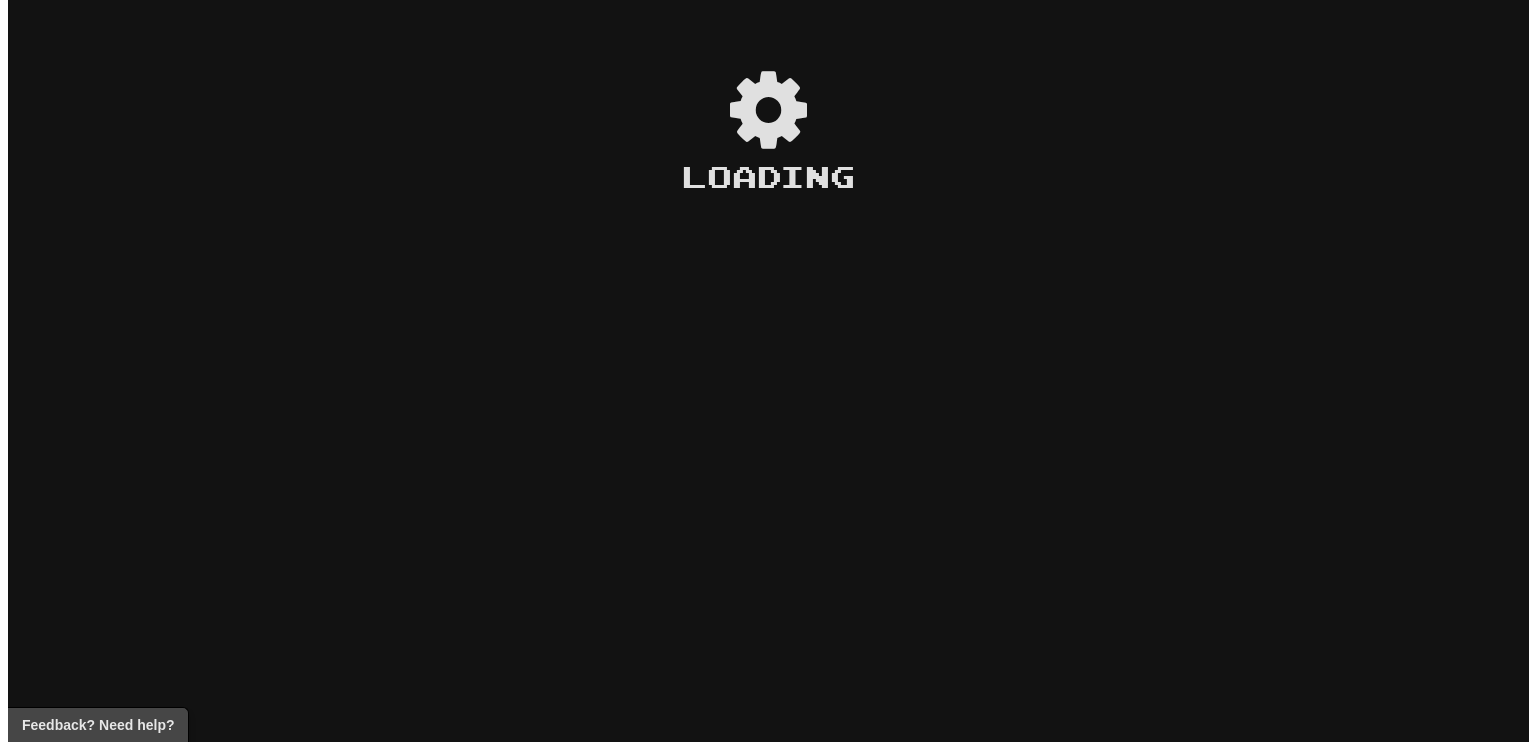 scroll, scrollTop: 0, scrollLeft: 0, axis: both 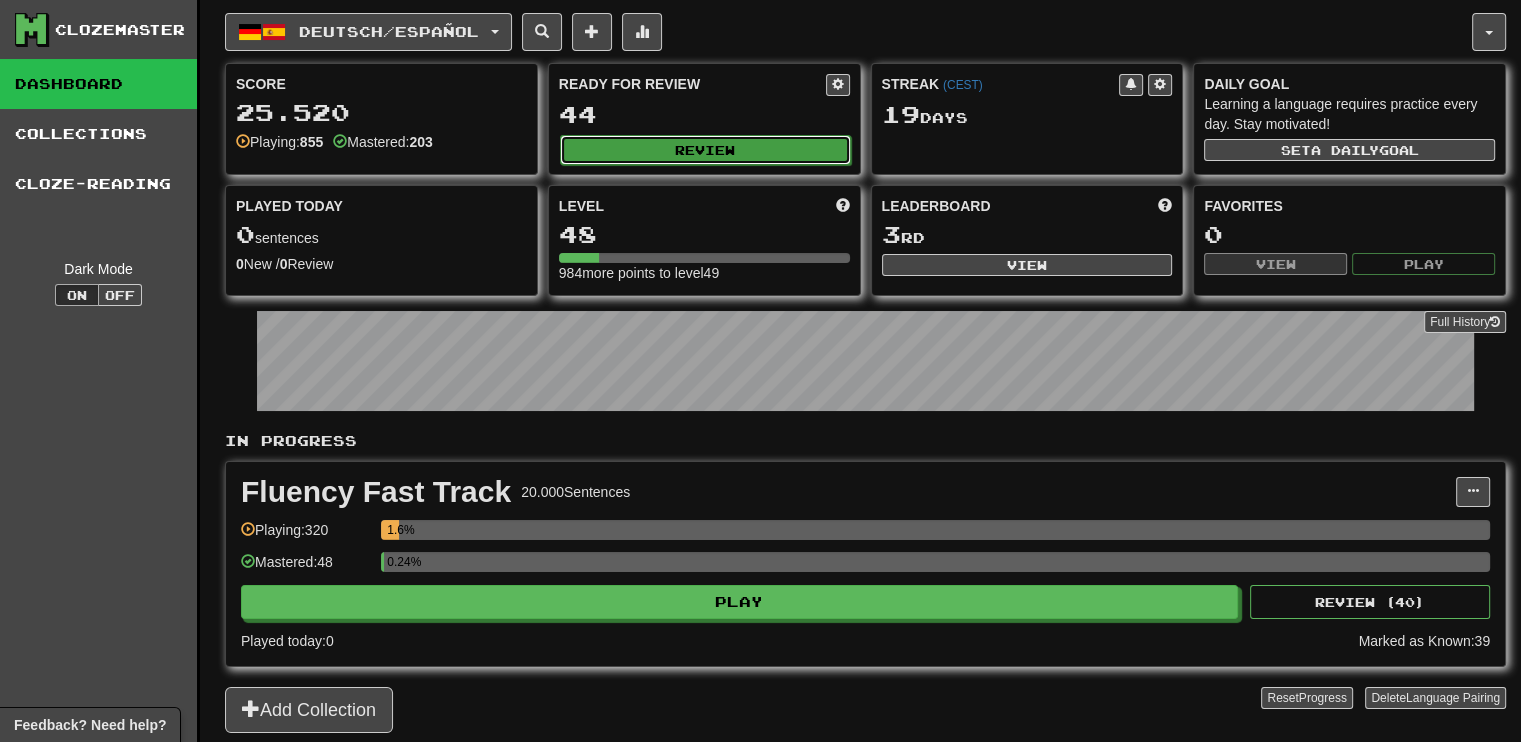 click on "Review" at bounding box center (705, 150) 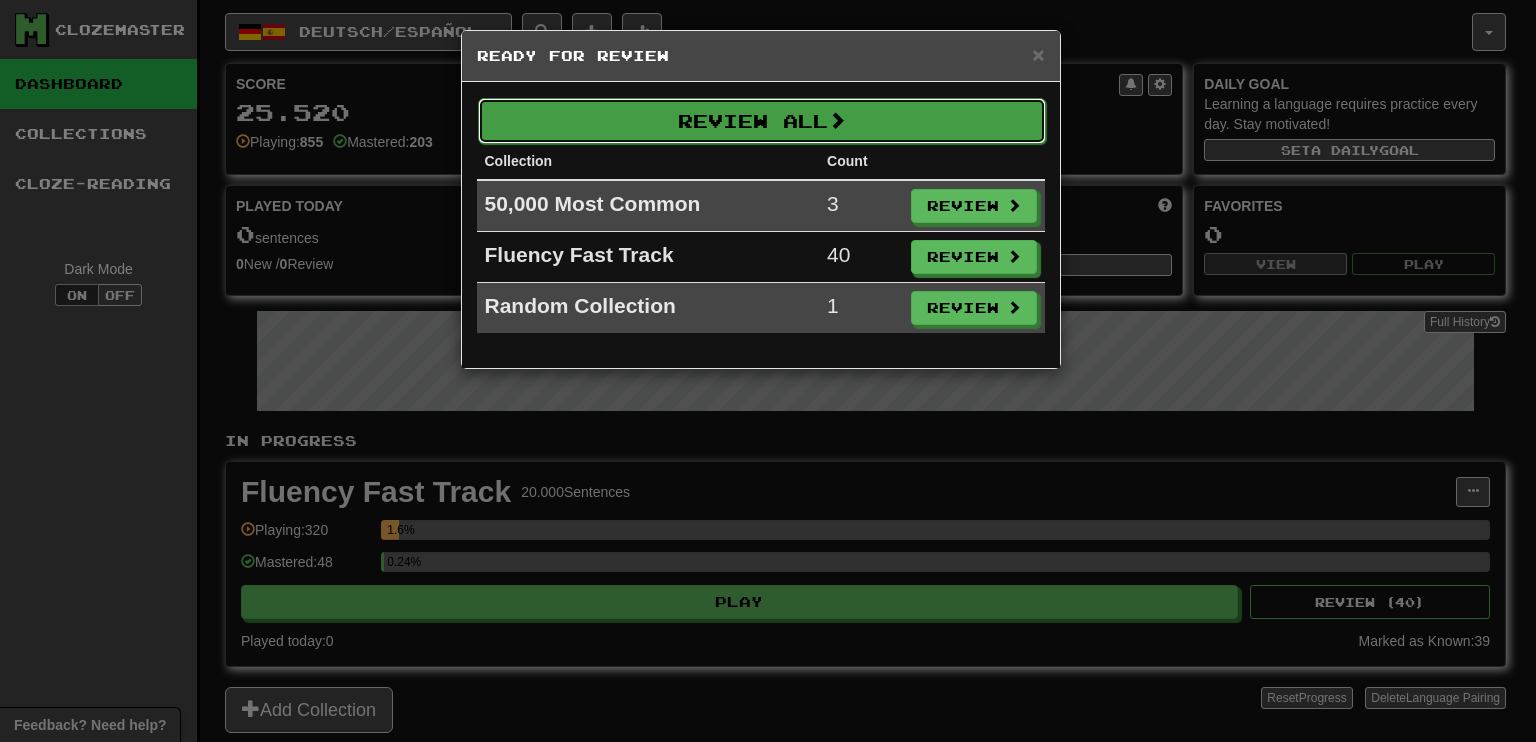 click on "Review All" at bounding box center [762, 121] 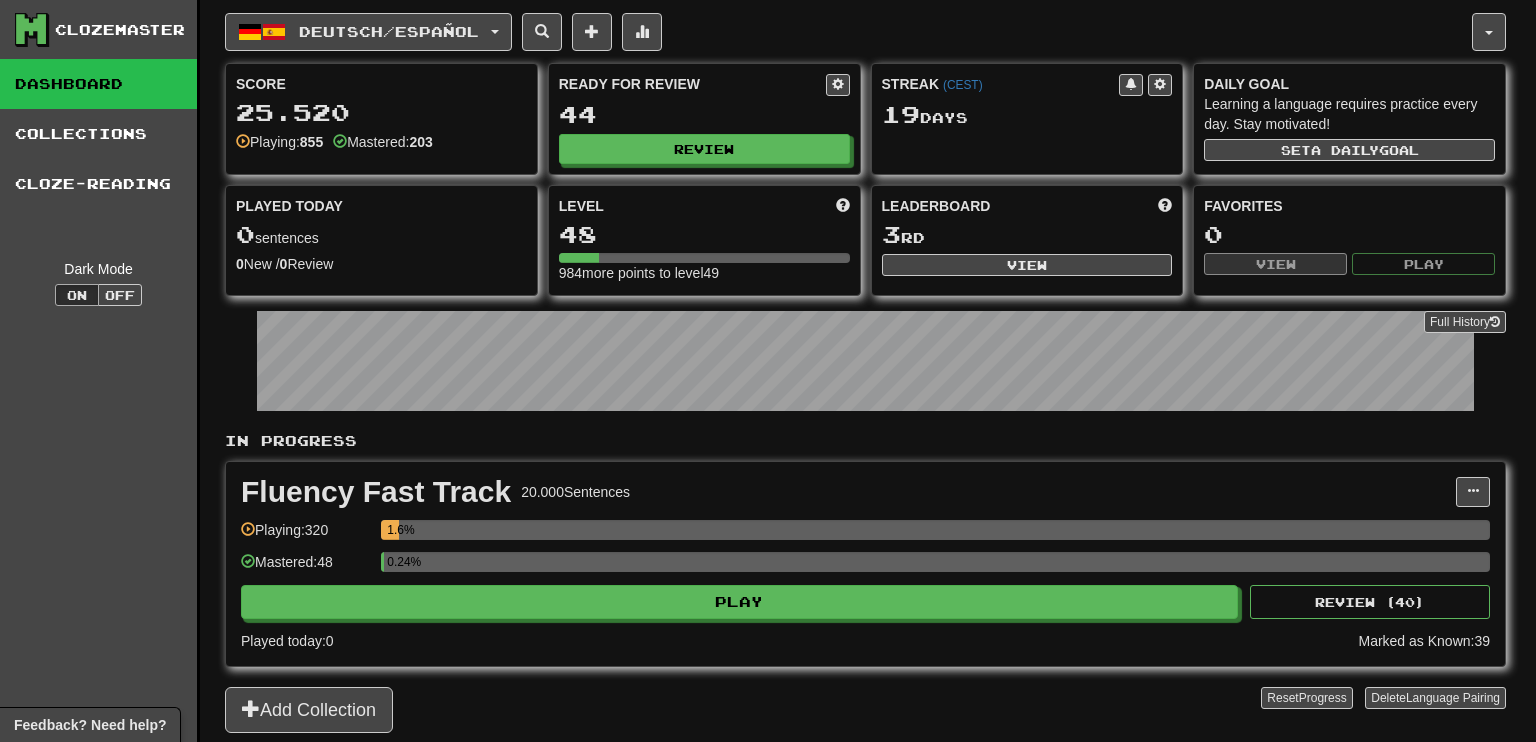 select on "**" 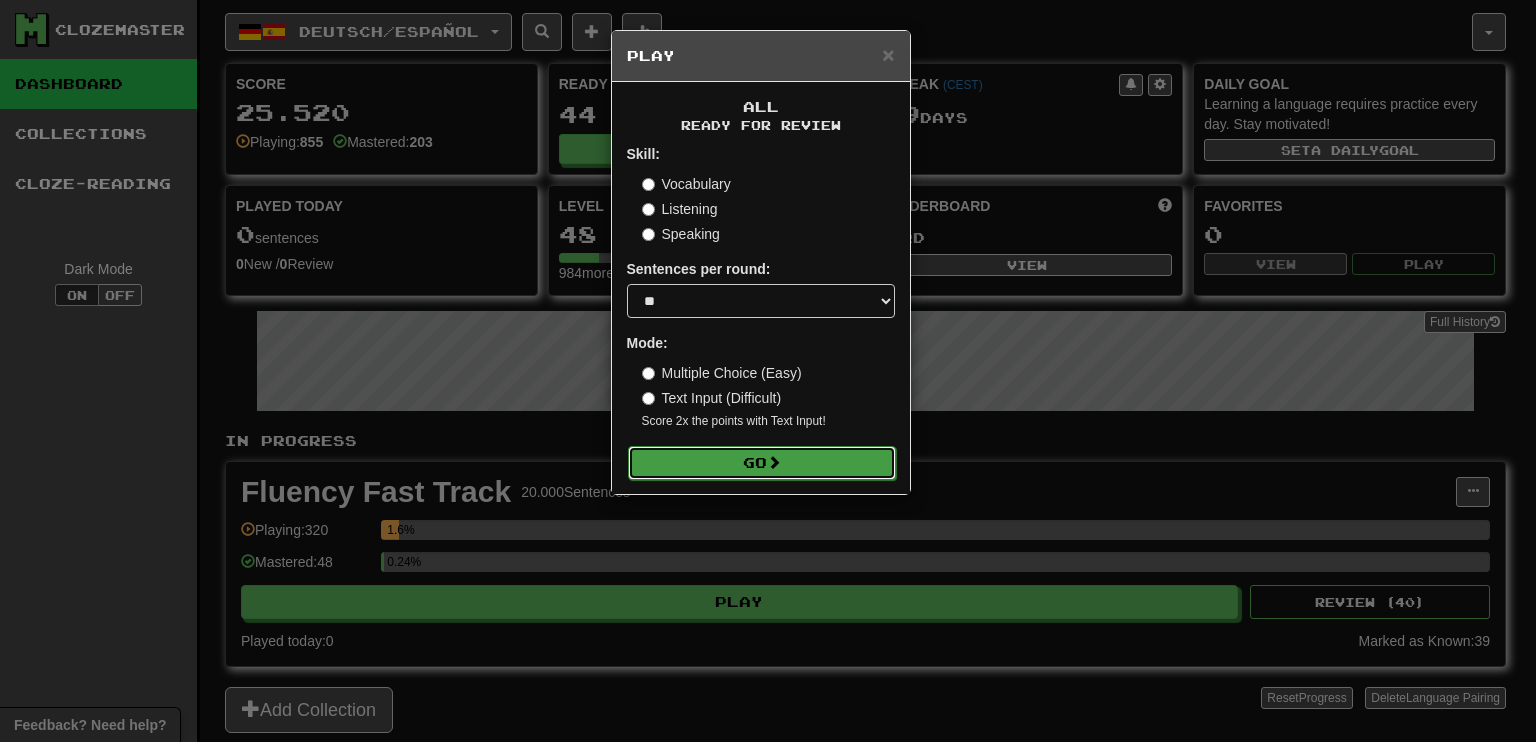 click on "Go" at bounding box center (762, 463) 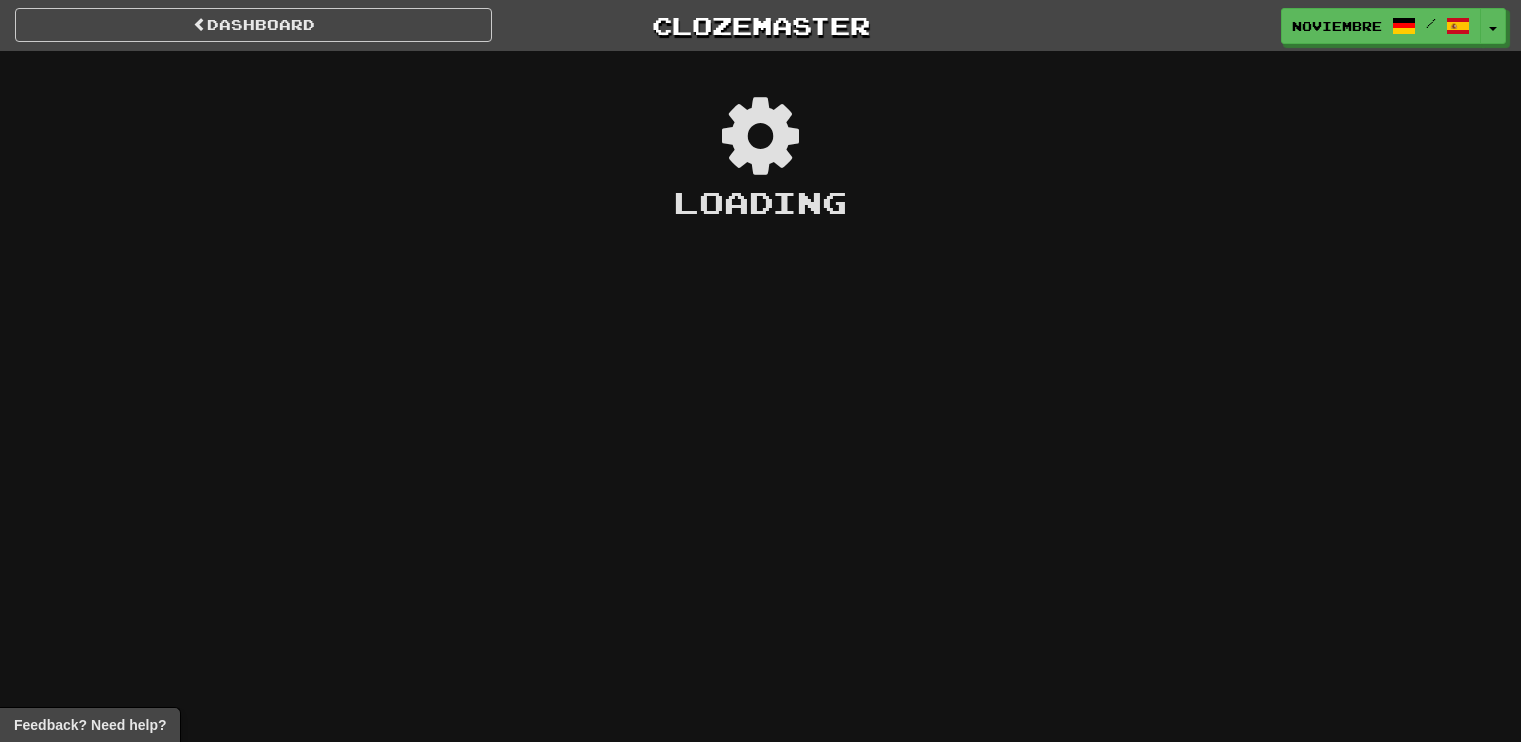 scroll, scrollTop: 0, scrollLeft: 0, axis: both 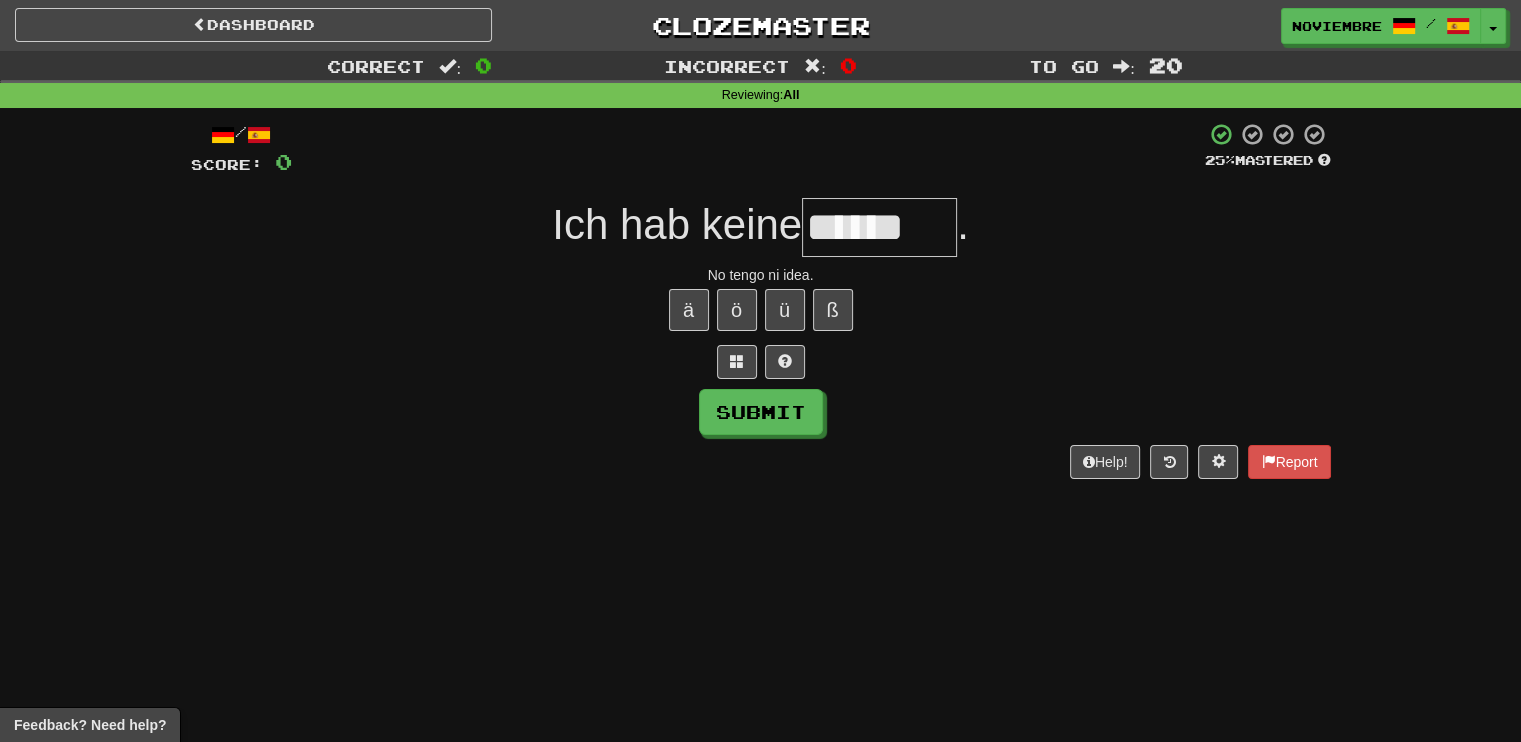 type on "******" 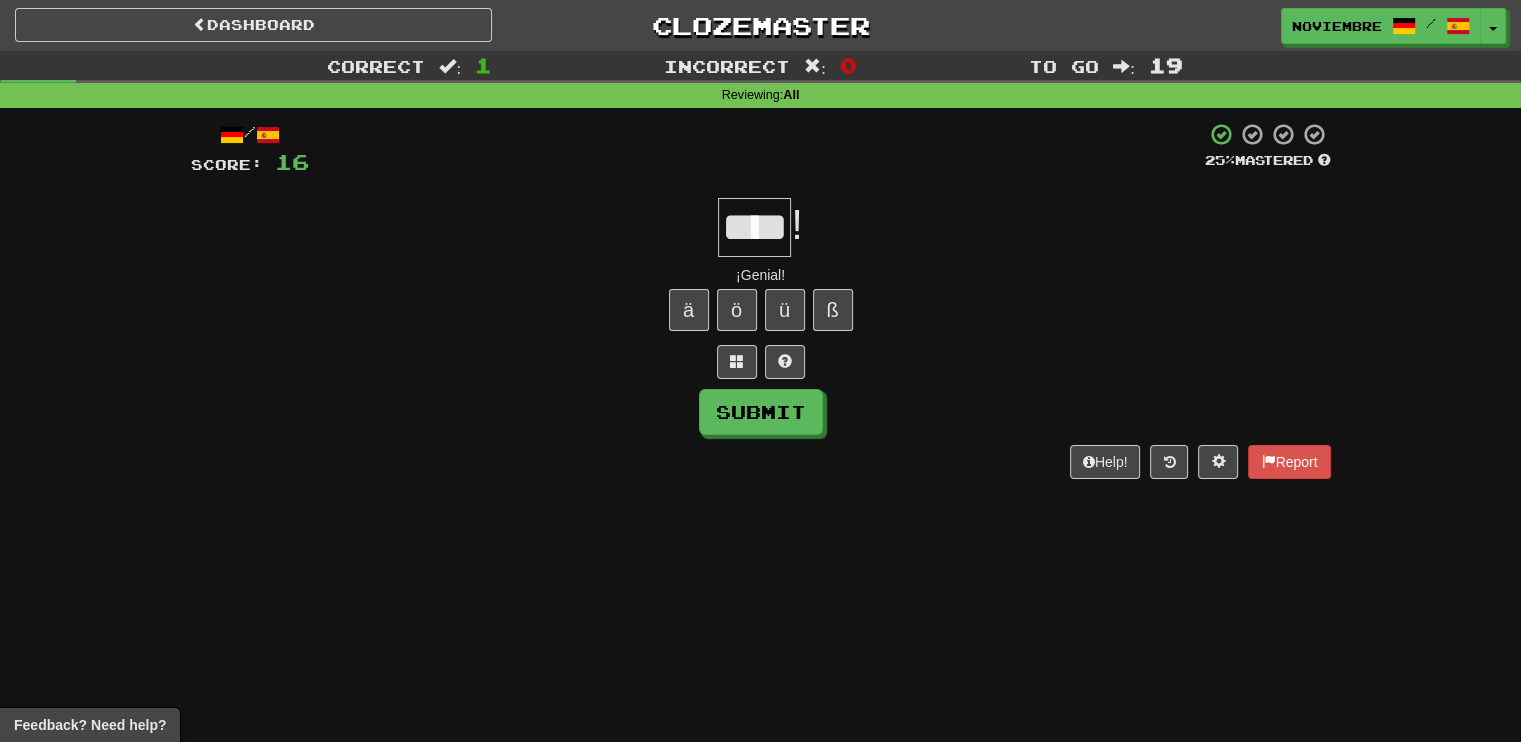 type on "****" 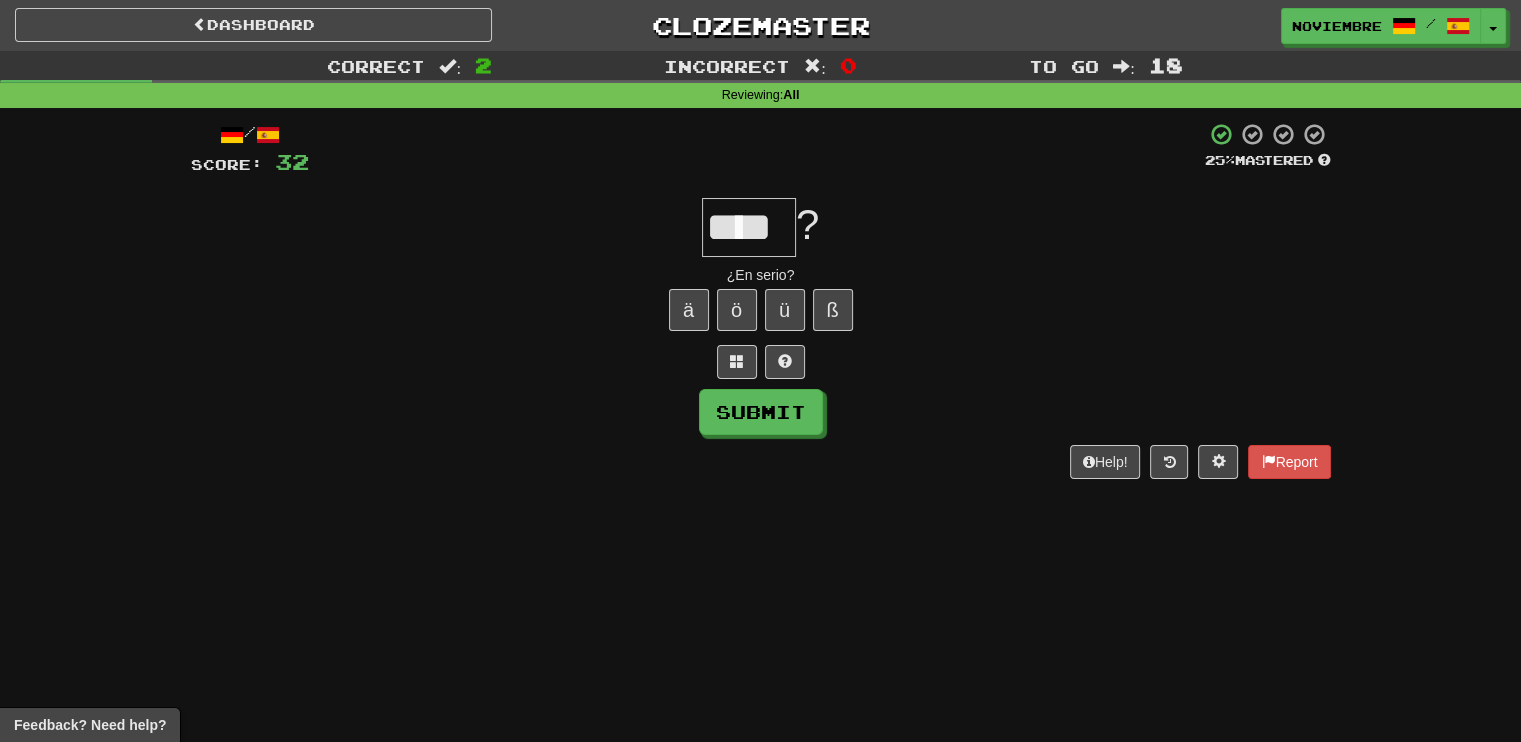type on "****" 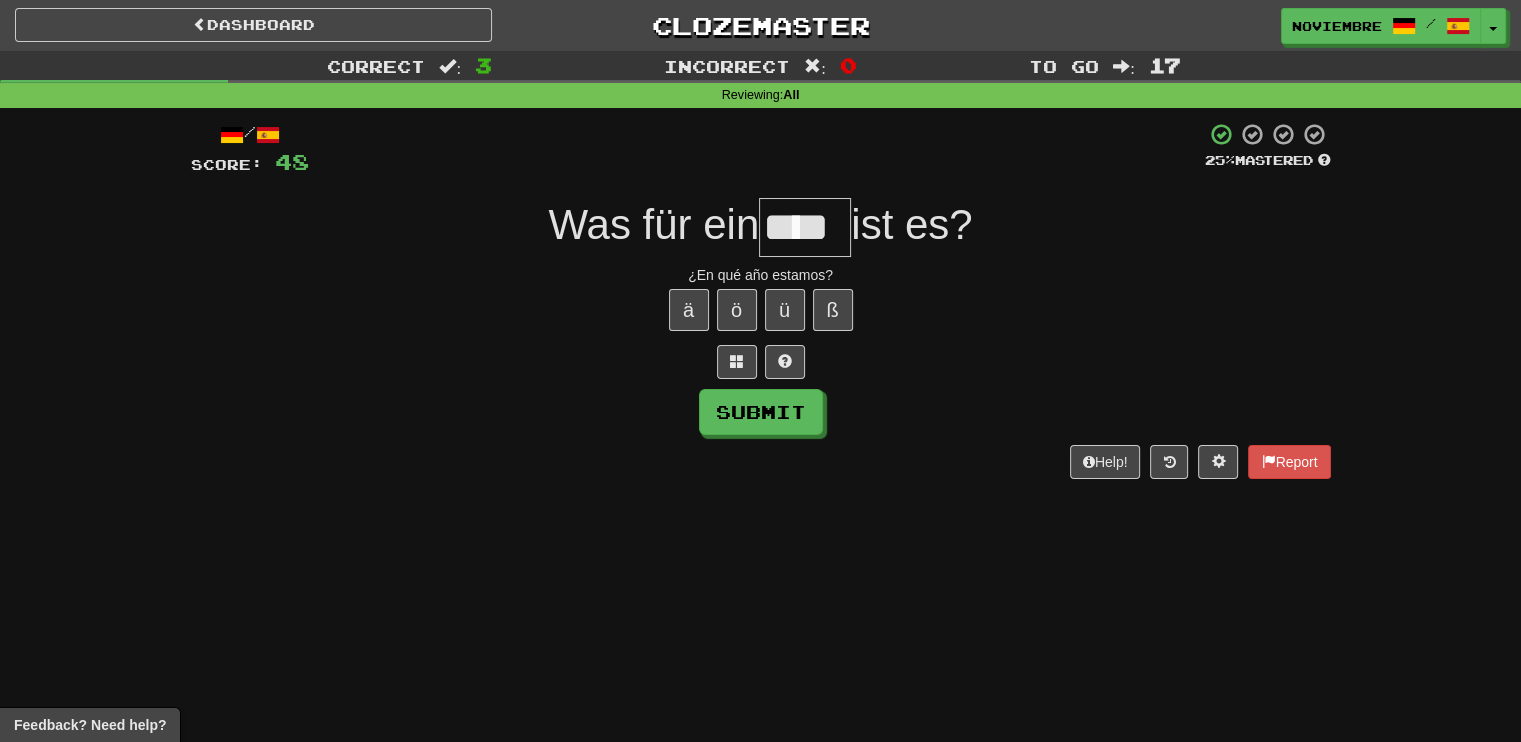 type on "****" 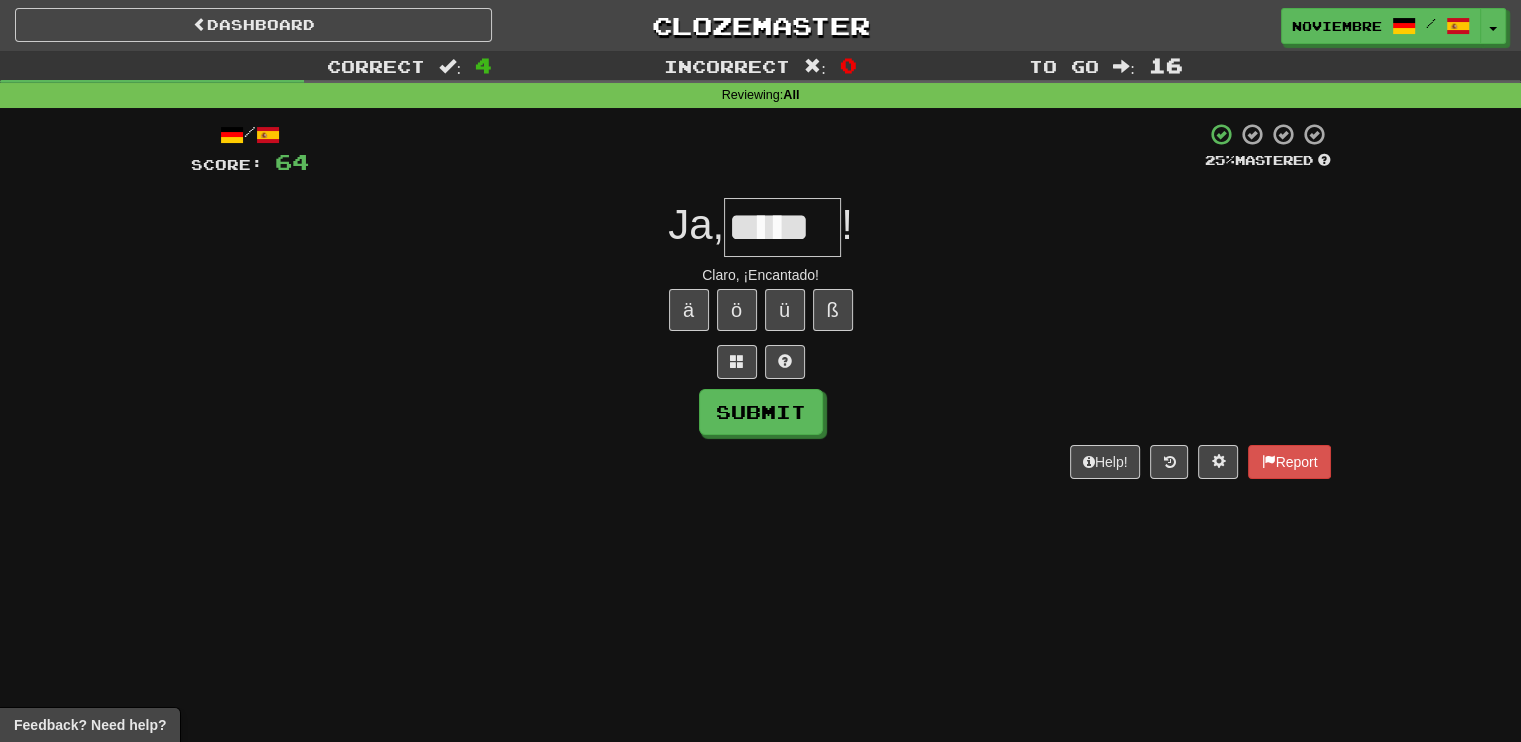 type on "*****" 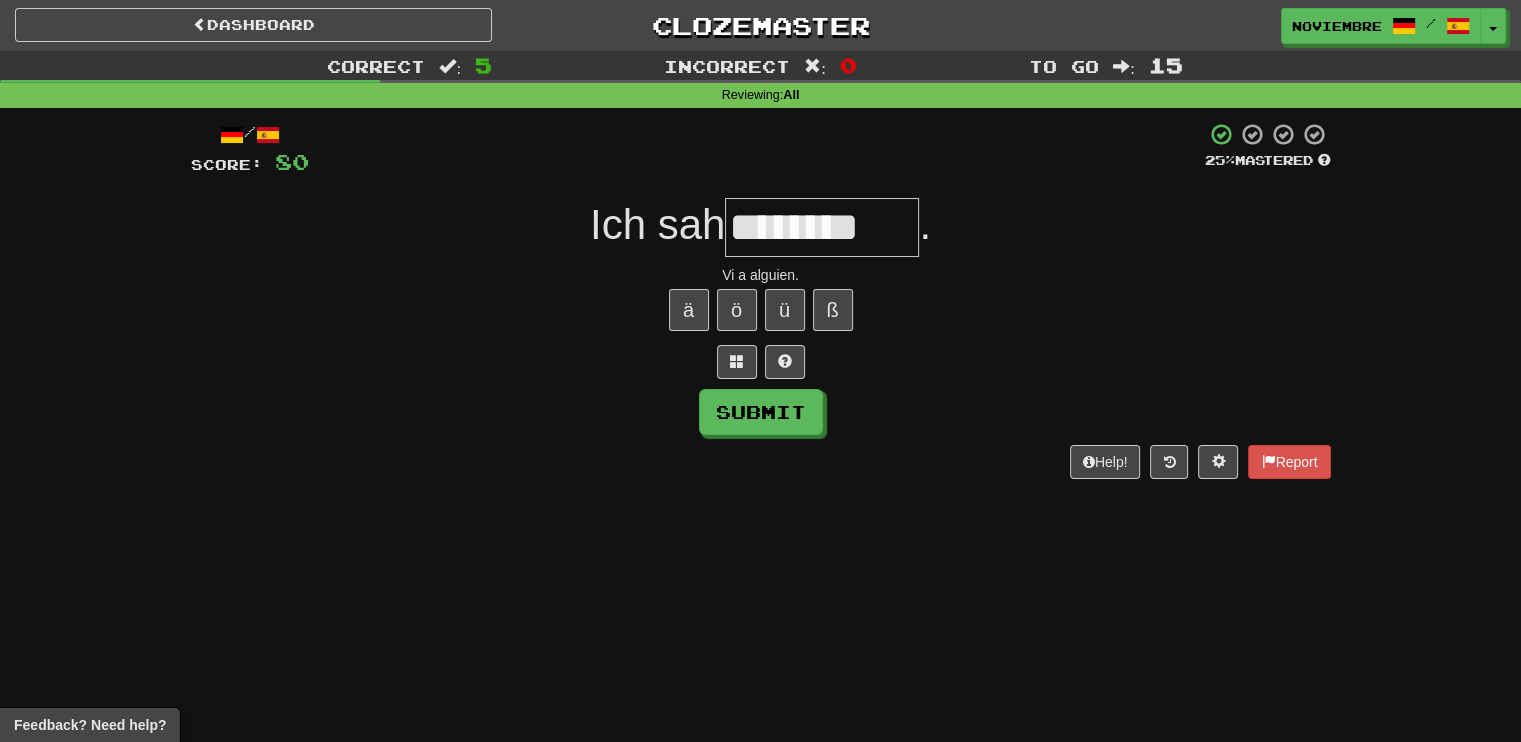 type on "********" 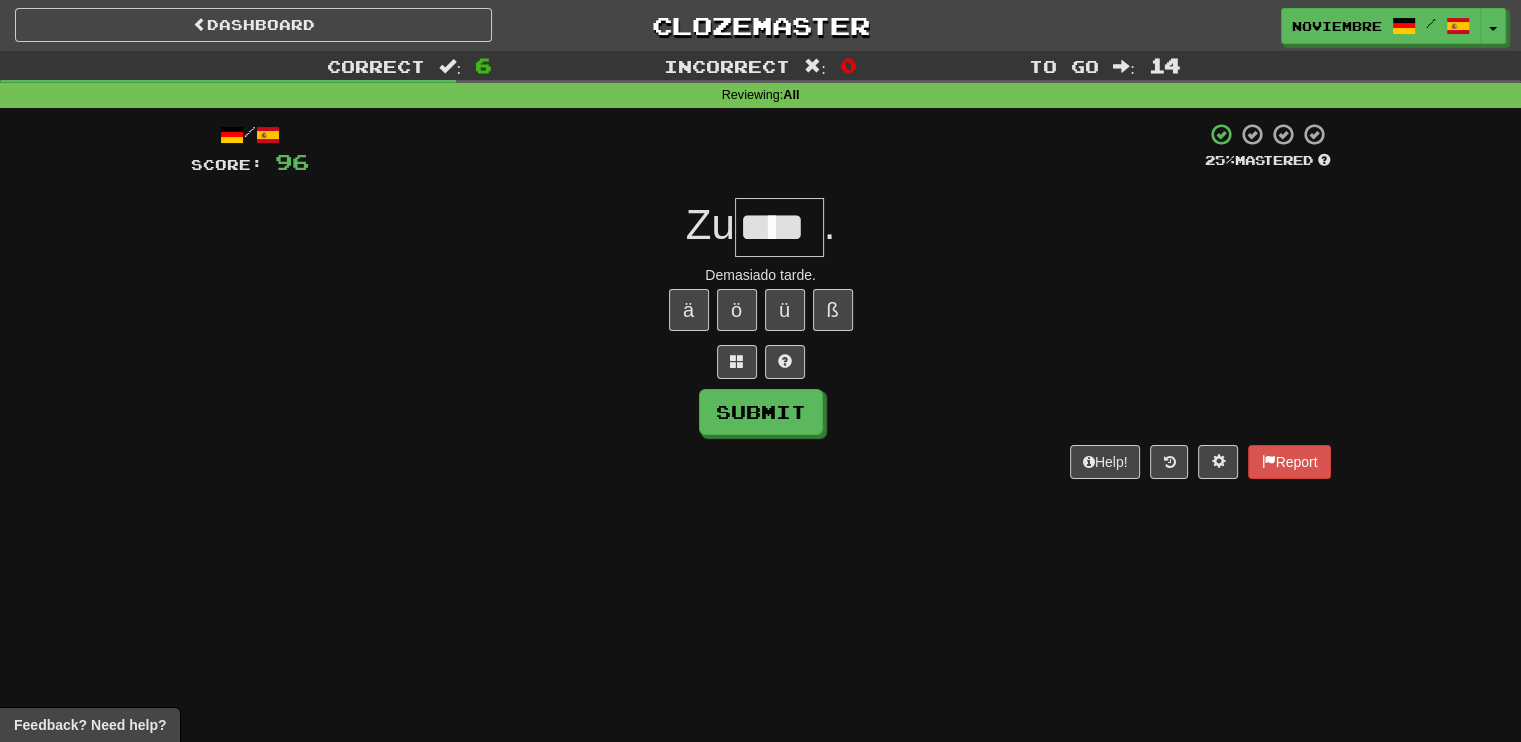 type on "****" 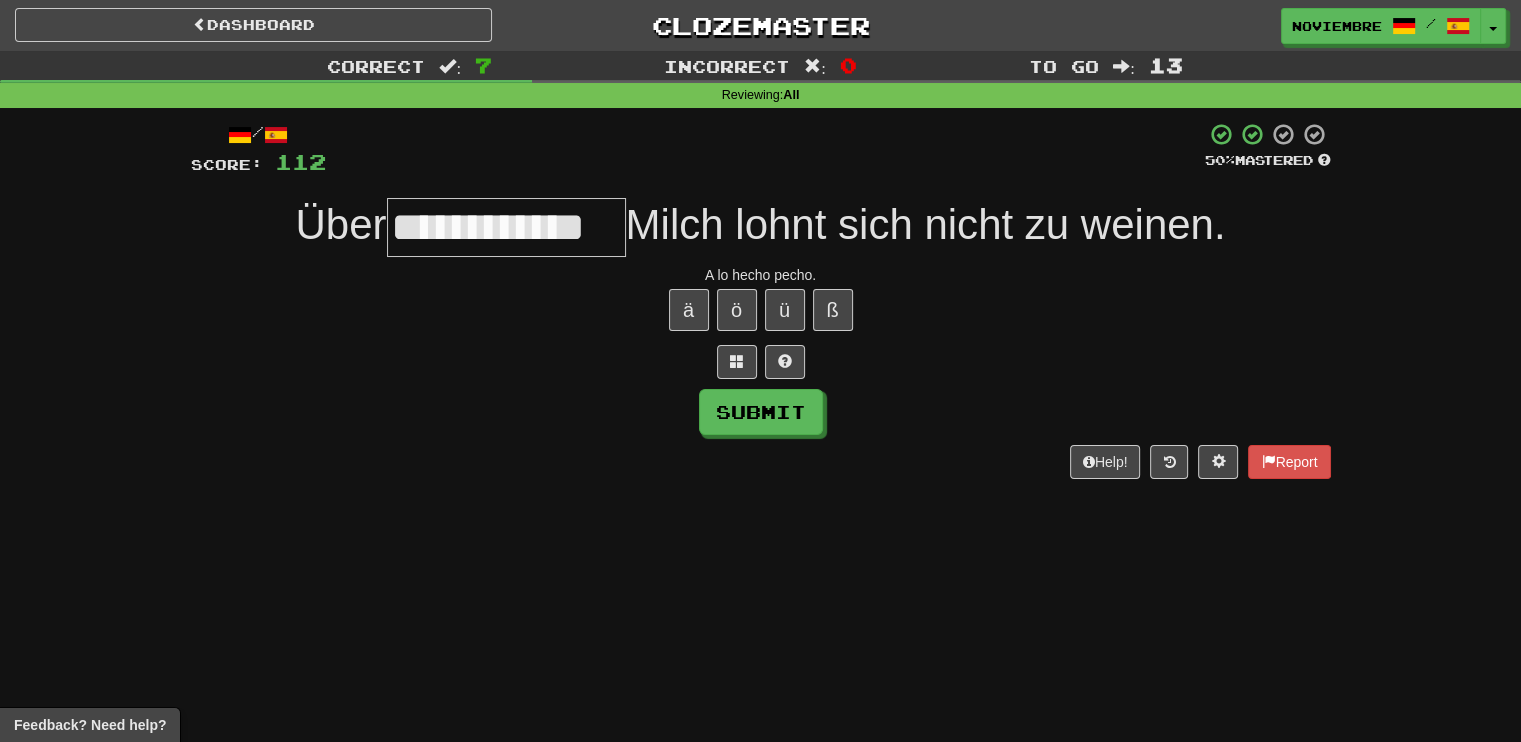 type on "**********" 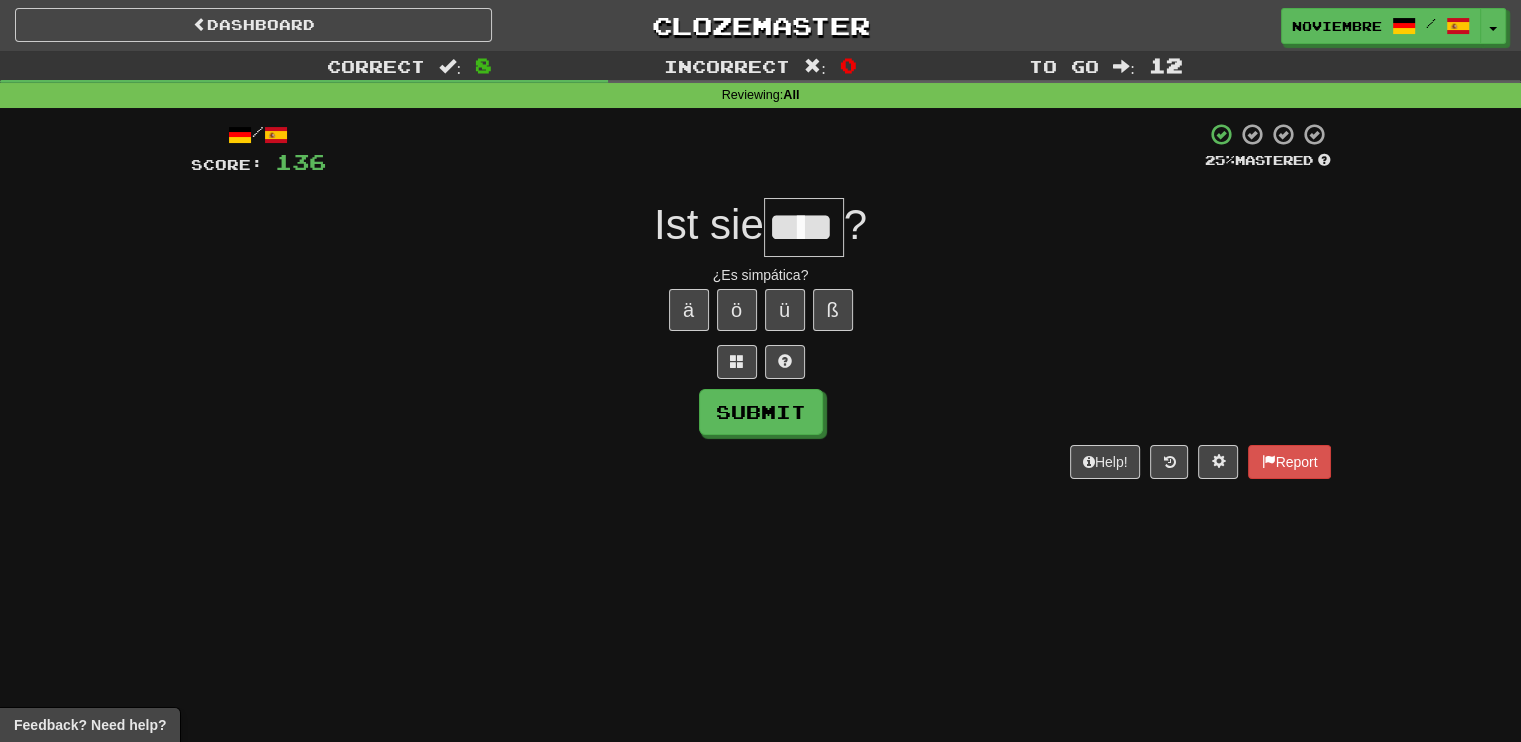 type on "****" 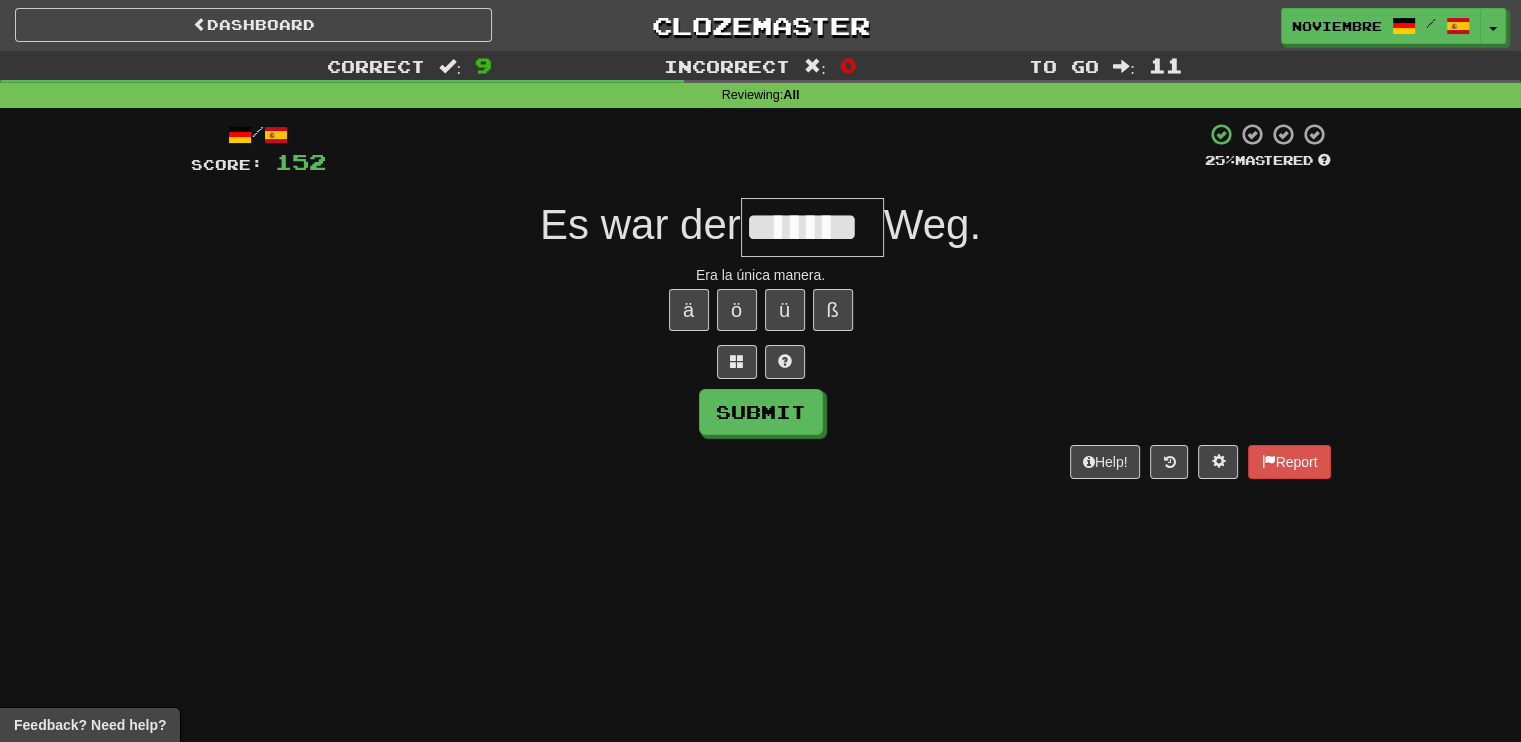 type on "*******" 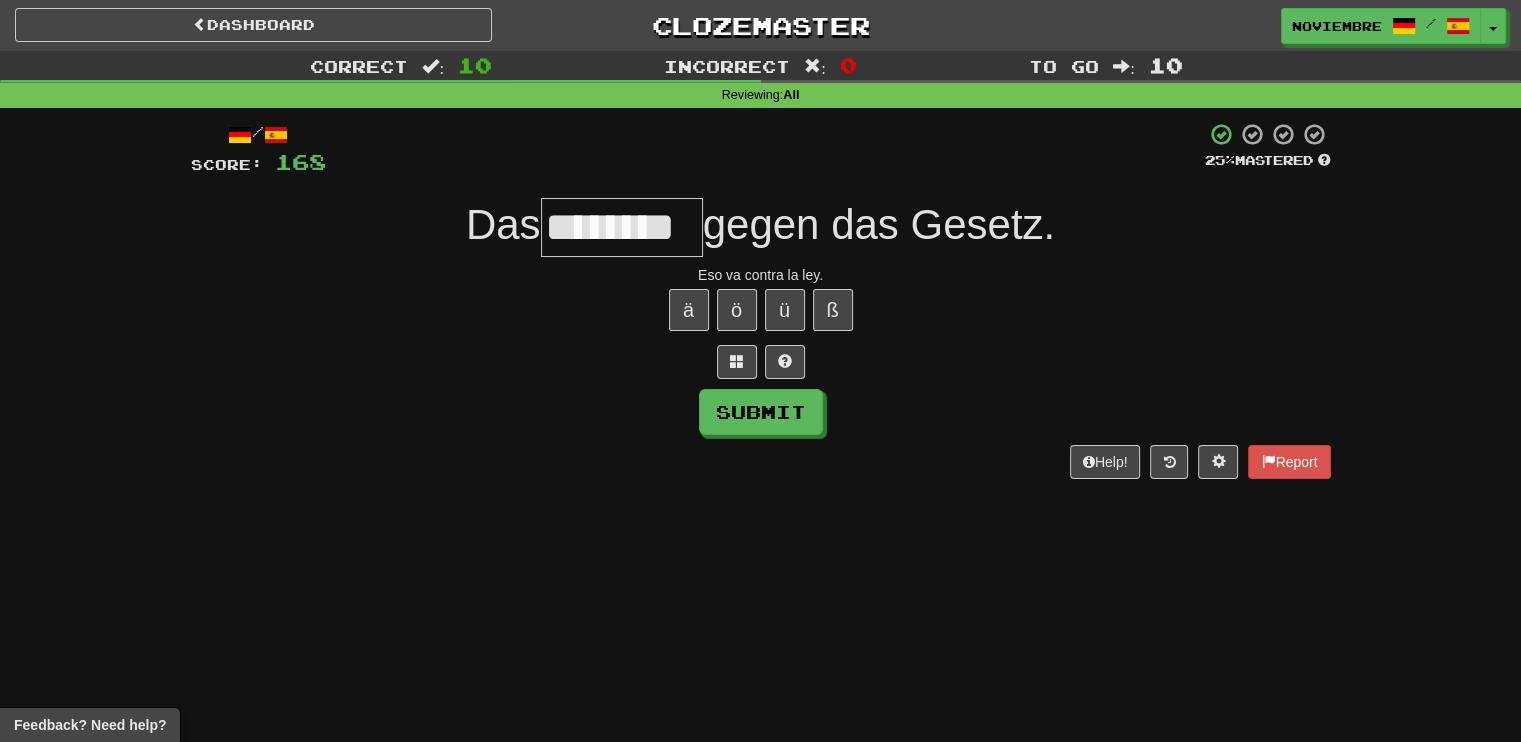type on "********" 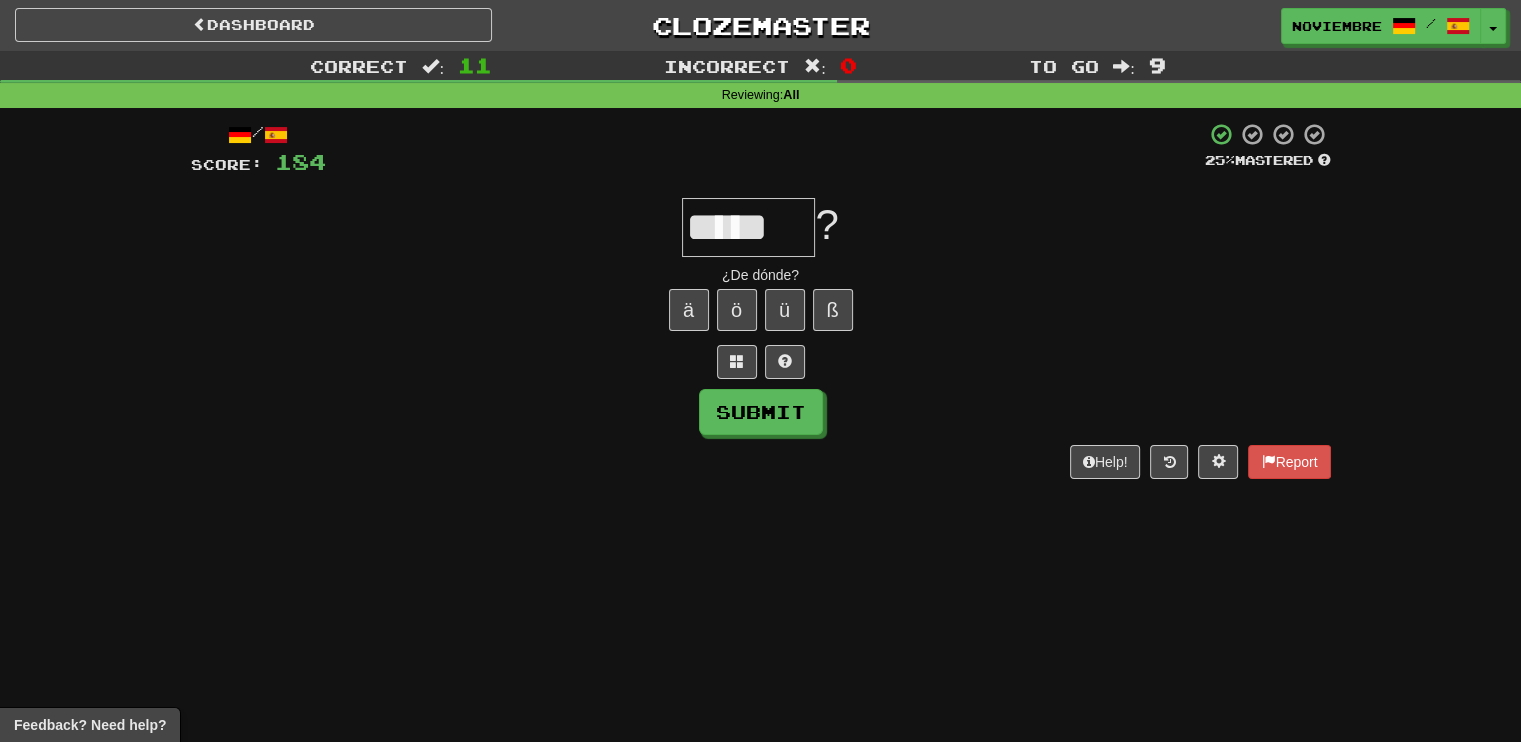 type on "*****" 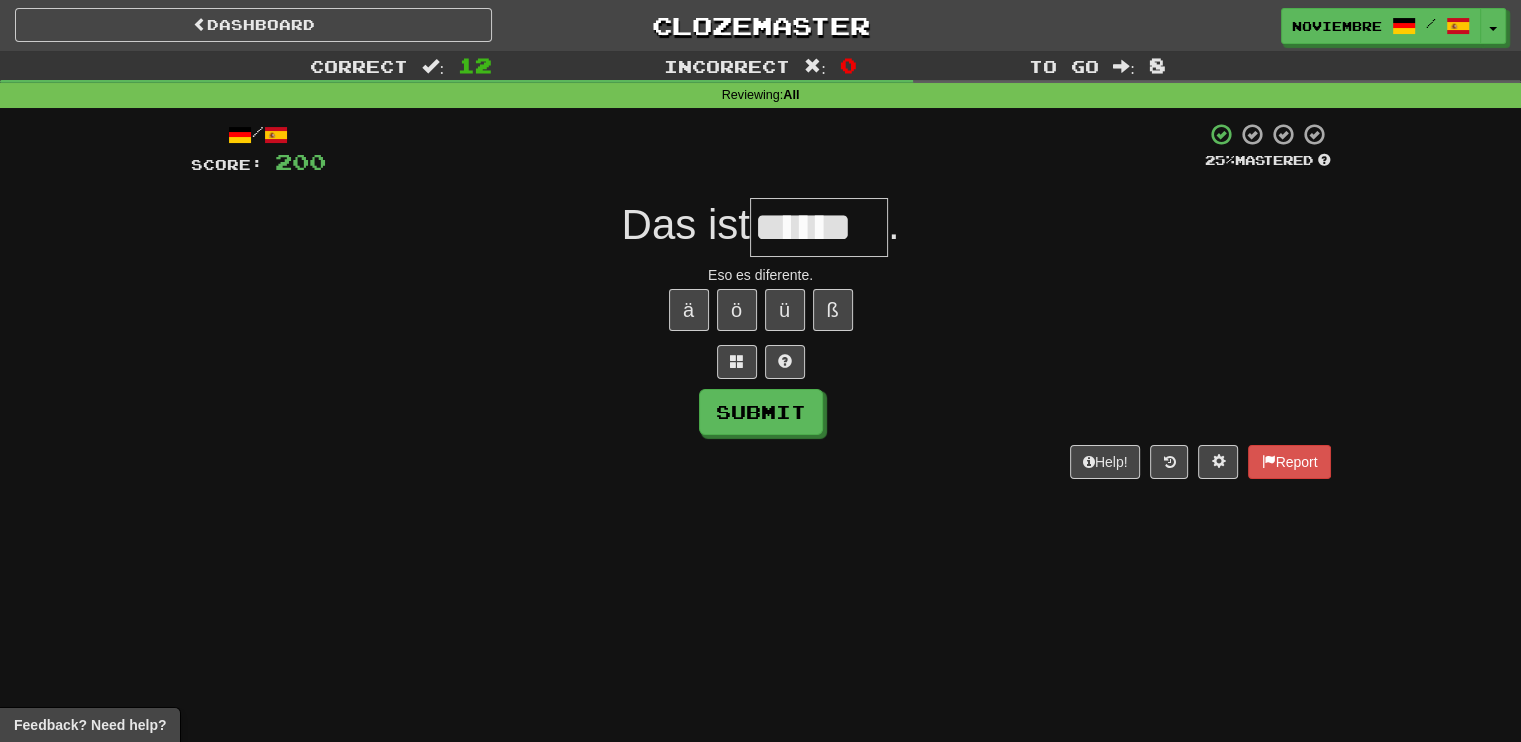 type on "******" 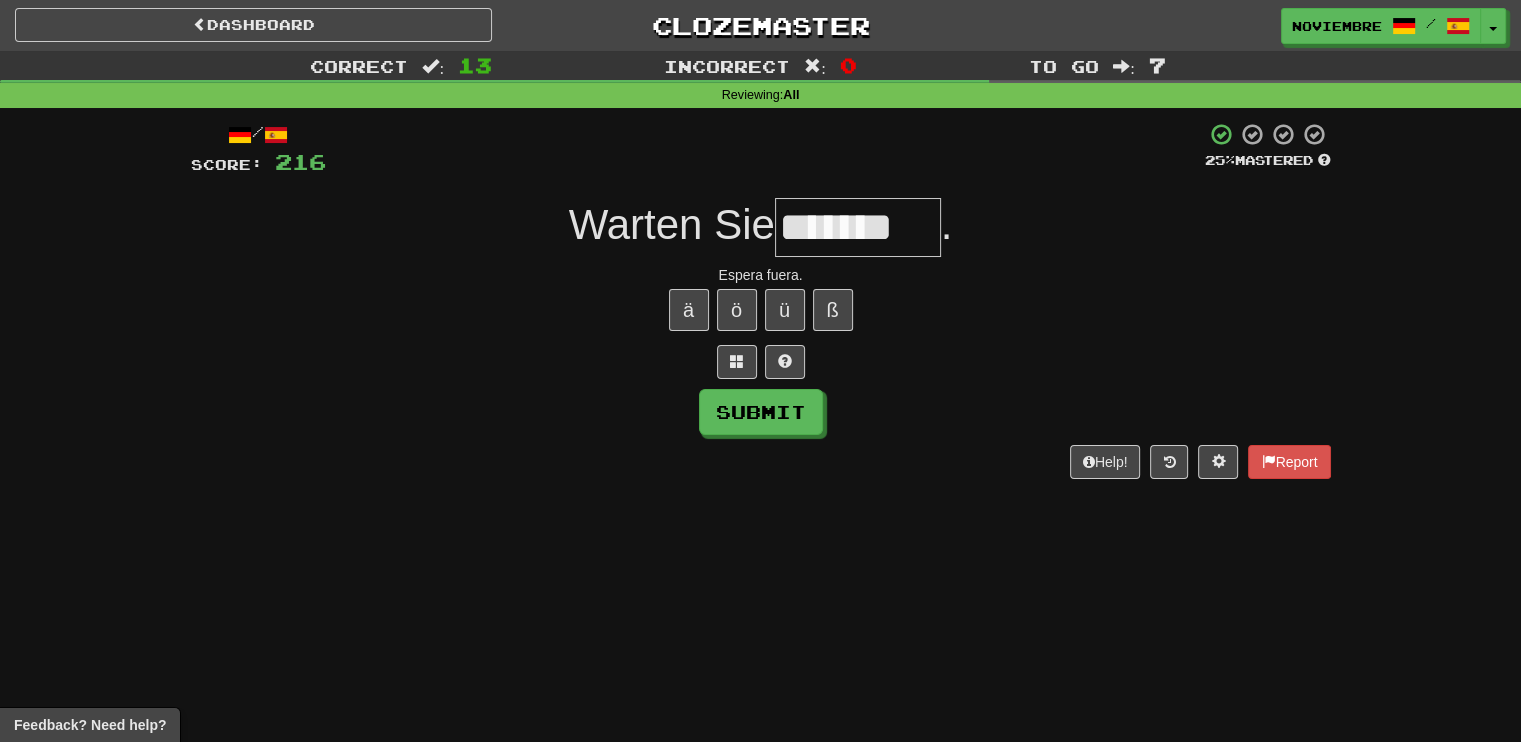 type on "*******" 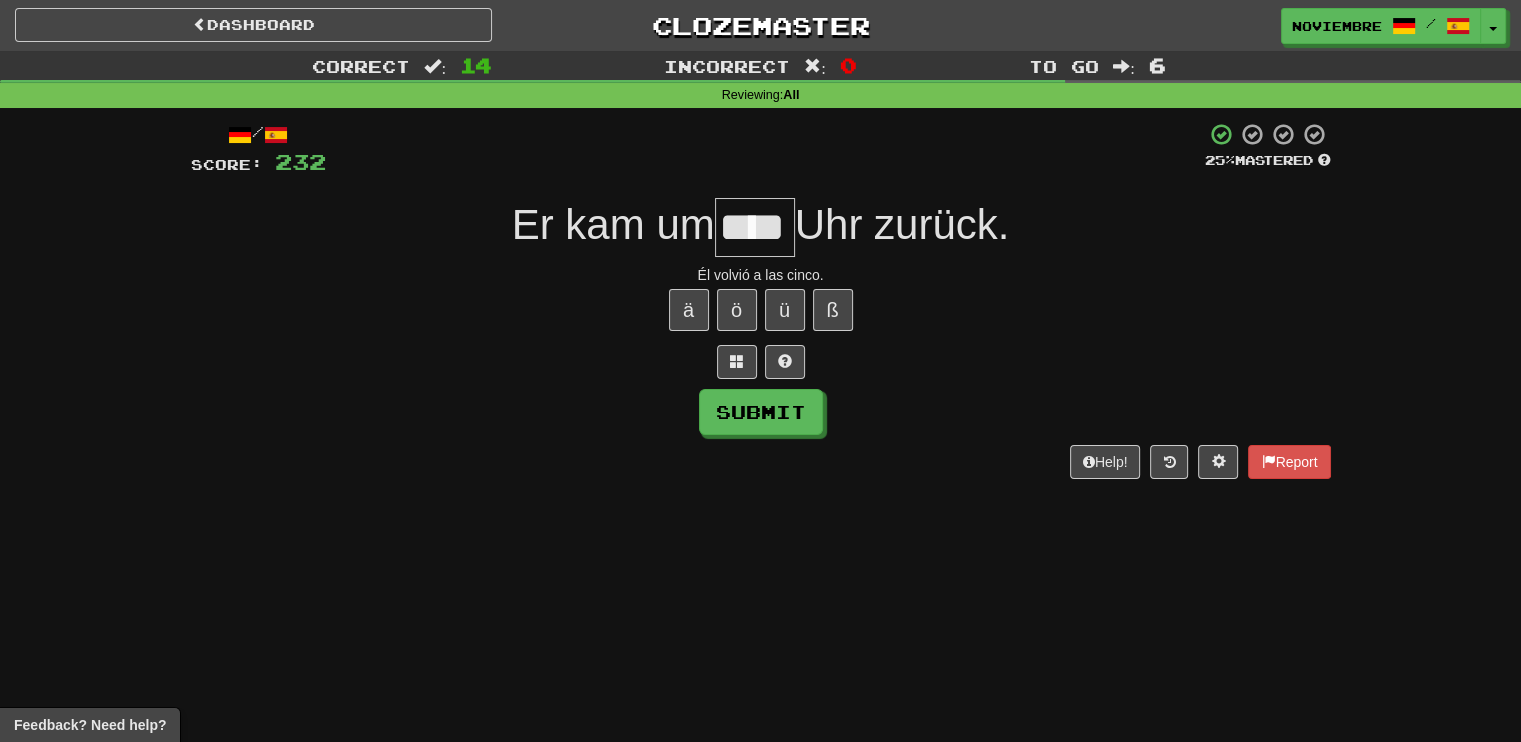 type on "****" 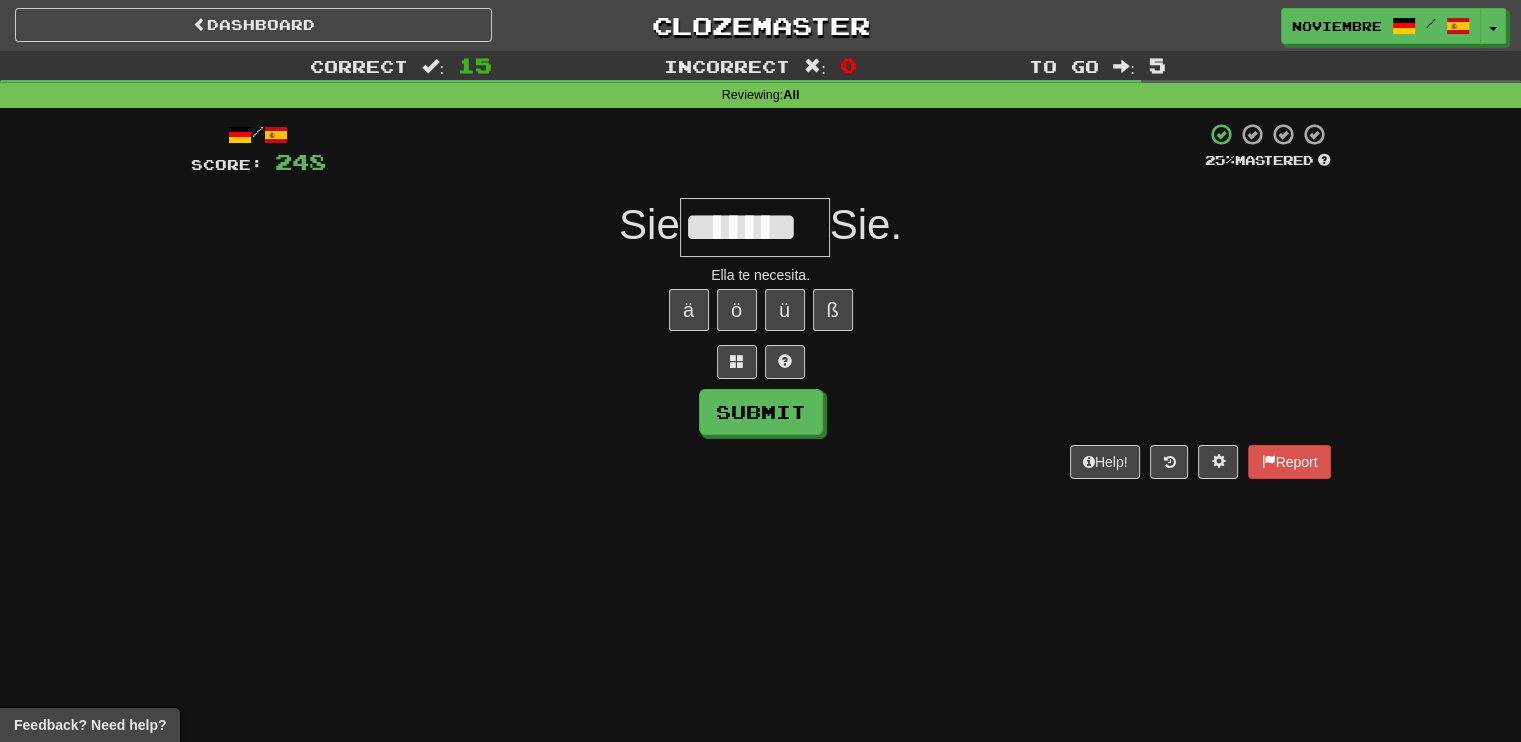 type on "*******" 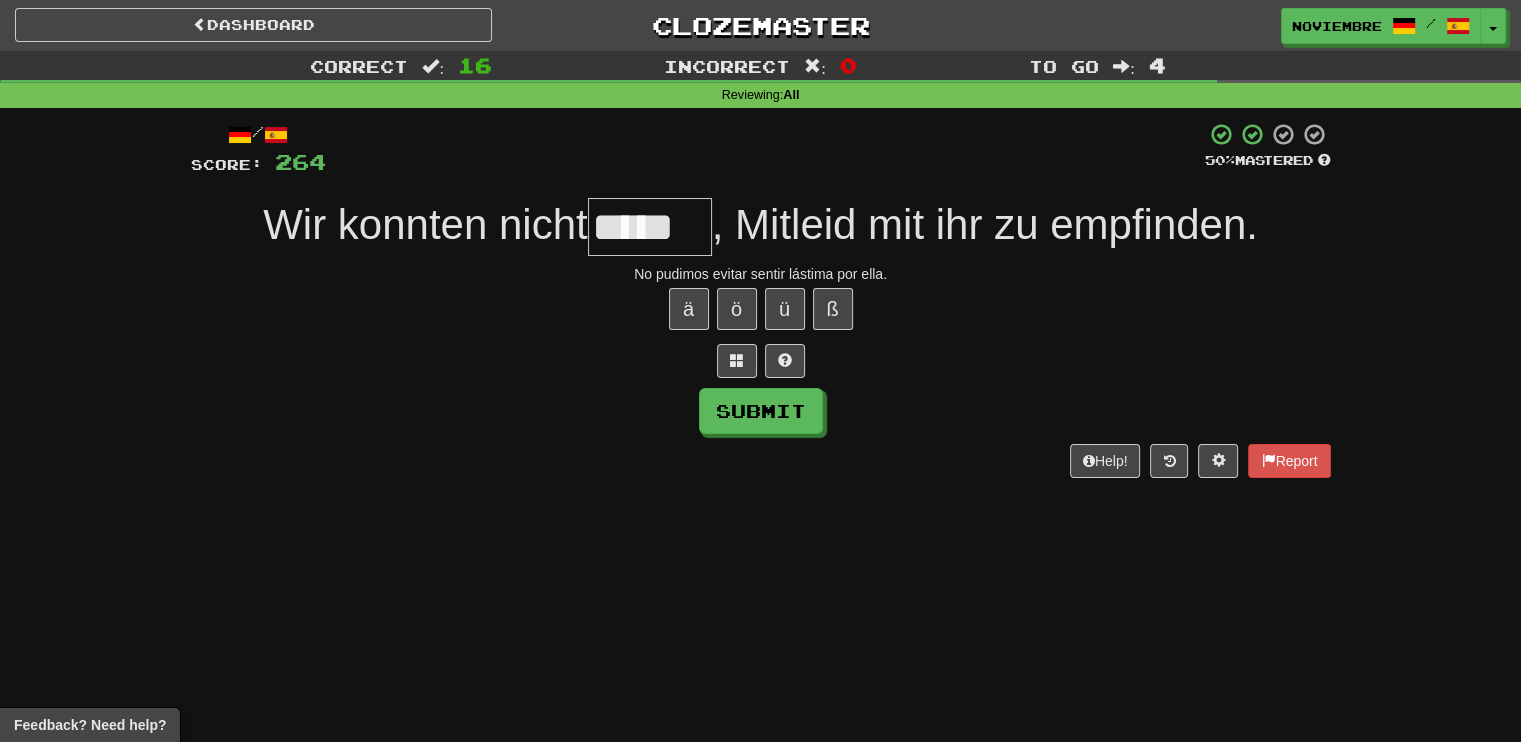 scroll, scrollTop: 0, scrollLeft: 0, axis: both 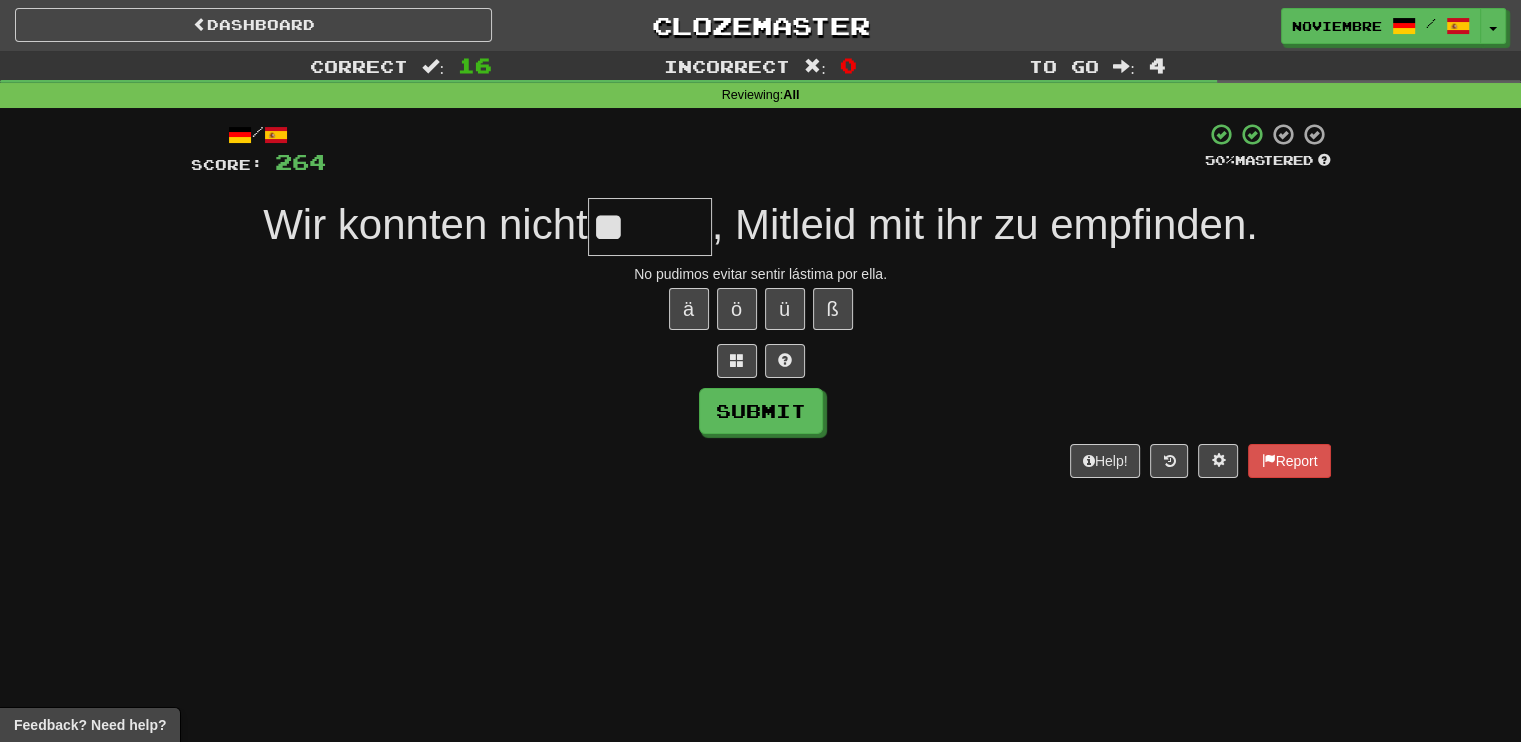 type on "*" 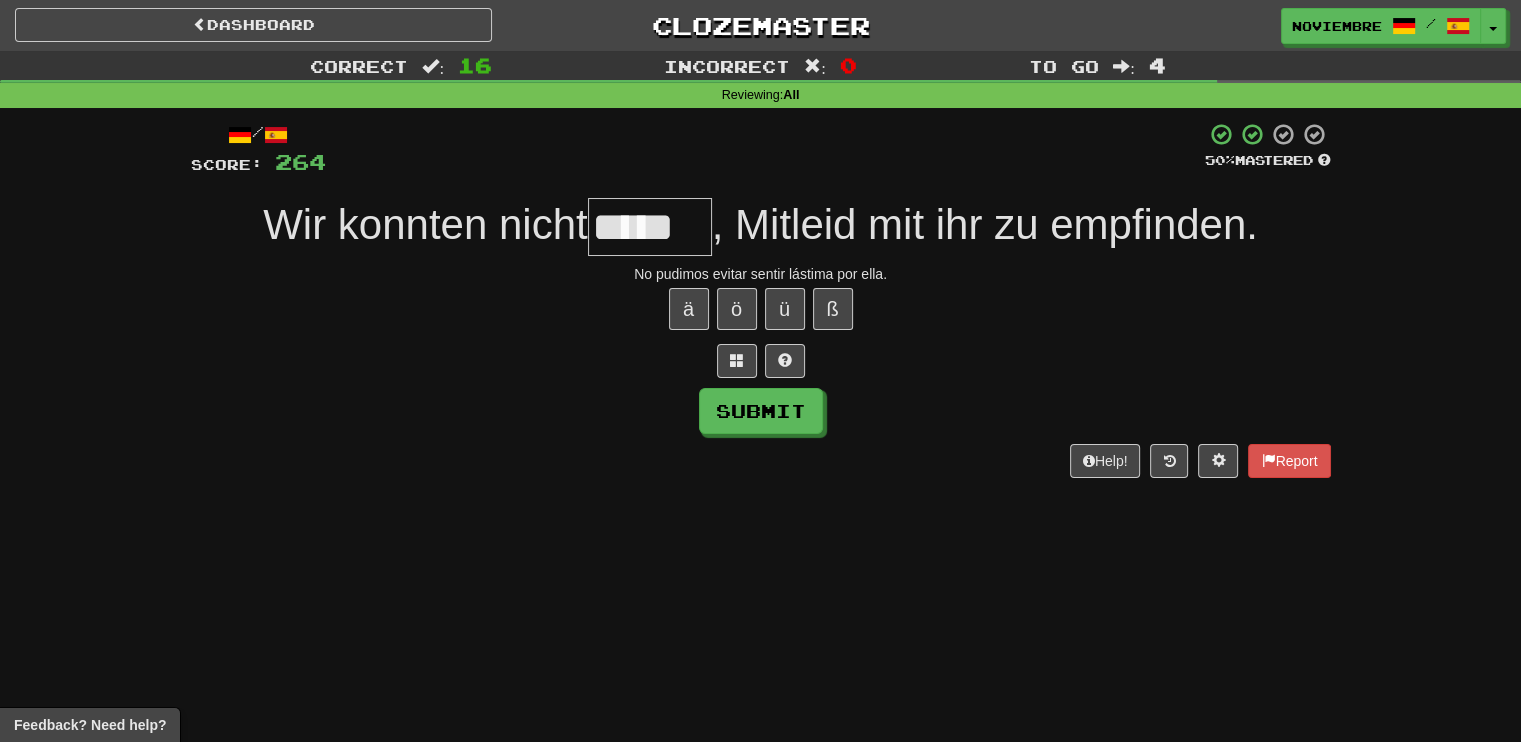 type on "*****" 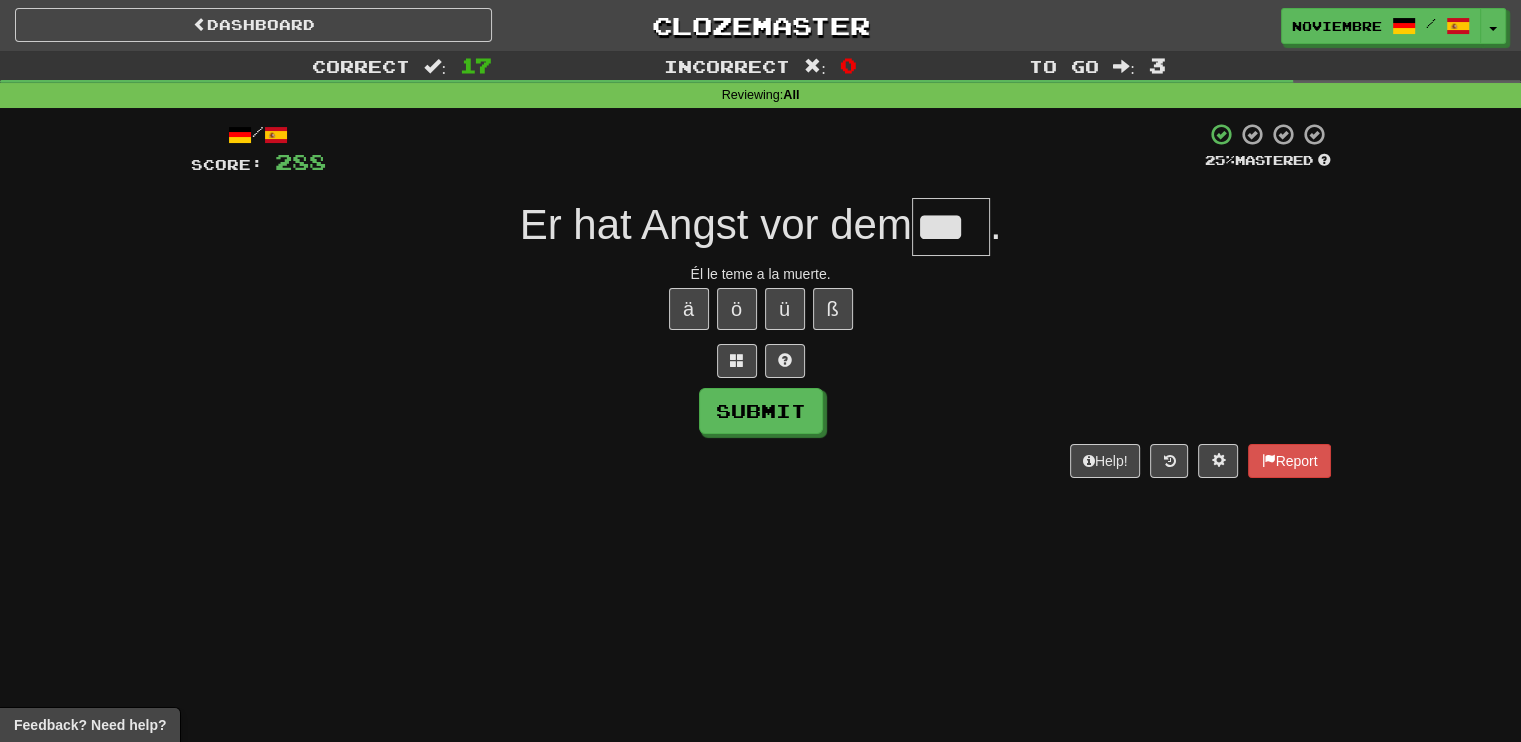 type on "***" 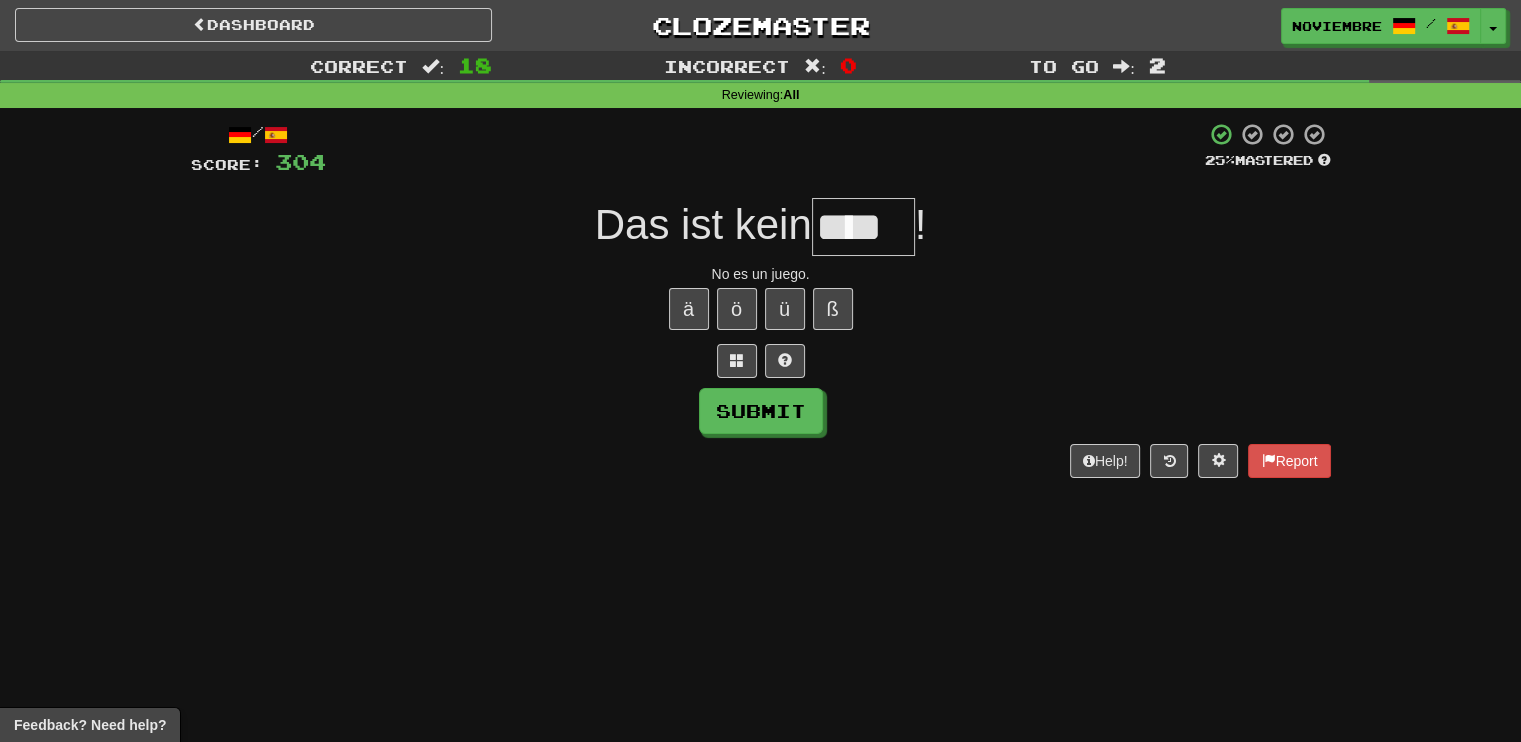 scroll, scrollTop: 0, scrollLeft: 0, axis: both 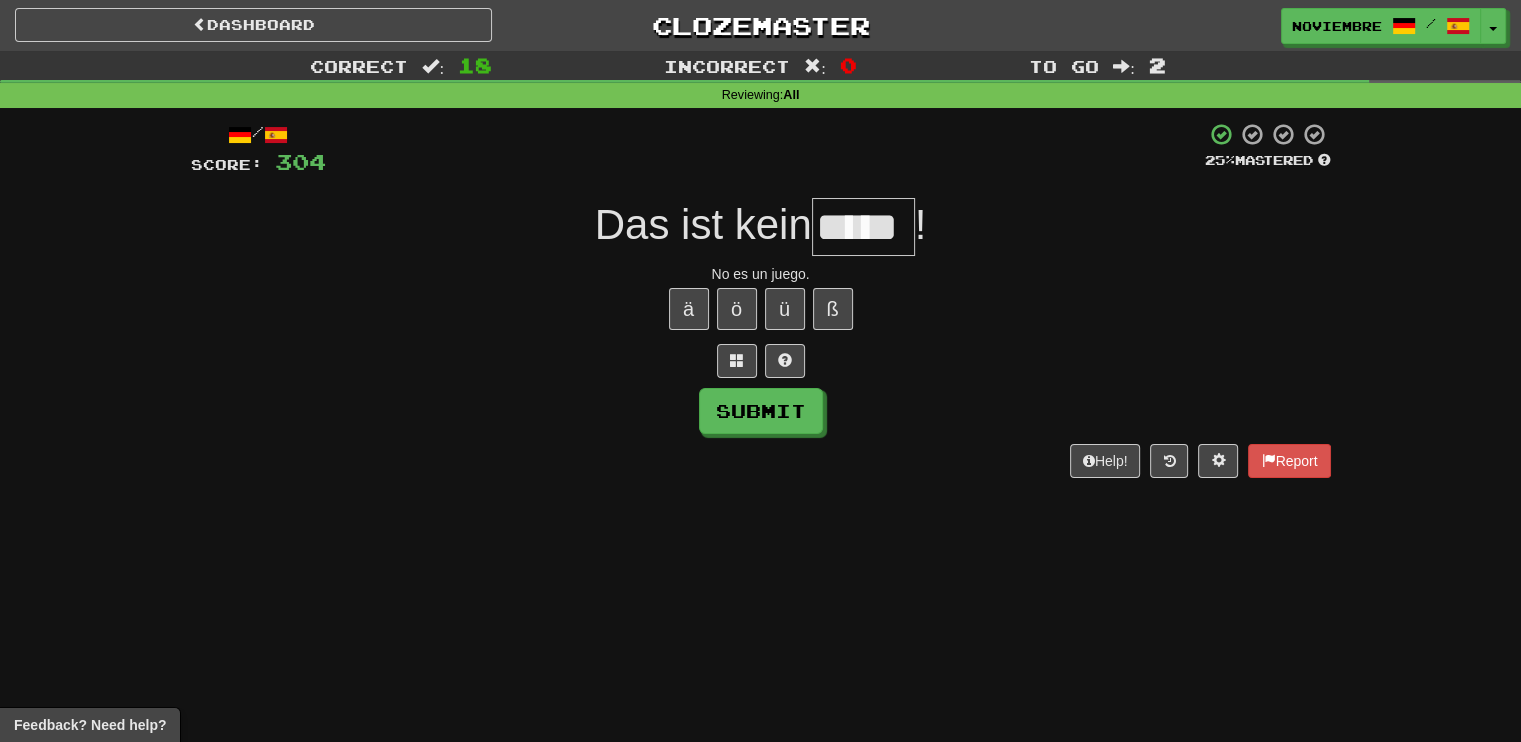 type on "*****" 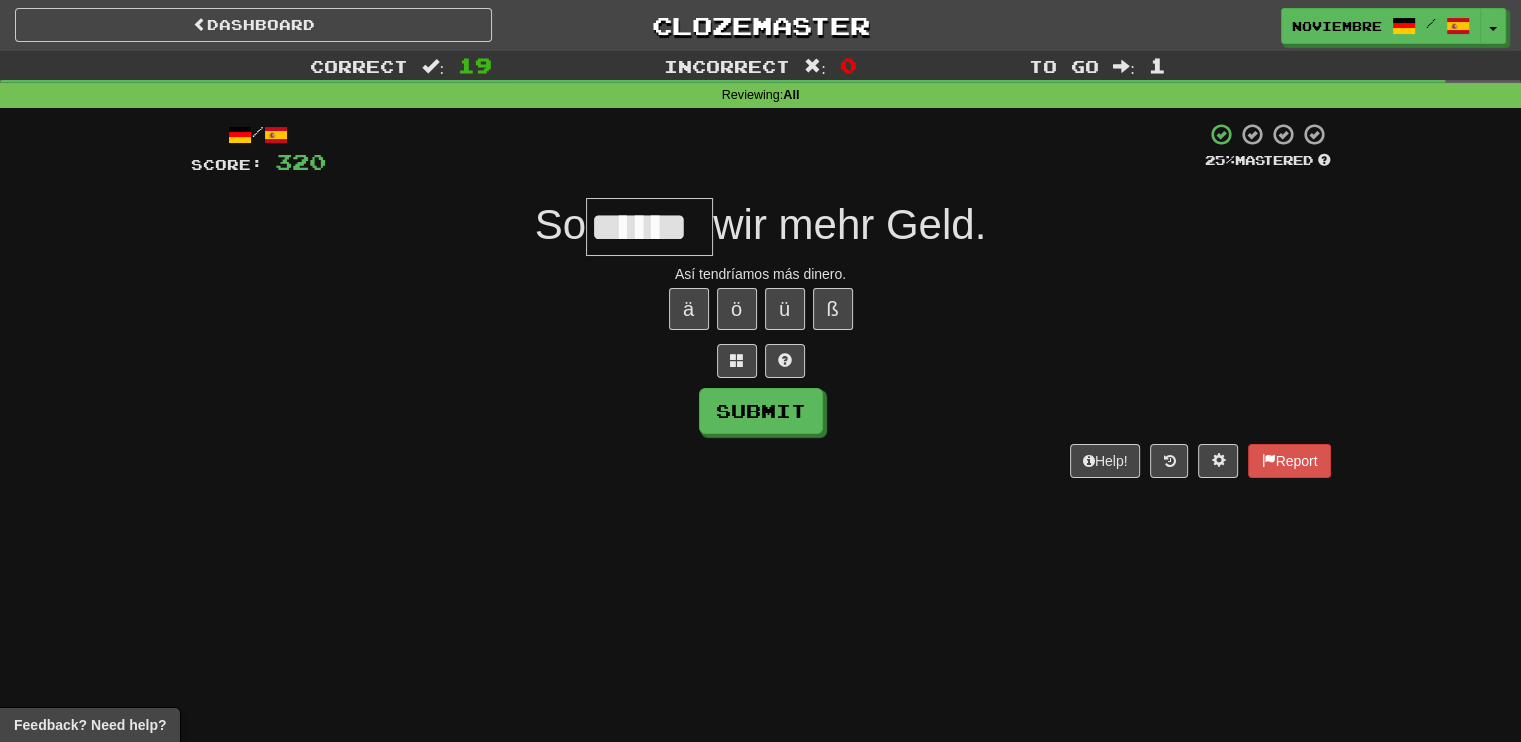 type on "******" 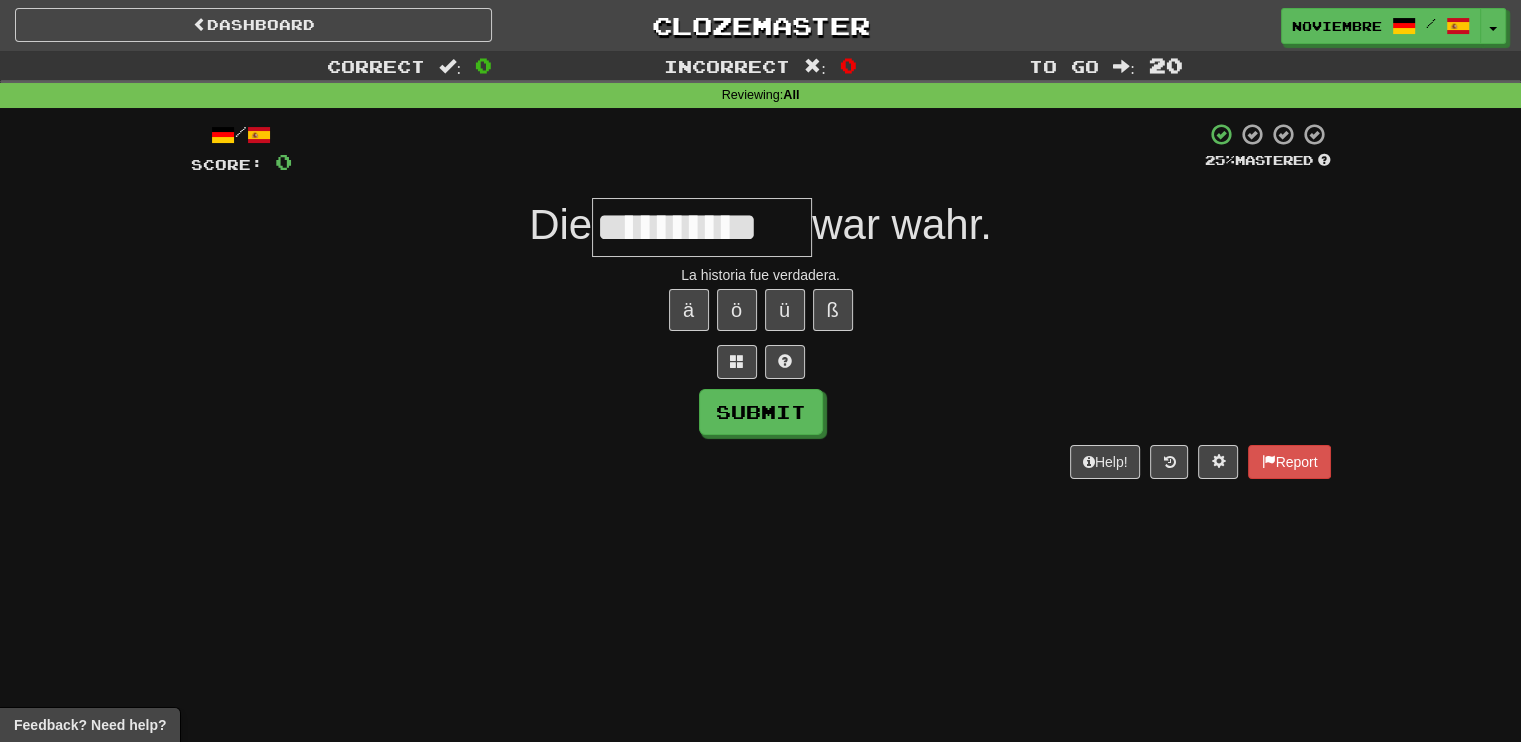 type on "**********" 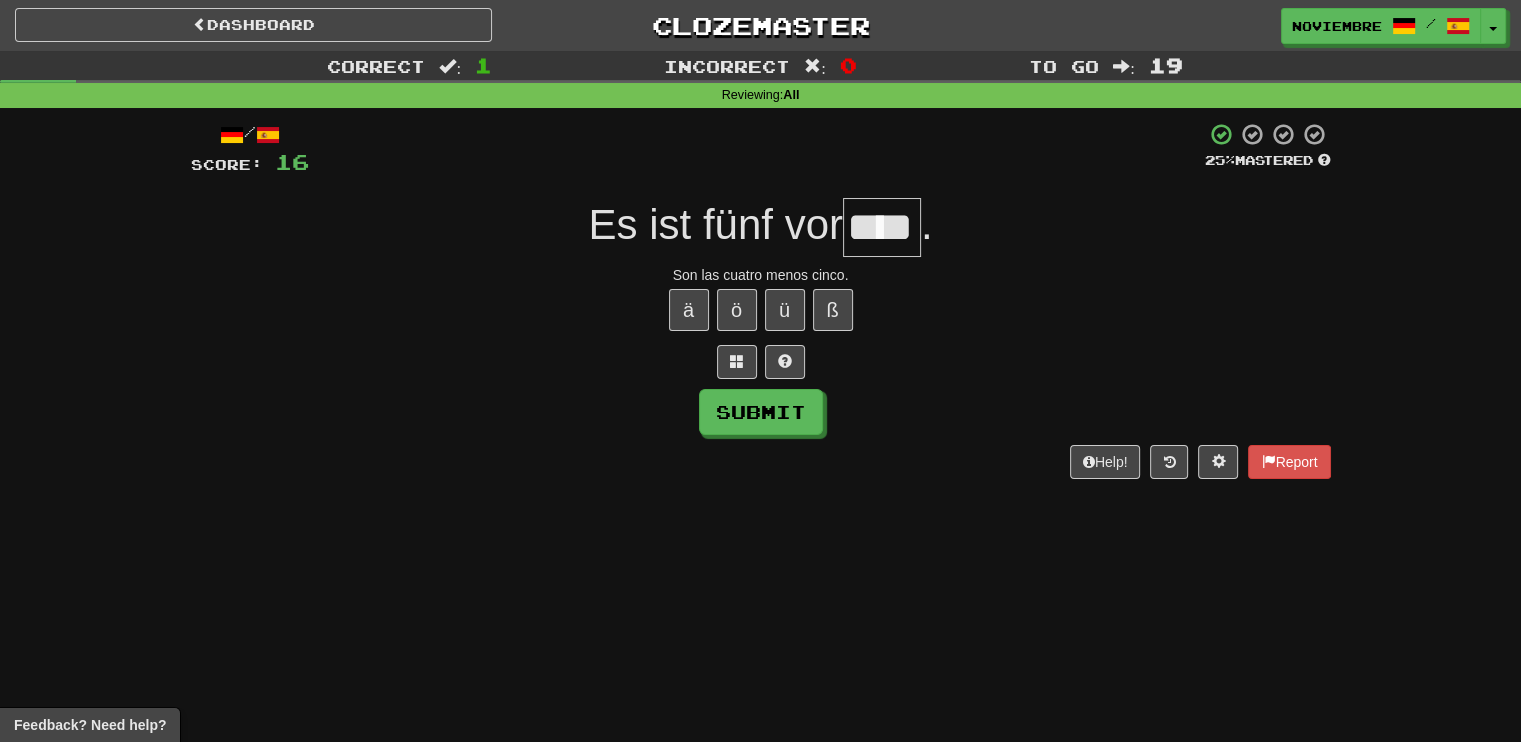 type on "****" 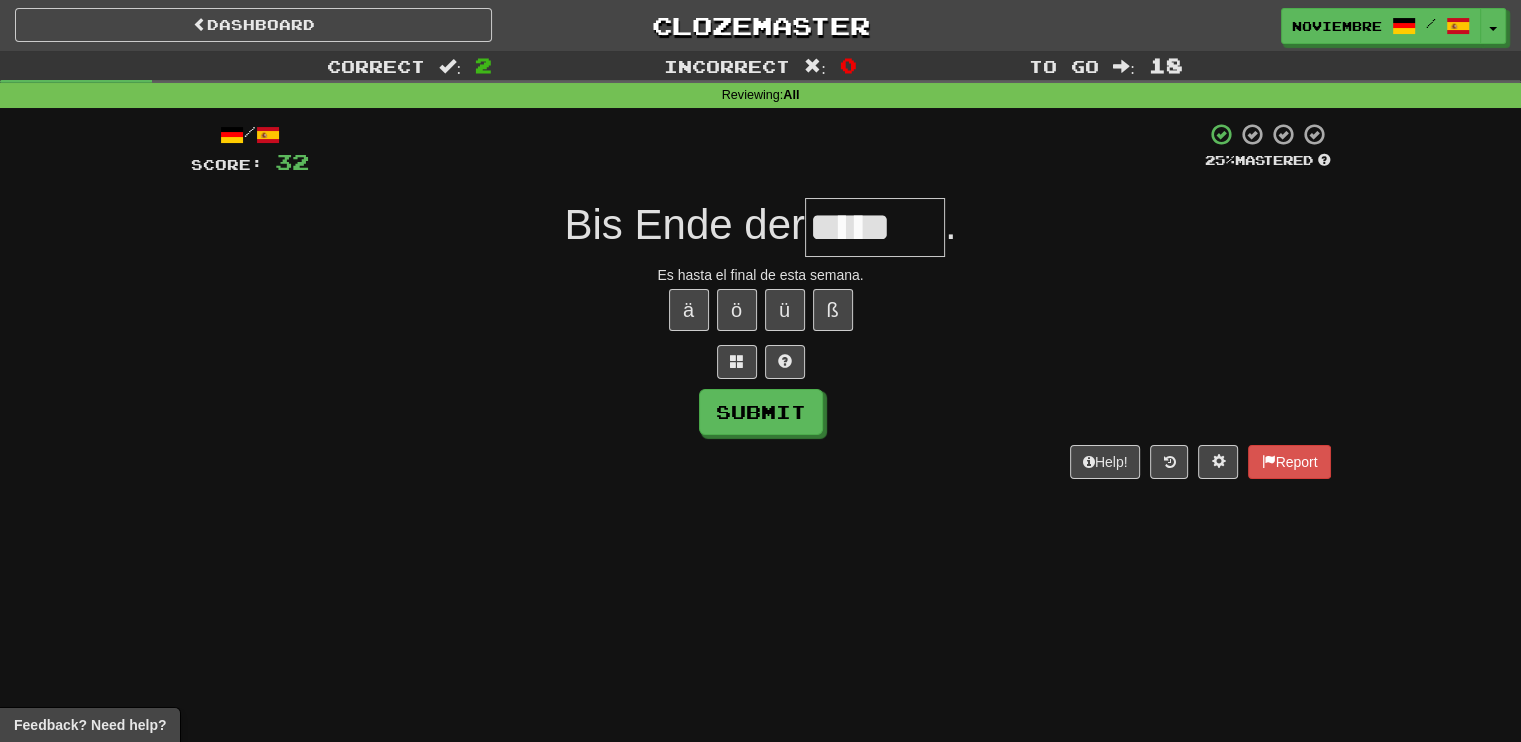 type on "*****" 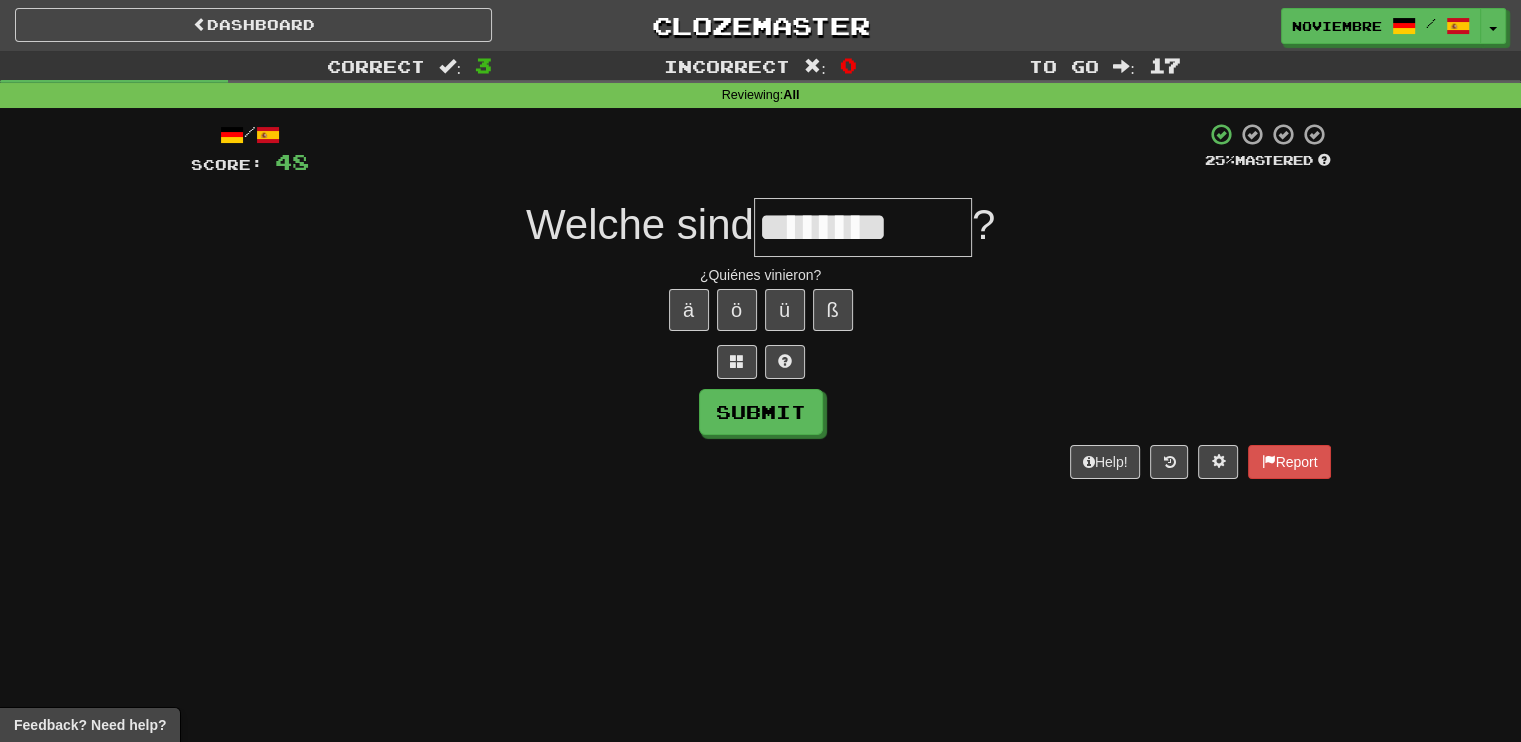 type on "********" 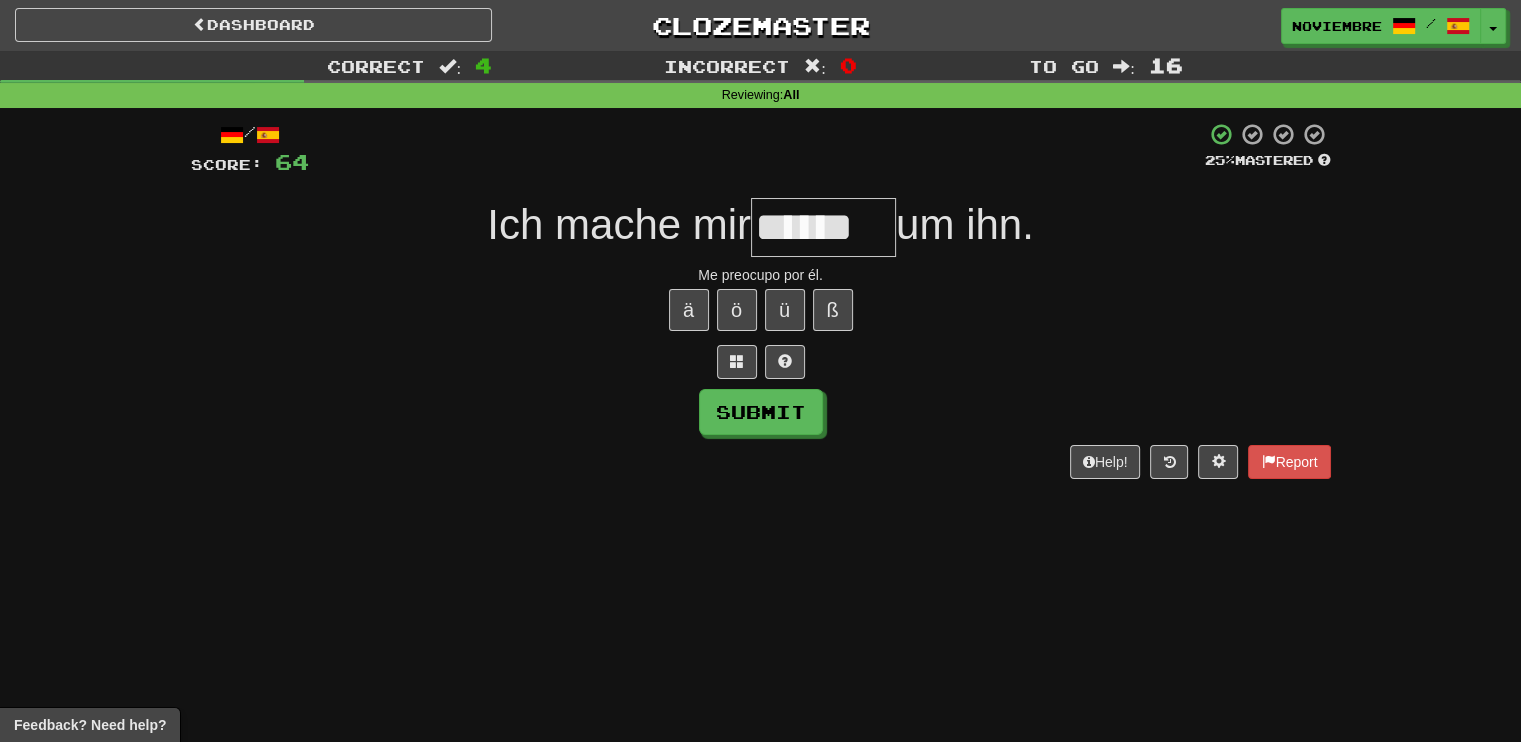 type on "******" 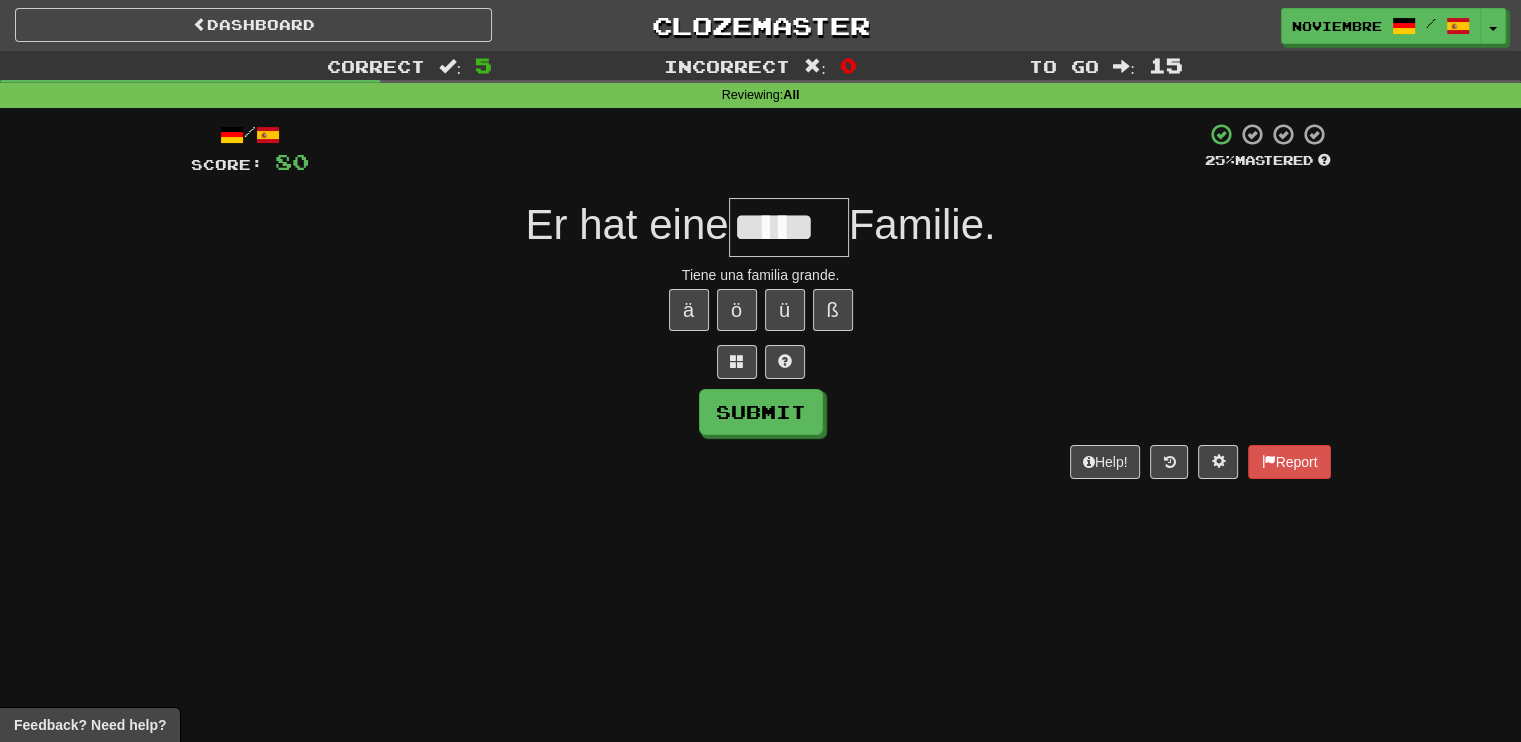 type on "*****" 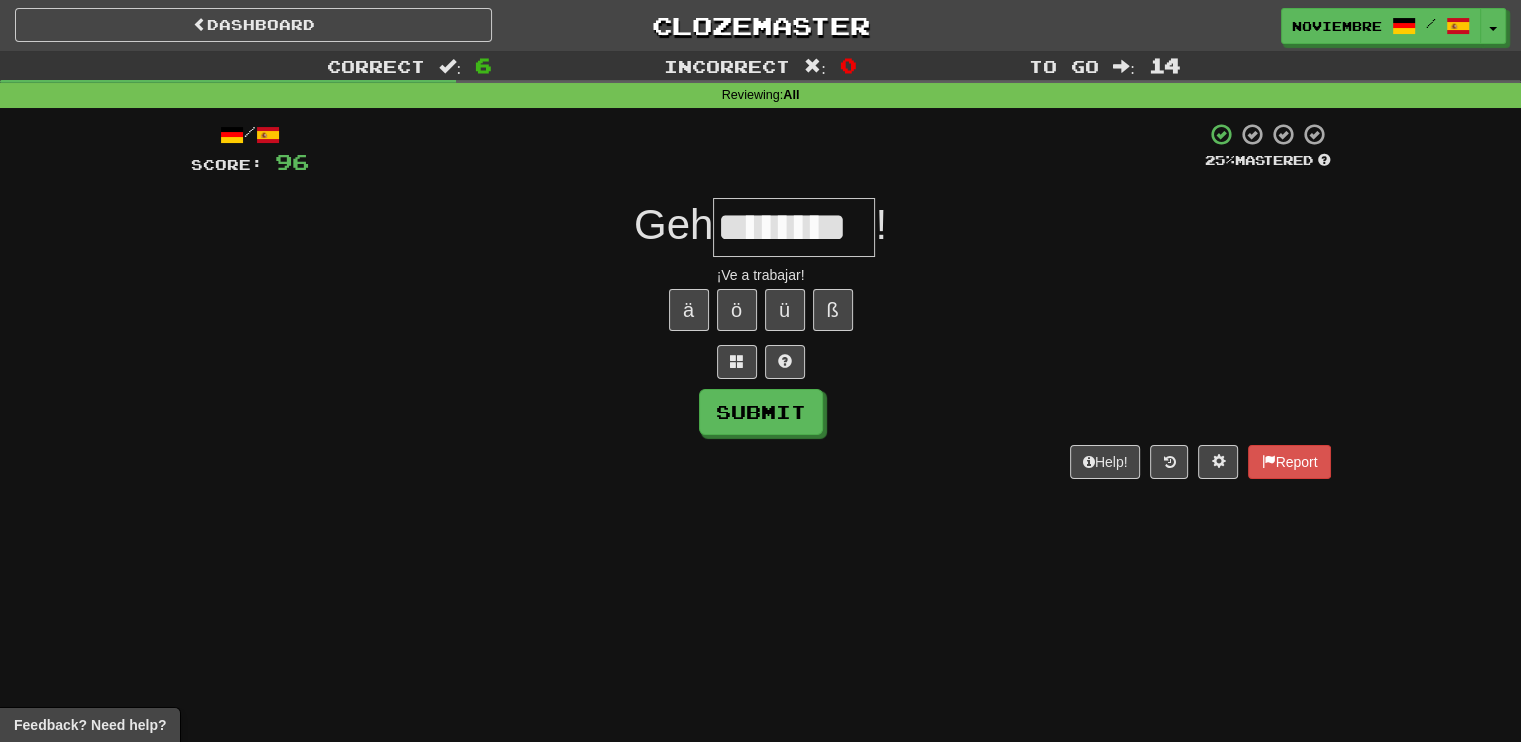 type on "********" 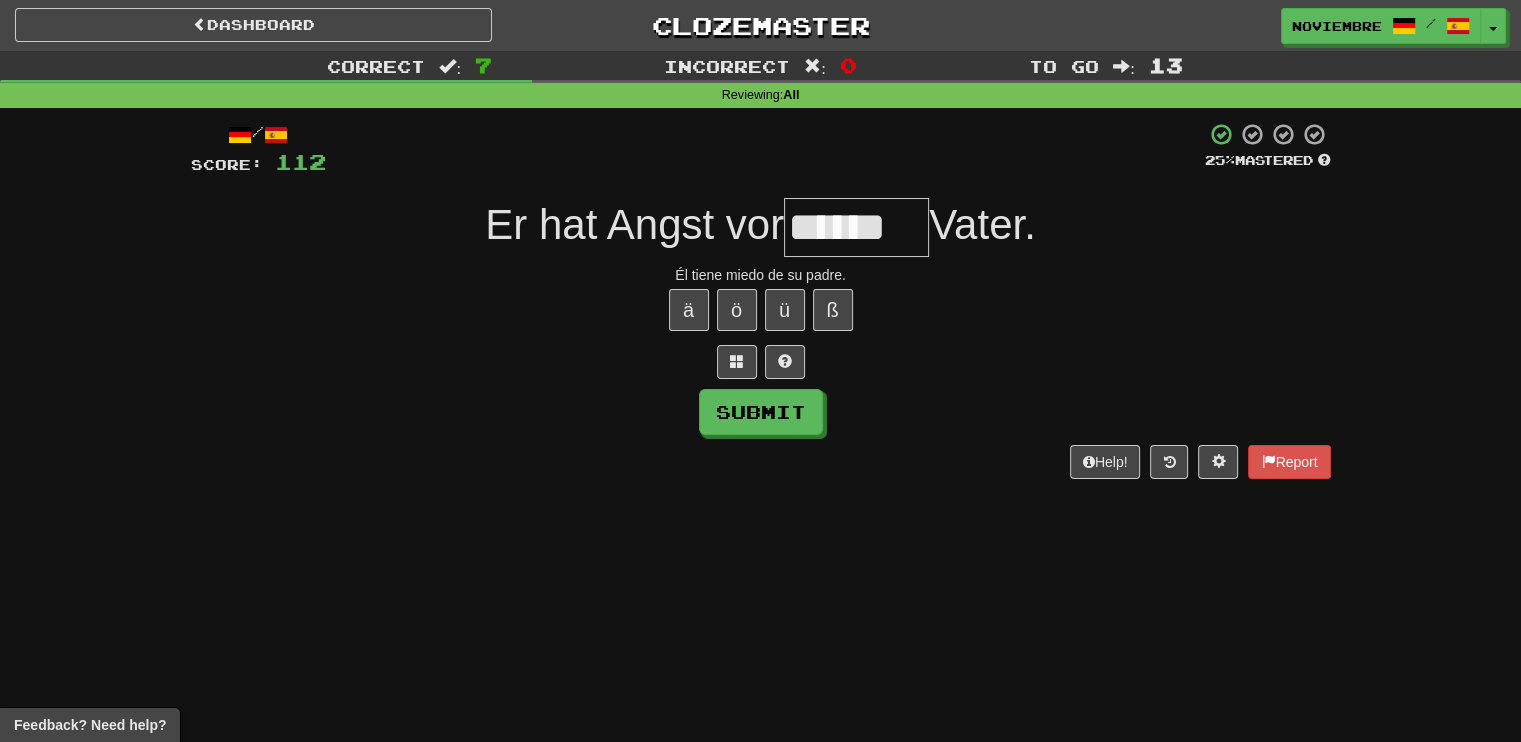 type on "******" 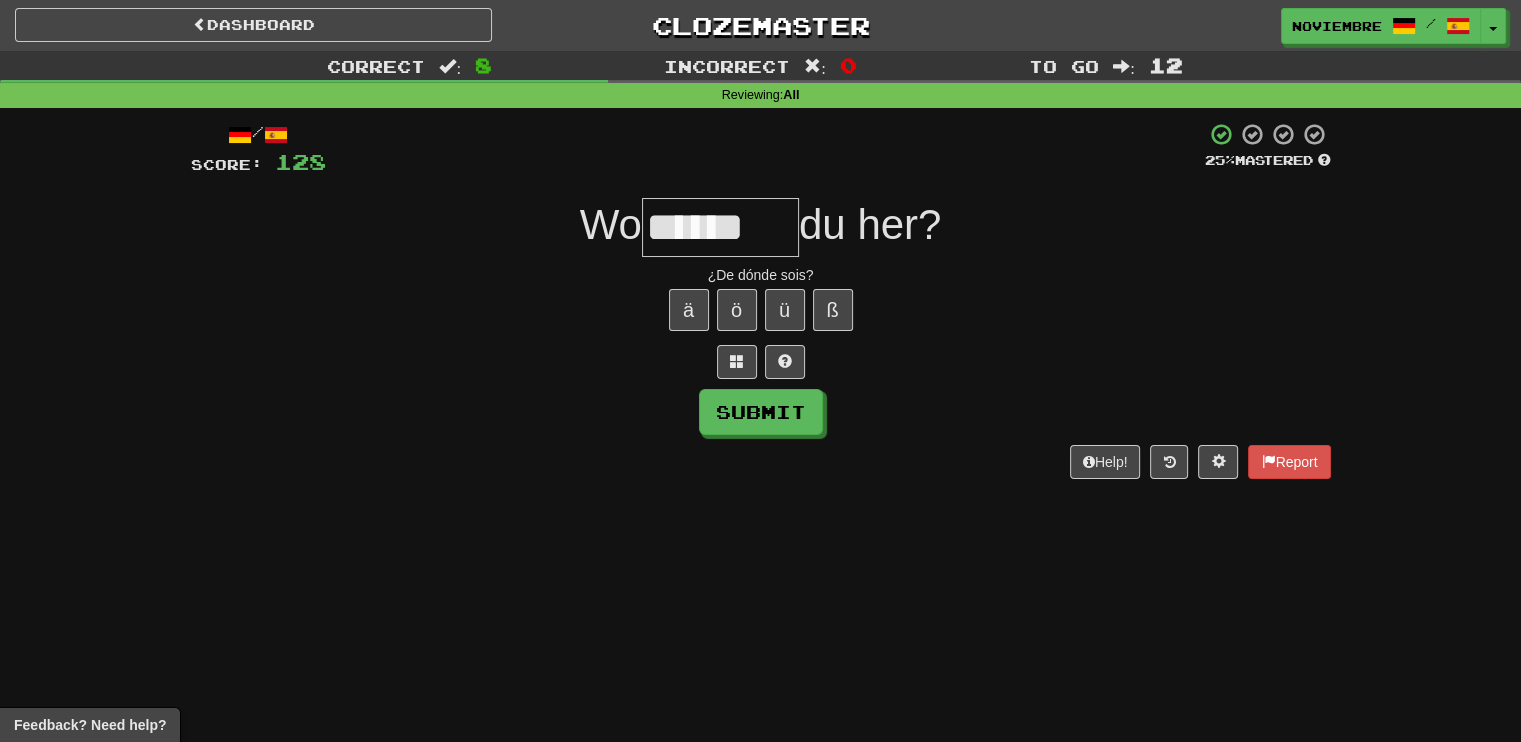 type on "******" 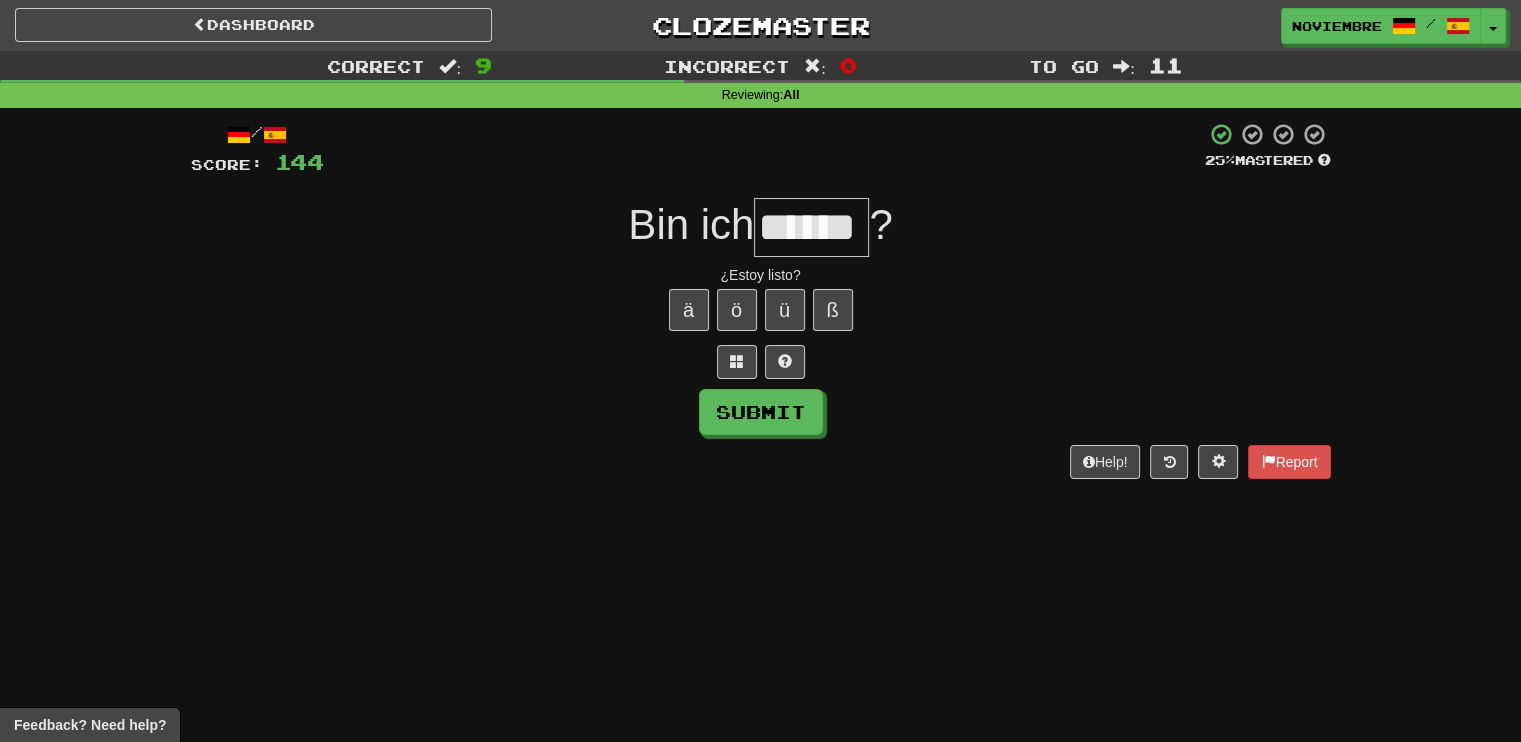 type on "******" 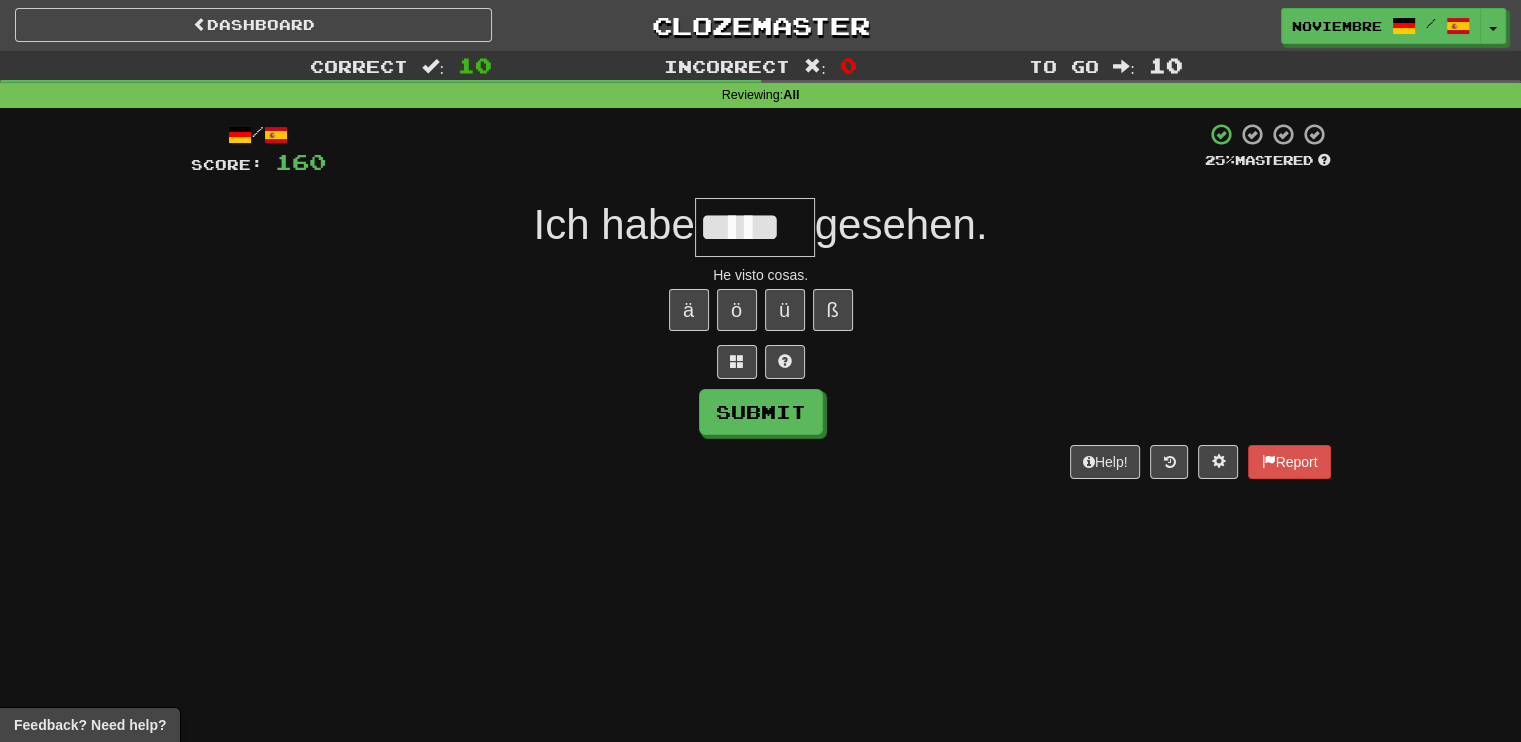 type on "*****" 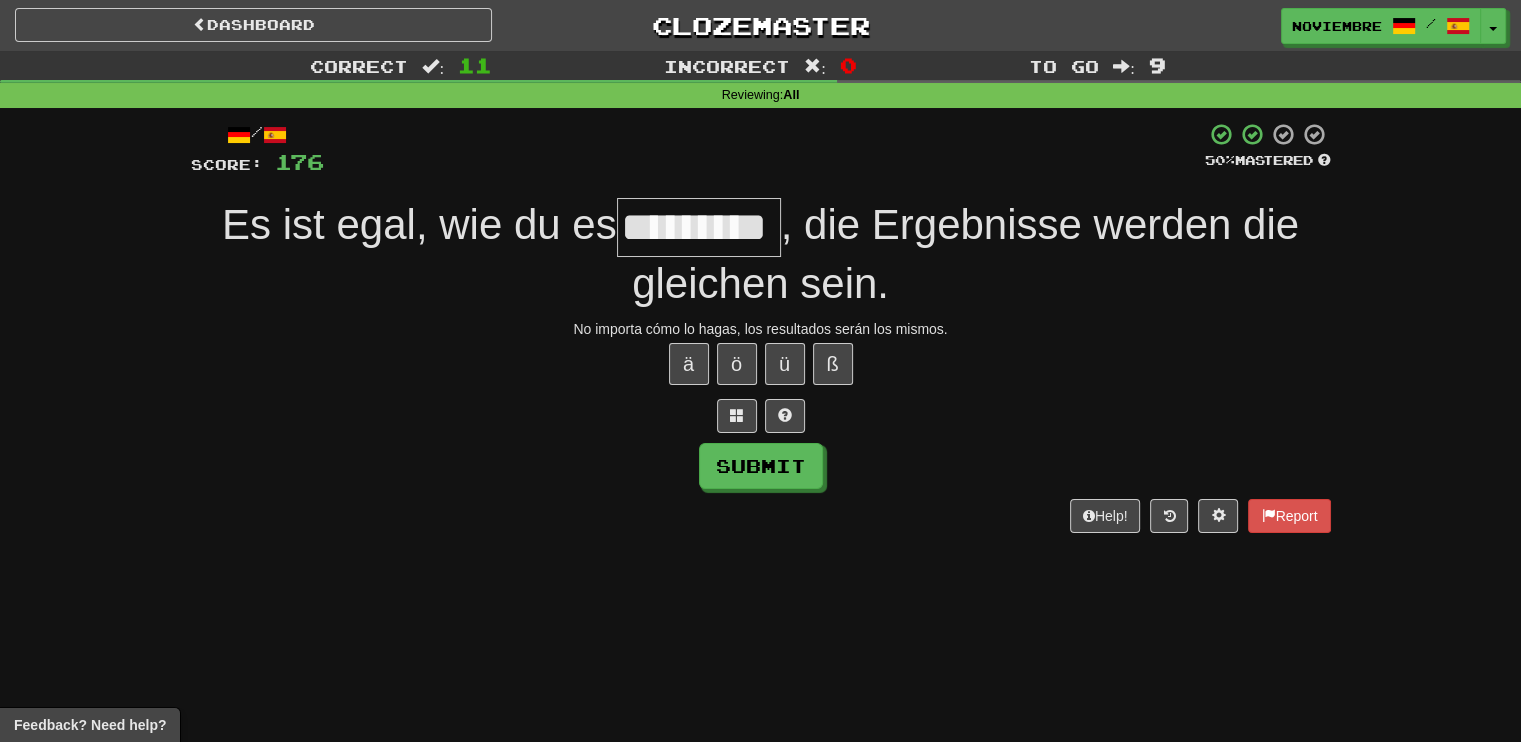 type on "*********" 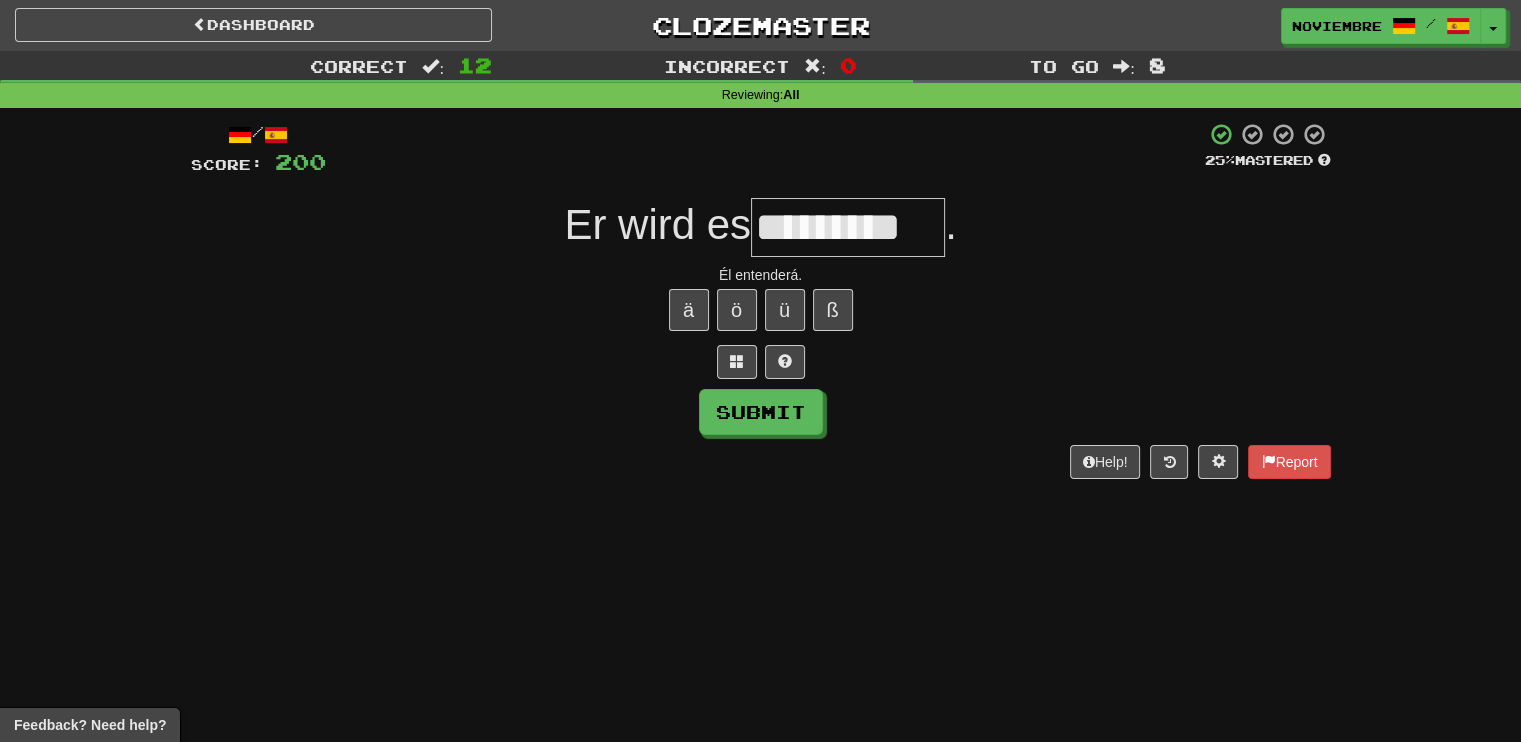 type on "*********" 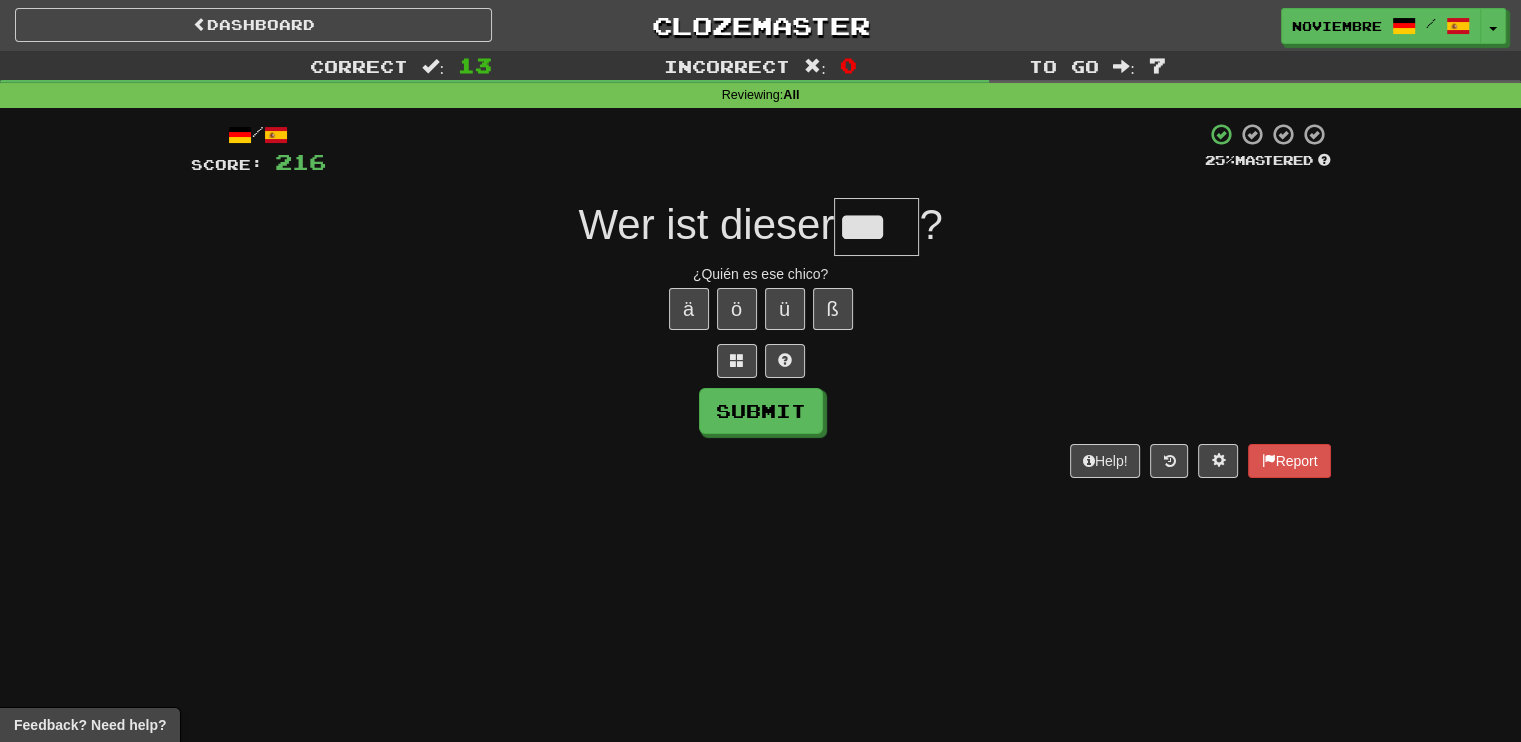scroll, scrollTop: 0, scrollLeft: 0, axis: both 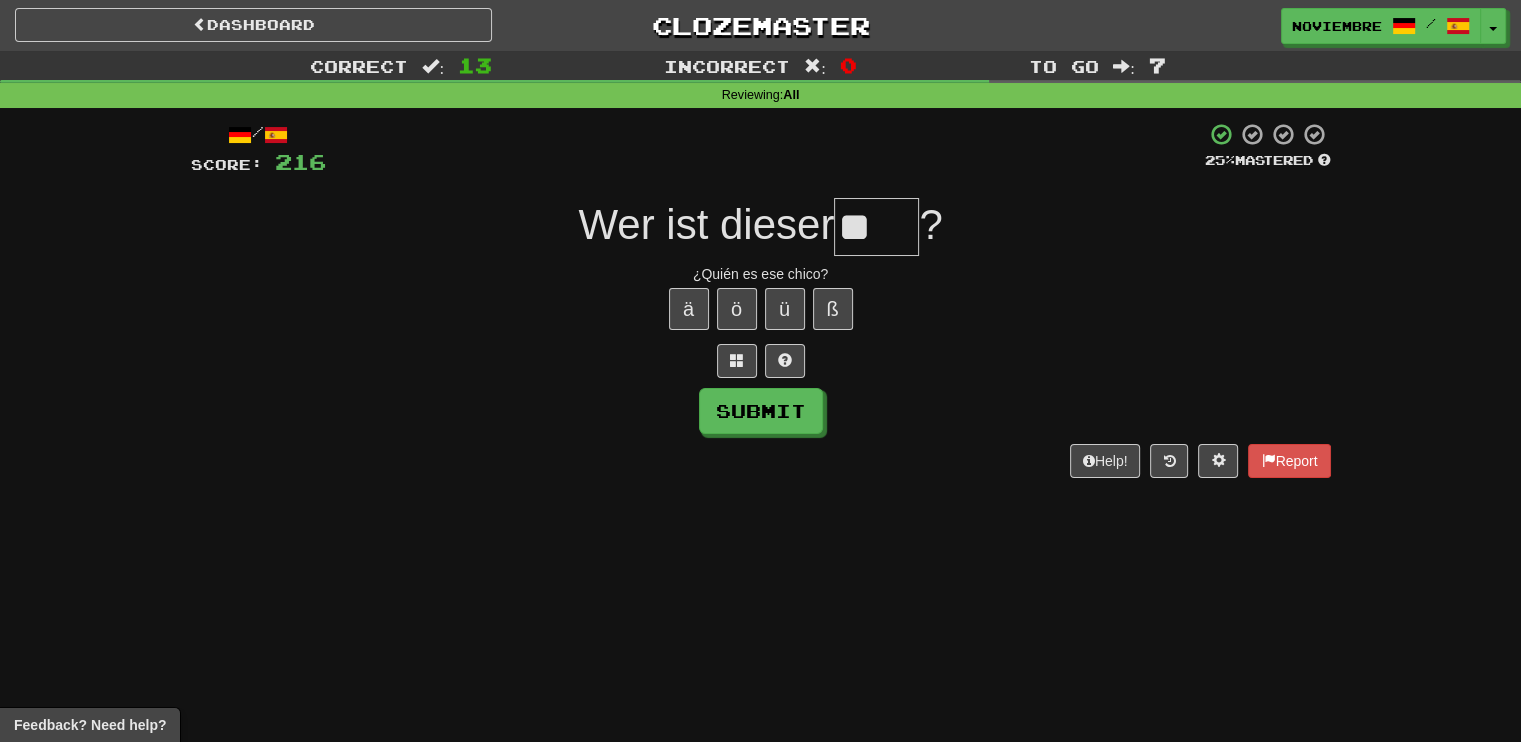 type on "*" 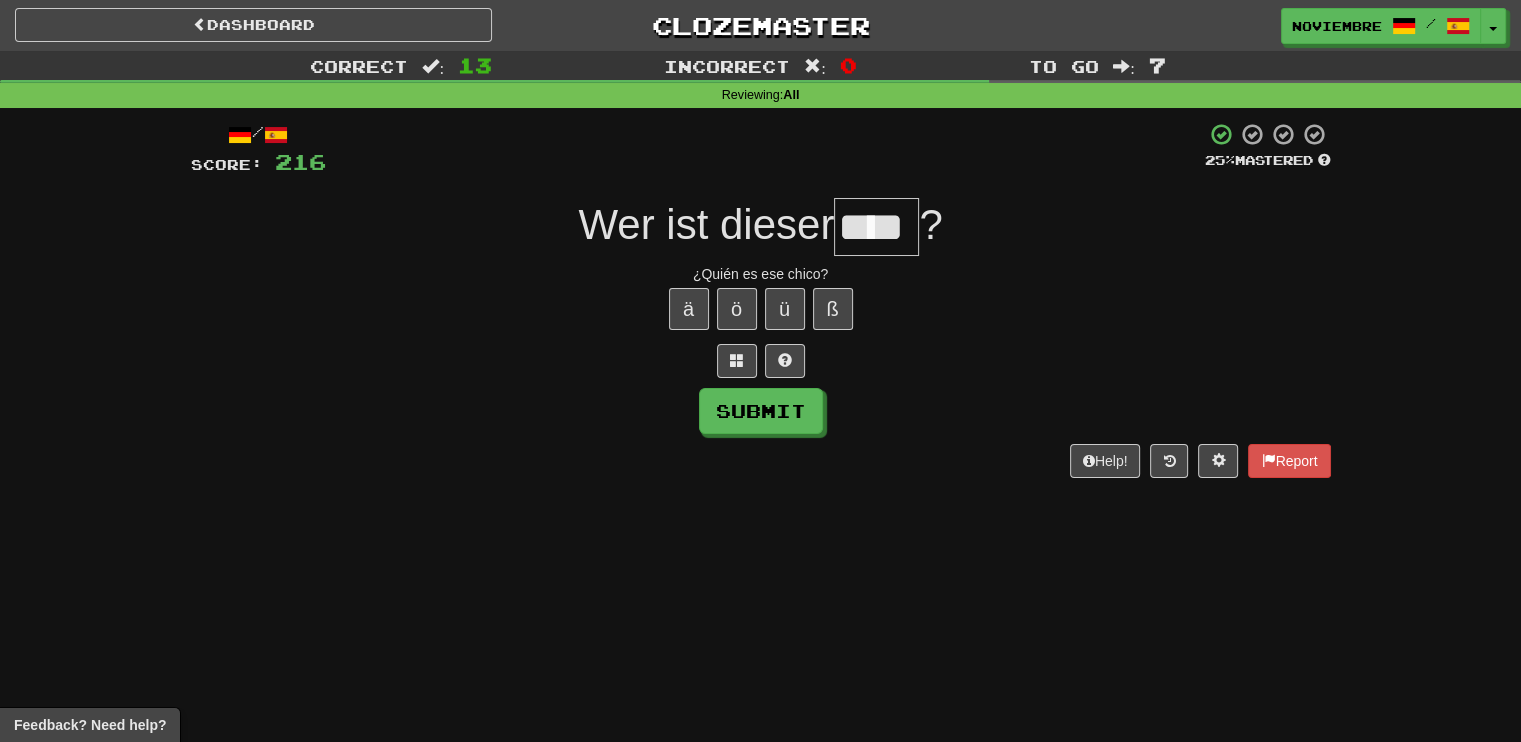 type on "****" 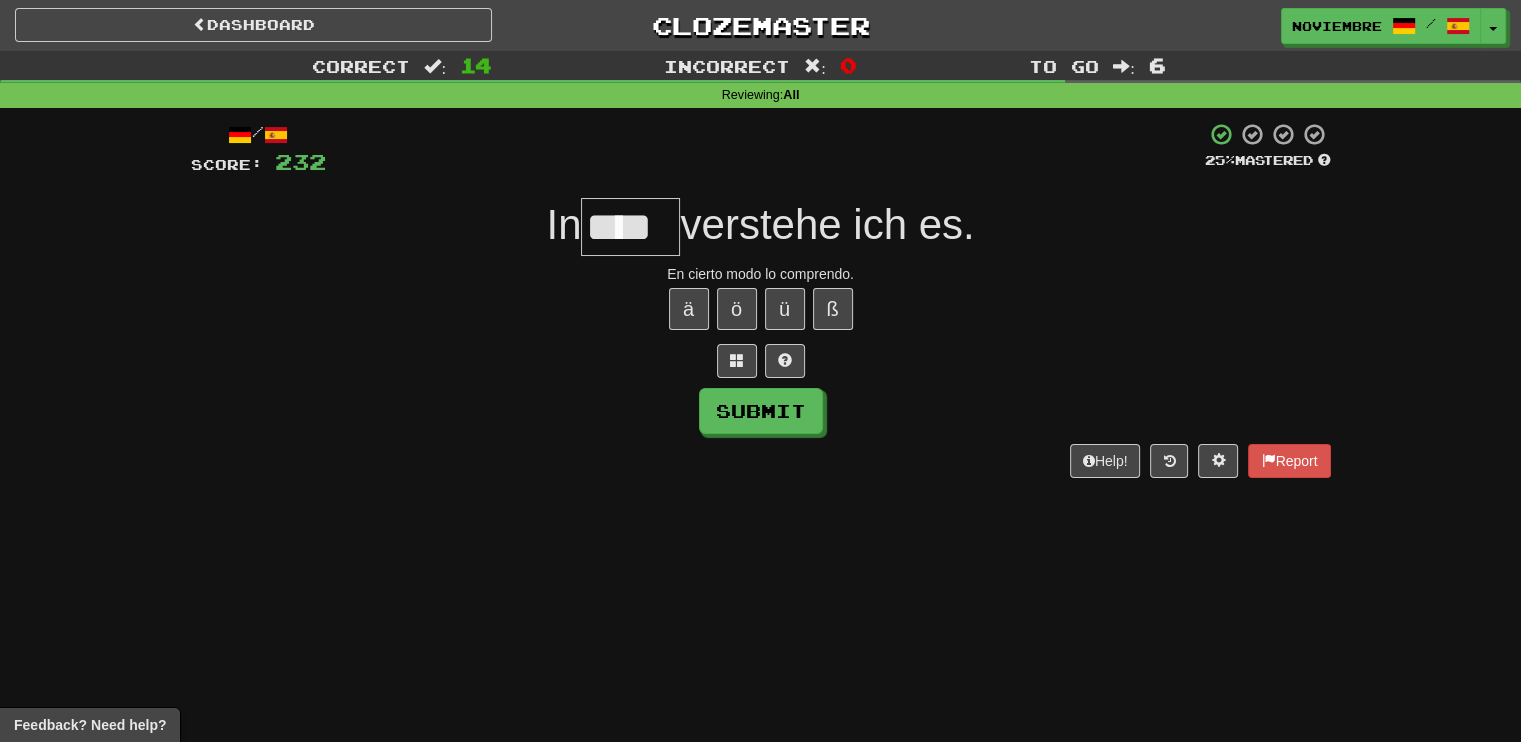 type on "****" 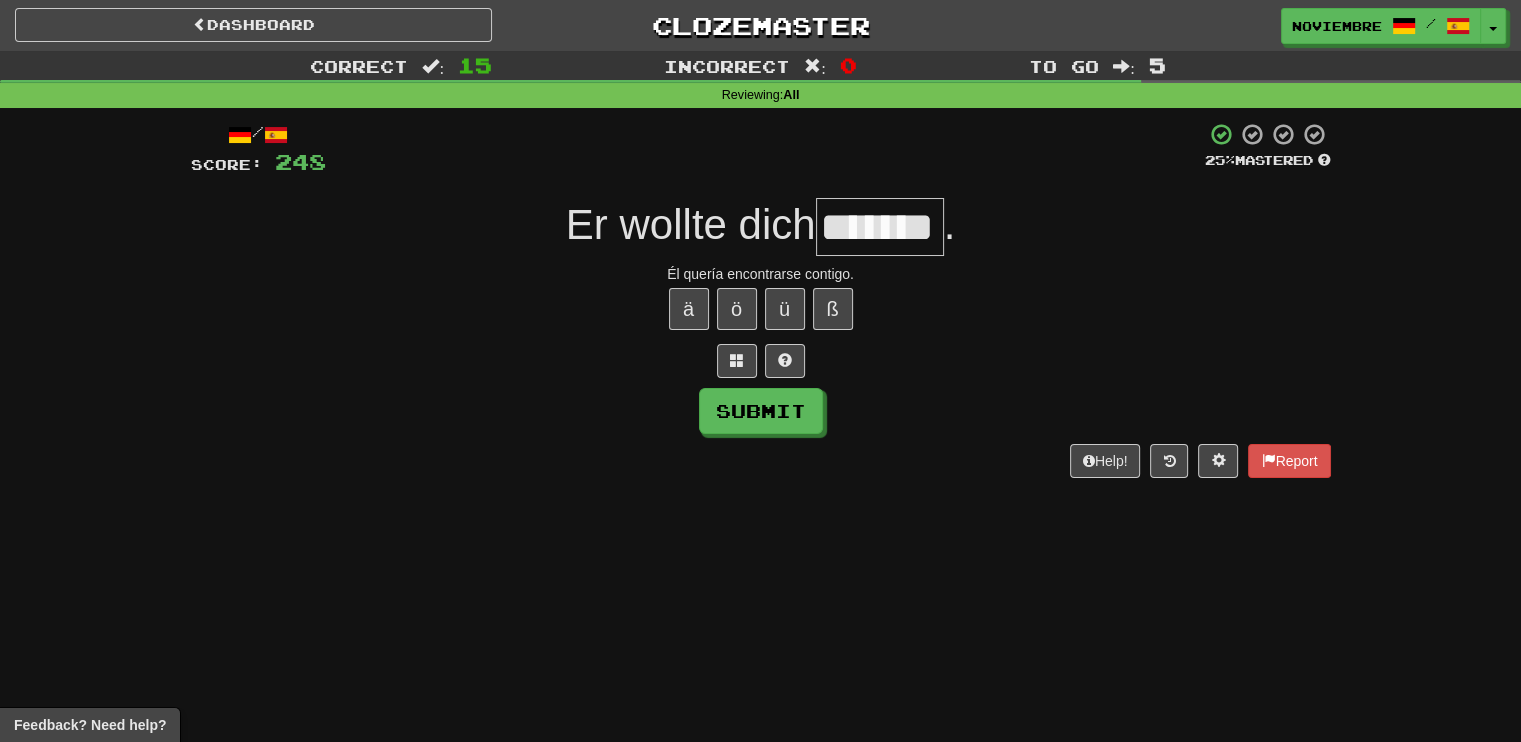 type on "*******" 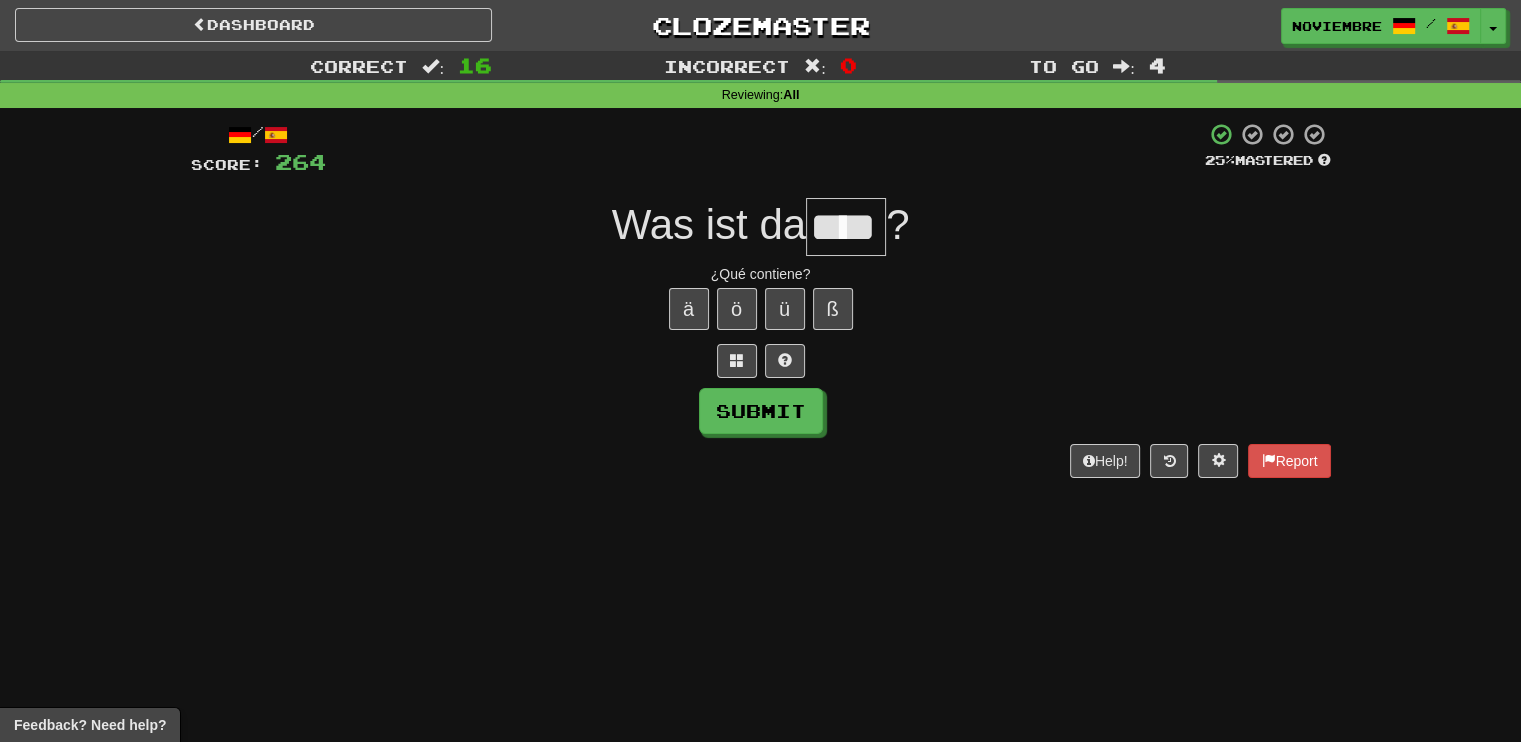 type on "****" 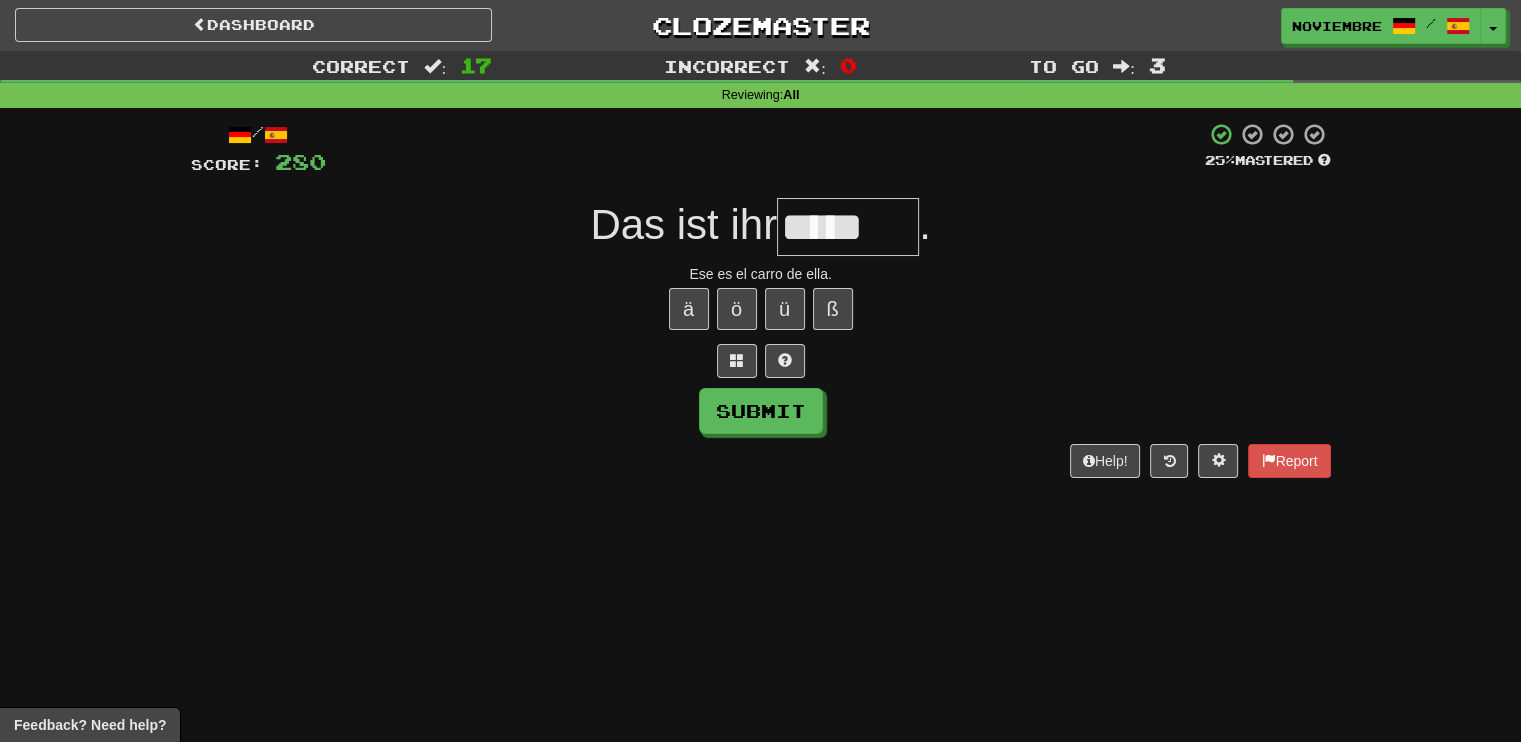 type on "*****" 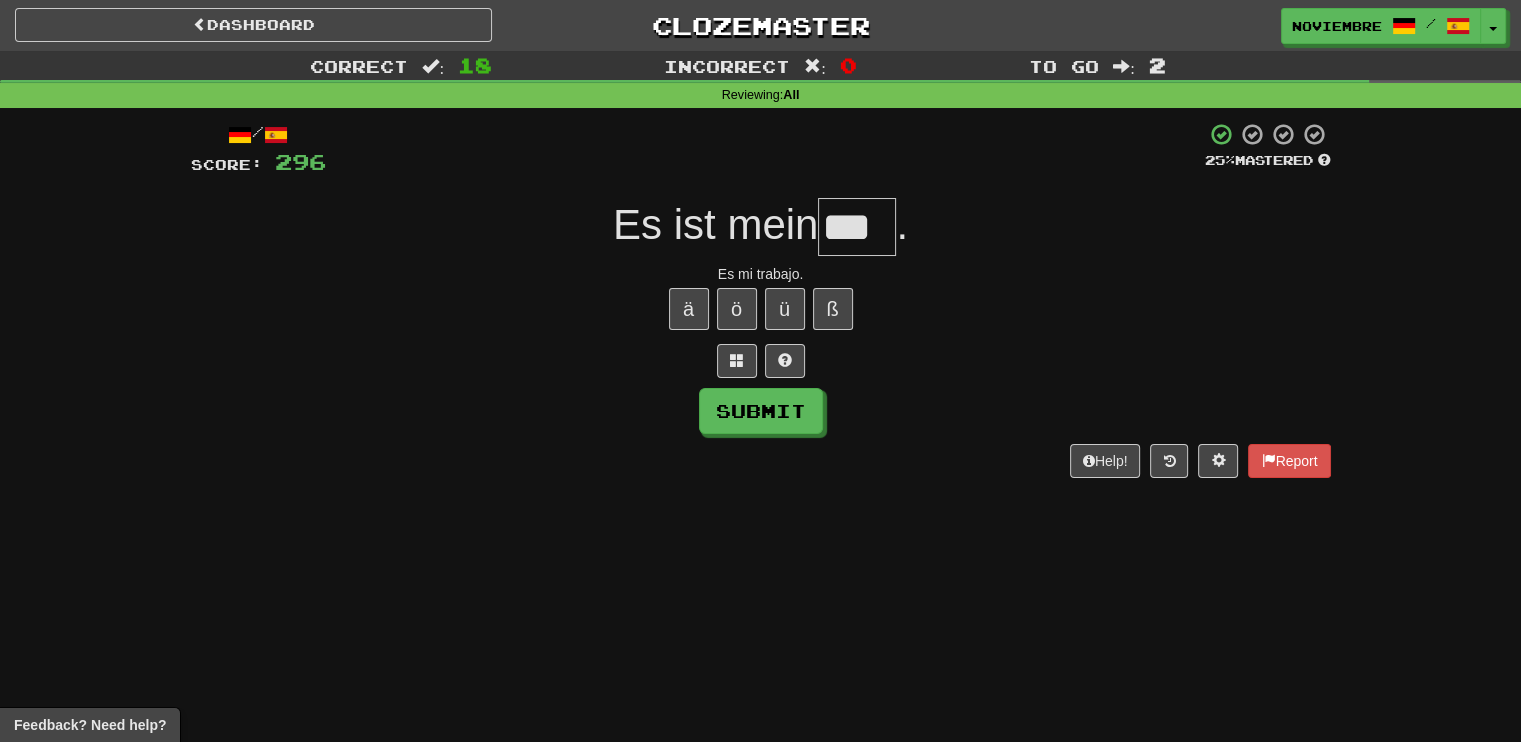 type on "***" 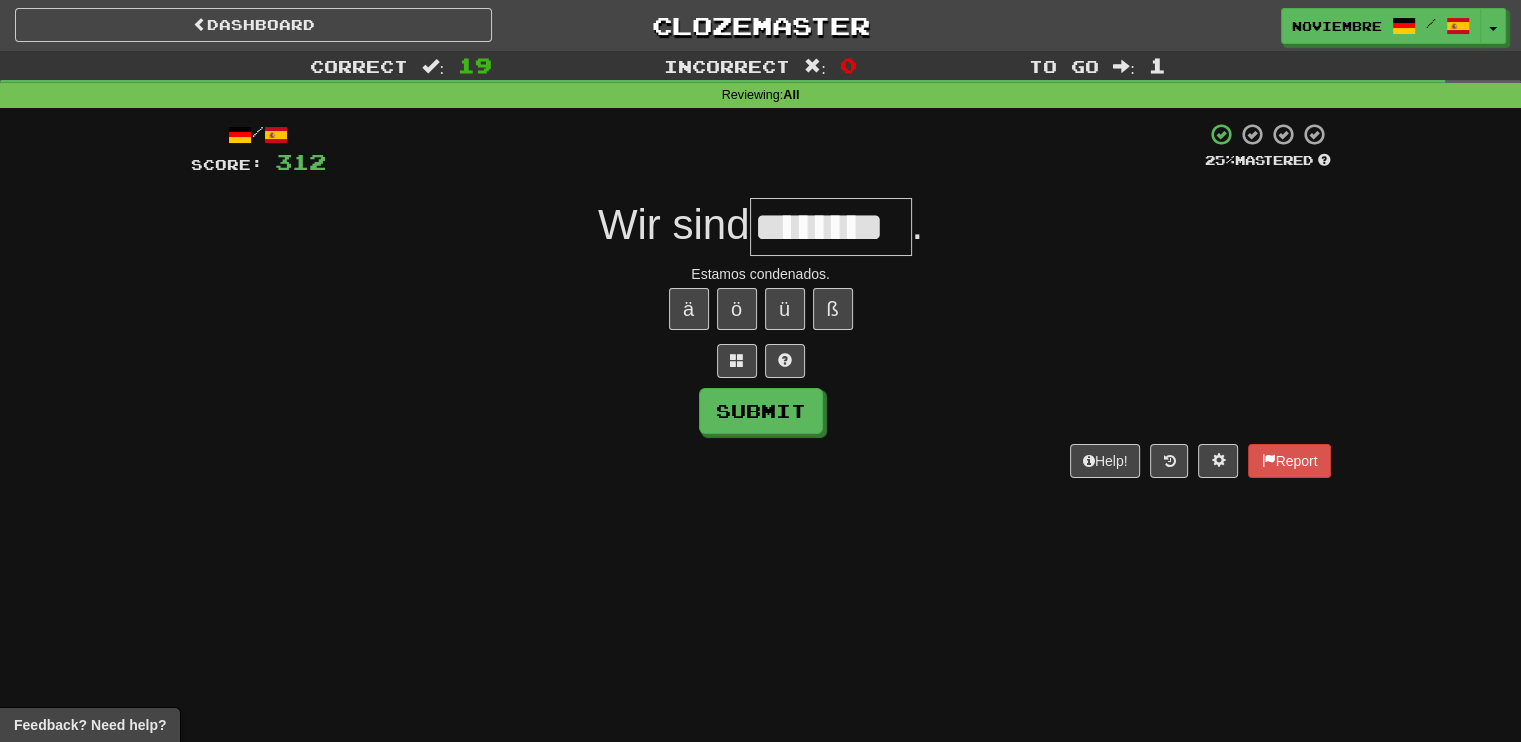 type on "********" 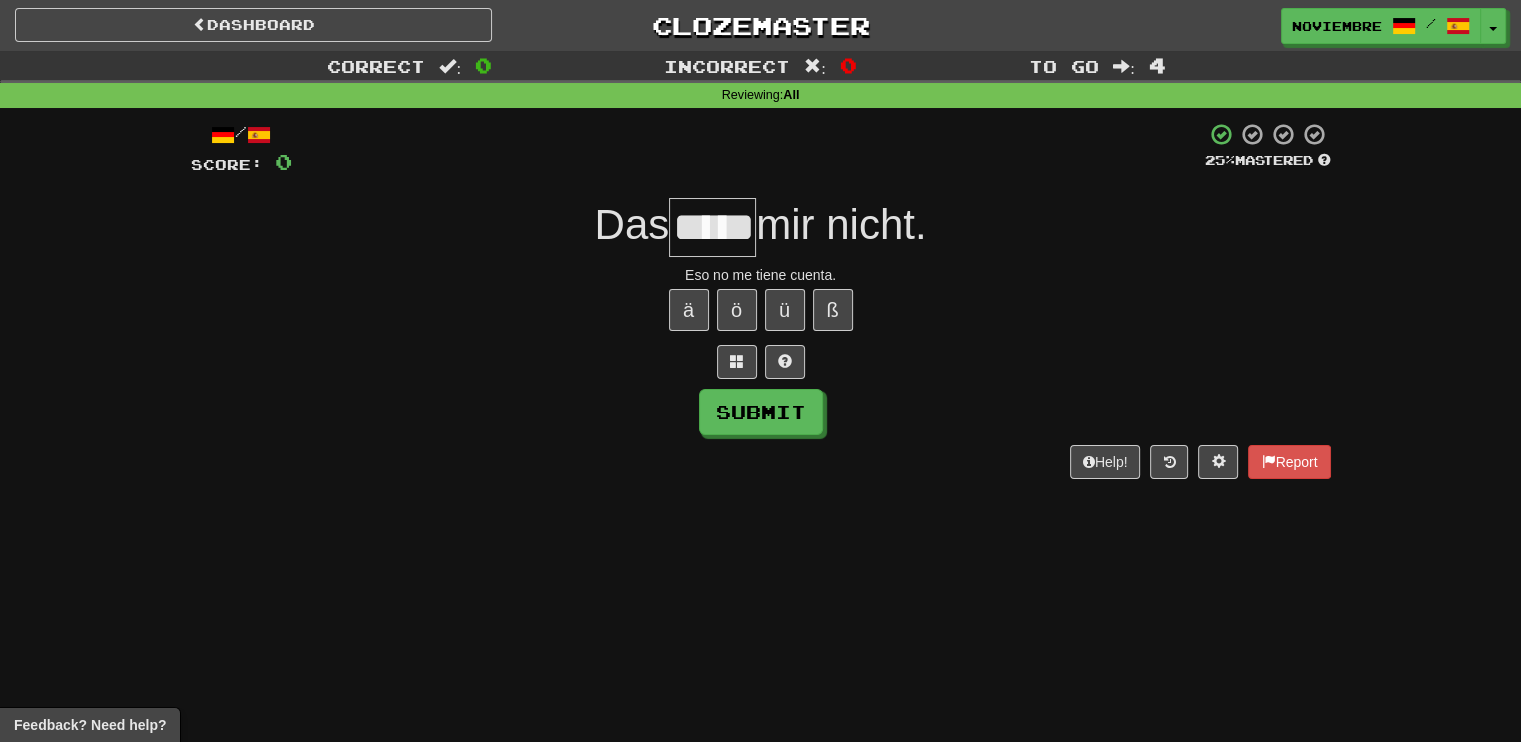 type on "*****" 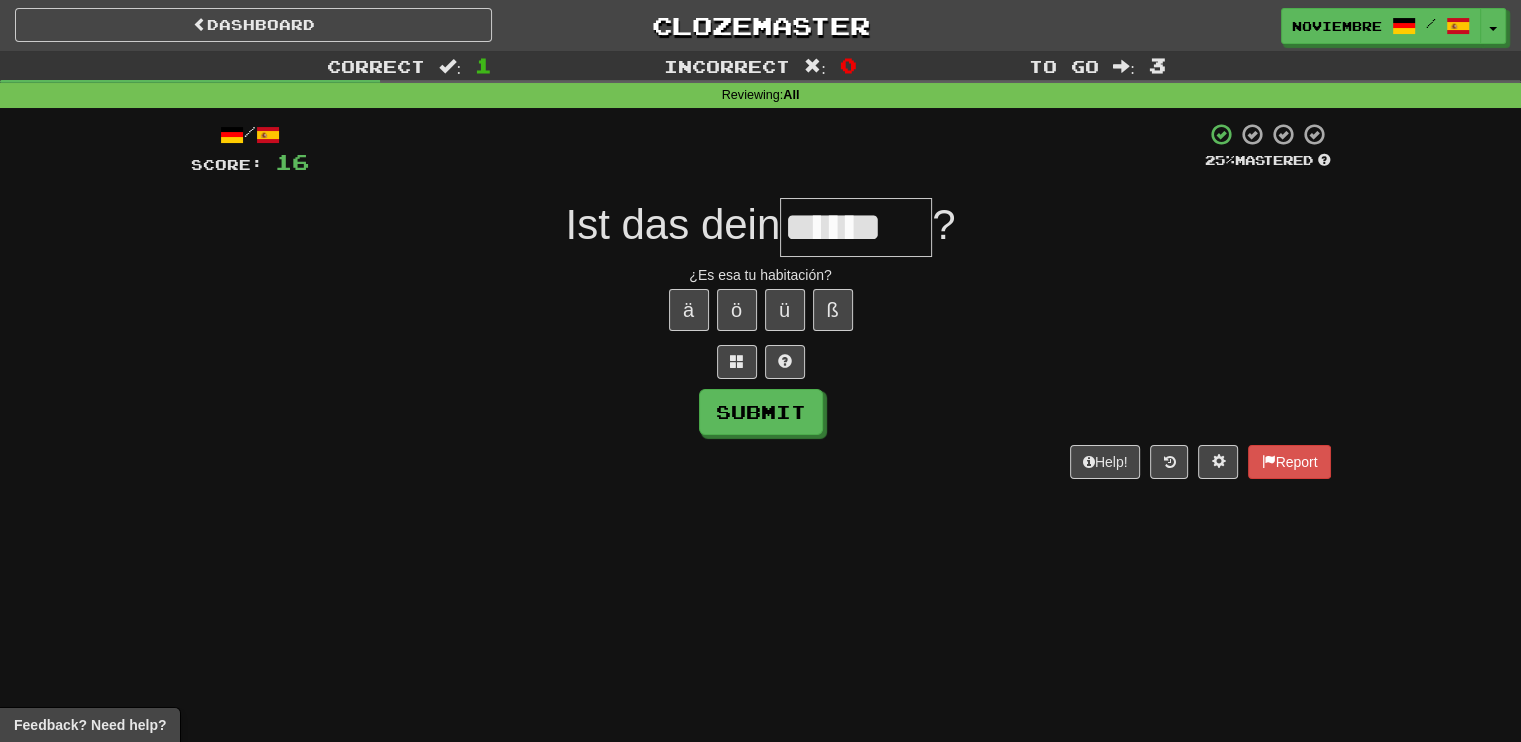 type on "******" 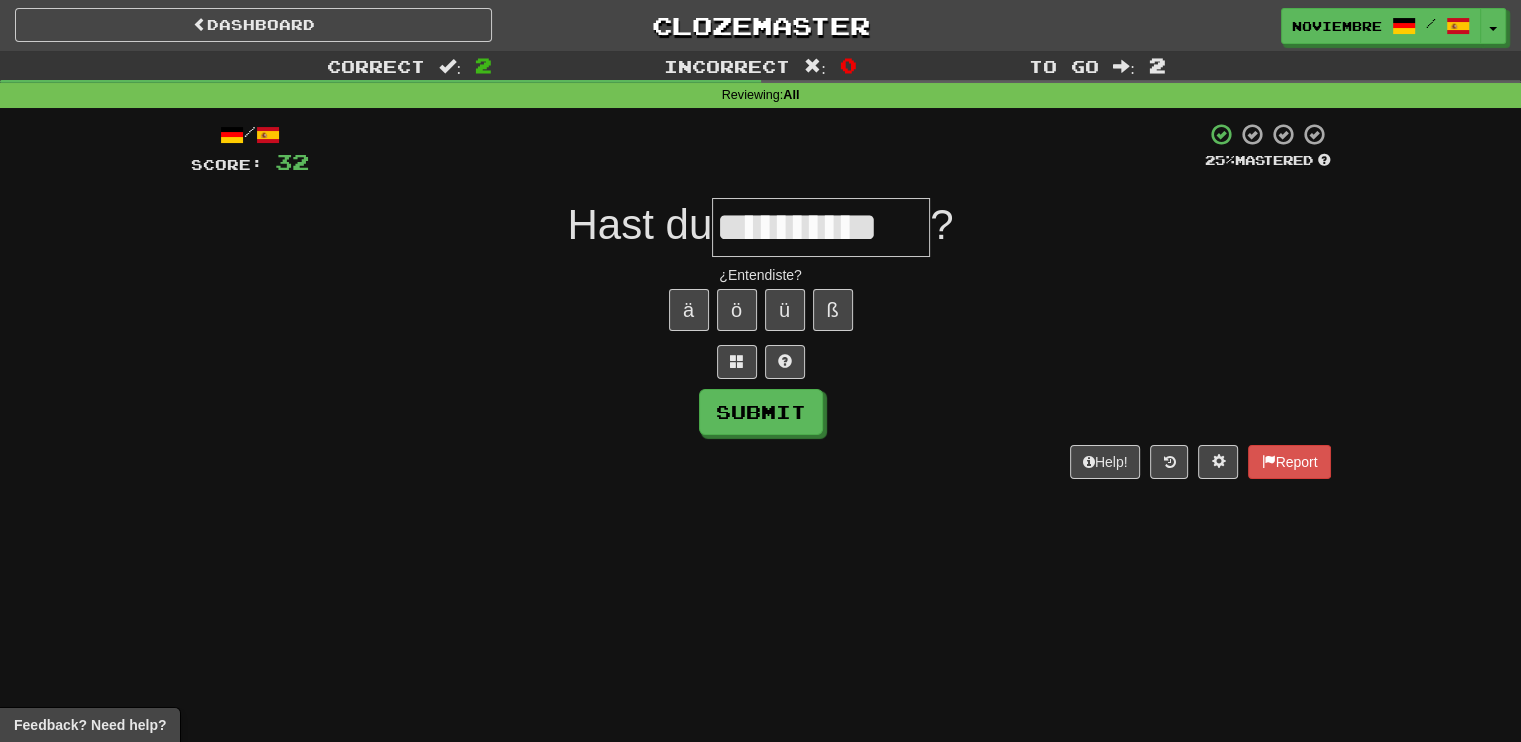 type on "**********" 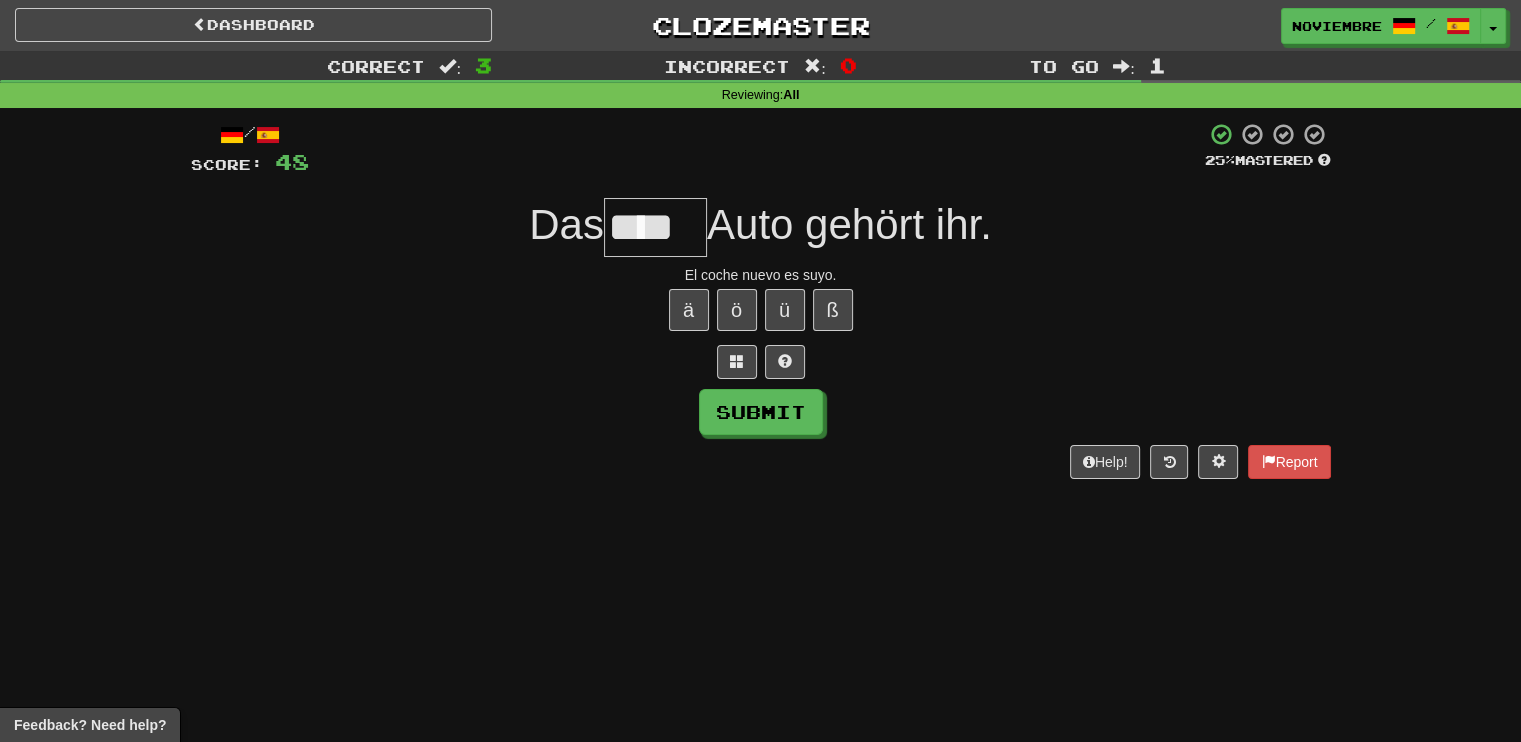 type on "****" 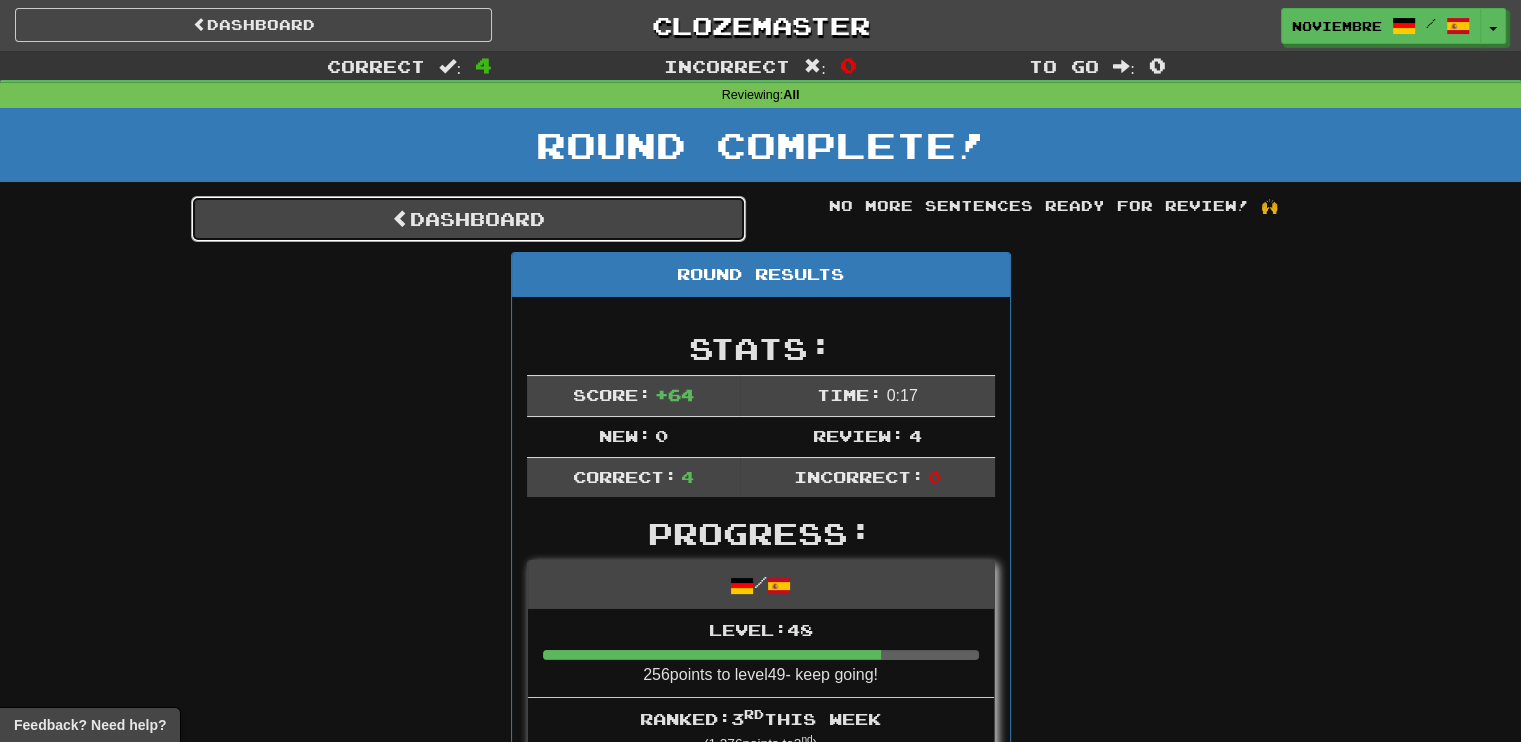 click on "Dashboard" at bounding box center (468, 219) 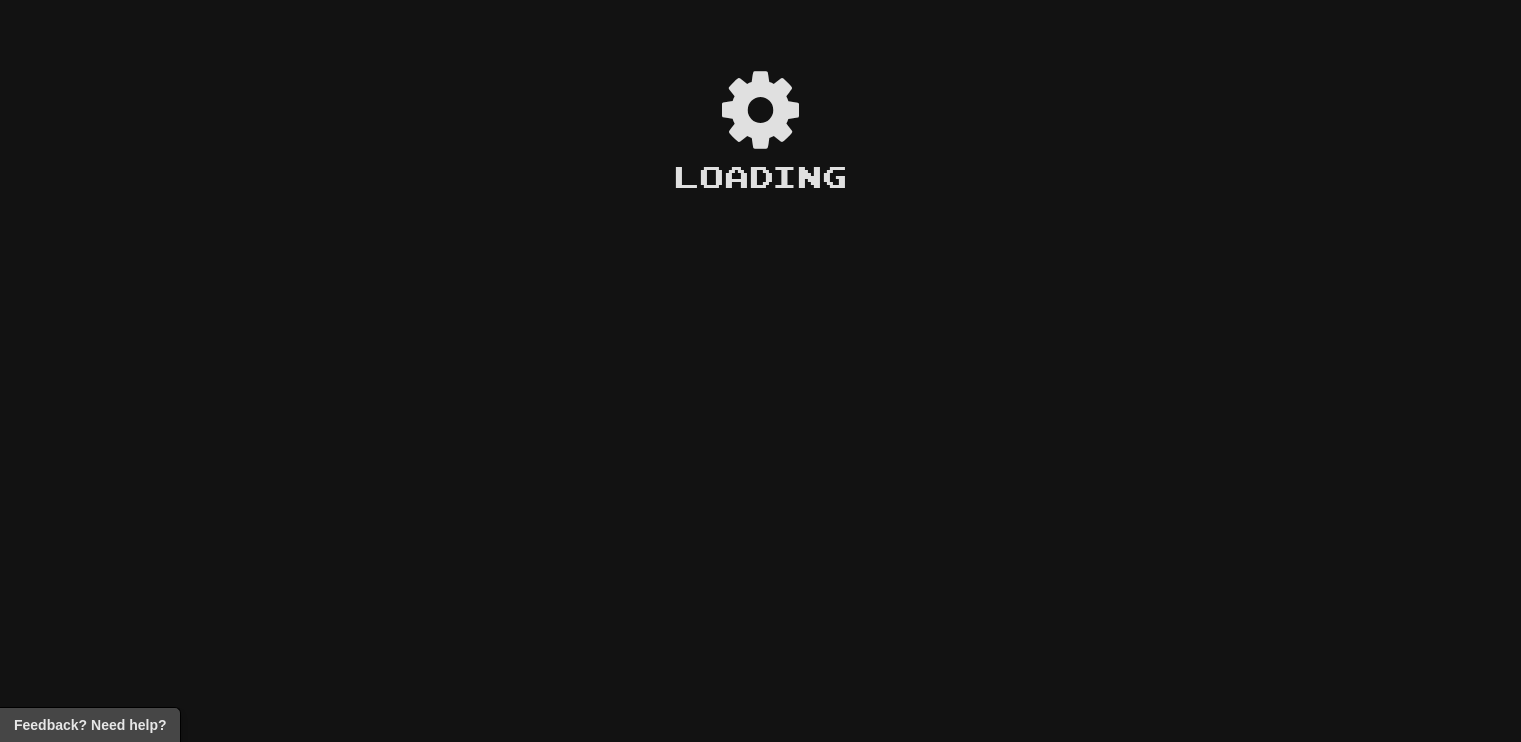 scroll, scrollTop: 0, scrollLeft: 0, axis: both 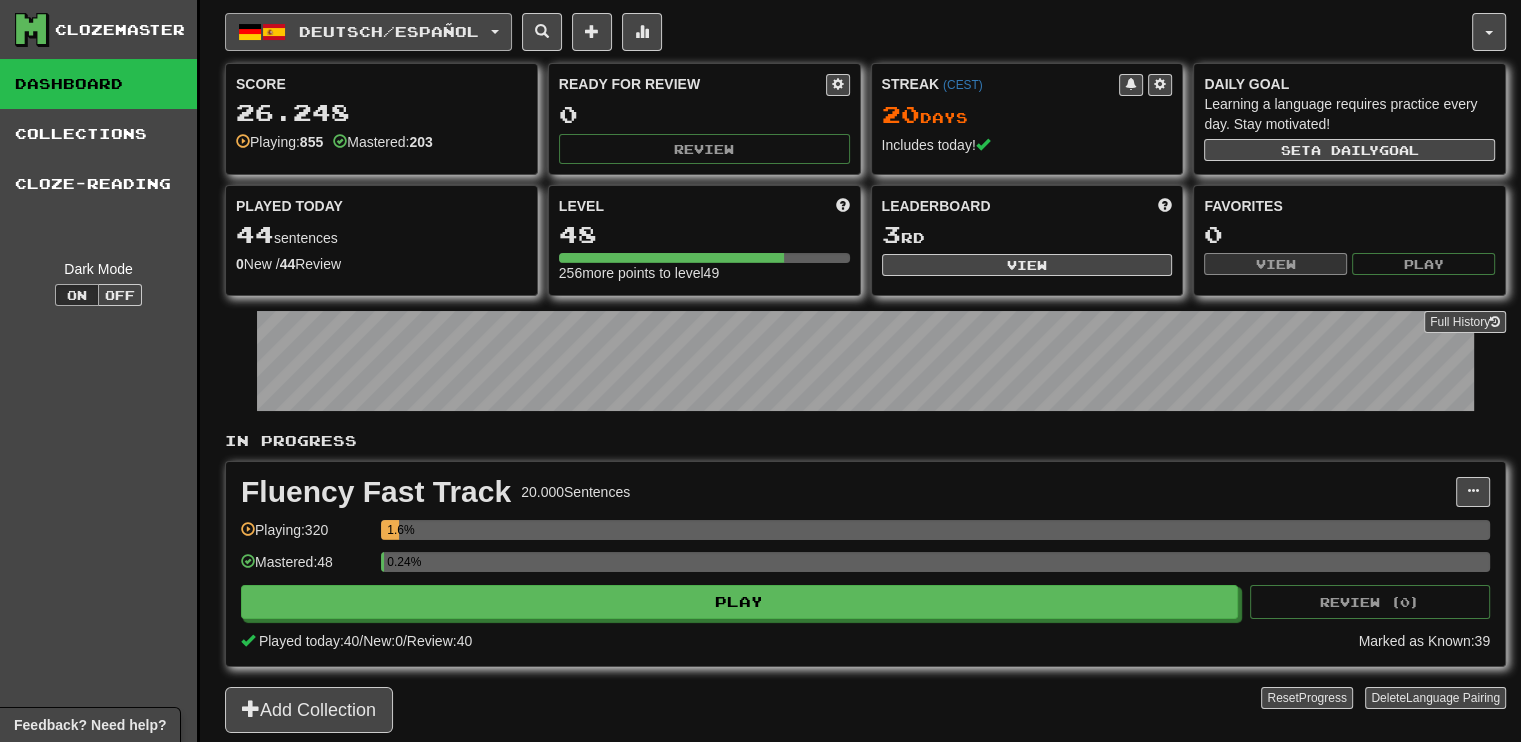 click on "Deutsch  /  Español" at bounding box center [389, 31] 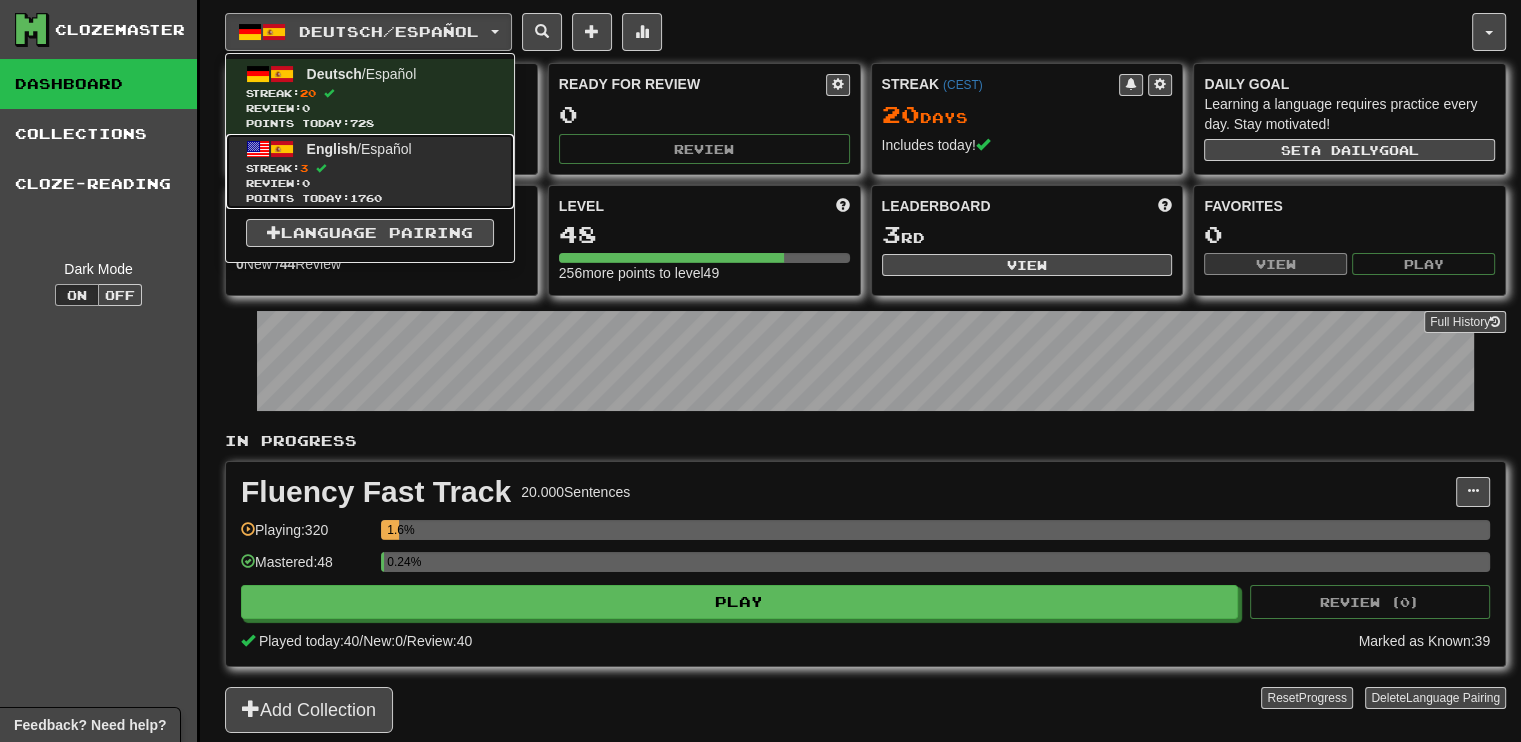 click on "English  /  Español" at bounding box center [359, 149] 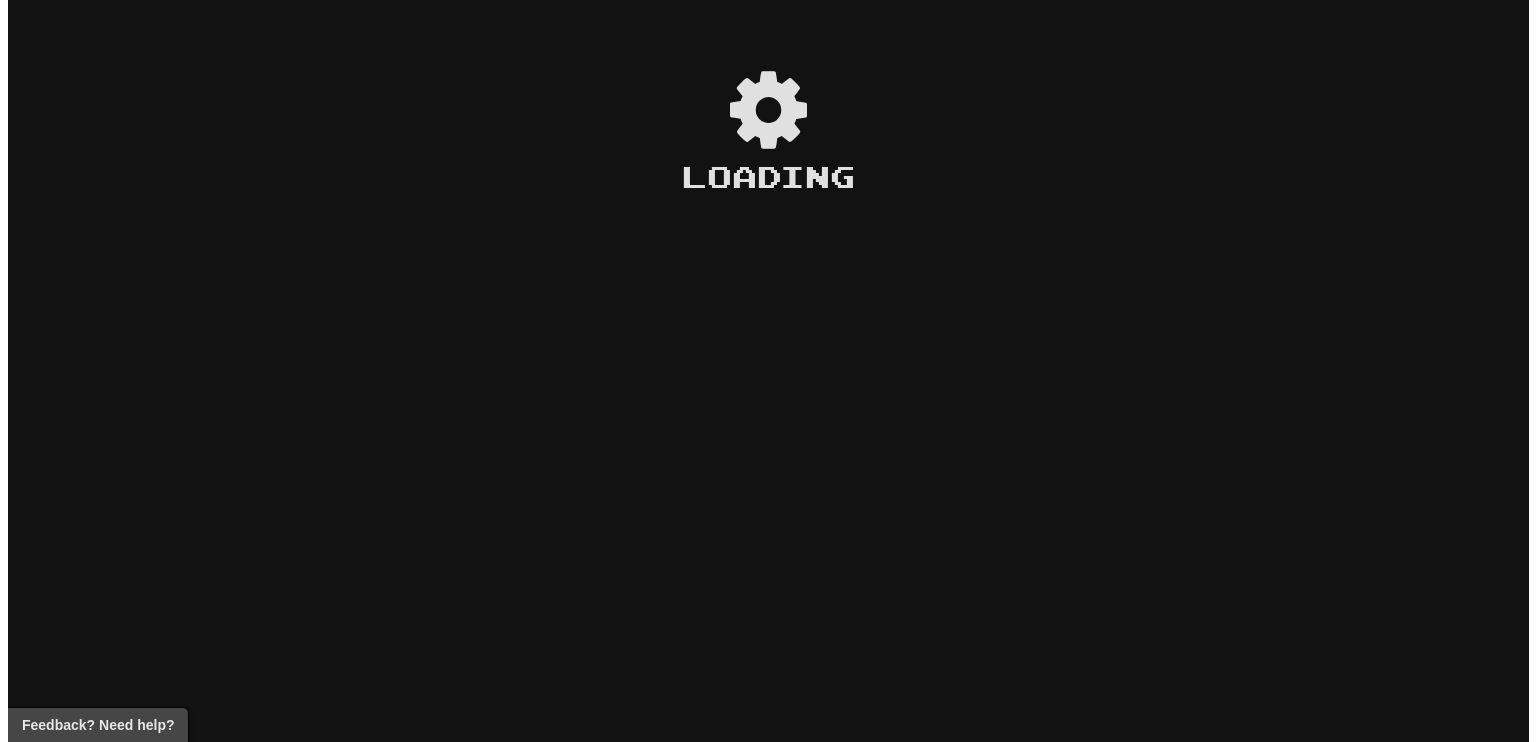 scroll, scrollTop: 0, scrollLeft: 0, axis: both 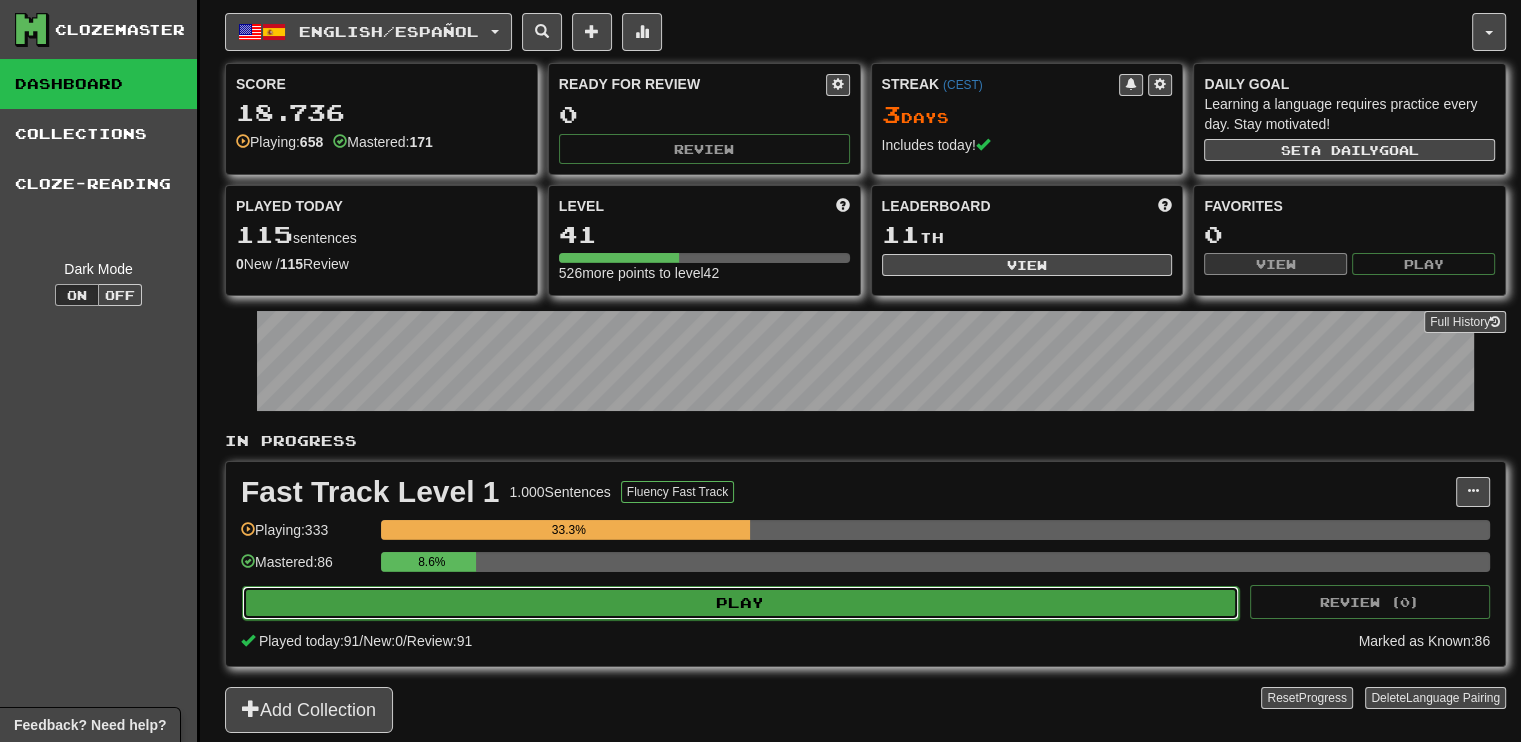 click on "Play" at bounding box center (740, 603) 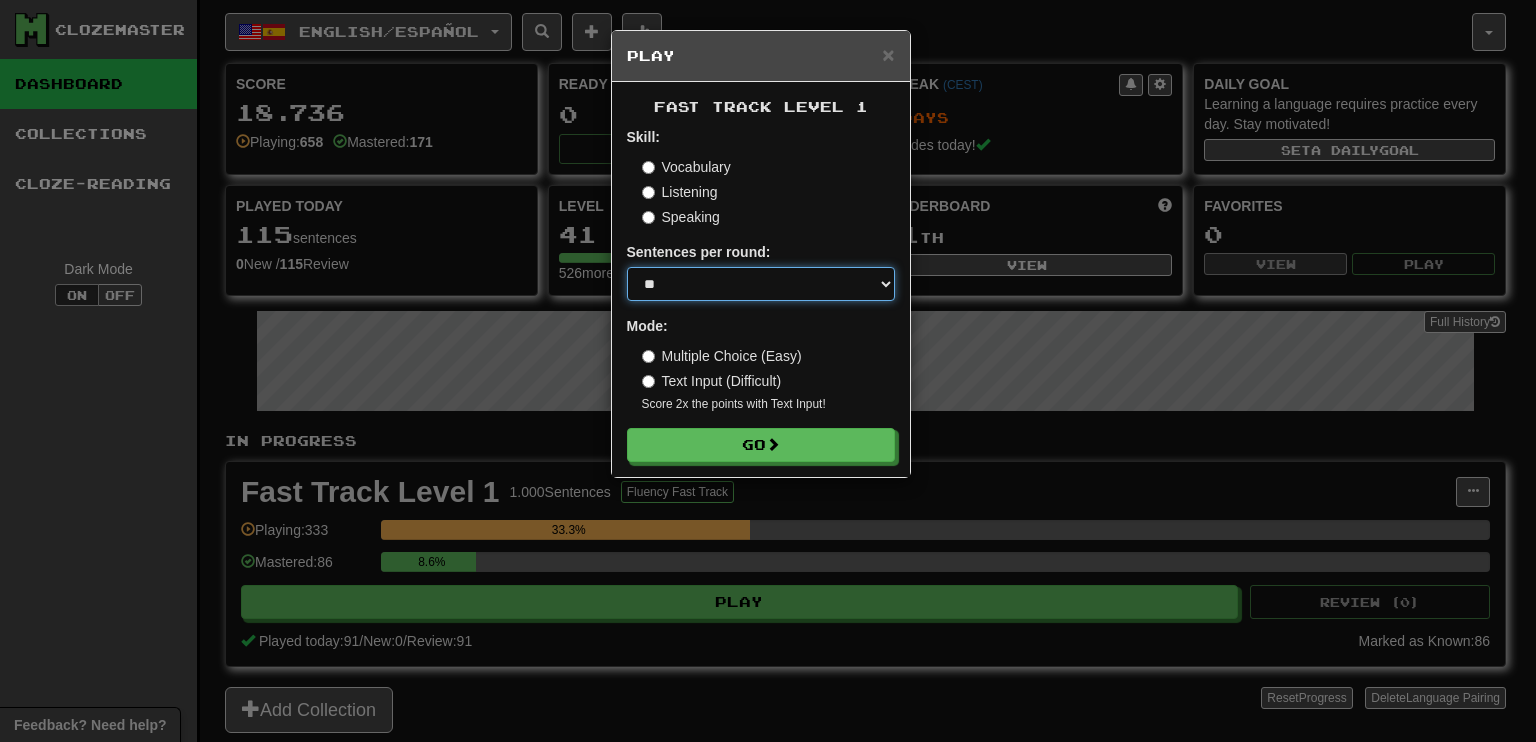 click on "* ** ** ** ** ** *** ********" at bounding box center (761, 284) 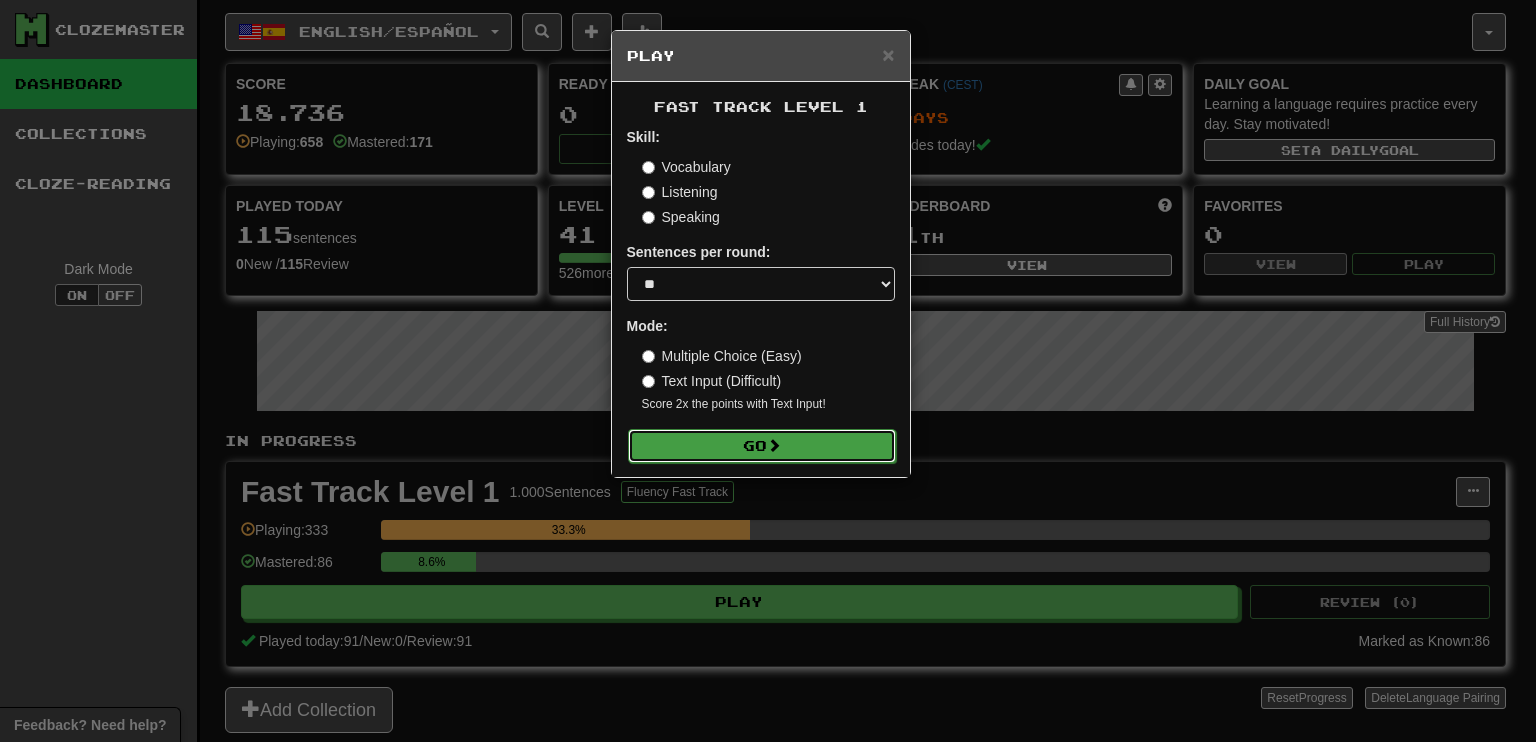 click on "Go" at bounding box center [762, 446] 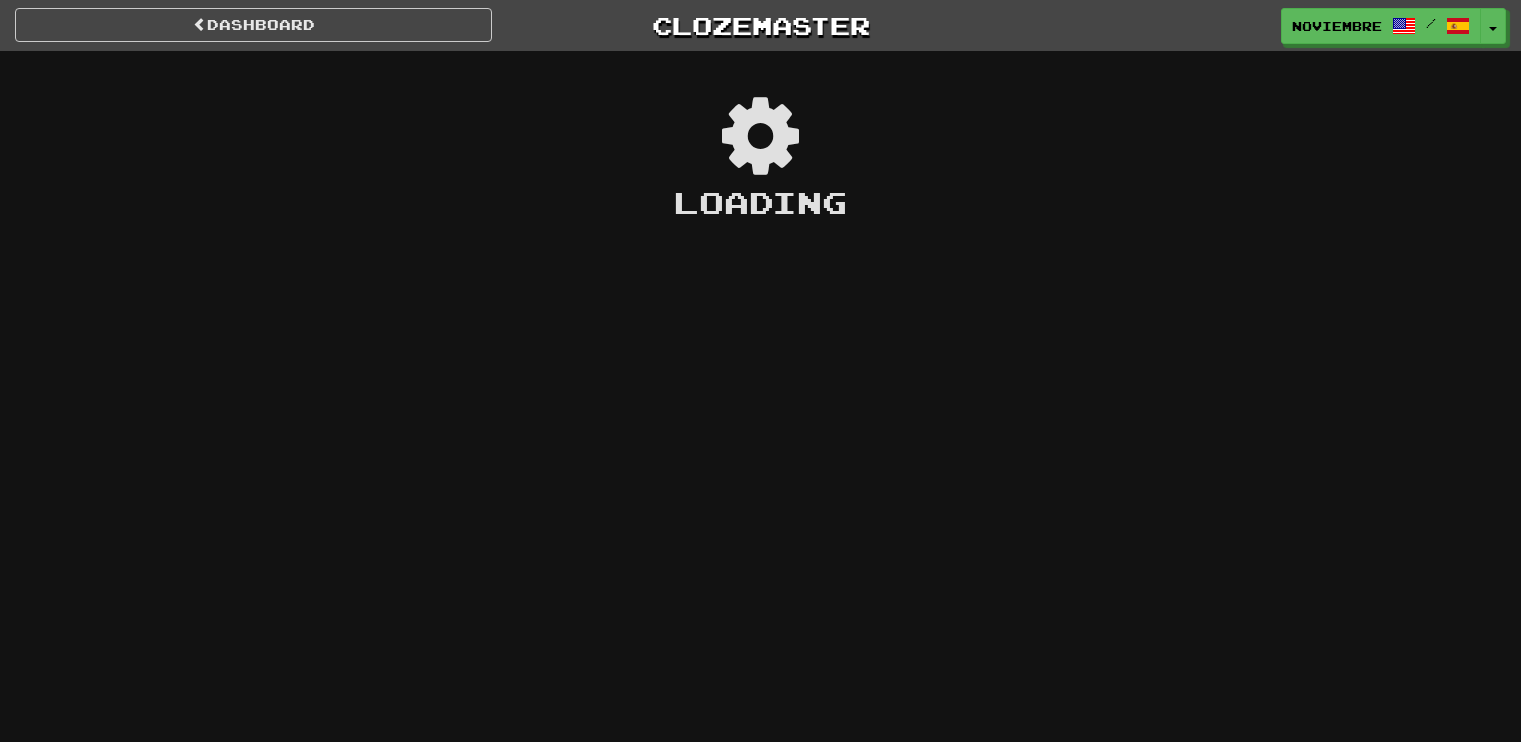 scroll, scrollTop: 0, scrollLeft: 0, axis: both 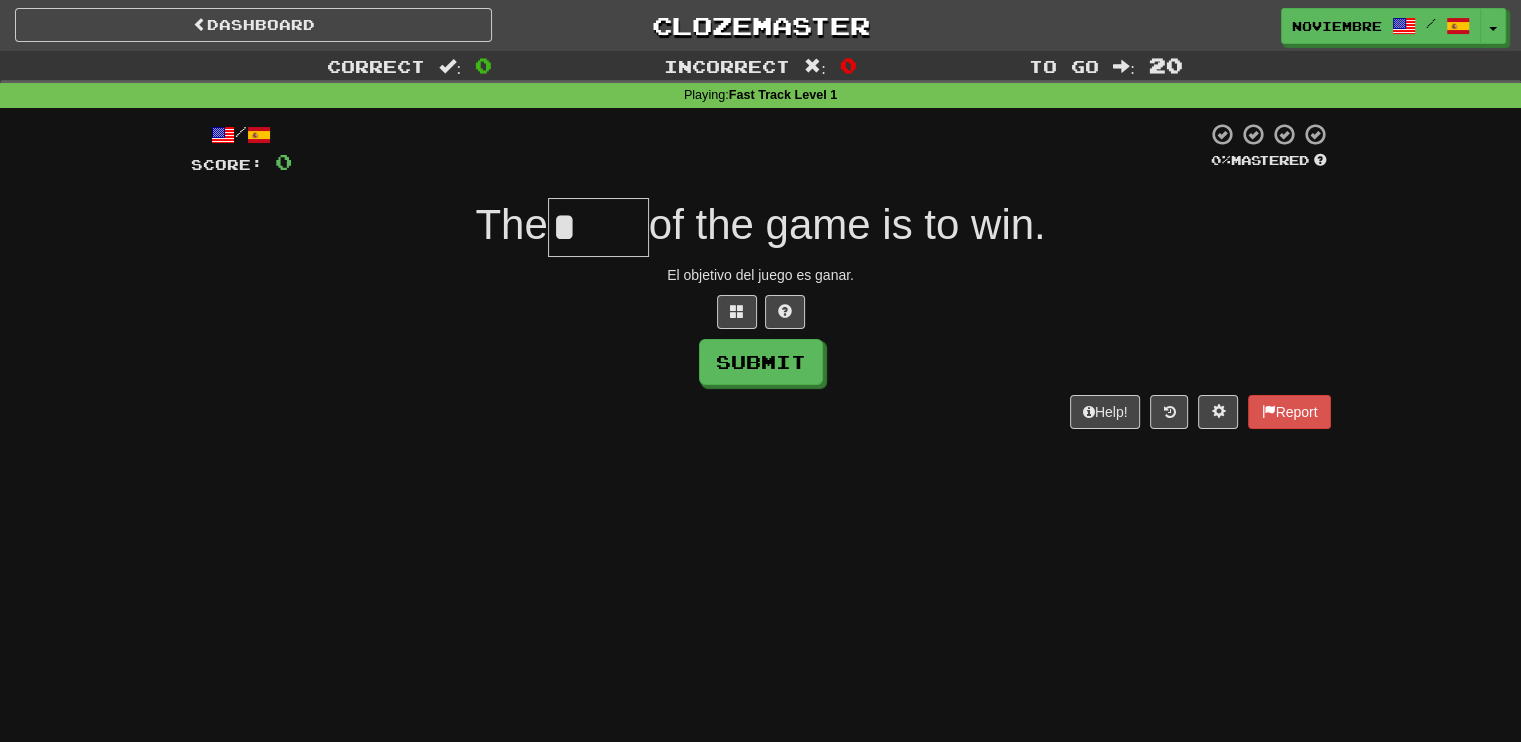 type on "*****" 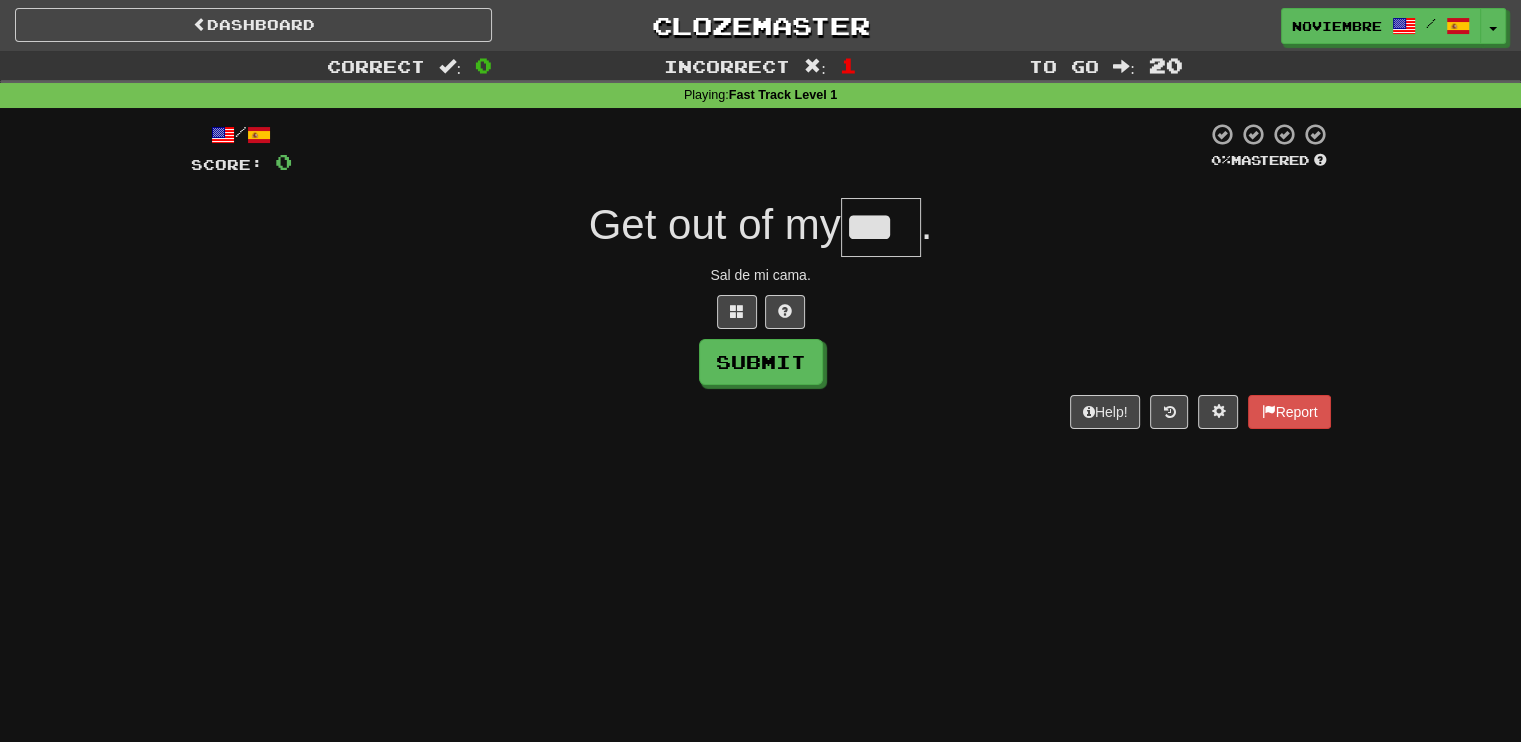 type on "***" 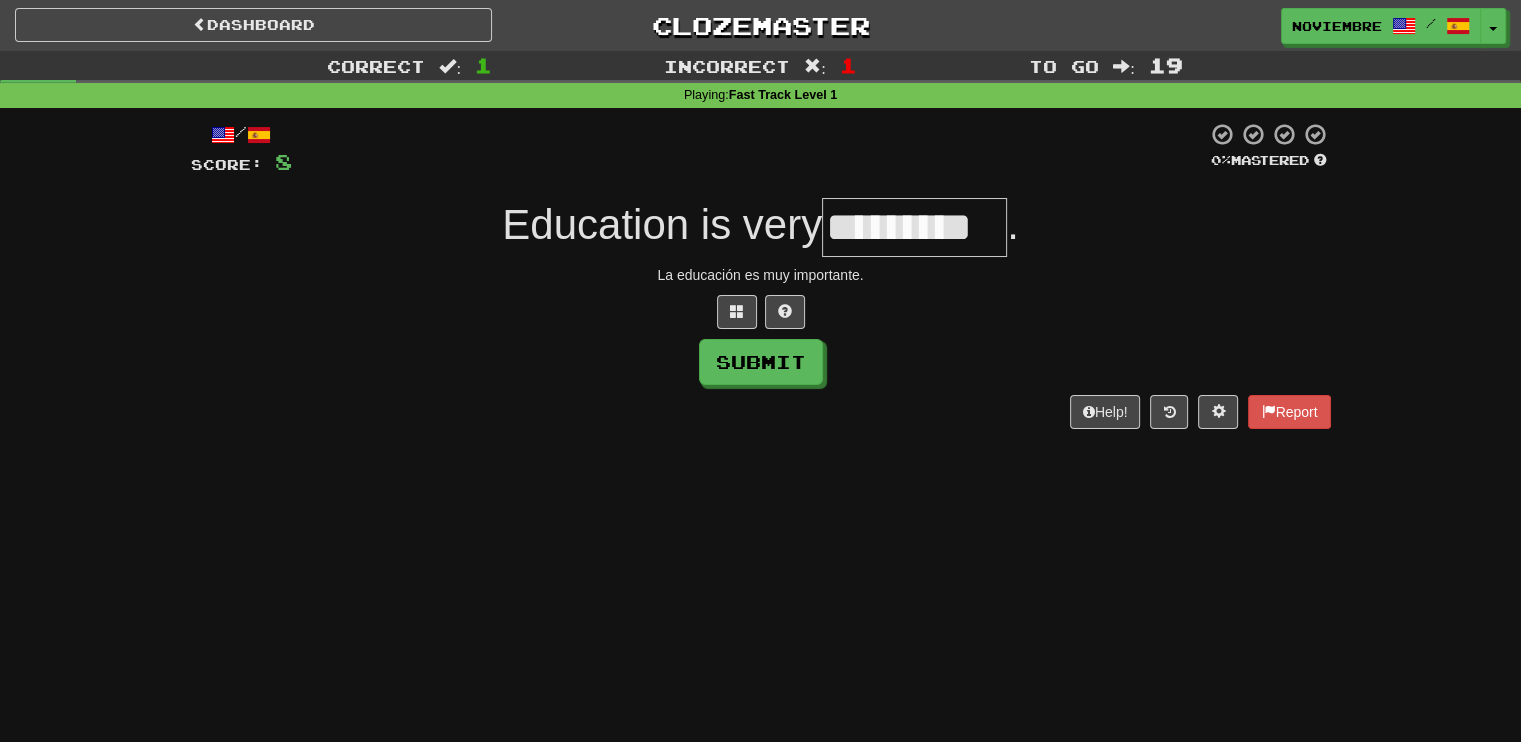 type on "*********" 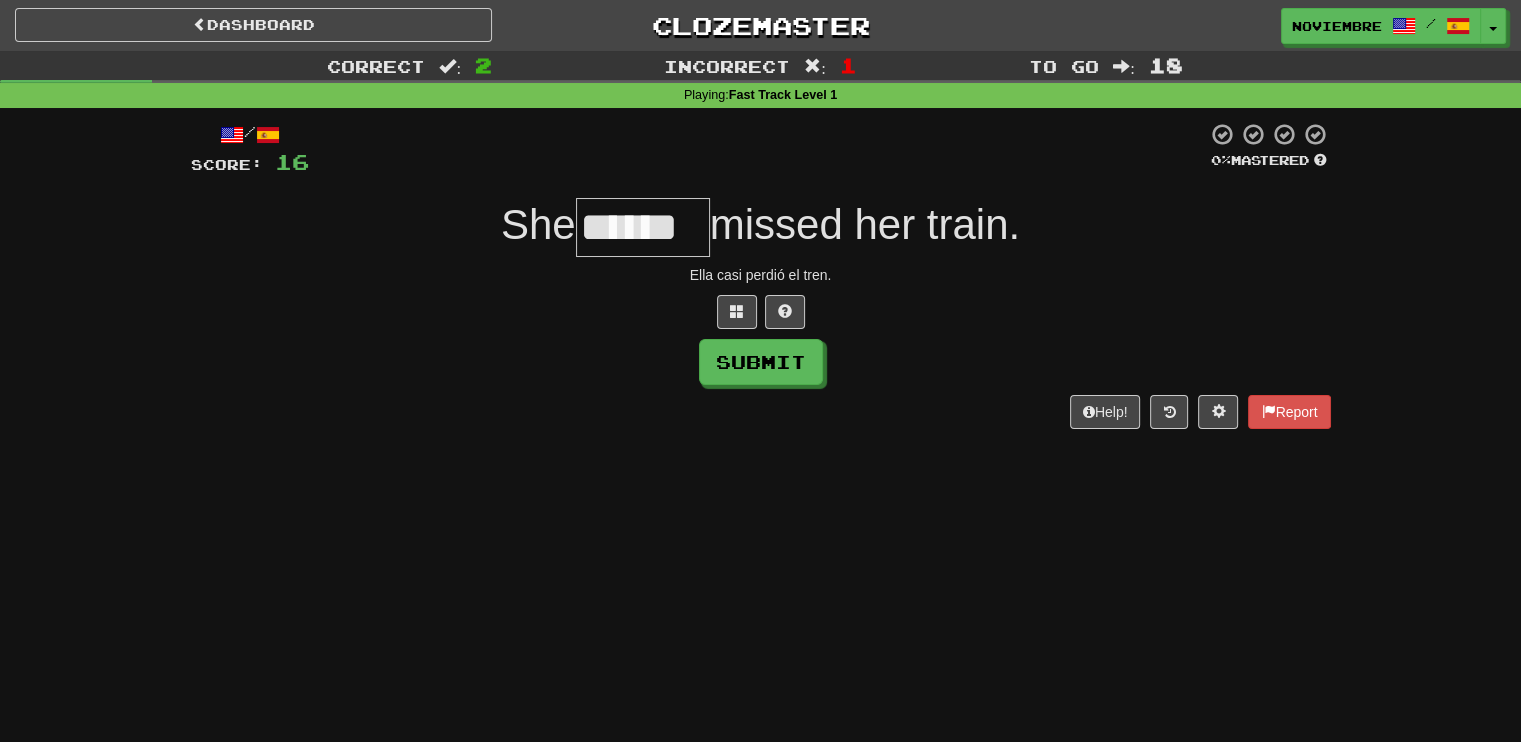 type on "******" 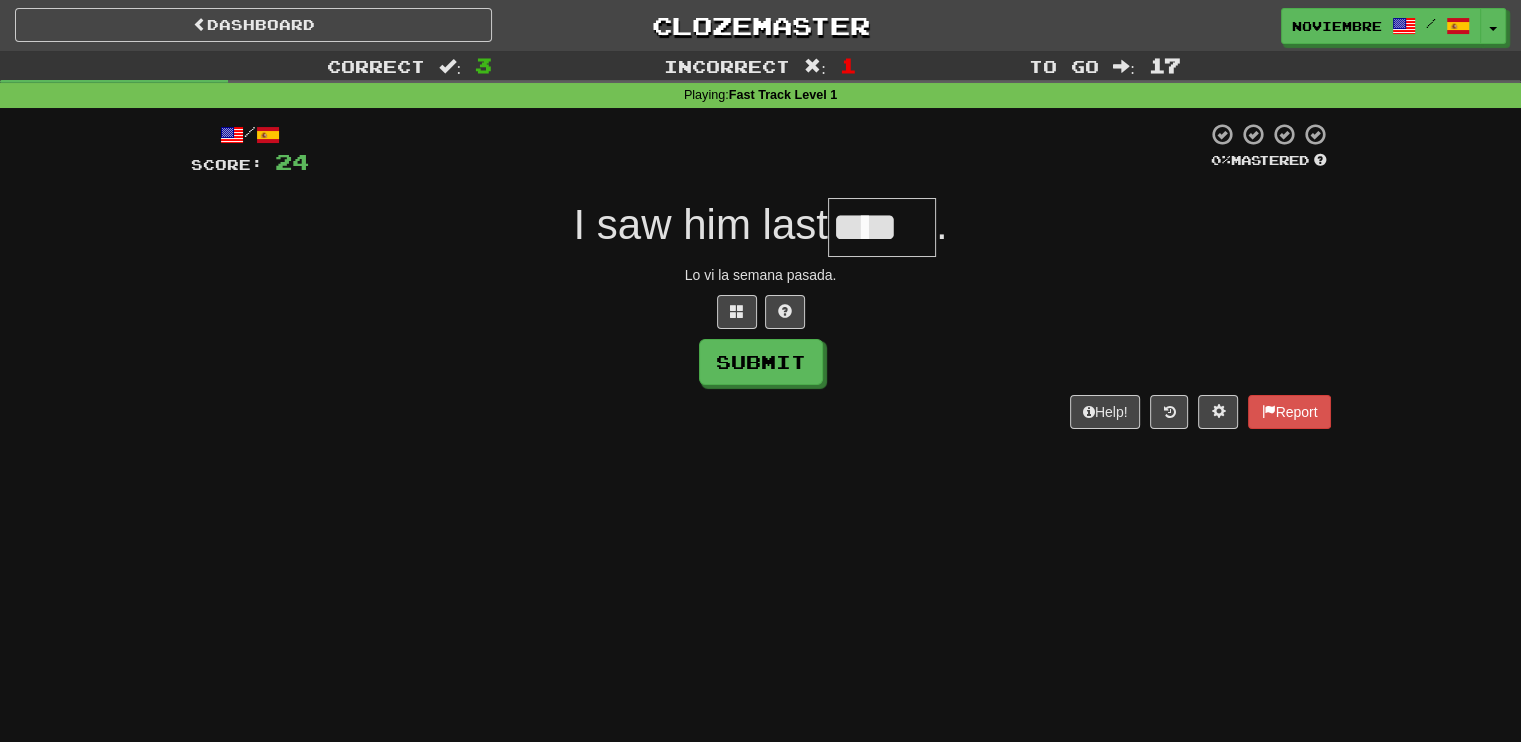 type on "****" 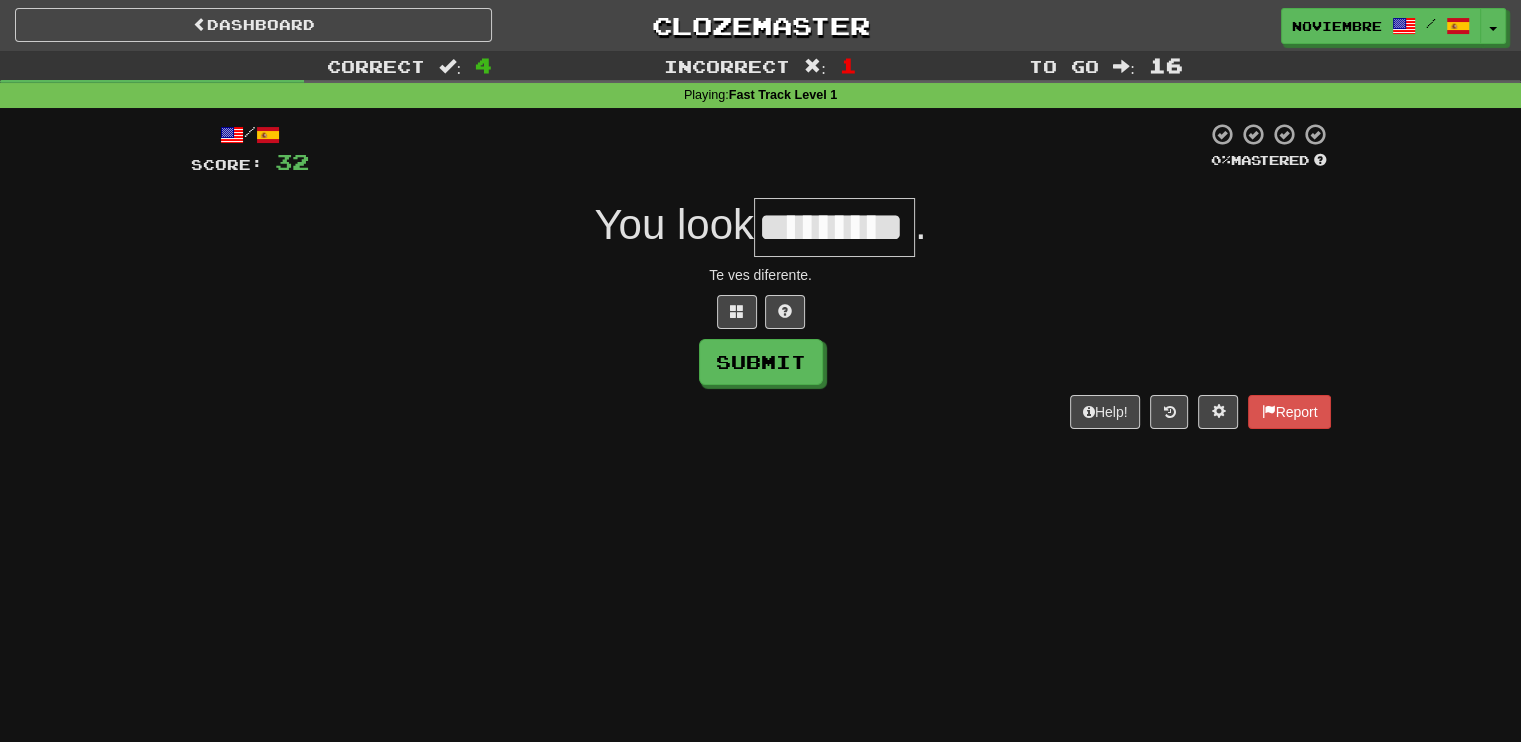 type on "*********" 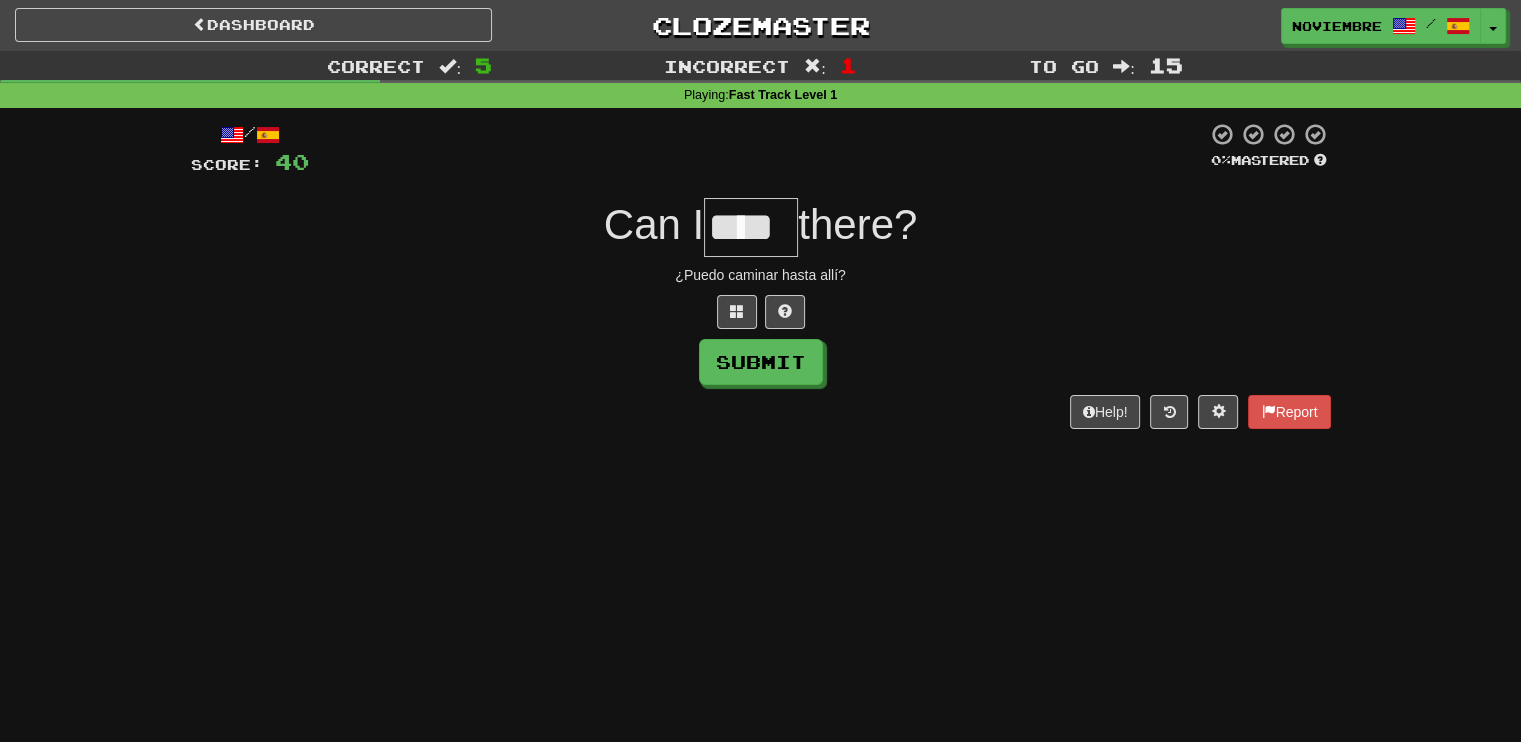 type on "****" 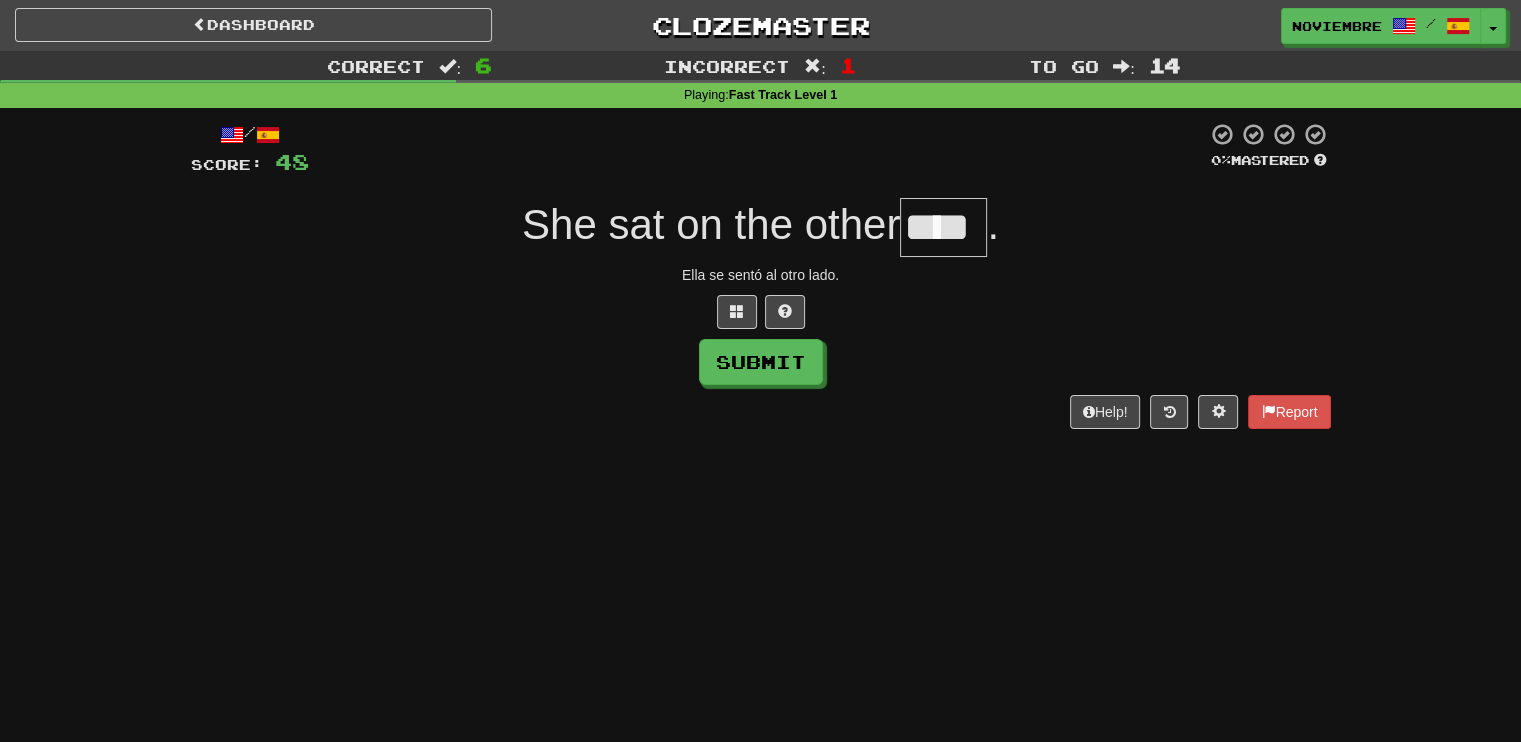 type on "****" 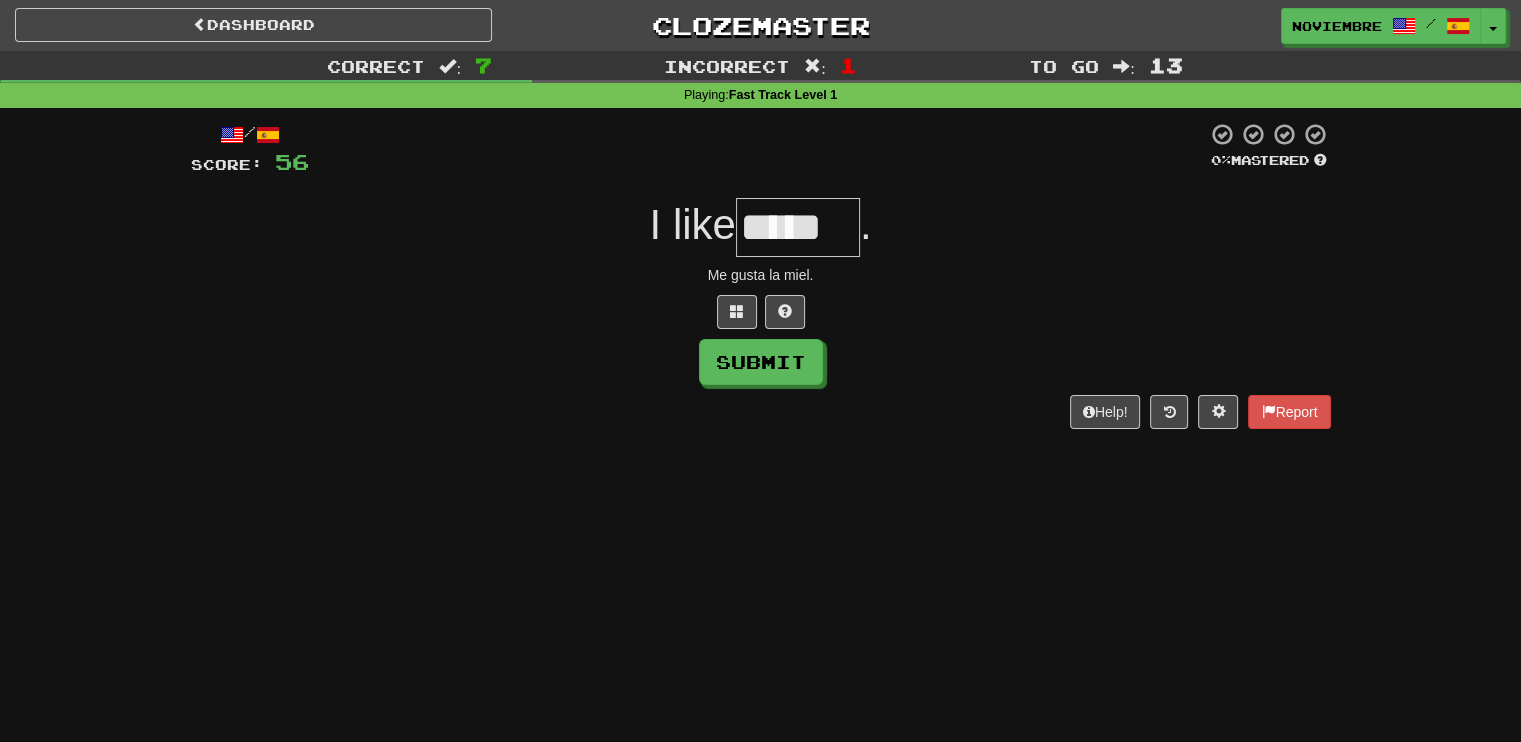 type on "*****" 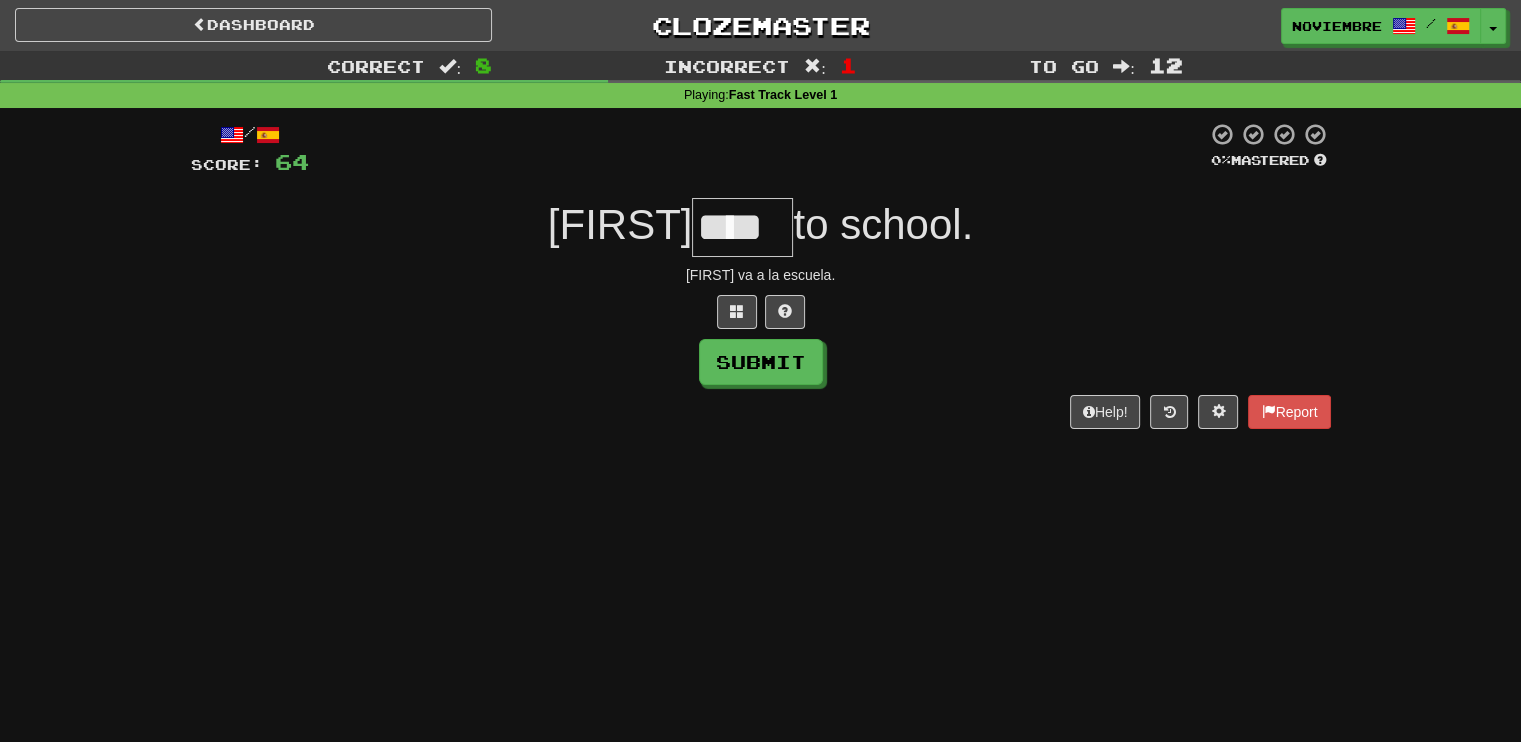 type on "****" 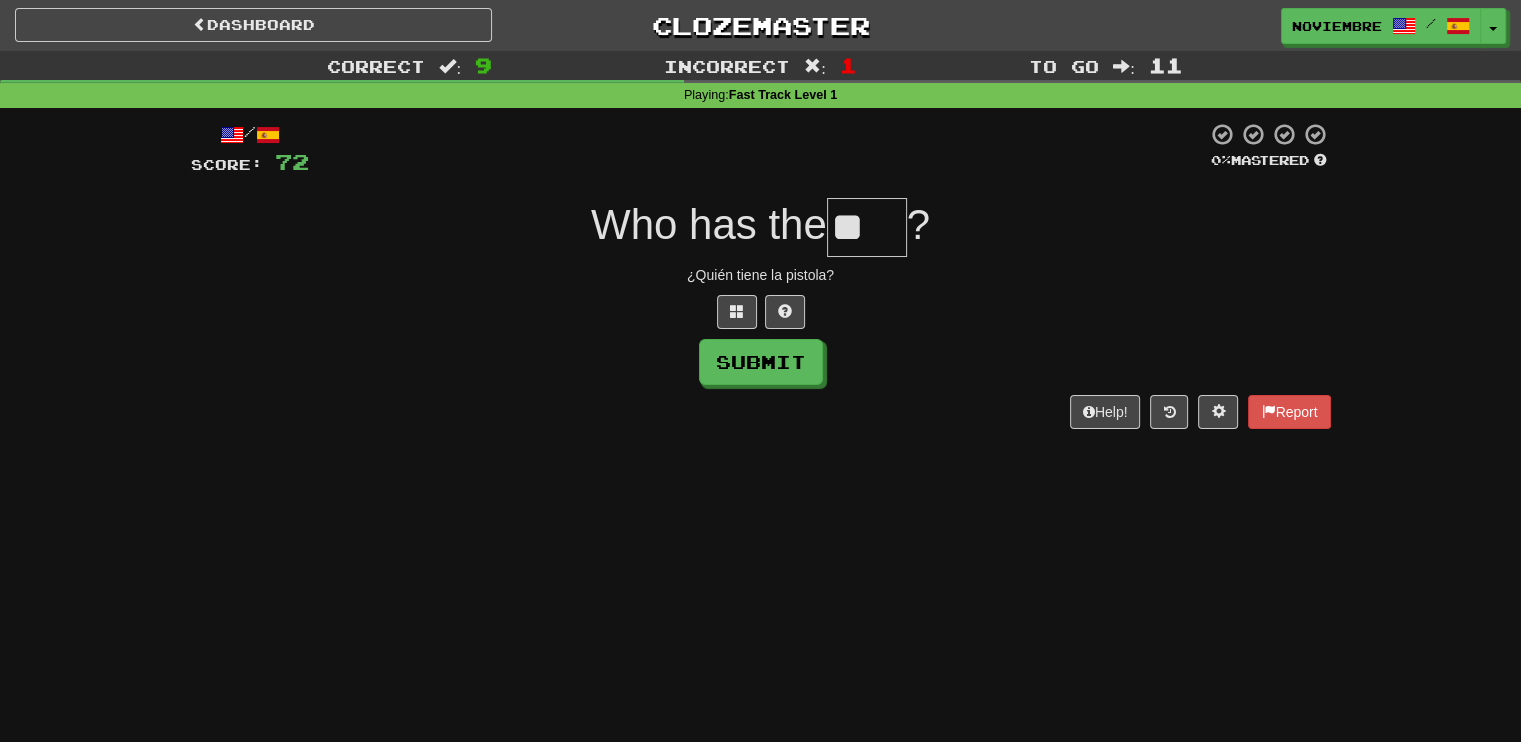 type on "*" 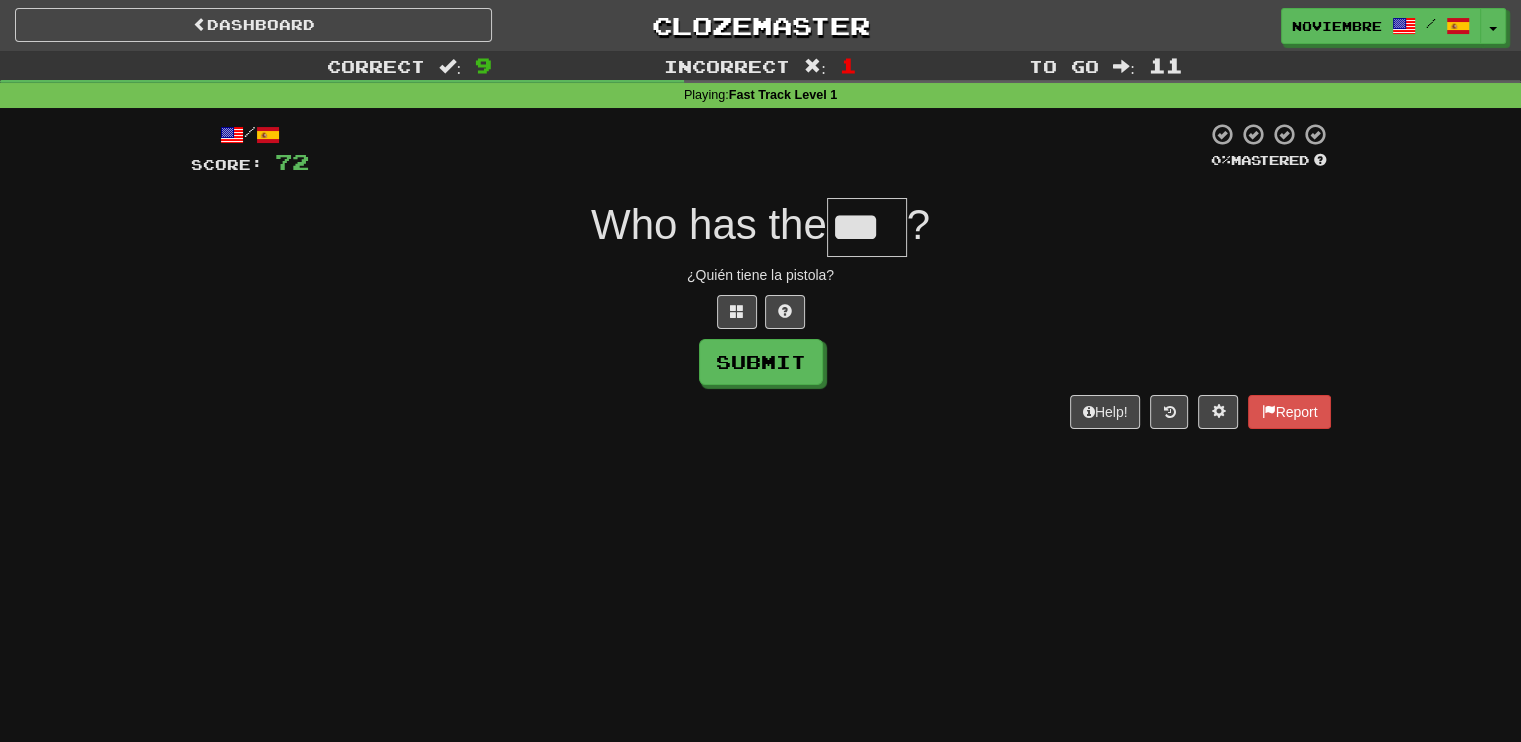 type on "***" 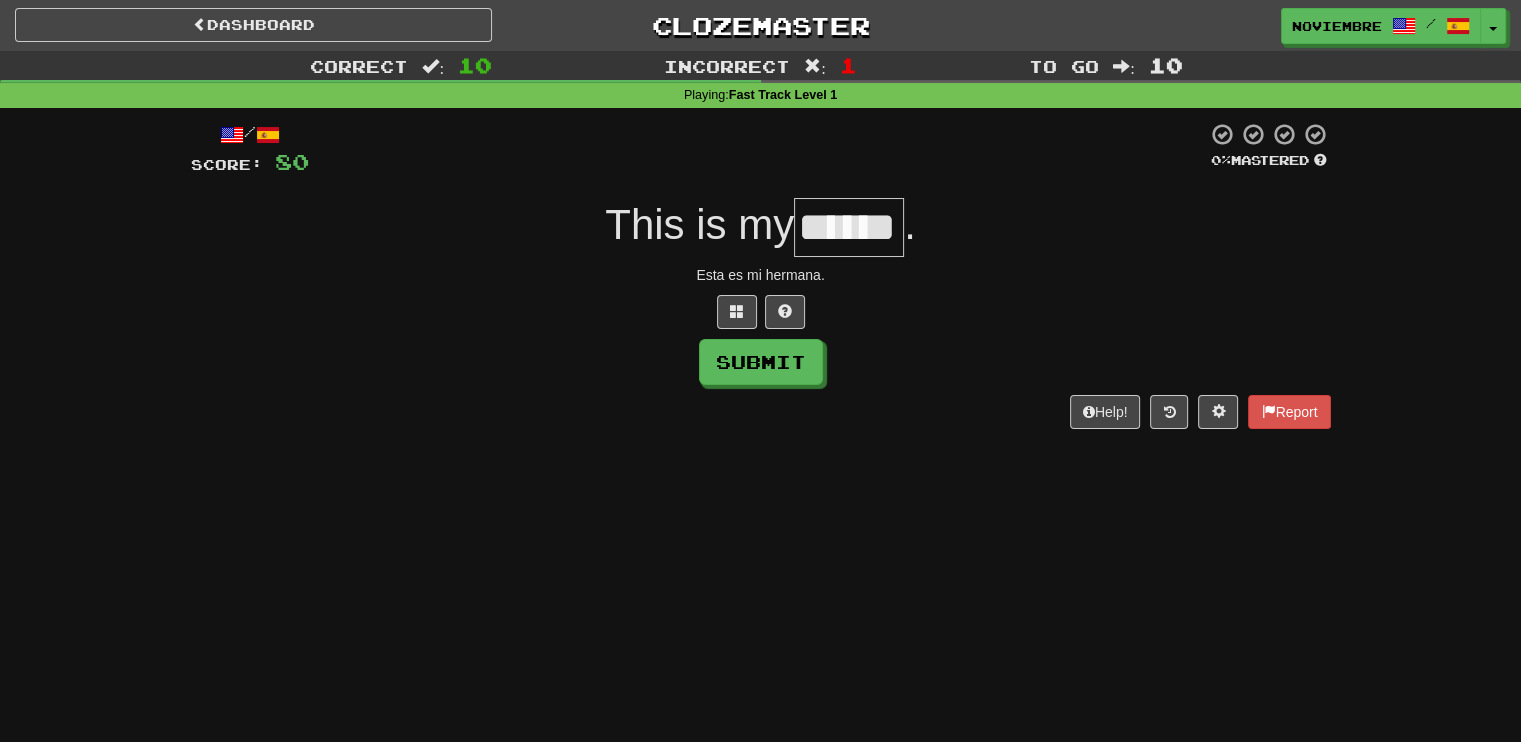 type on "******" 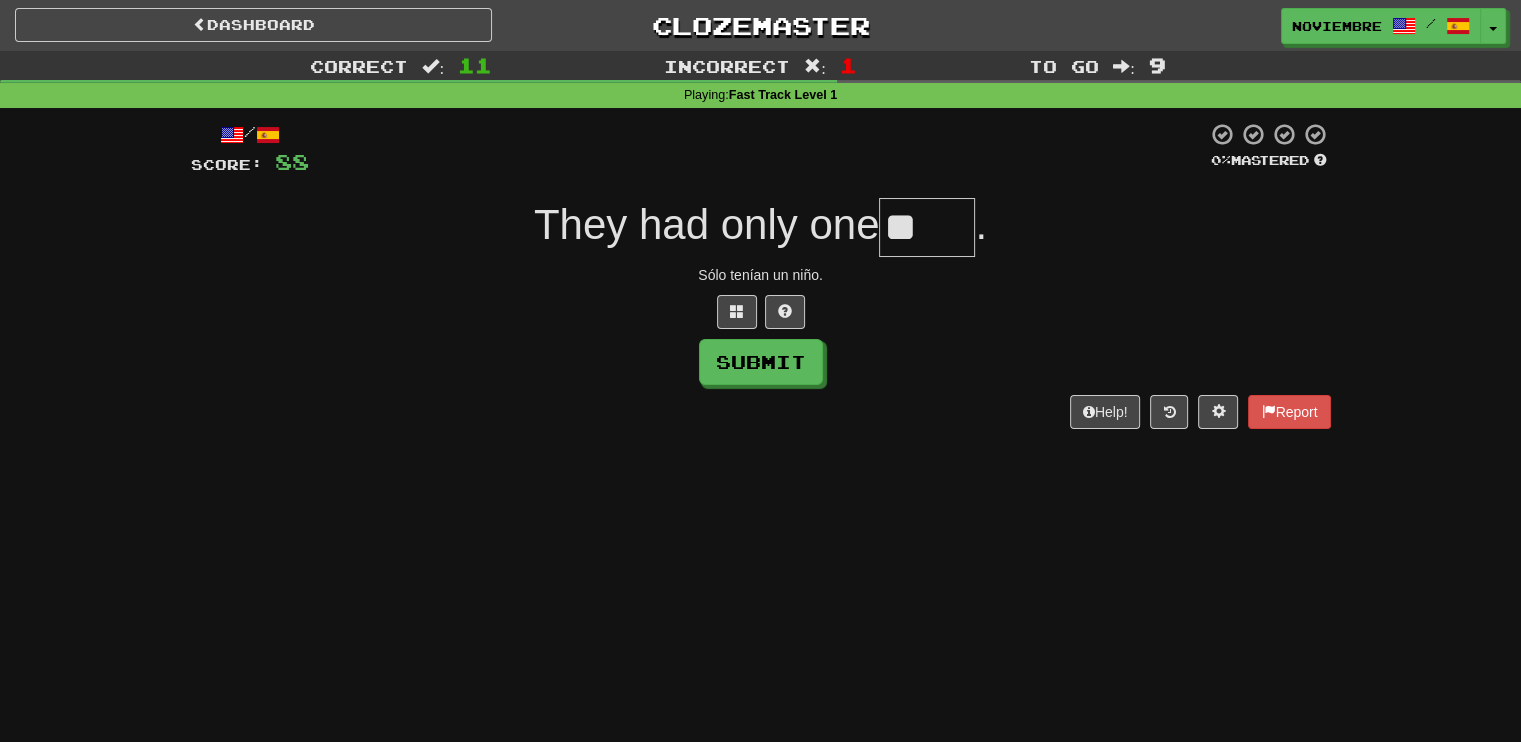 type on "*" 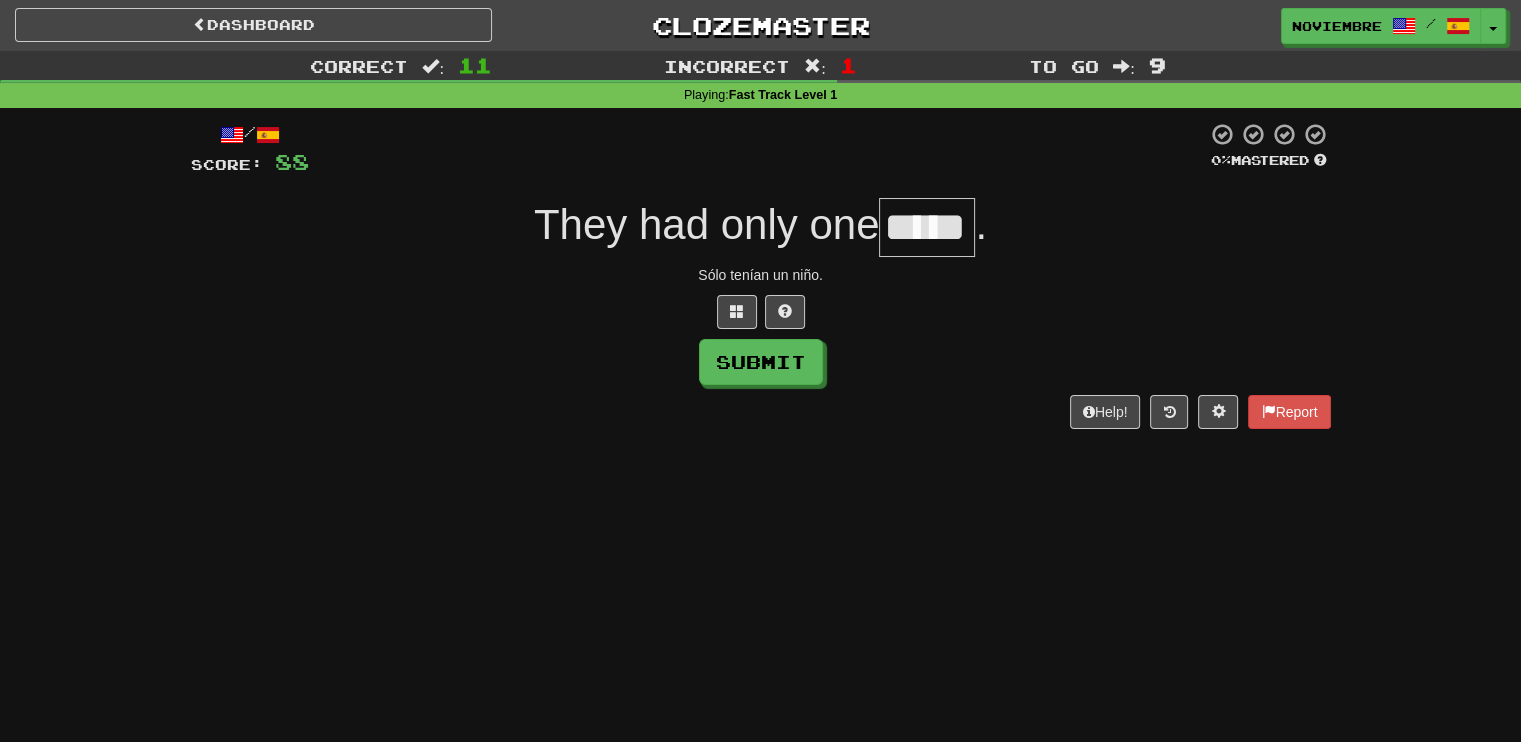 type on "*****" 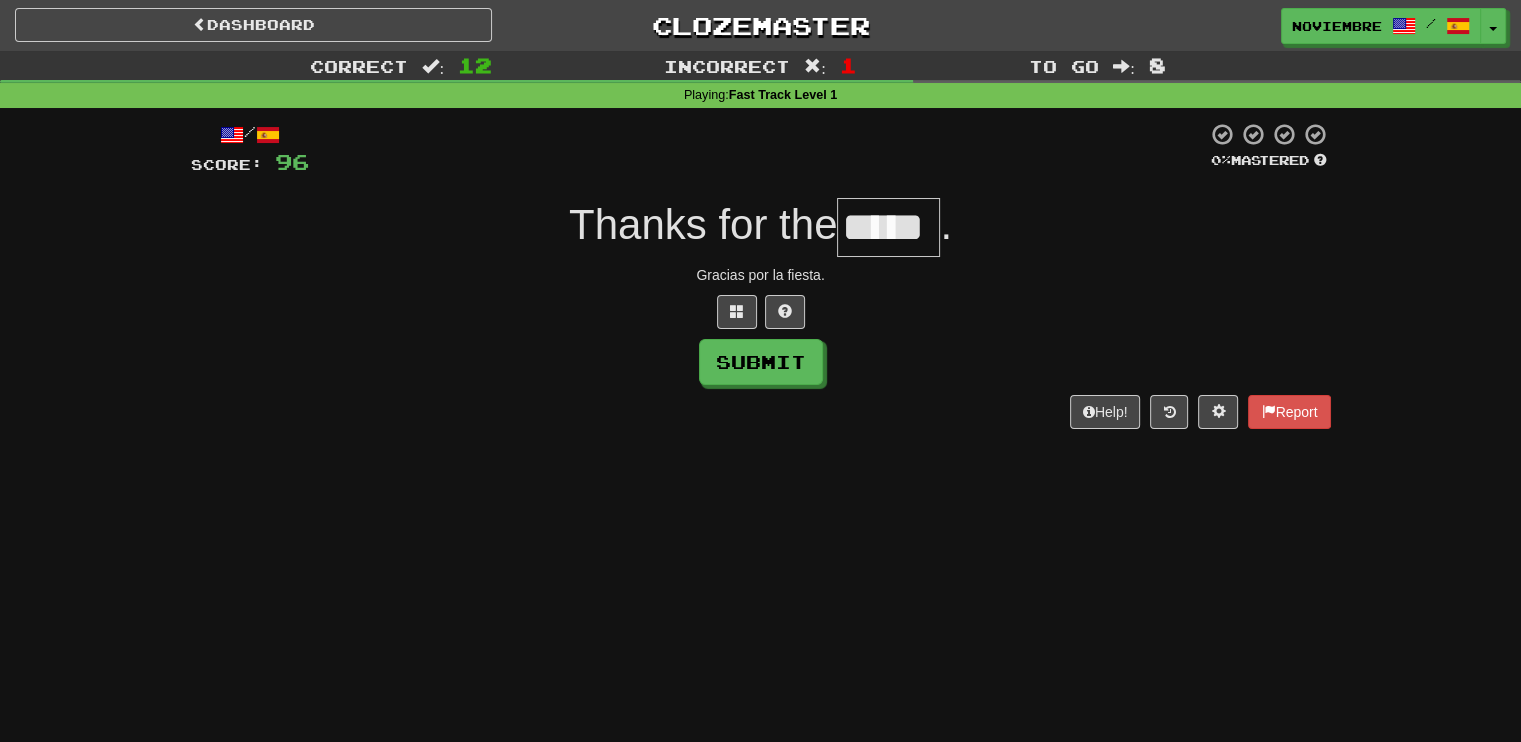 type on "*****" 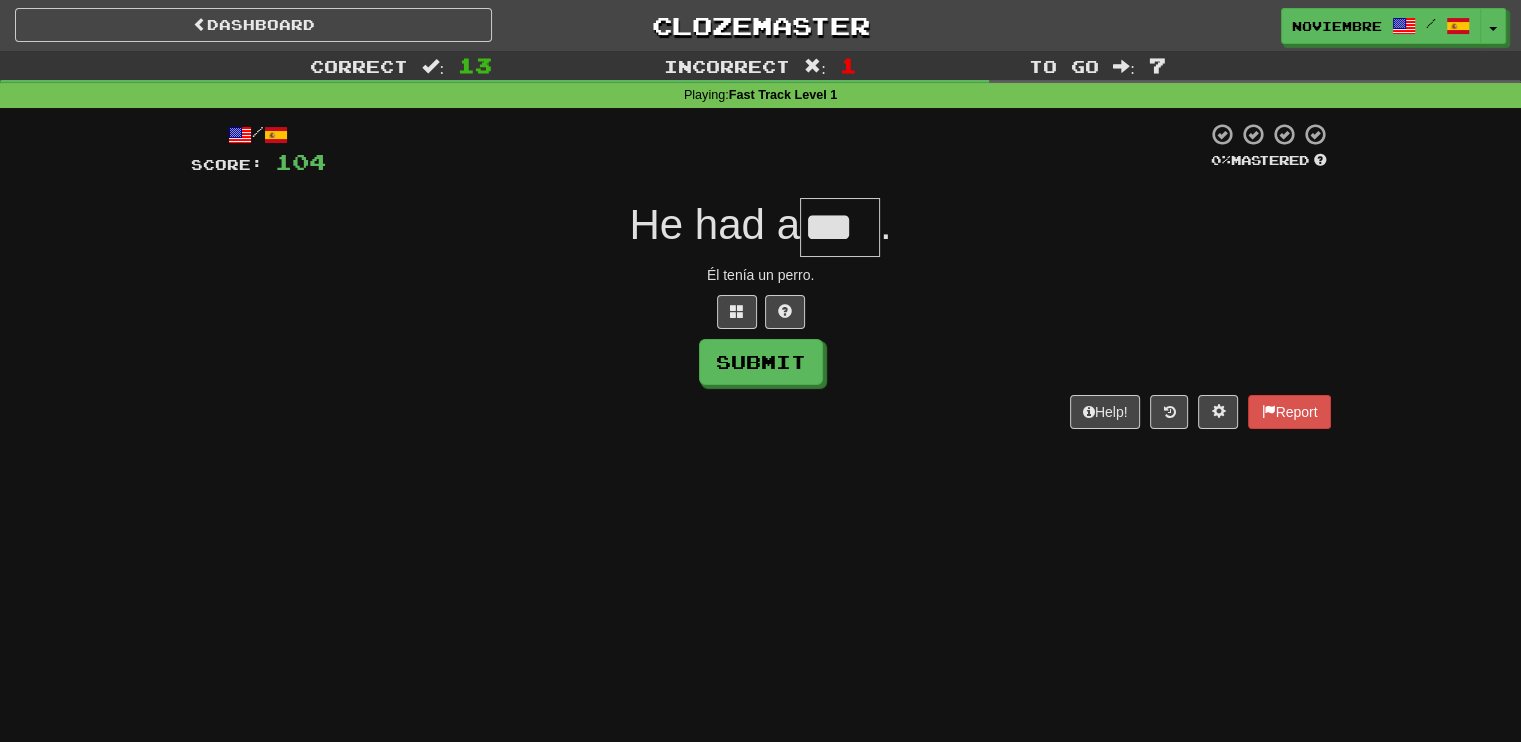 type on "***" 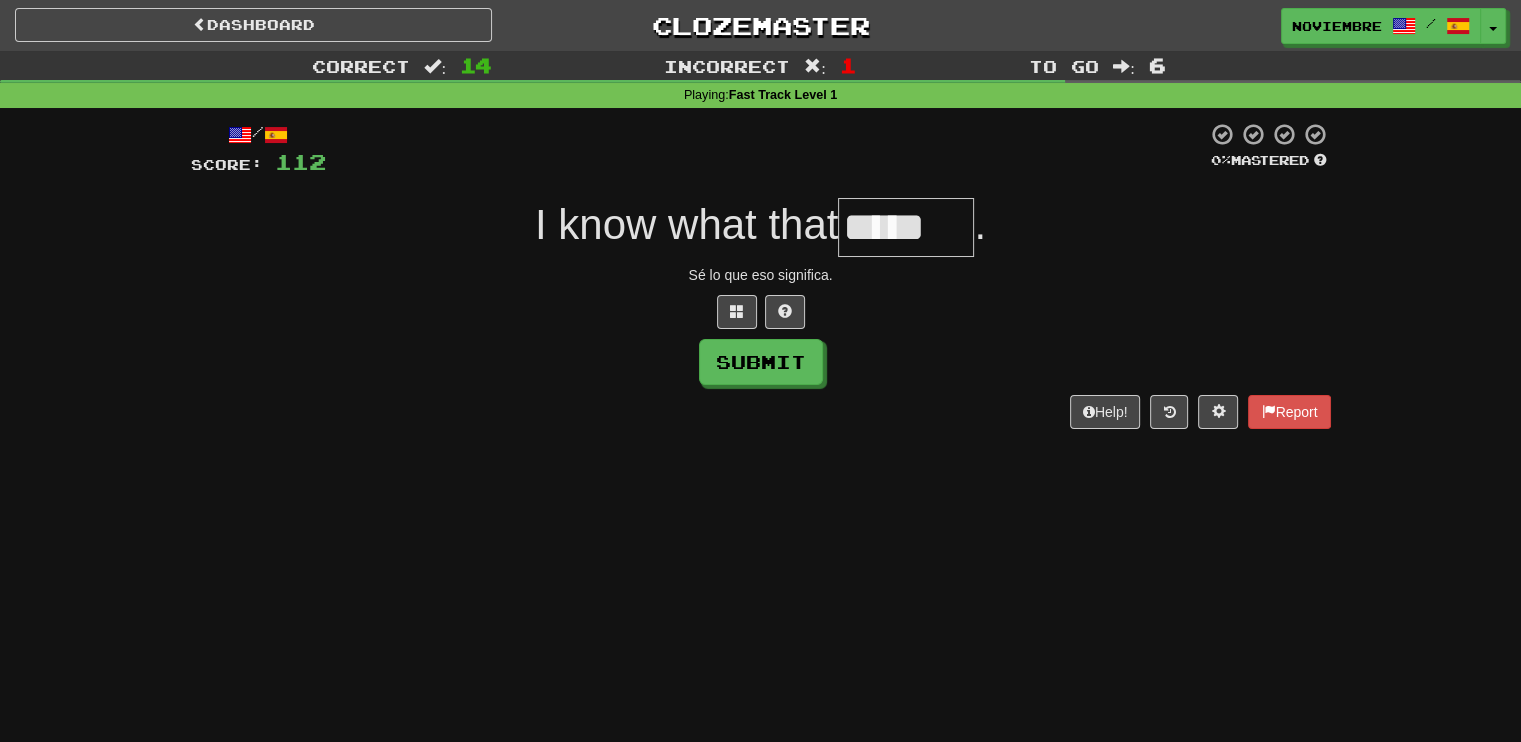 type on "*****" 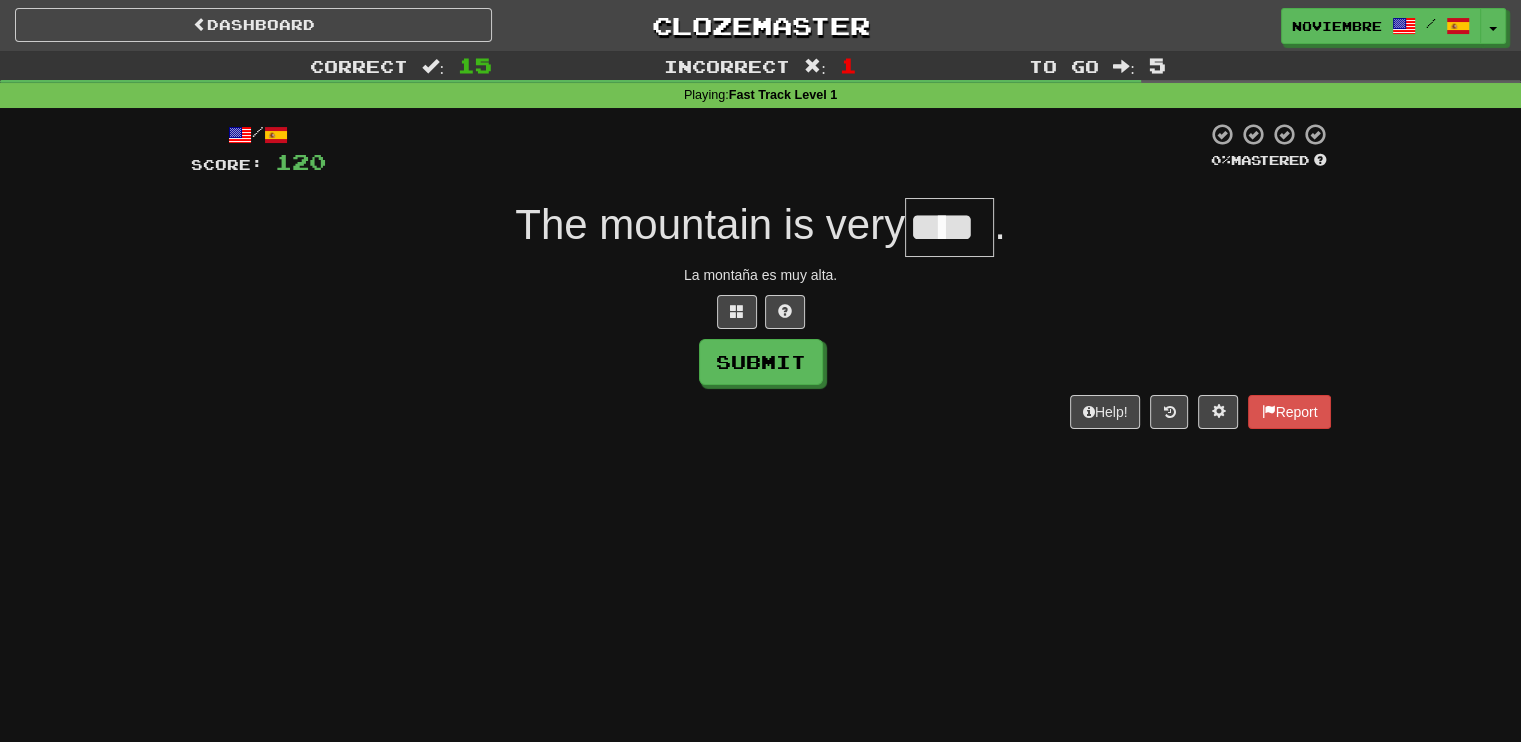 type on "****" 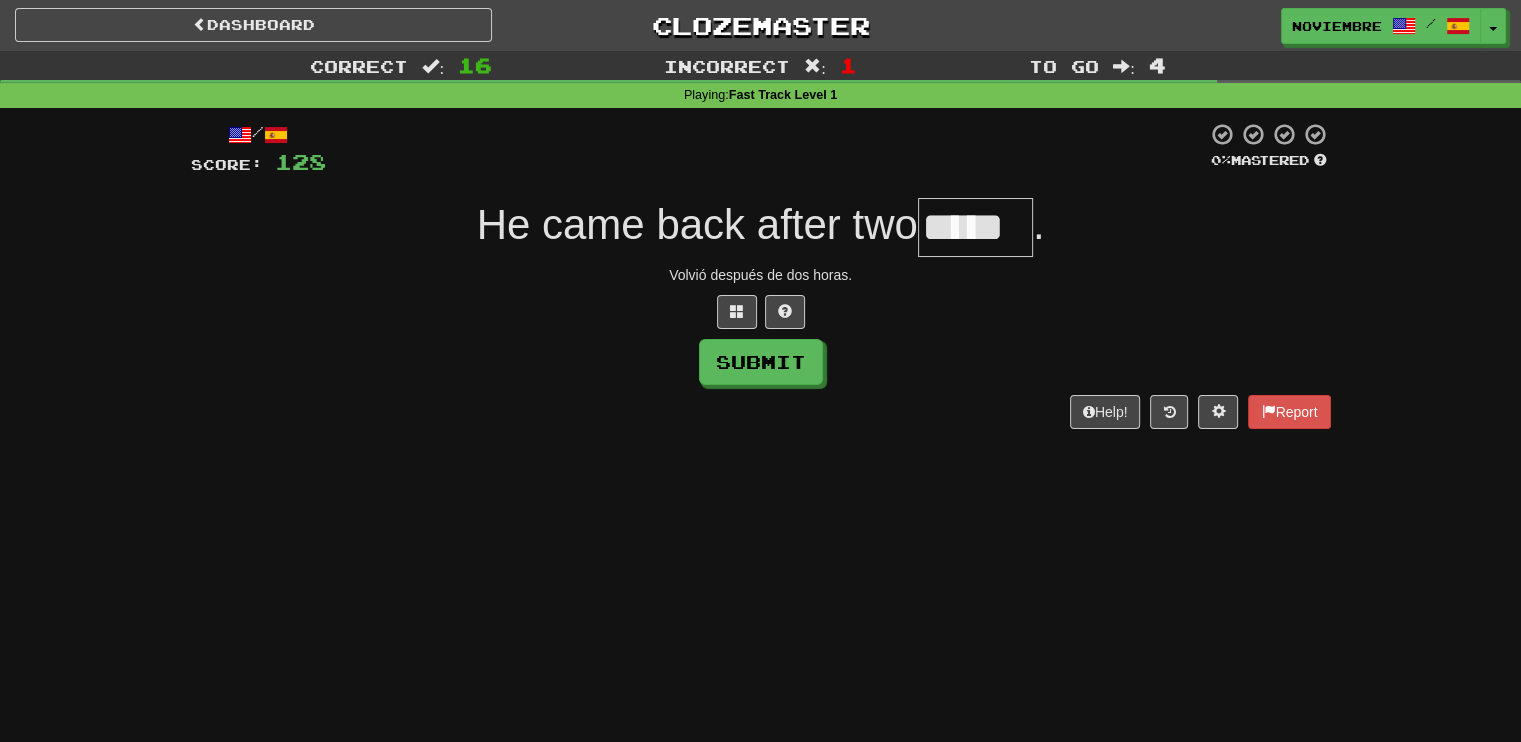 type on "*****" 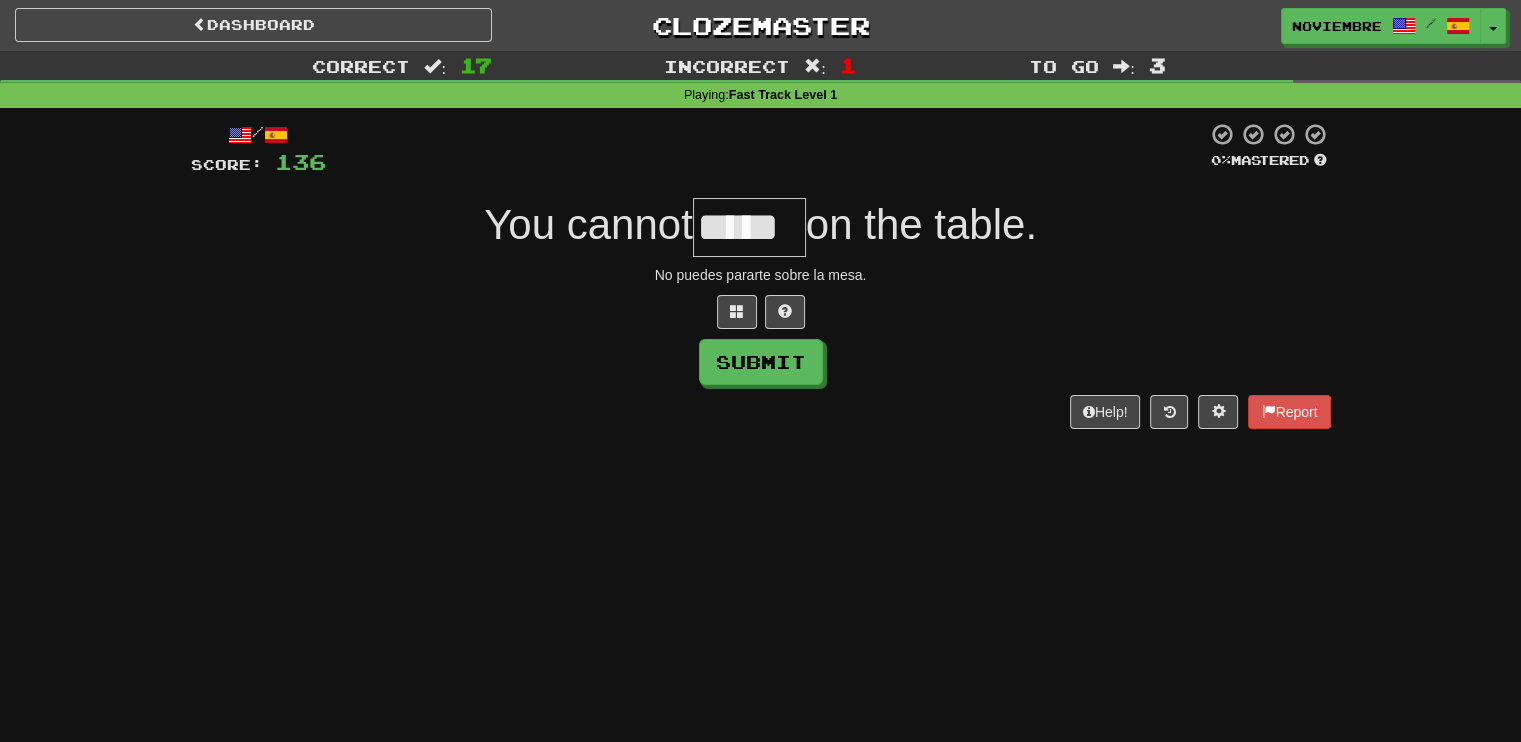 type on "*****" 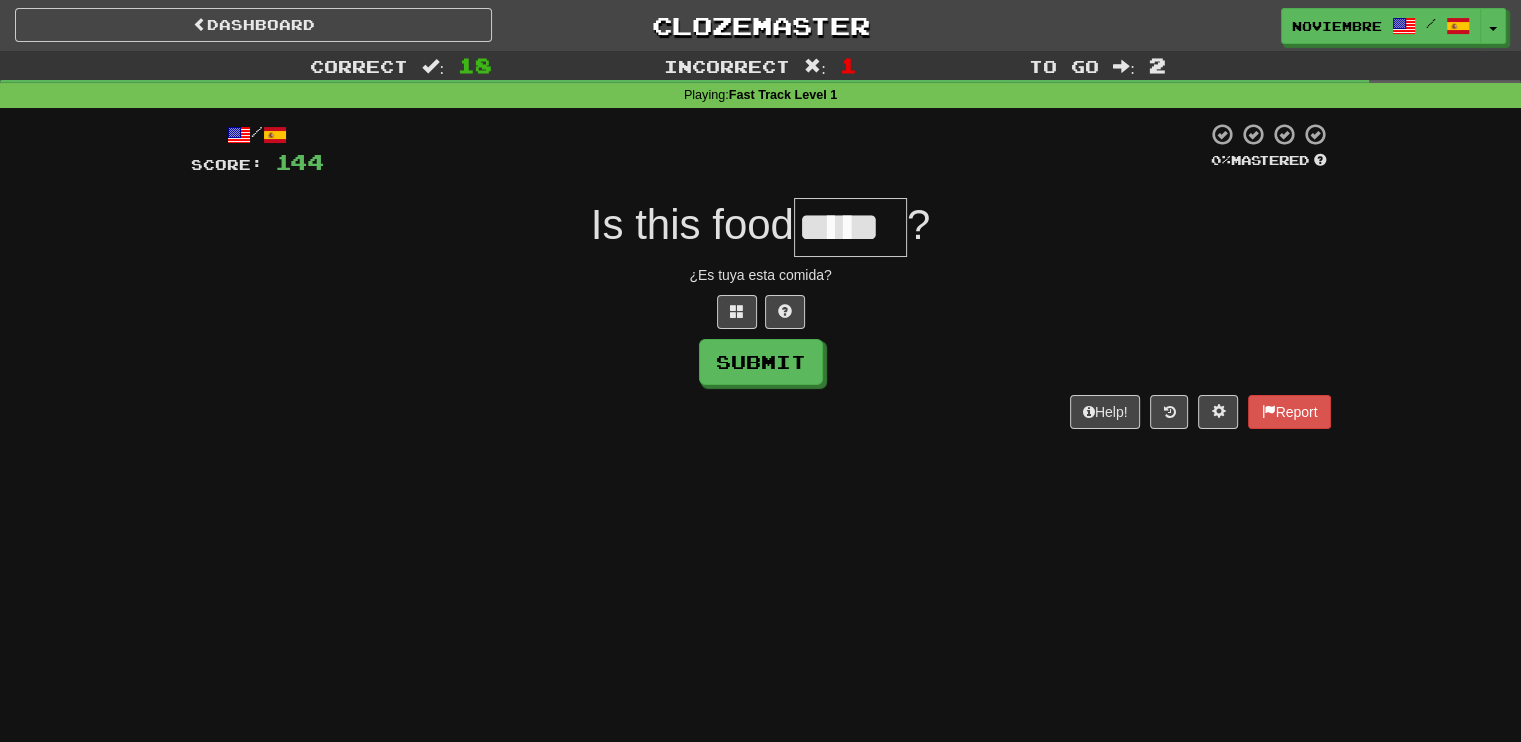 type on "*****" 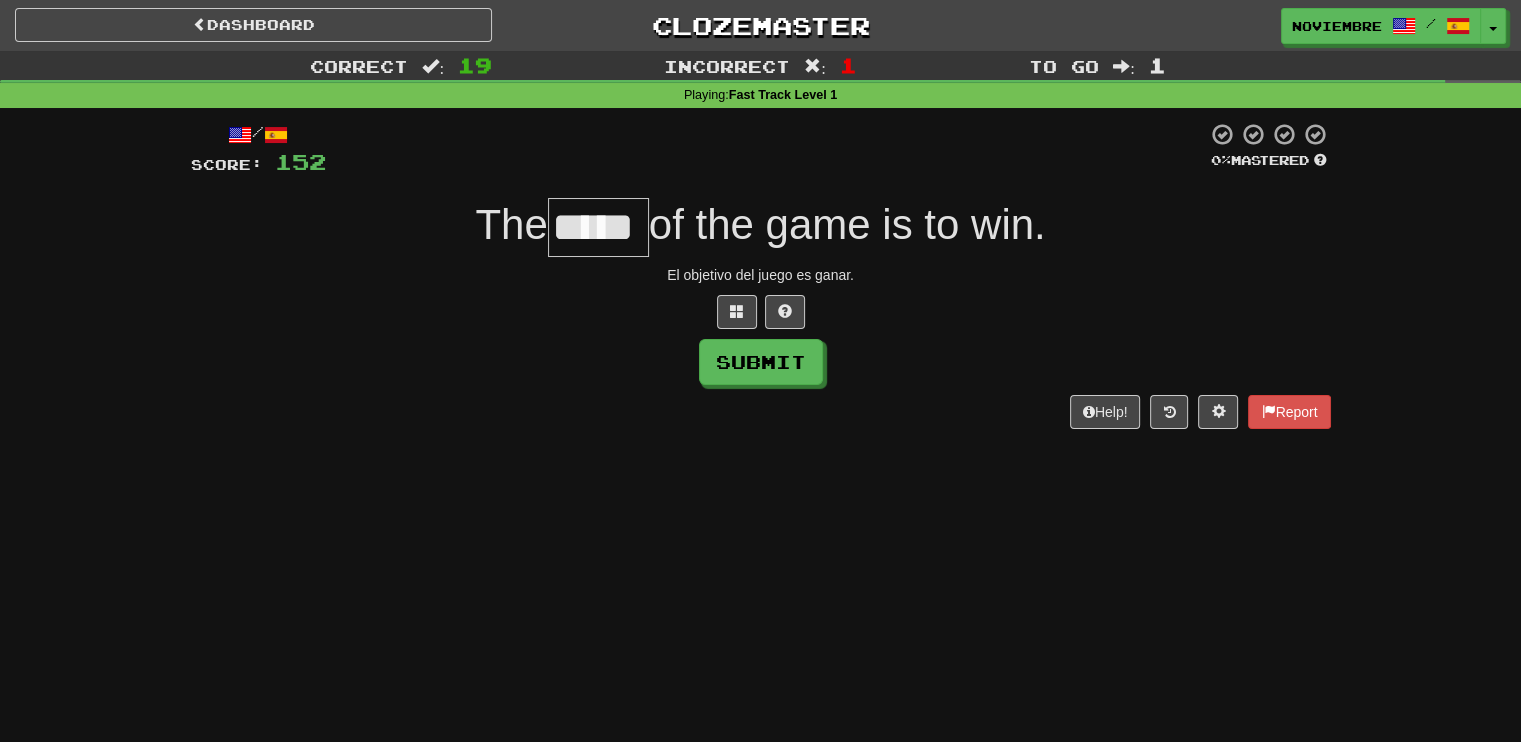 type on "*****" 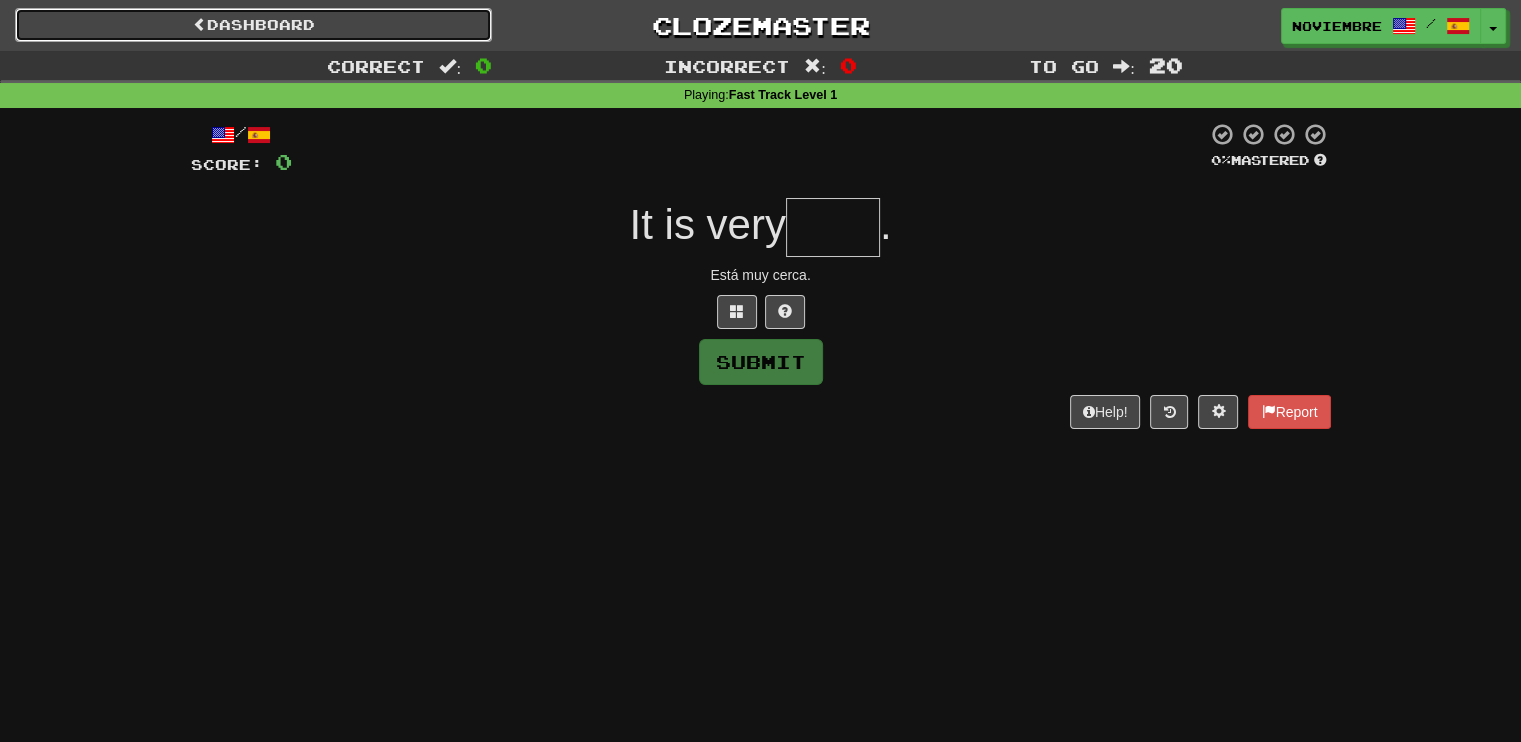 click on "Dashboard" at bounding box center (253, 25) 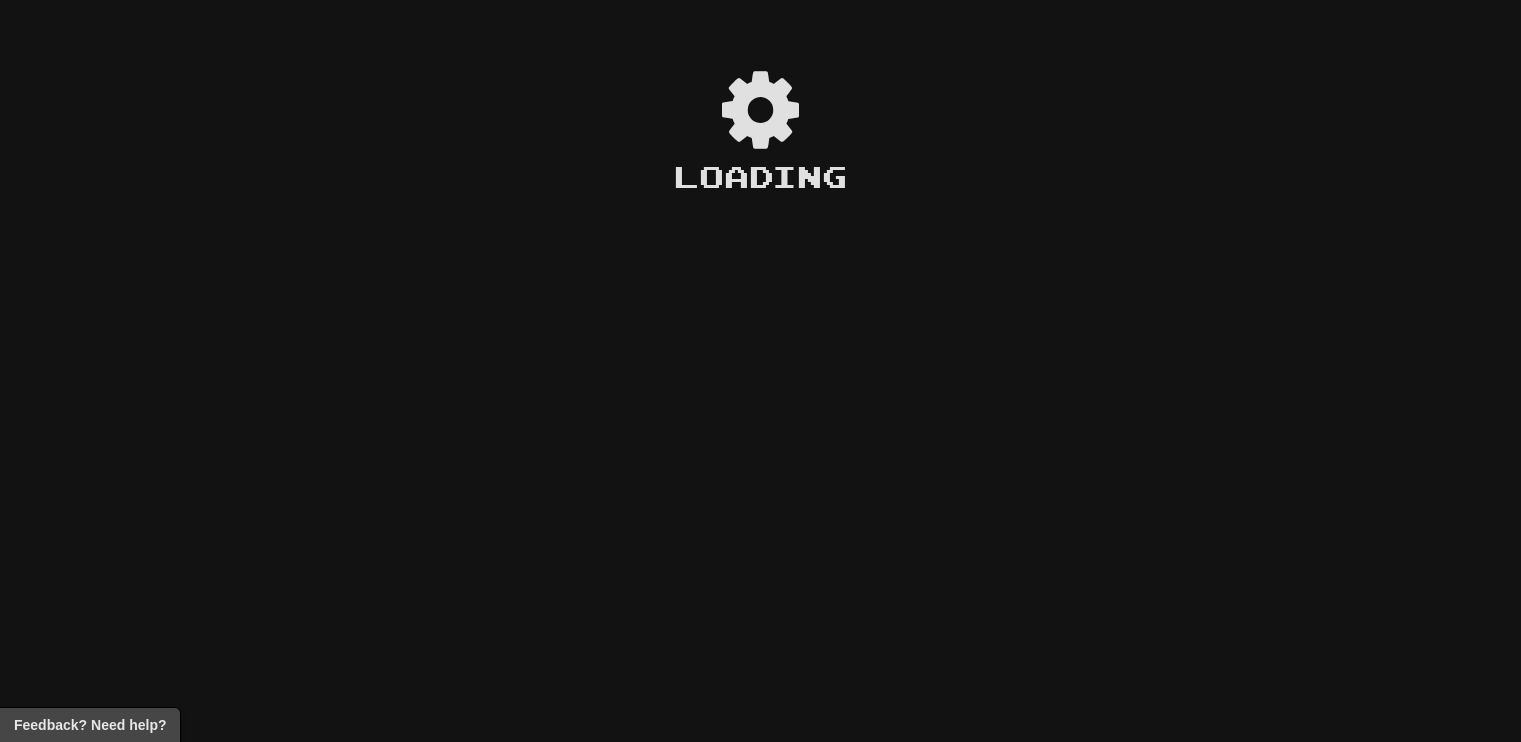 scroll, scrollTop: 0, scrollLeft: 0, axis: both 